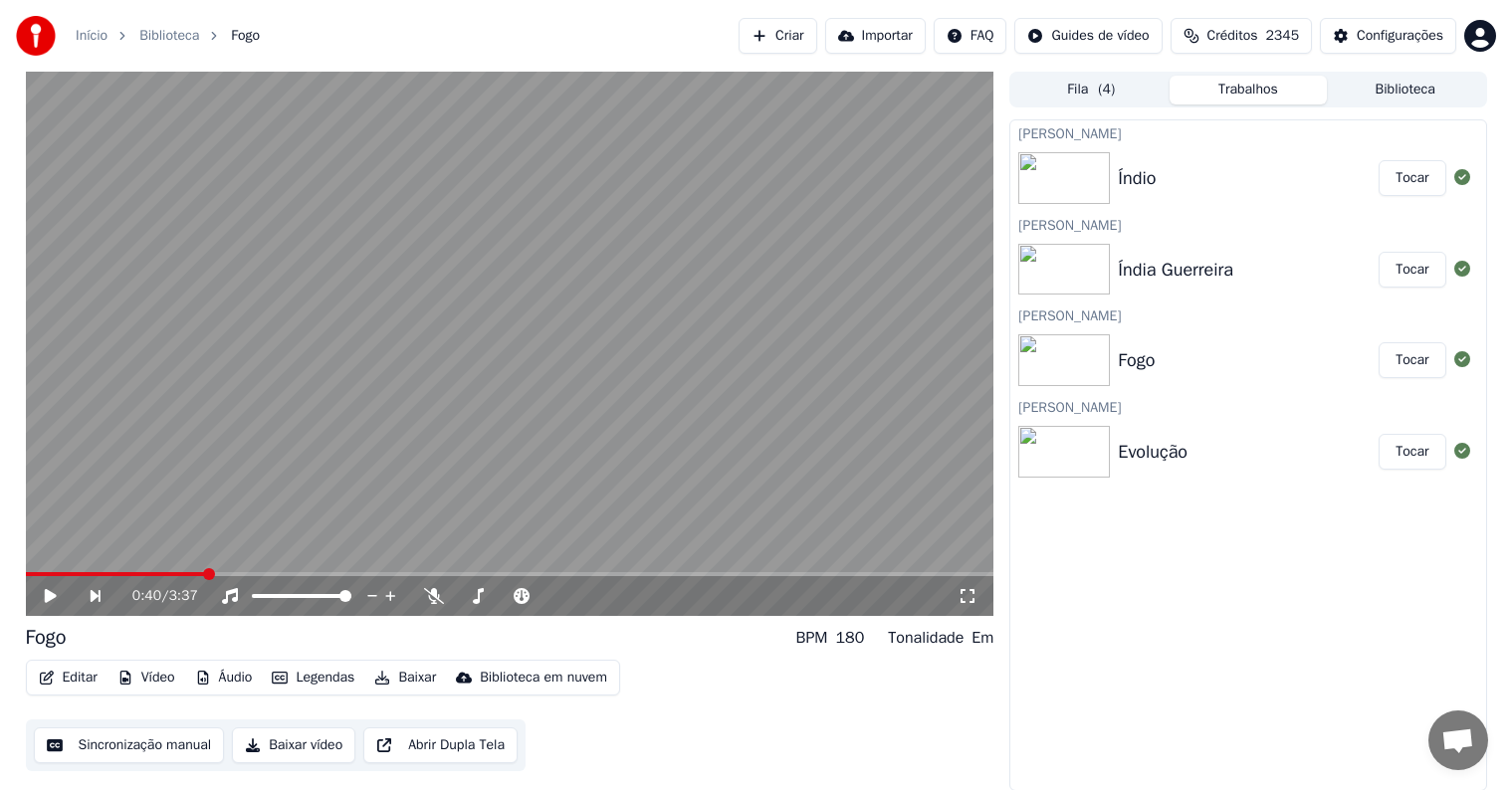 scroll, scrollTop: 0, scrollLeft: 0, axis: both 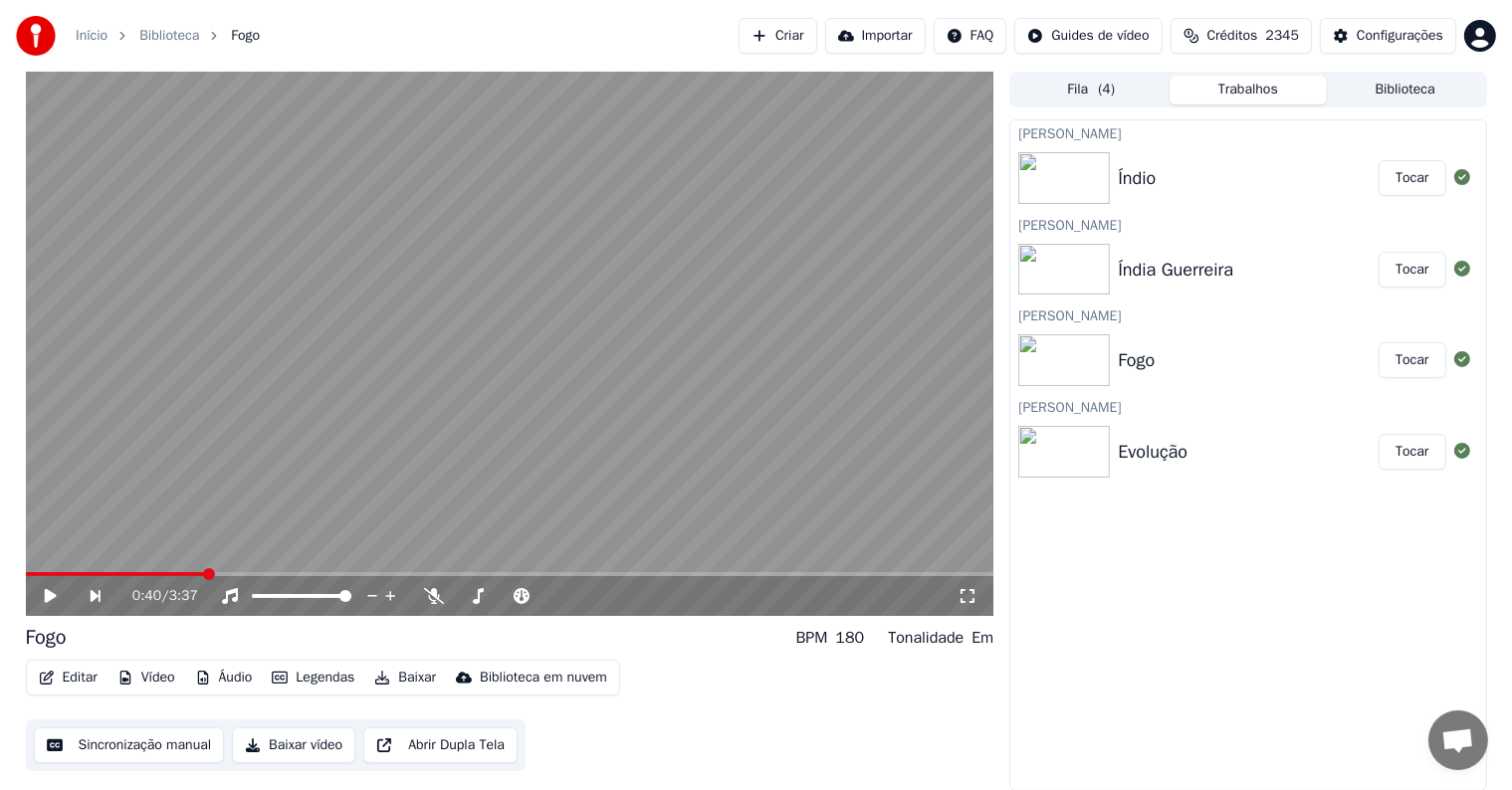 click on "Tocar" at bounding box center [1411, 452] 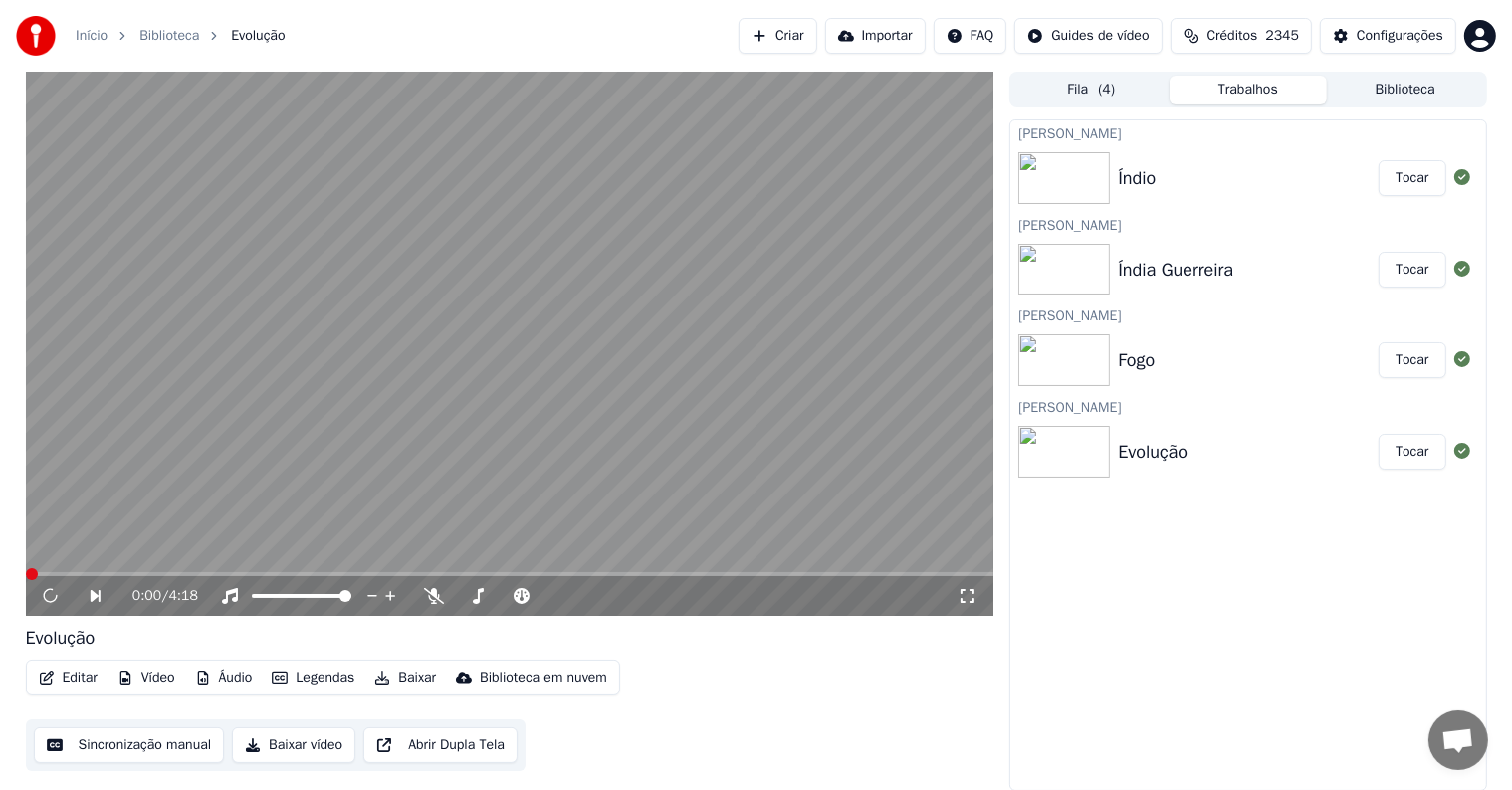 click on "Sincronização manual" at bounding box center (129, 745) 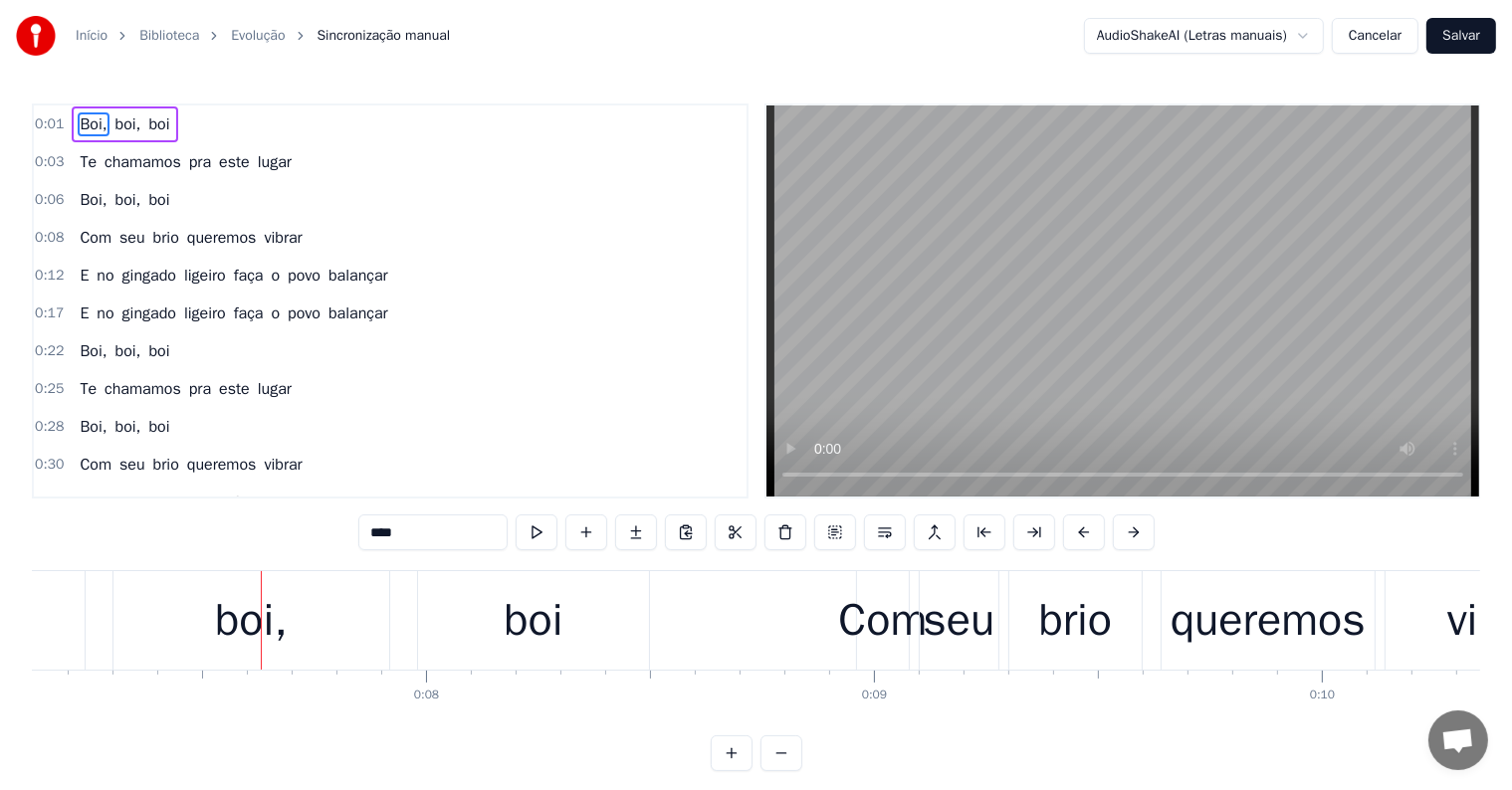 scroll, scrollTop: 0, scrollLeft: 3194, axis: horizontal 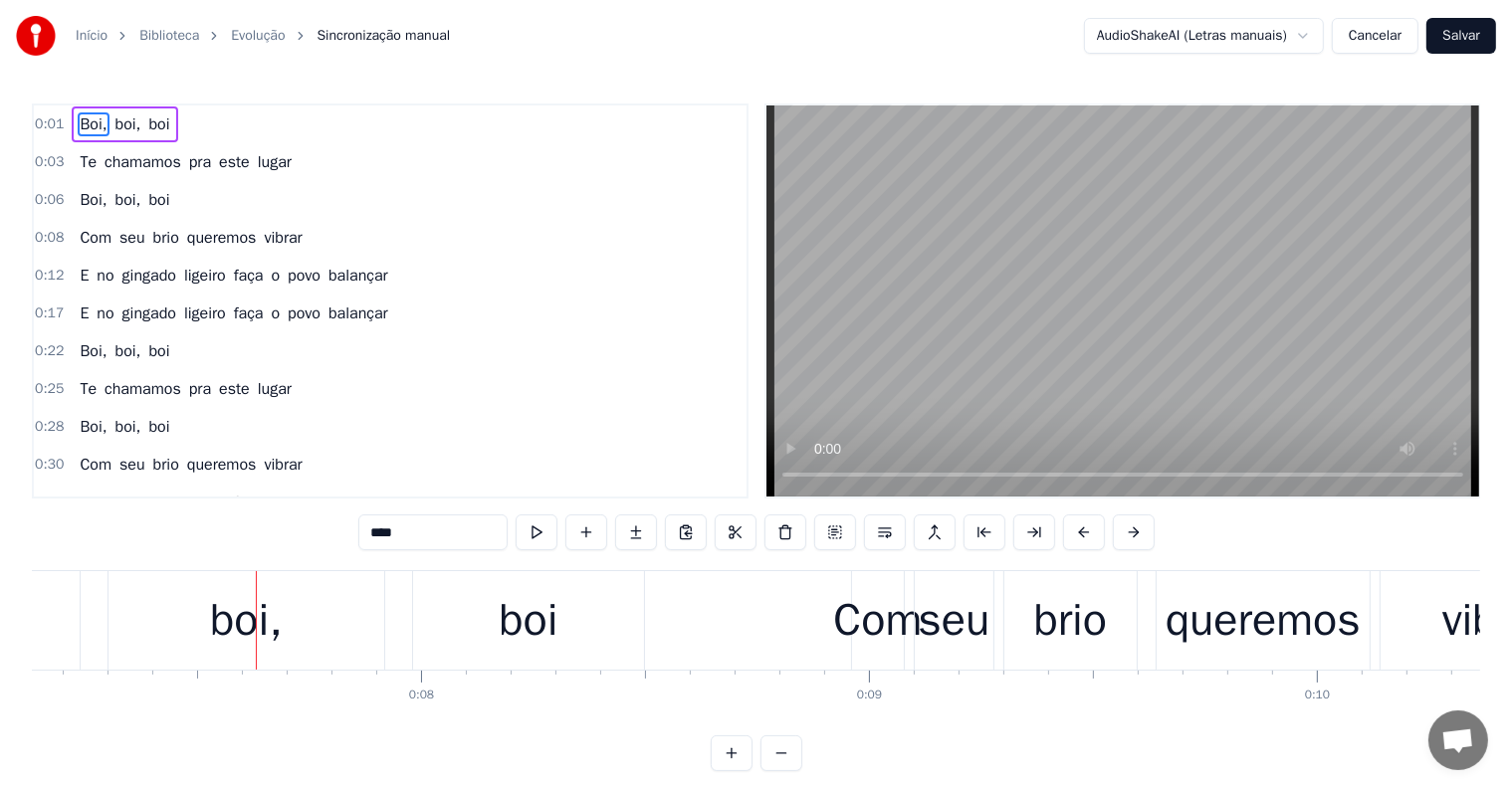 click on "Cancelar" at bounding box center [1375, 36] 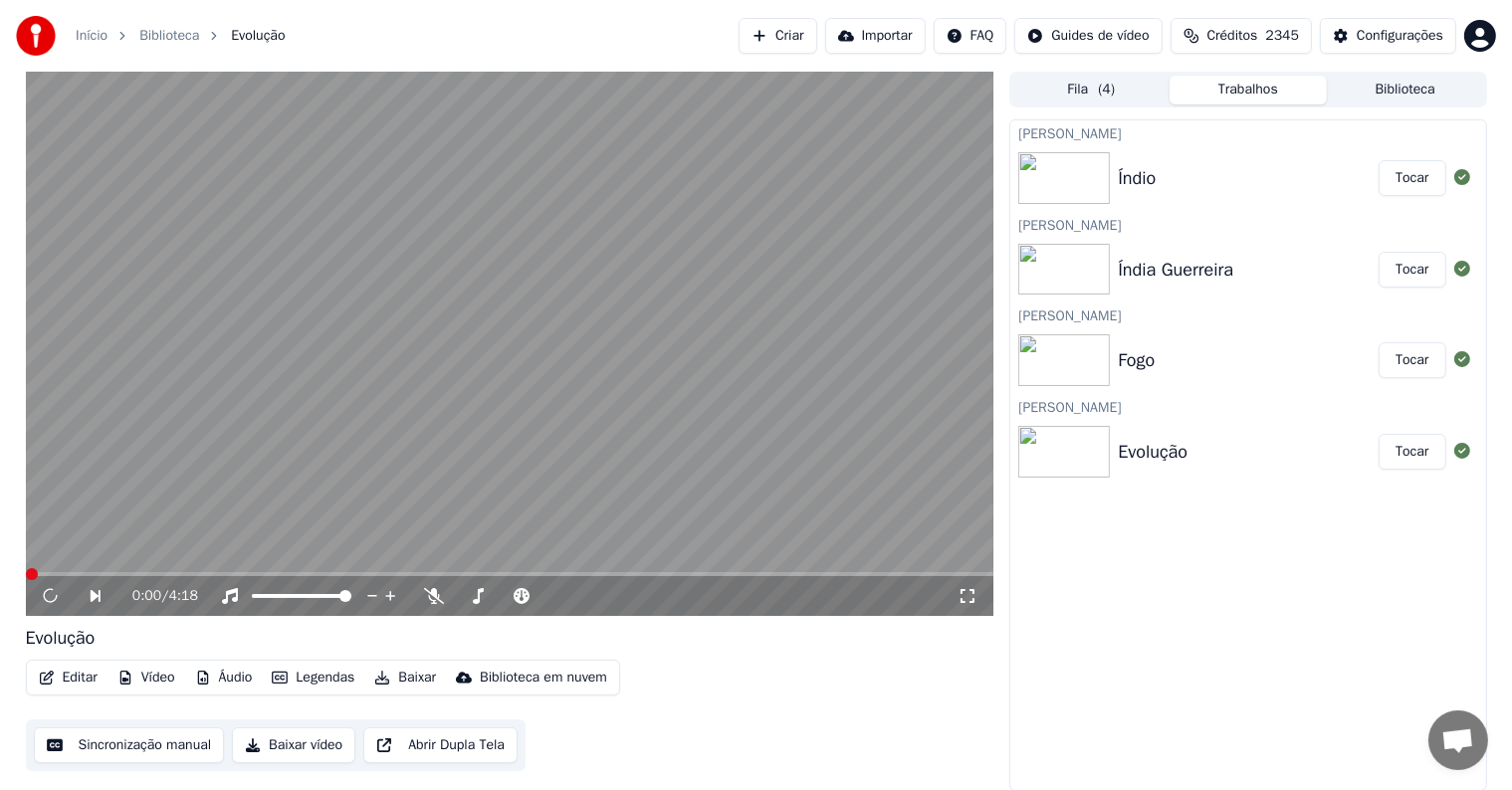click at bounding box center (510, 343) 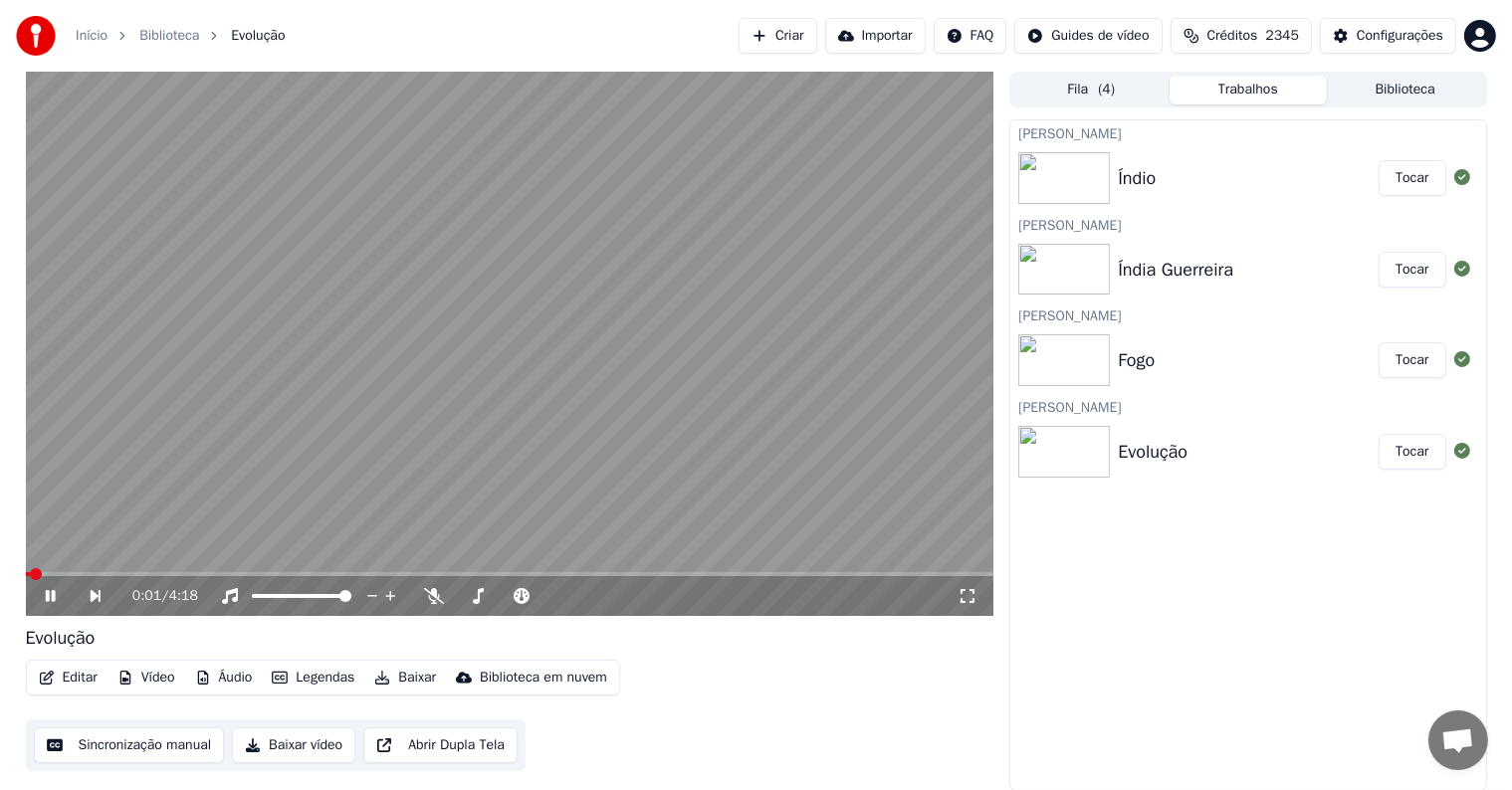 click at bounding box center [510, 343] 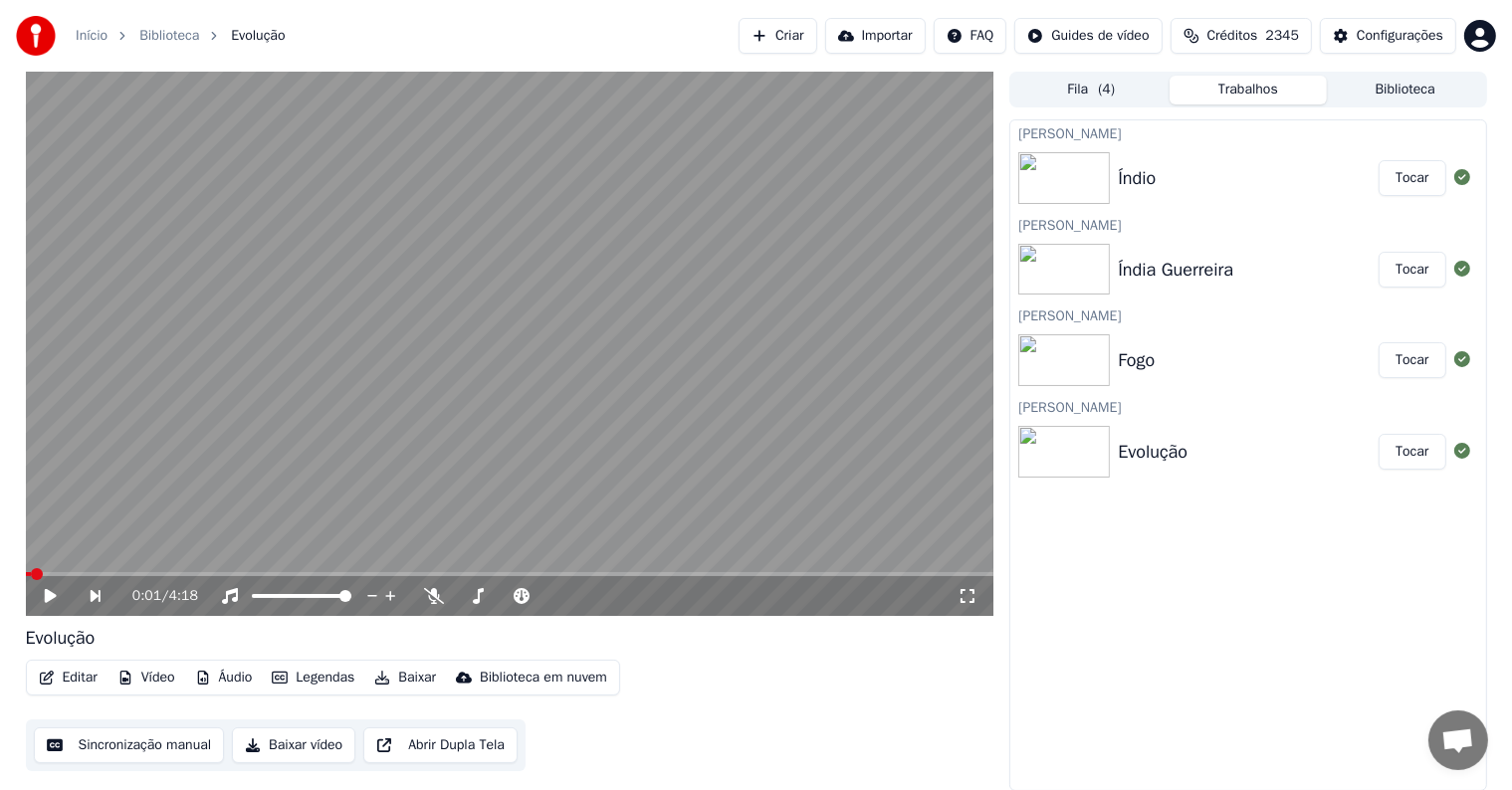click on "Sincronização manual" at bounding box center [129, 745] 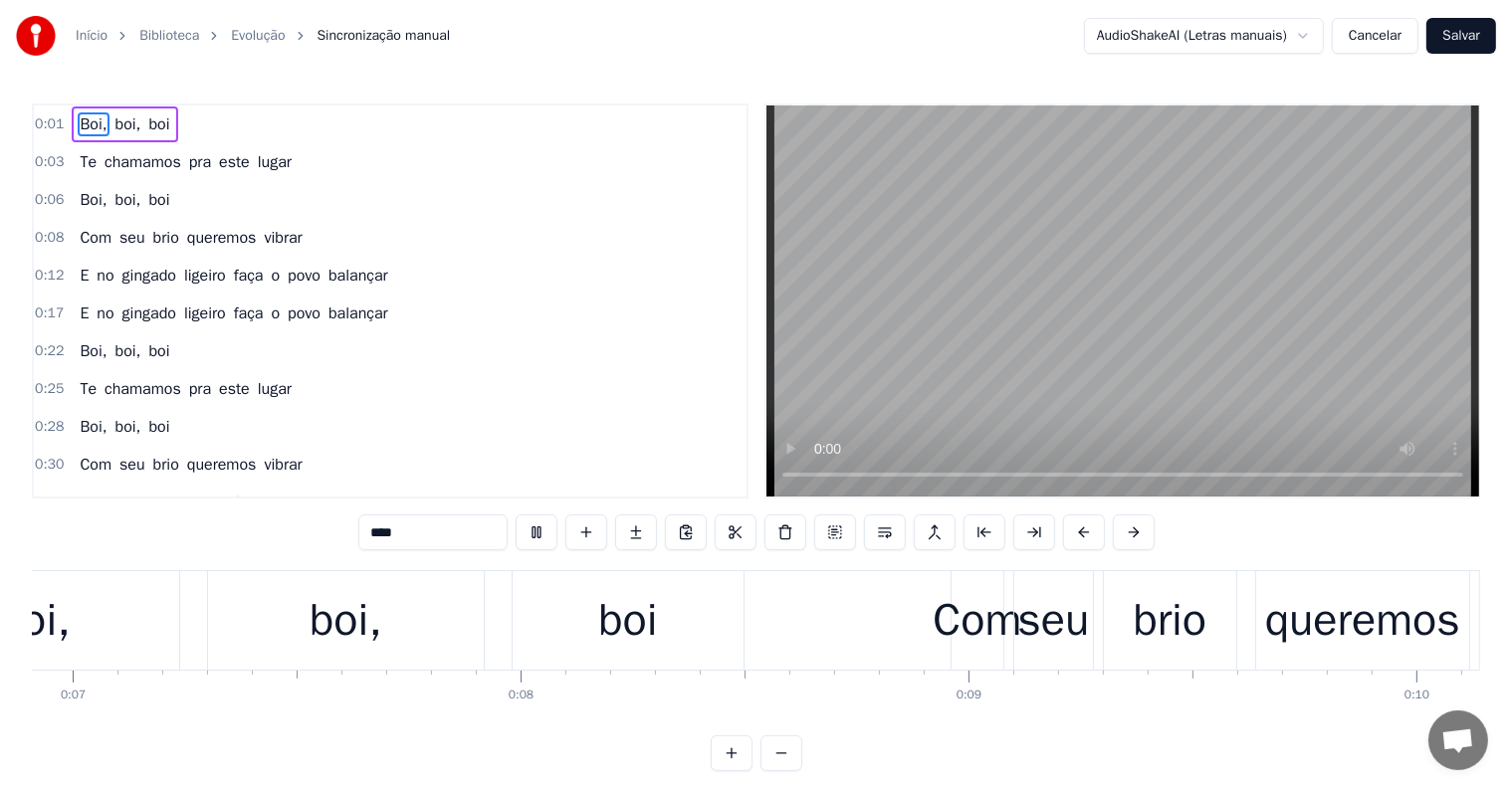 scroll, scrollTop: 0, scrollLeft: 3671, axis: horizontal 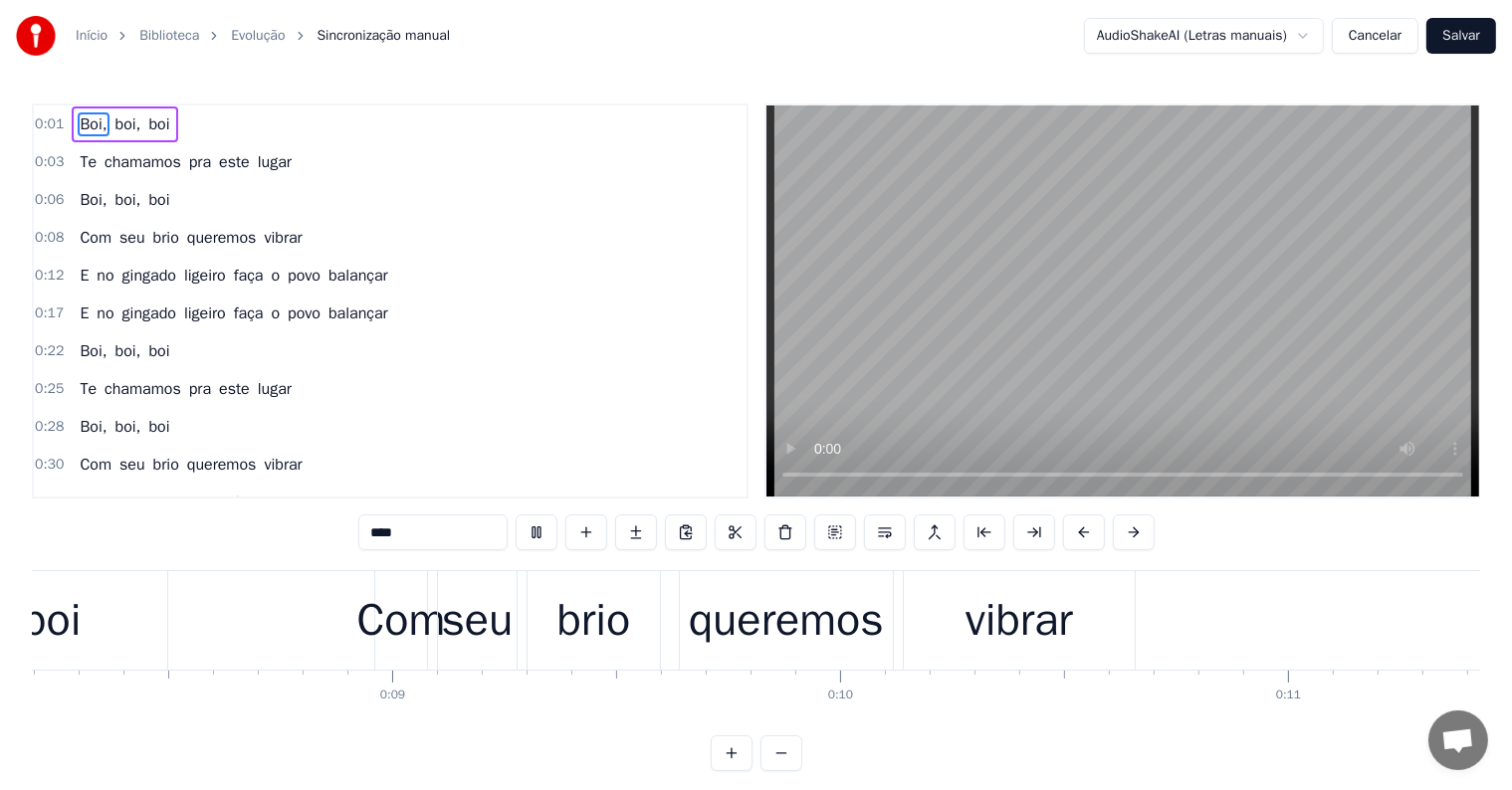 click on "Cancelar" at bounding box center [1375, 36] 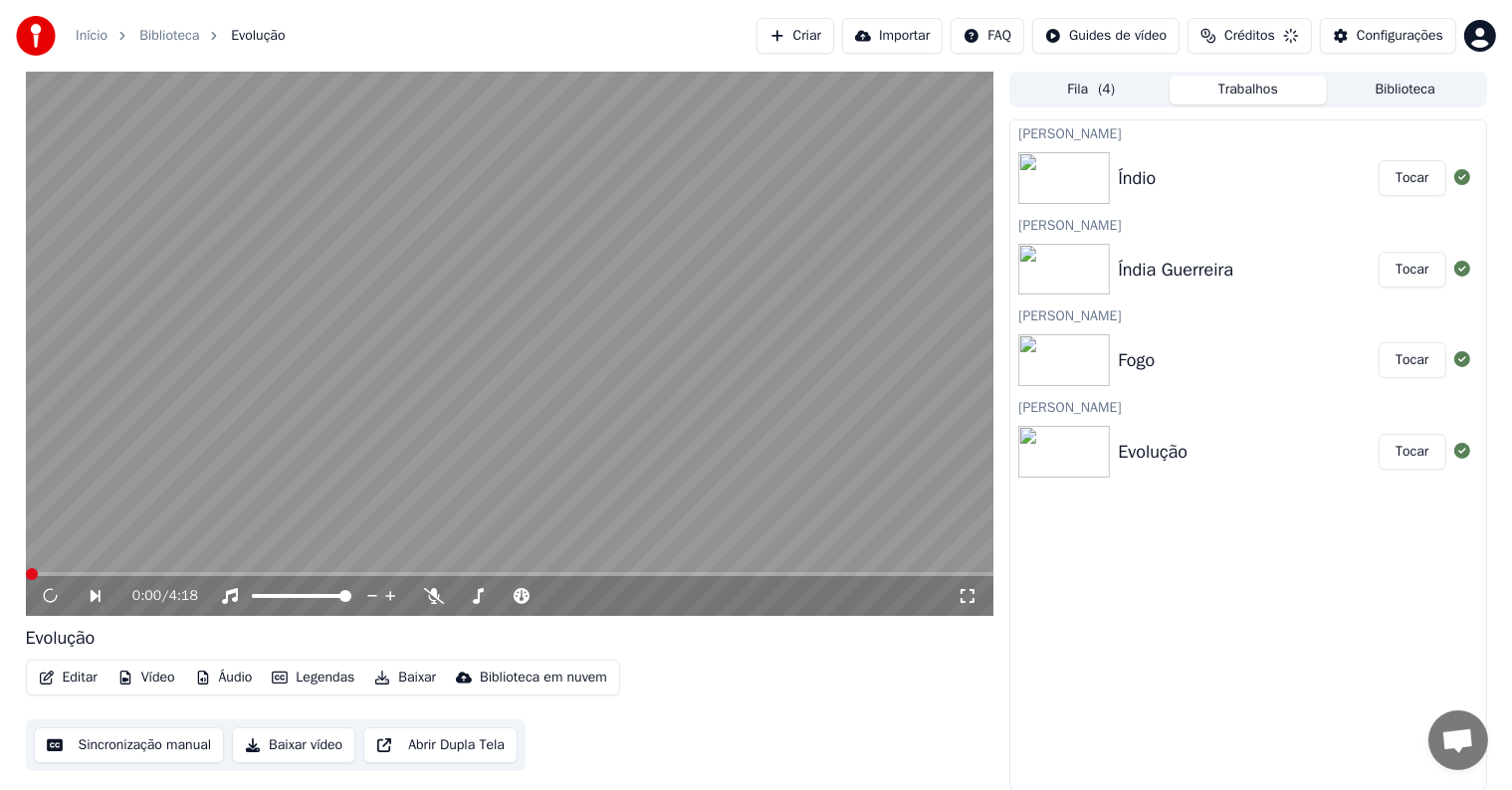 click at bounding box center (510, 343) 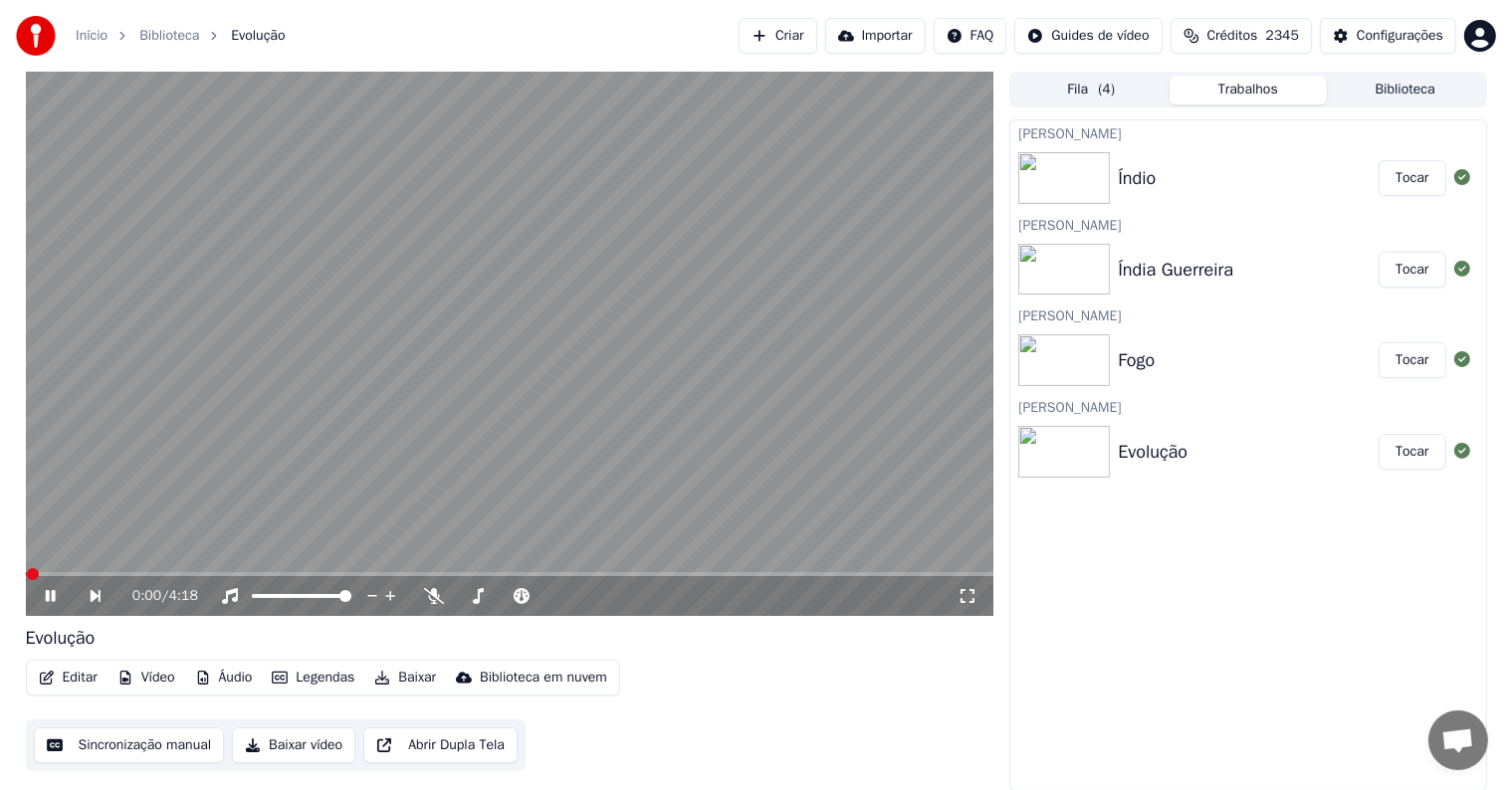 click 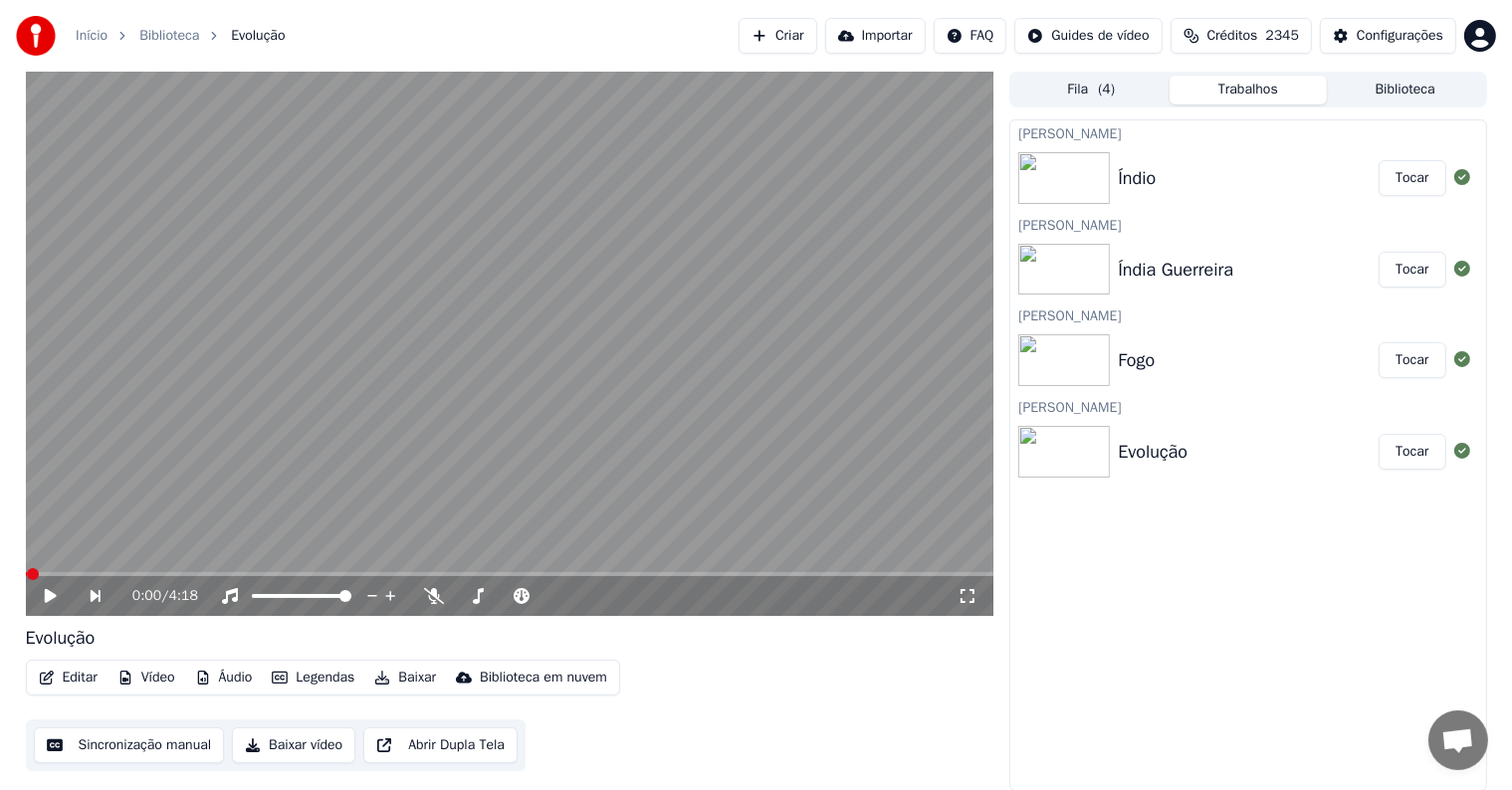 click on "Sincronização manual" at bounding box center (129, 745) 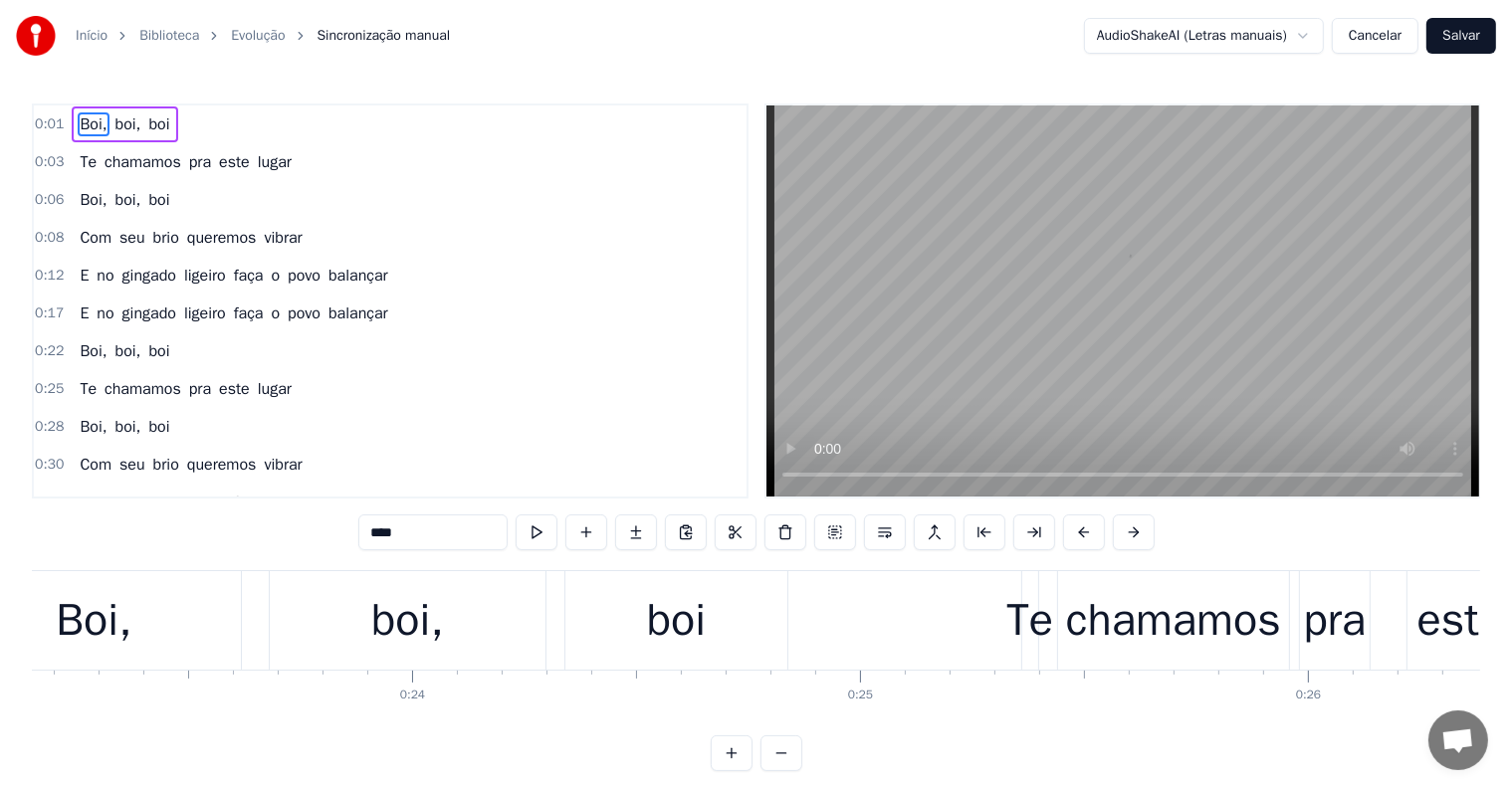 scroll, scrollTop: 0, scrollLeft: 356, axis: horizontal 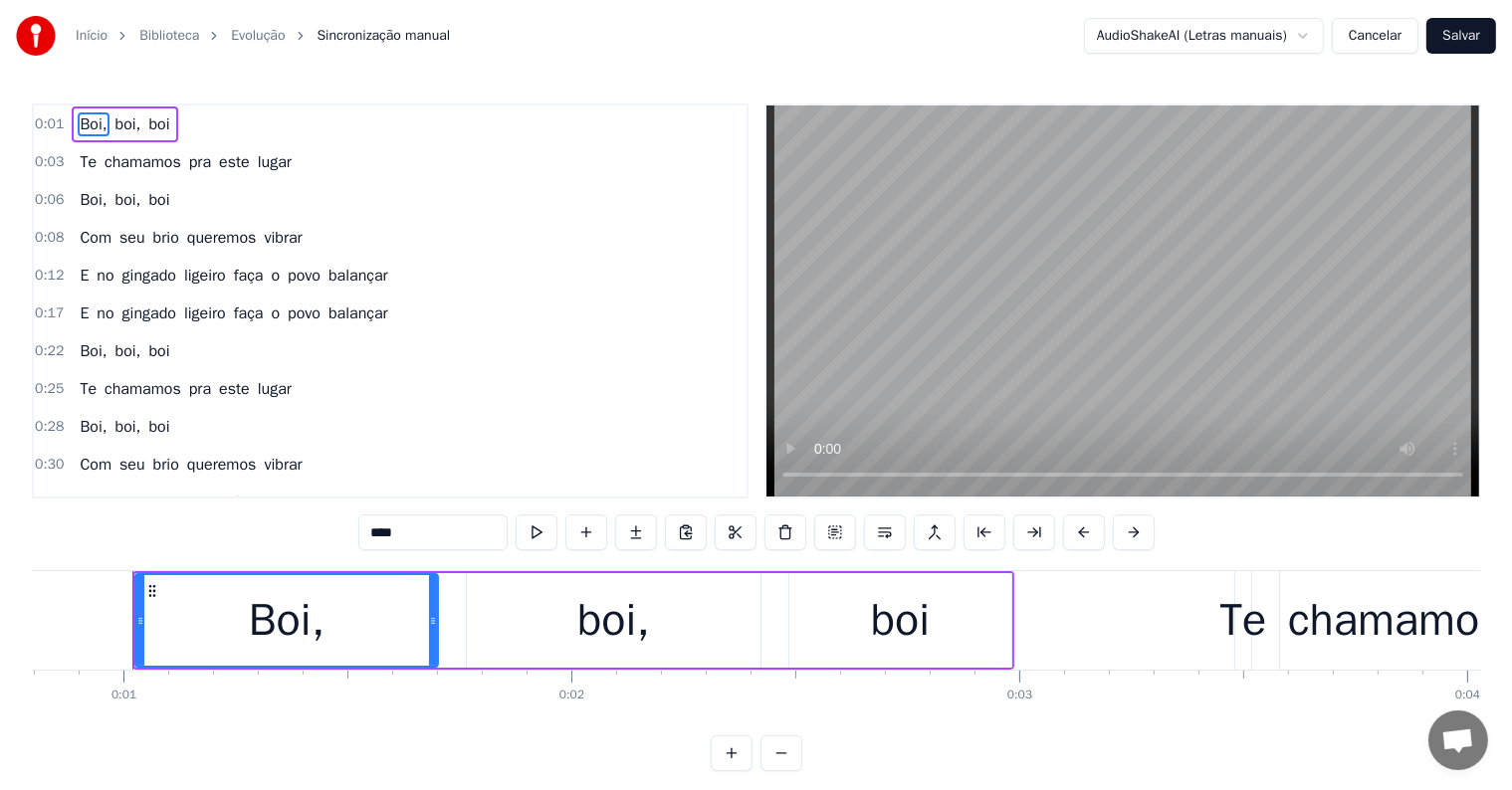click on "Cancelar" at bounding box center [1375, 36] 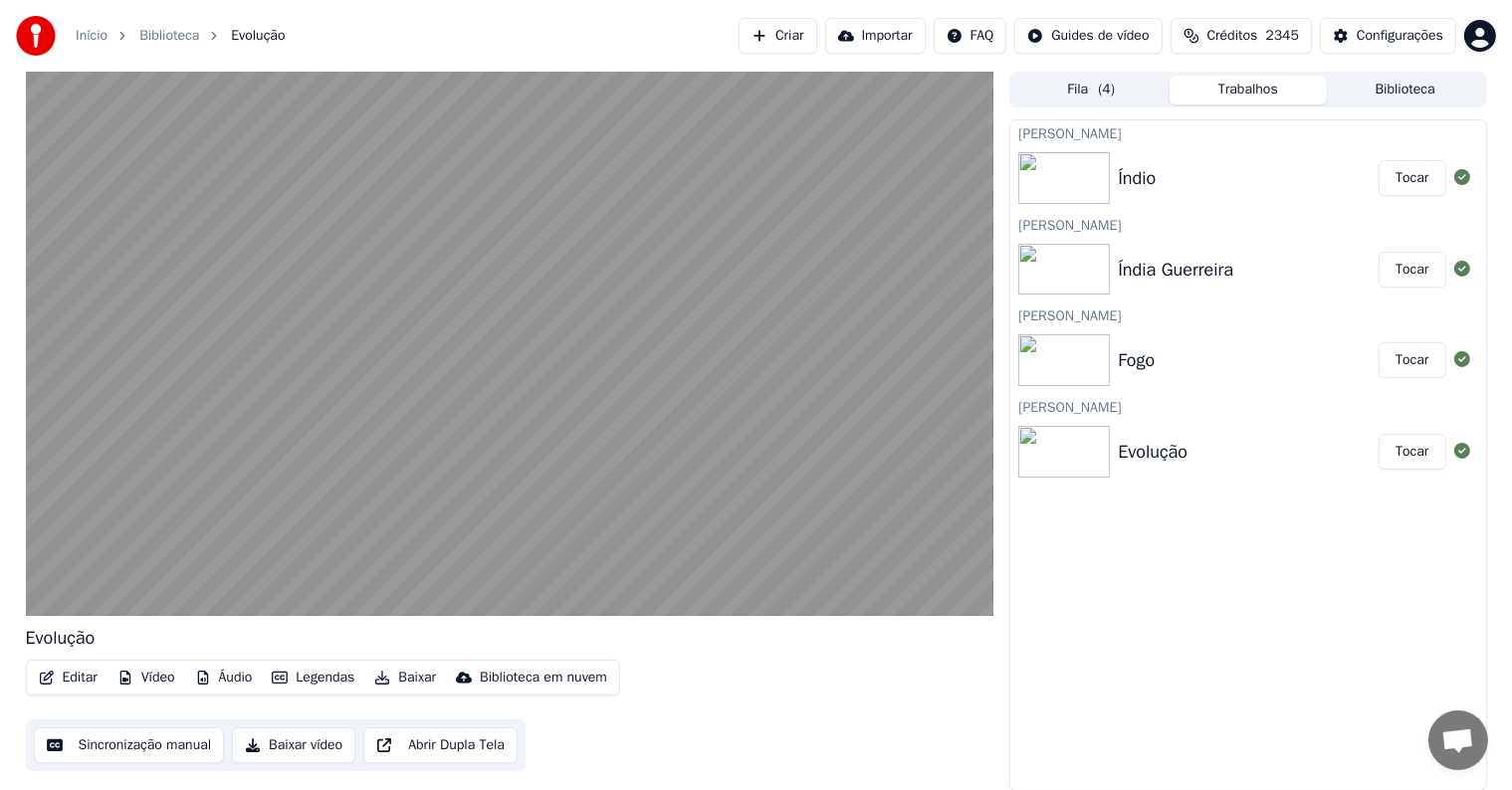 click at bounding box center [510, 343] 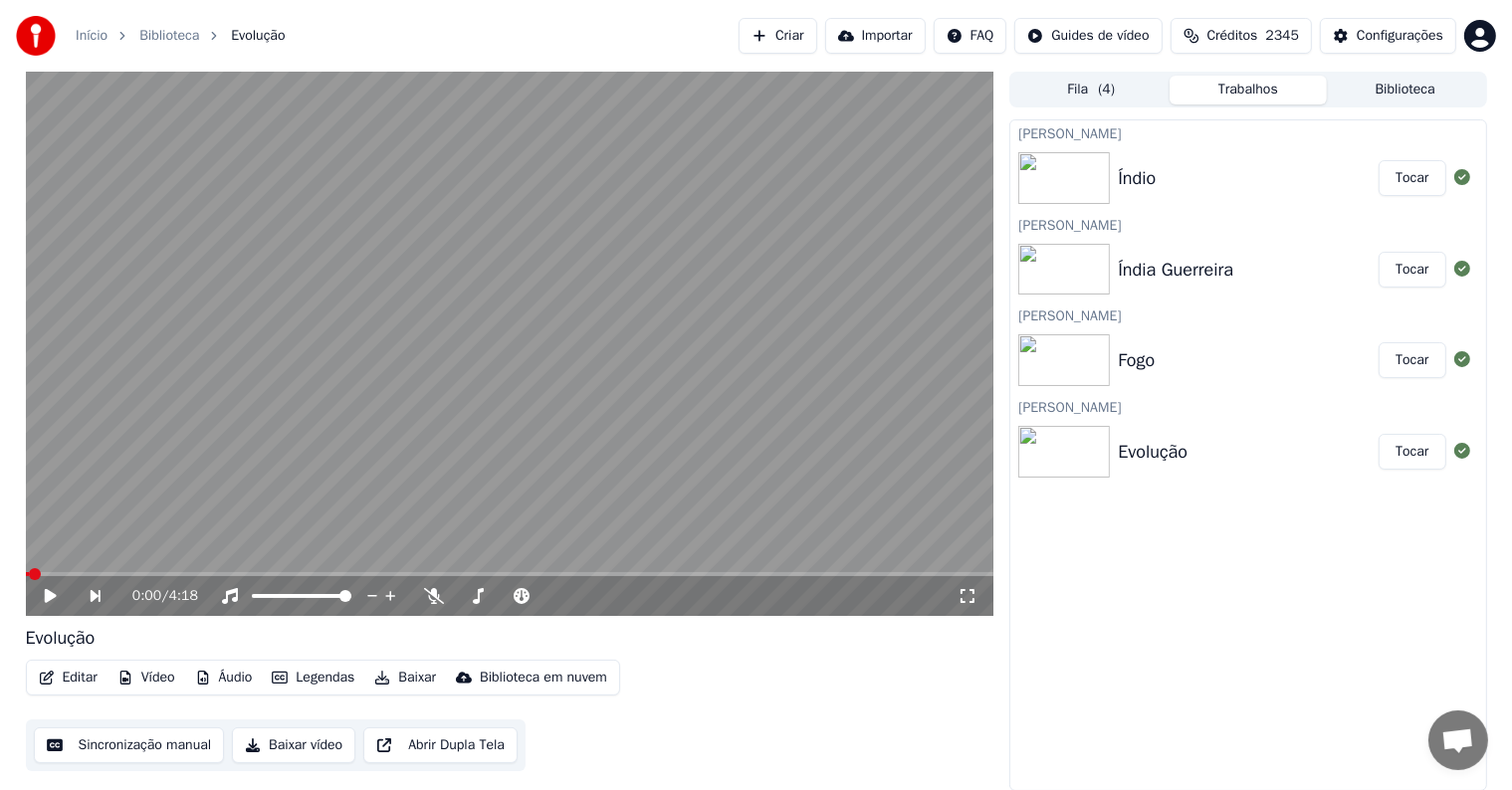click on "Sincronização manual" at bounding box center (129, 745) 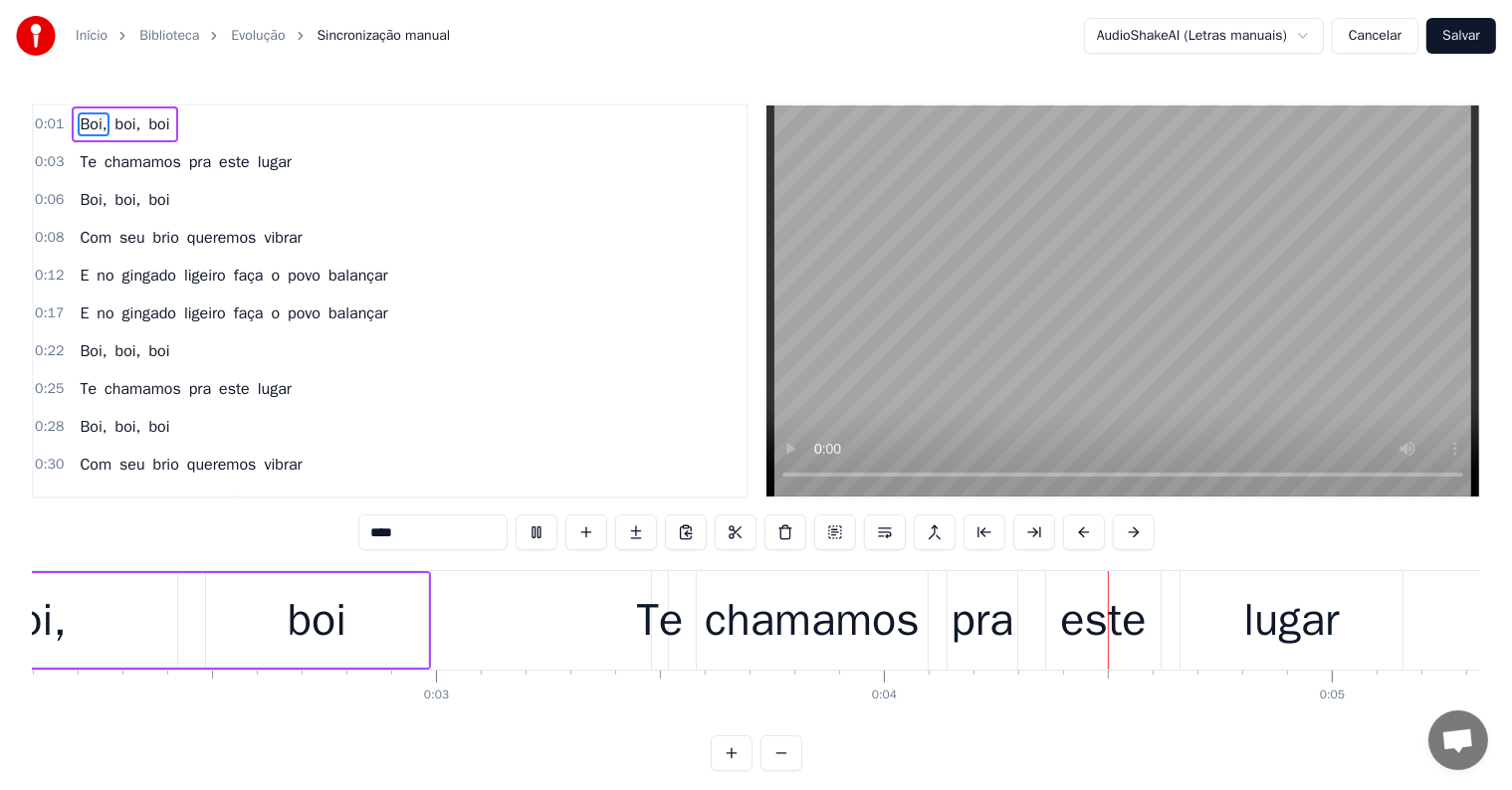 scroll, scrollTop: 0, scrollLeft: 1566, axis: horizontal 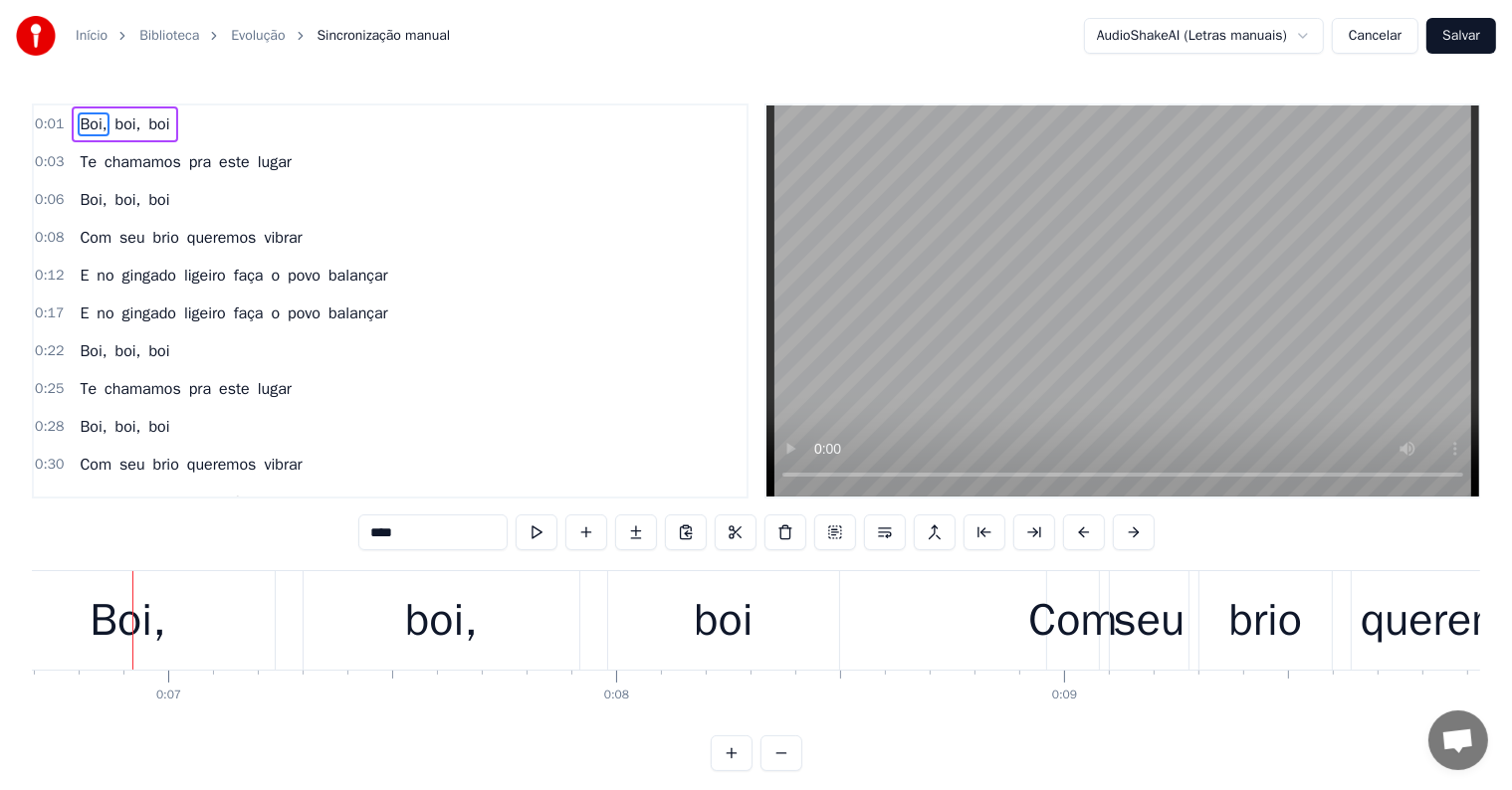 type 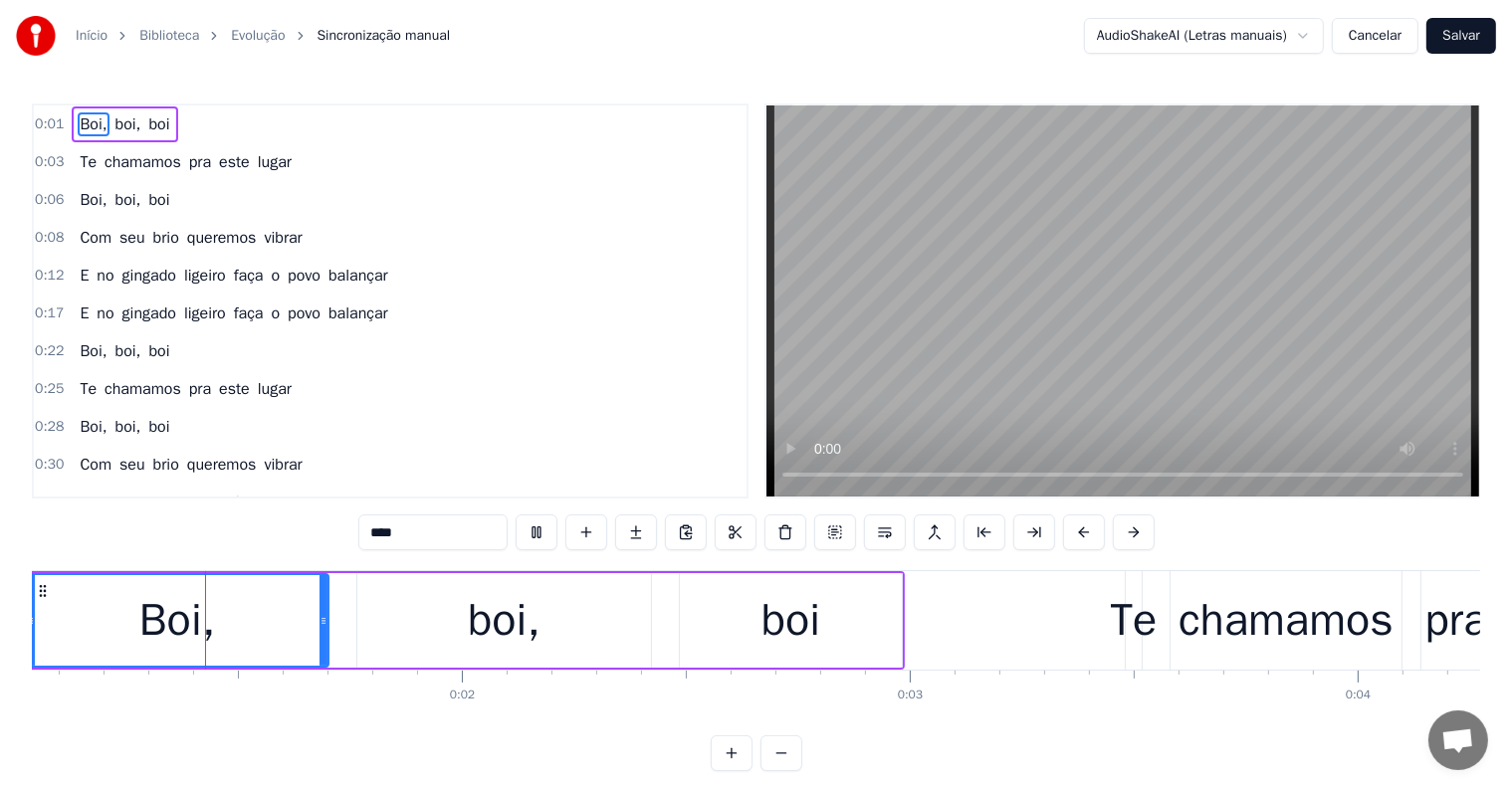 scroll, scrollTop: 0, scrollLeft: 239, axis: horizontal 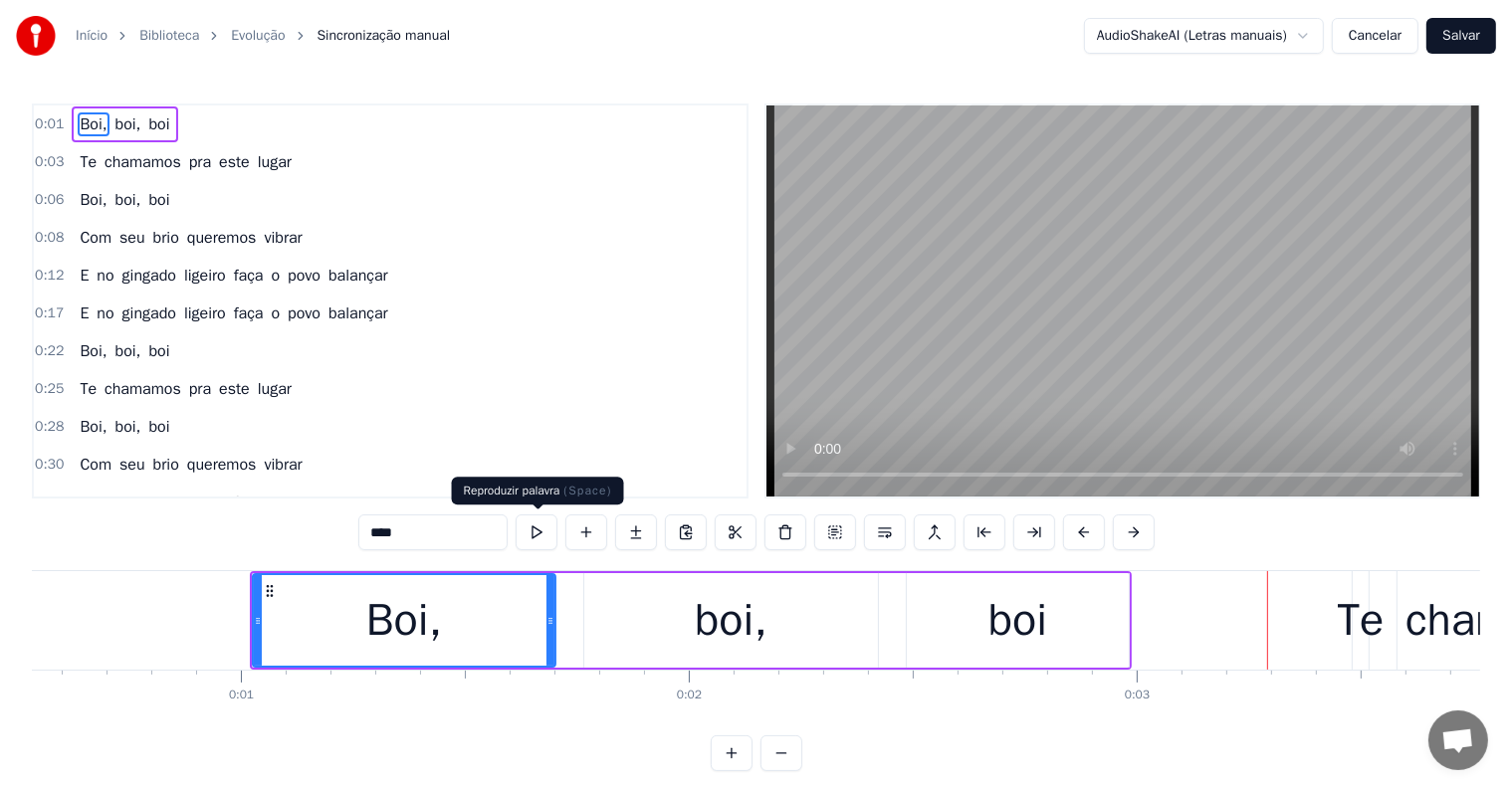 click at bounding box center [537, 532] 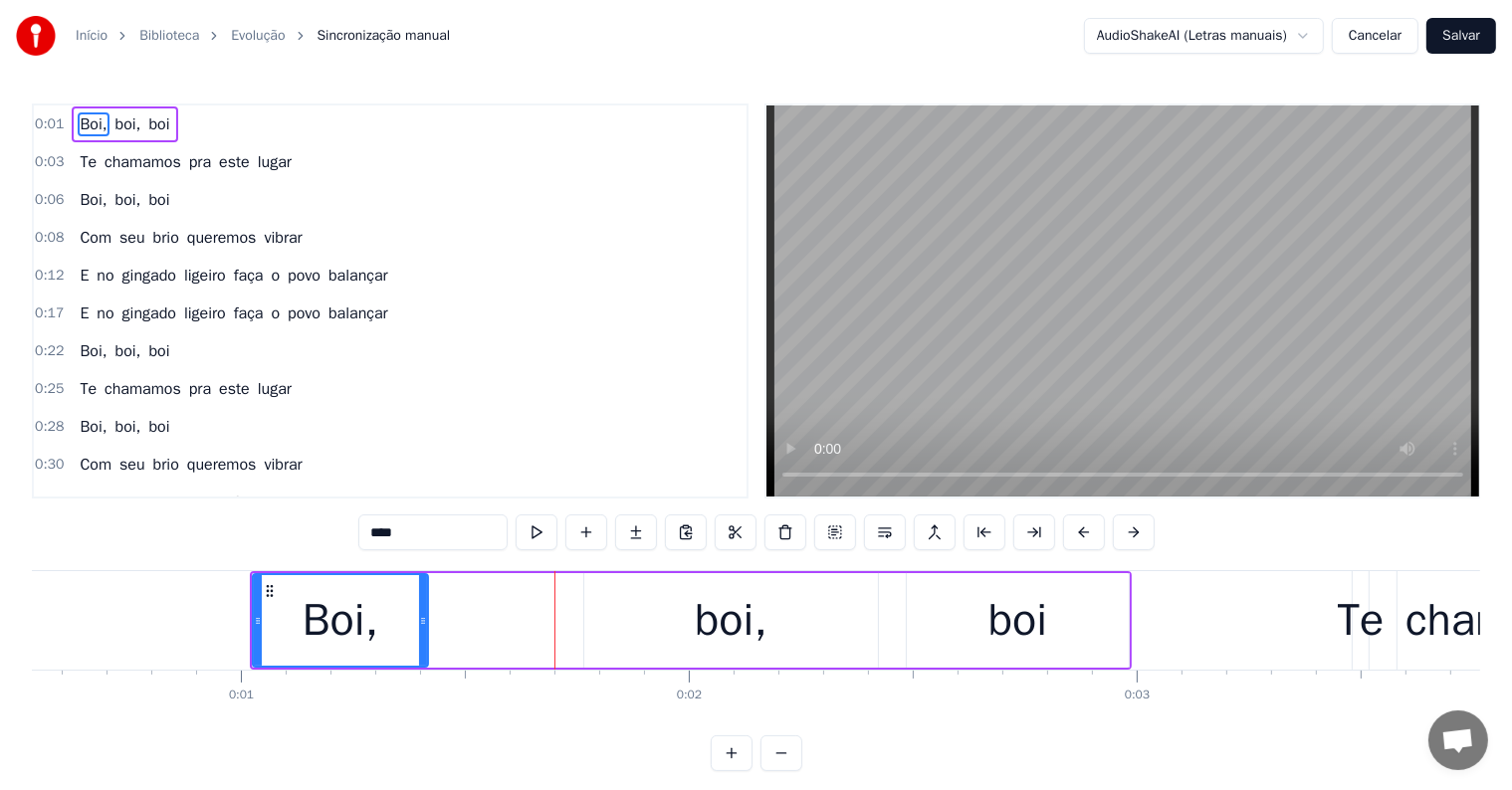 drag, startPoint x: 549, startPoint y: 621, endPoint x: 422, endPoint y: 631, distance: 127.39309 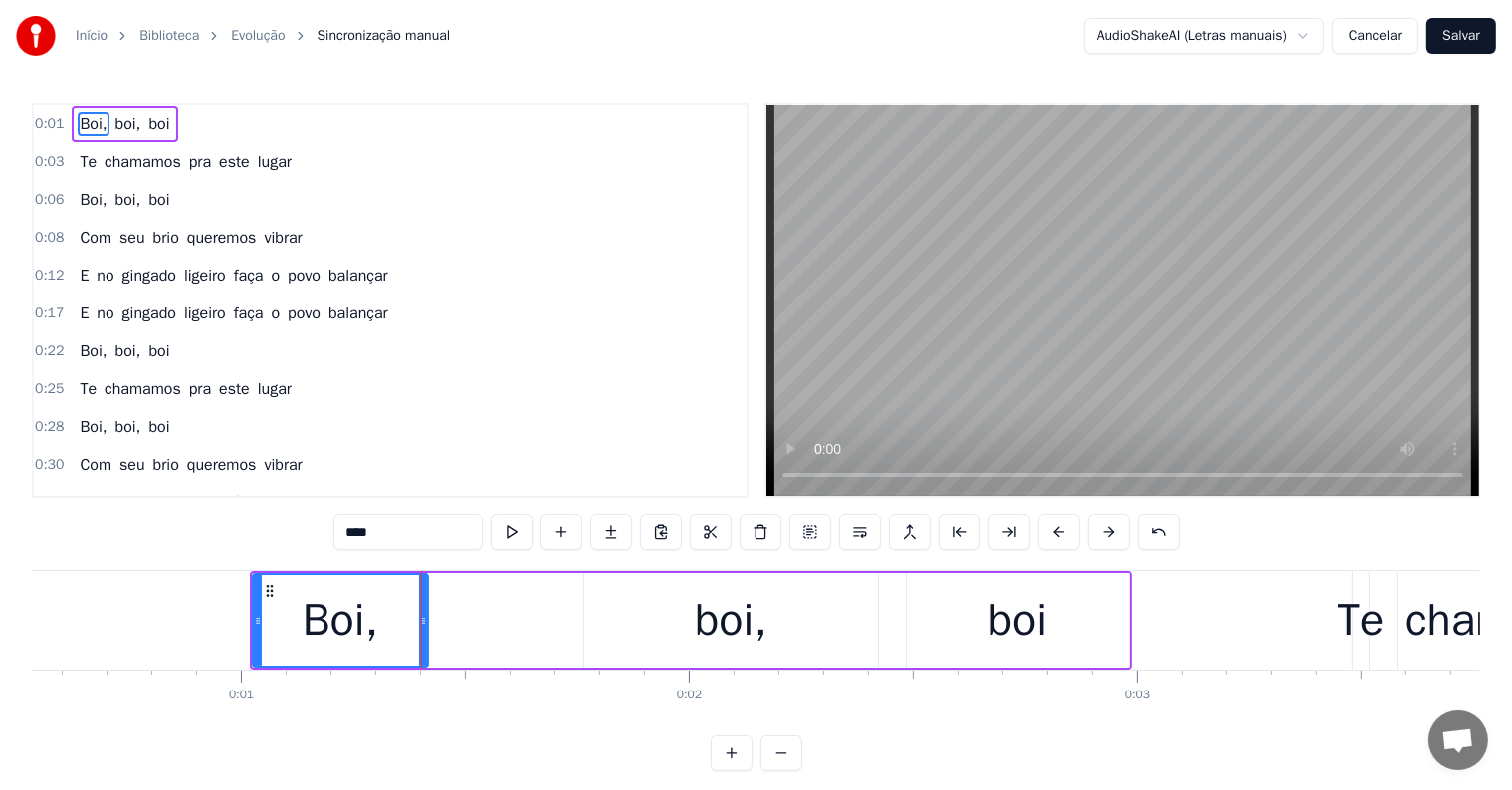 click on "boi," at bounding box center (731, 620) 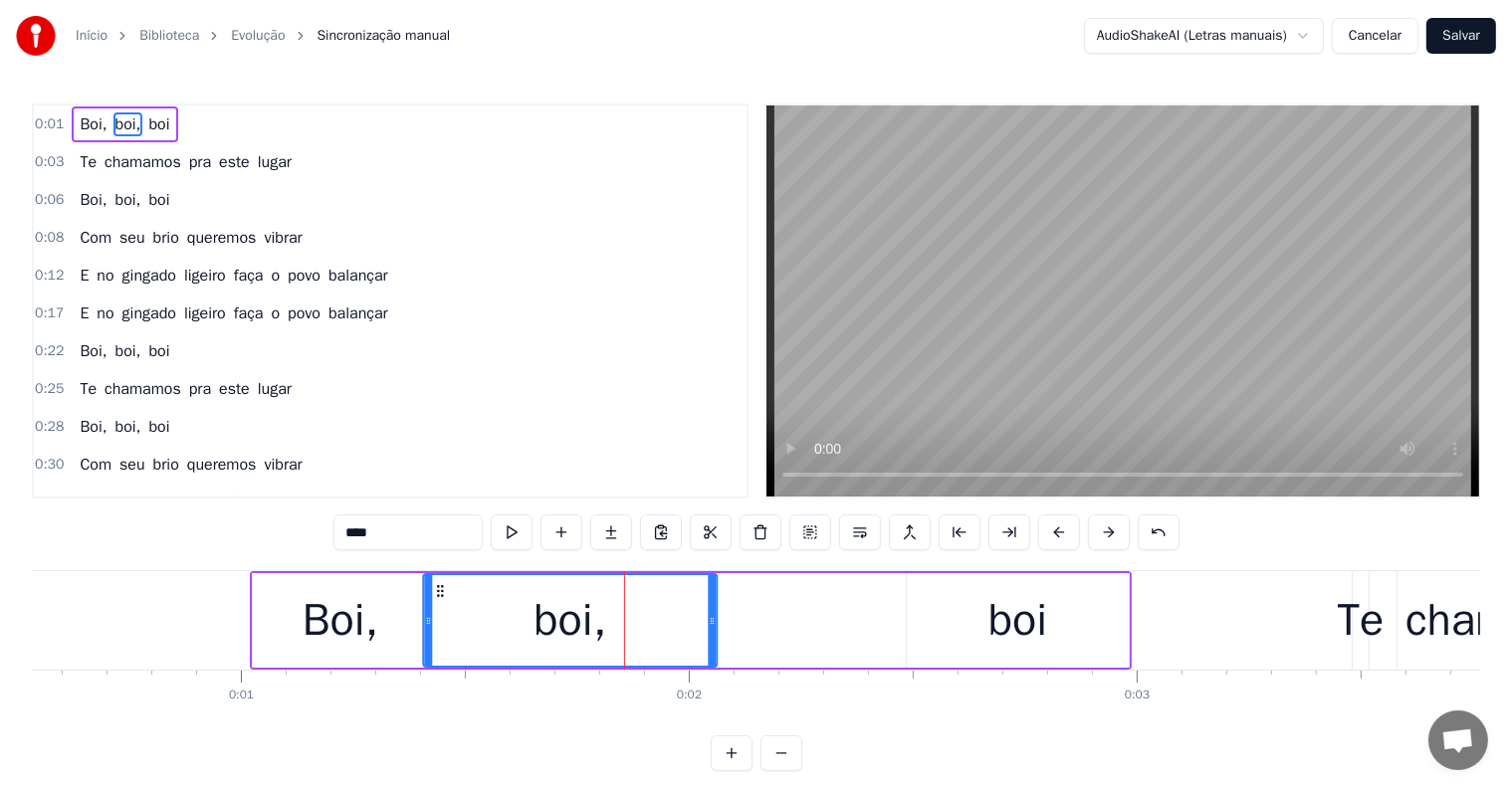 drag, startPoint x: 597, startPoint y: 585, endPoint x: 436, endPoint y: 596, distance: 161.37534 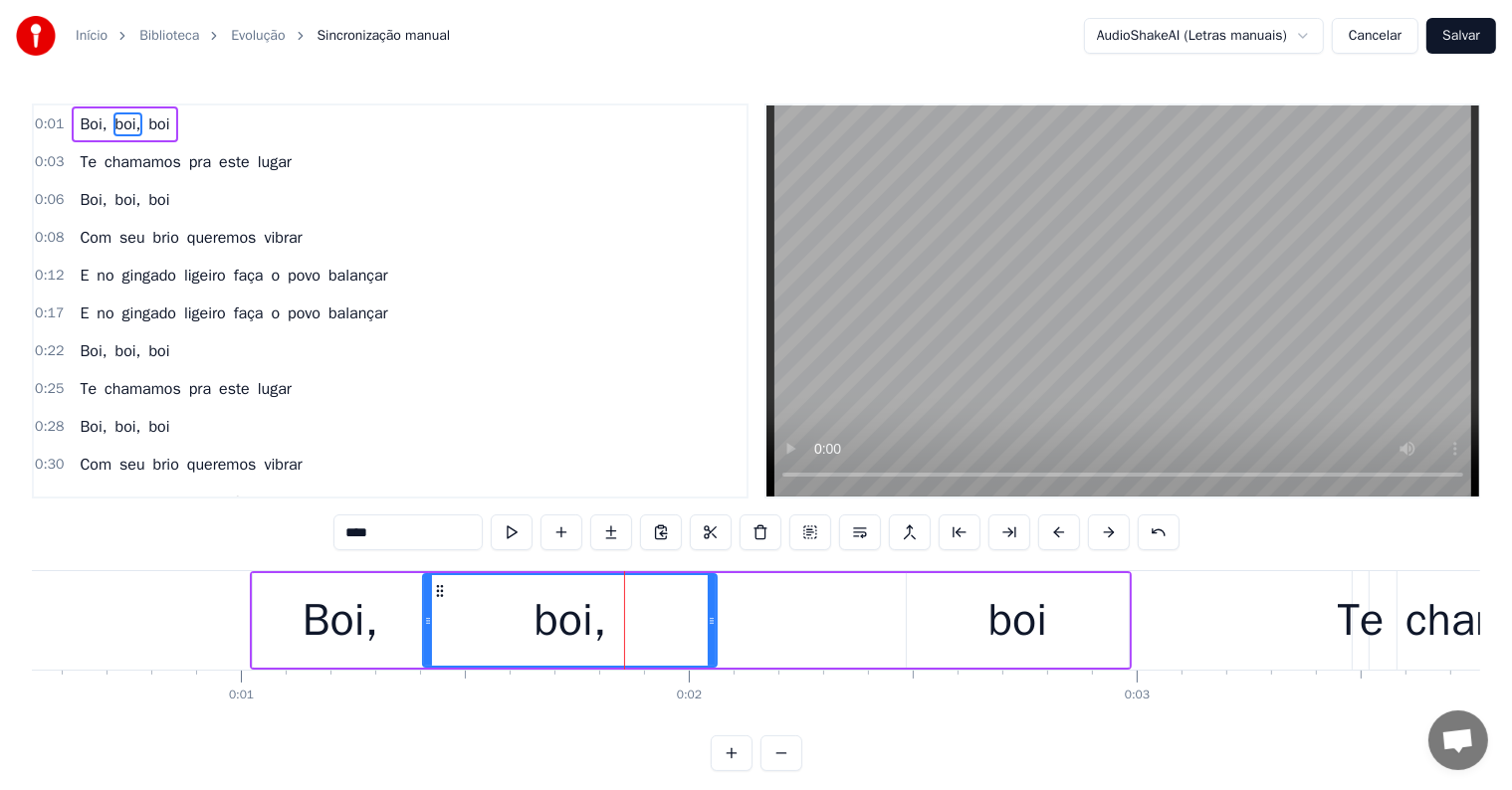 click on "boi" at bounding box center [1017, 620] 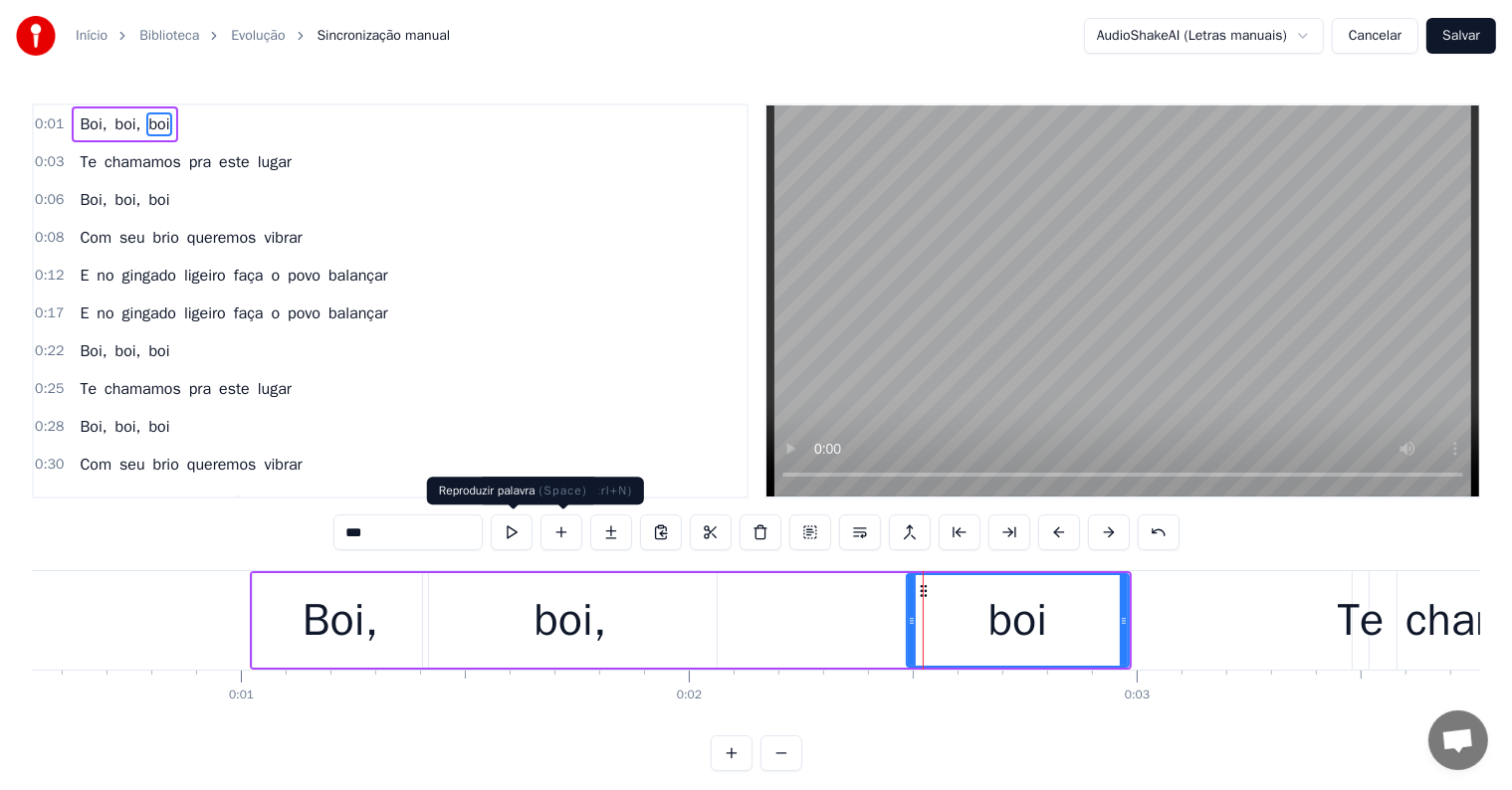 click at bounding box center (512, 532) 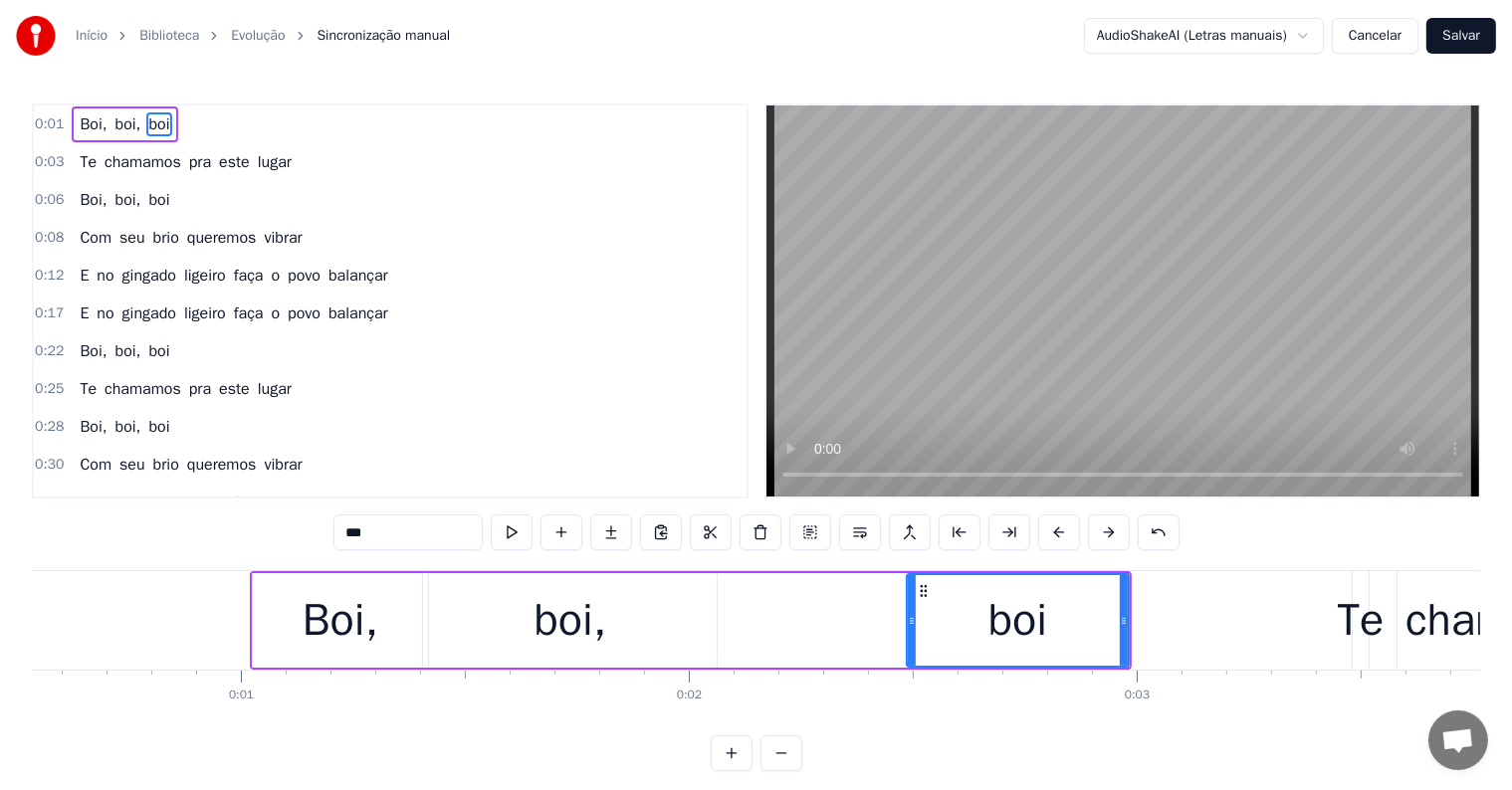 click on "boi," at bounding box center [569, 621] 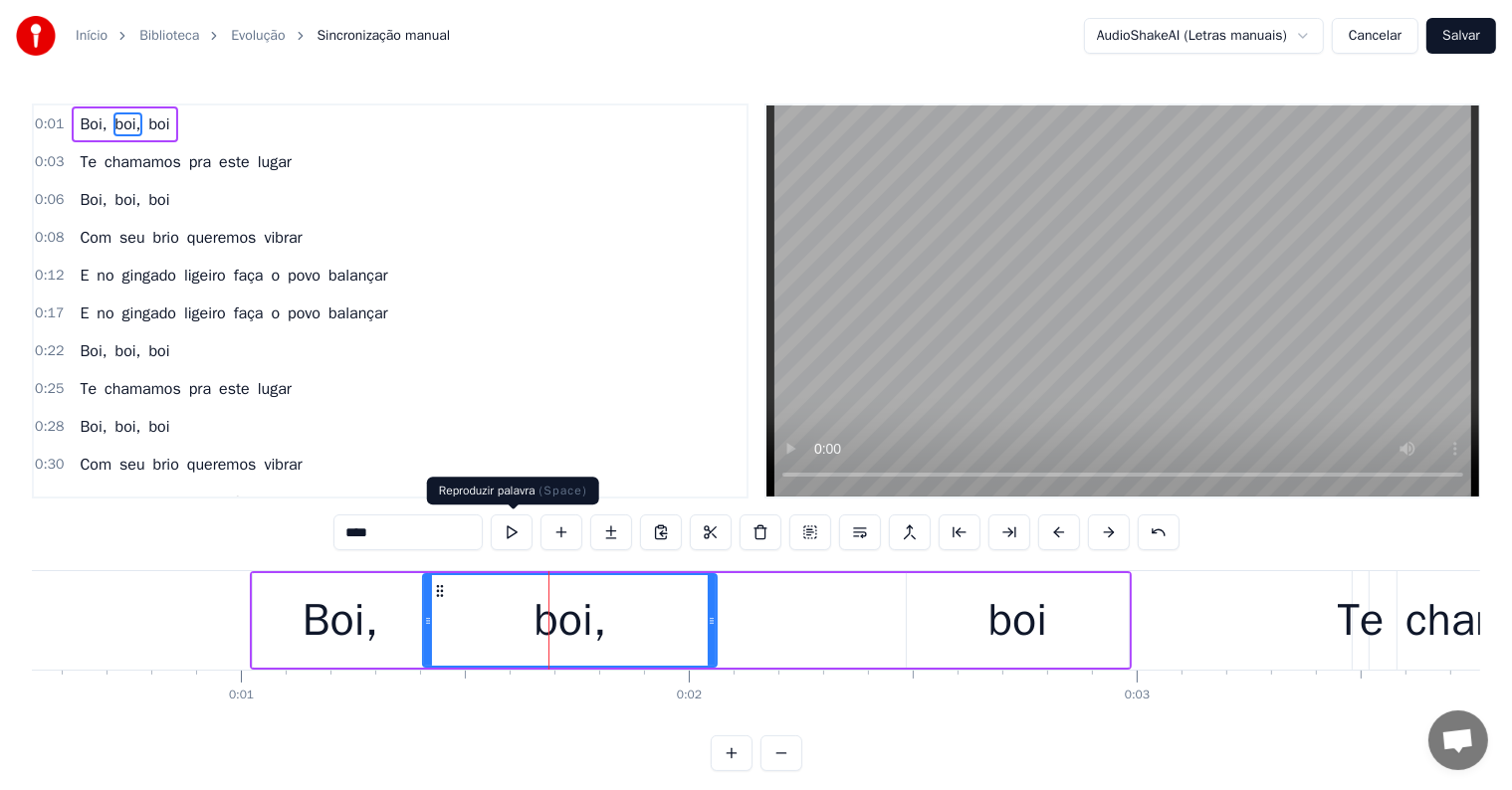 click at bounding box center (512, 532) 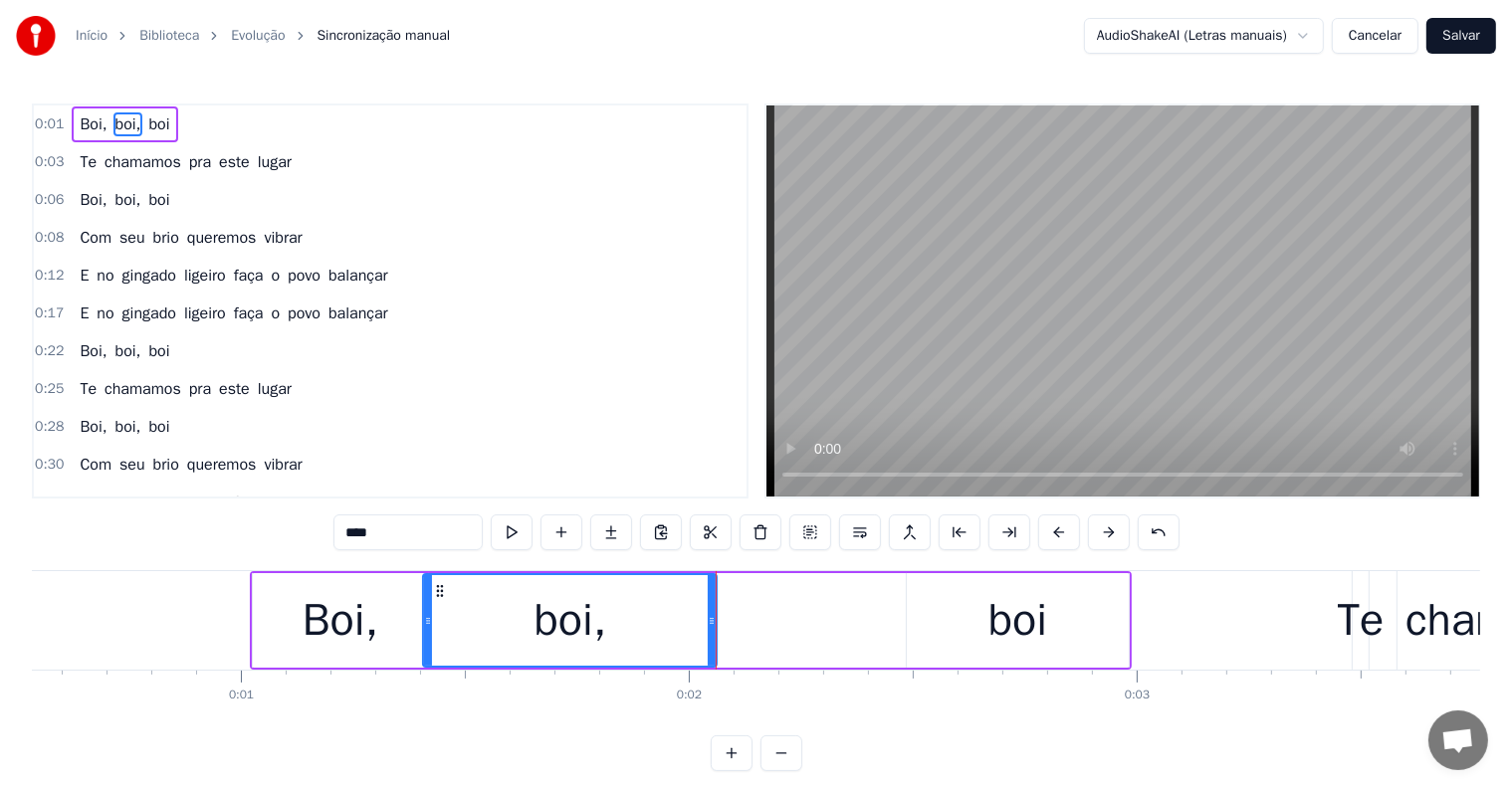 click at bounding box center (512, 532) 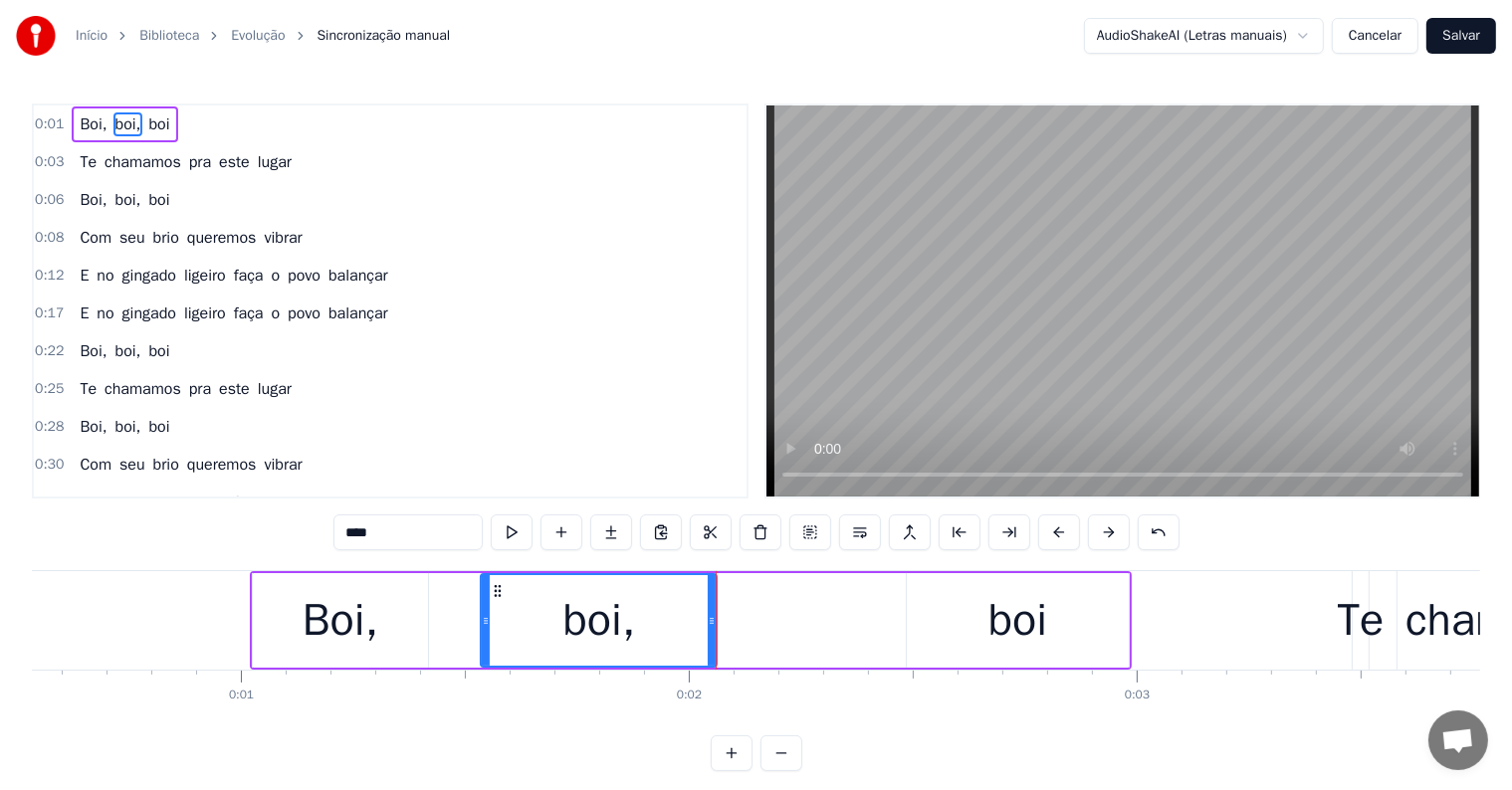 drag, startPoint x: 424, startPoint y: 620, endPoint x: 482, endPoint y: 621, distance: 58.00862 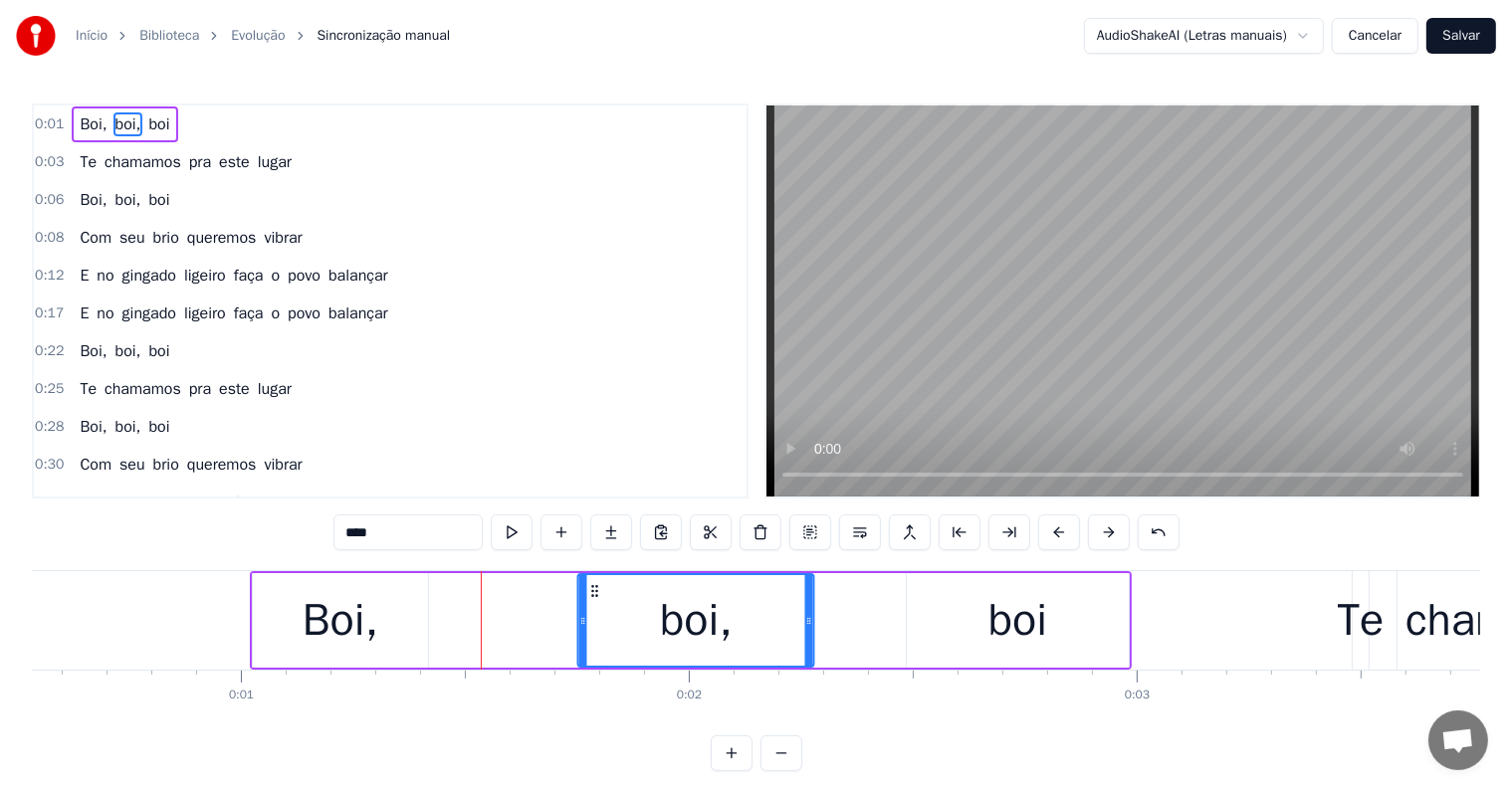 drag, startPoint x: 495, startPoint y: 588, endPoint x: 592, endPoint y: 589, distance: 97.005155 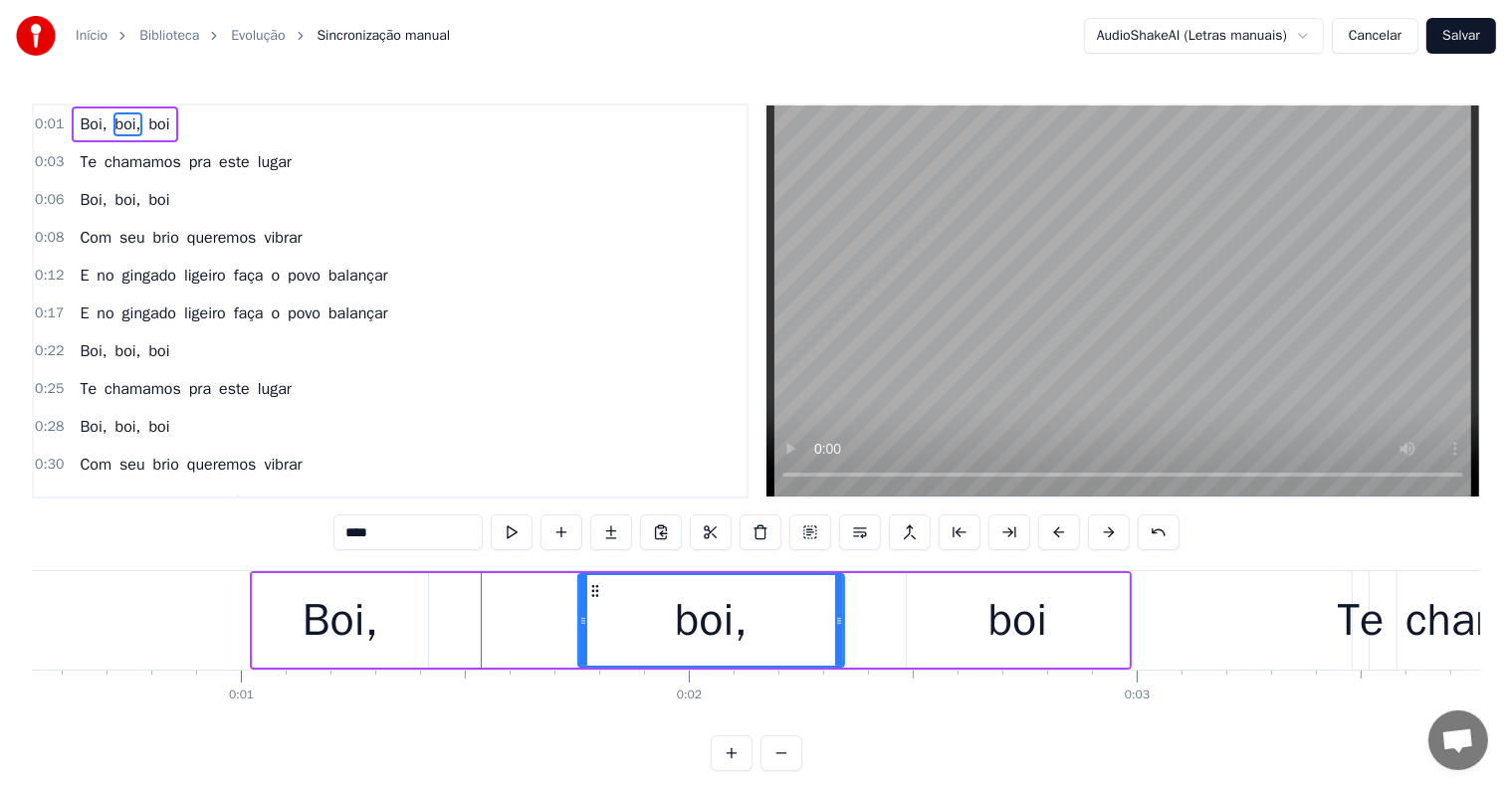 drag, startPoint x: 806, startPoint y: 619, endPoint x: 836, endPoint y: 621, distance: 30.066593 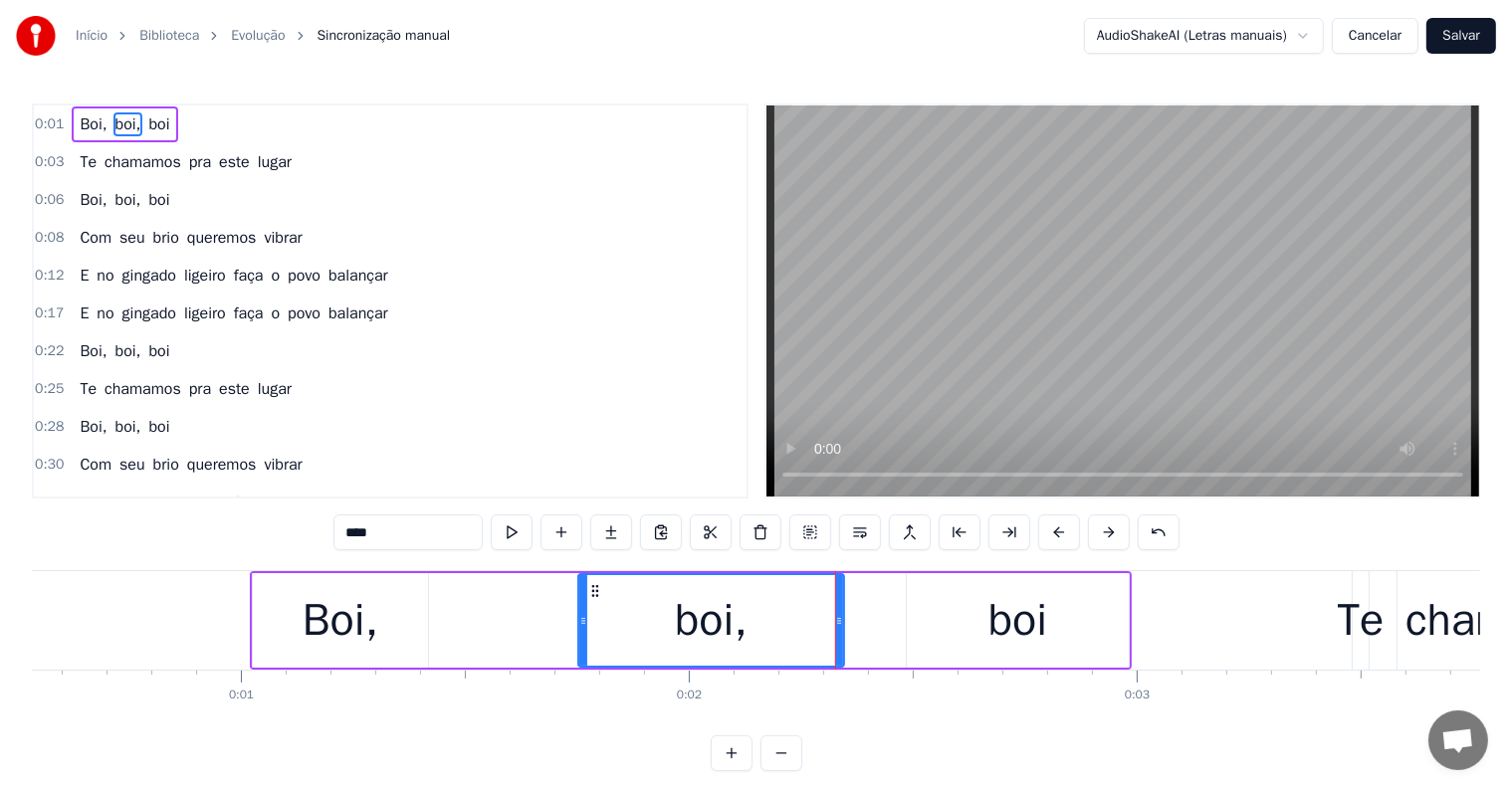 click on "boi" at bounding box center (1017, 620) 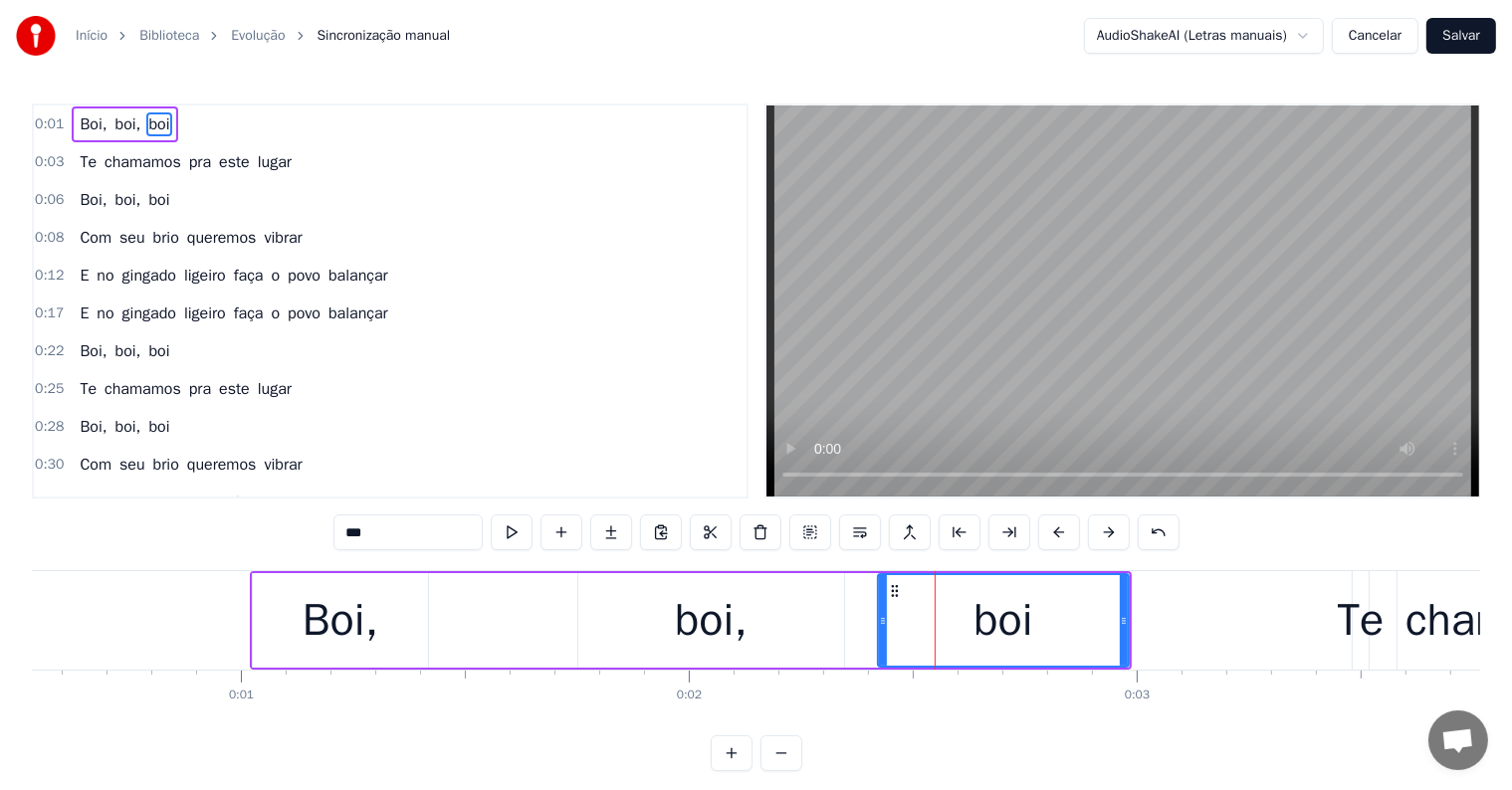 drag, startPoint x: 913, startPoint y: 615, endPoint x: 884, endPoint y: 619, distance: 29.274562 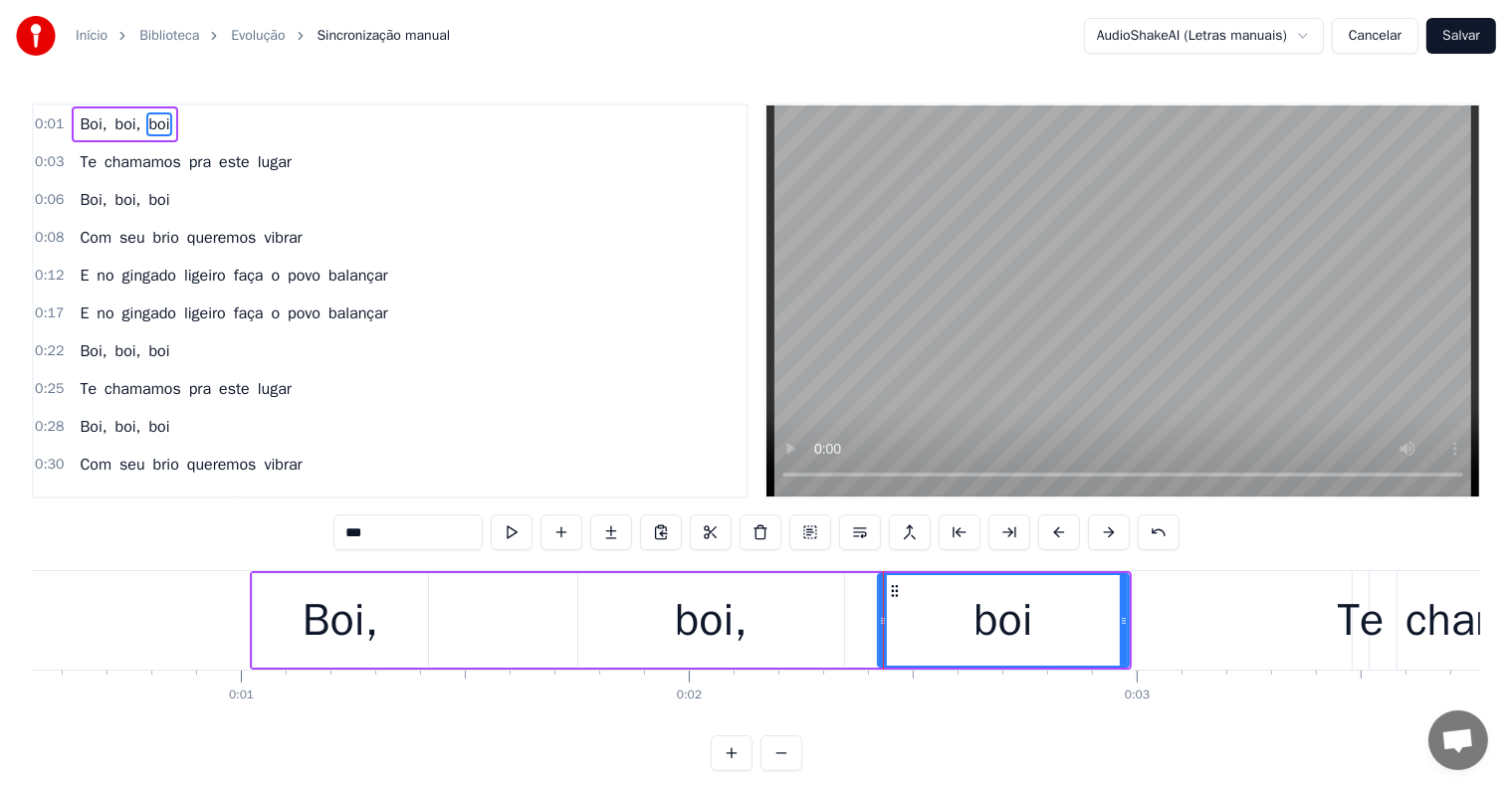 click on "Boi," at bounding box center (340, 620) 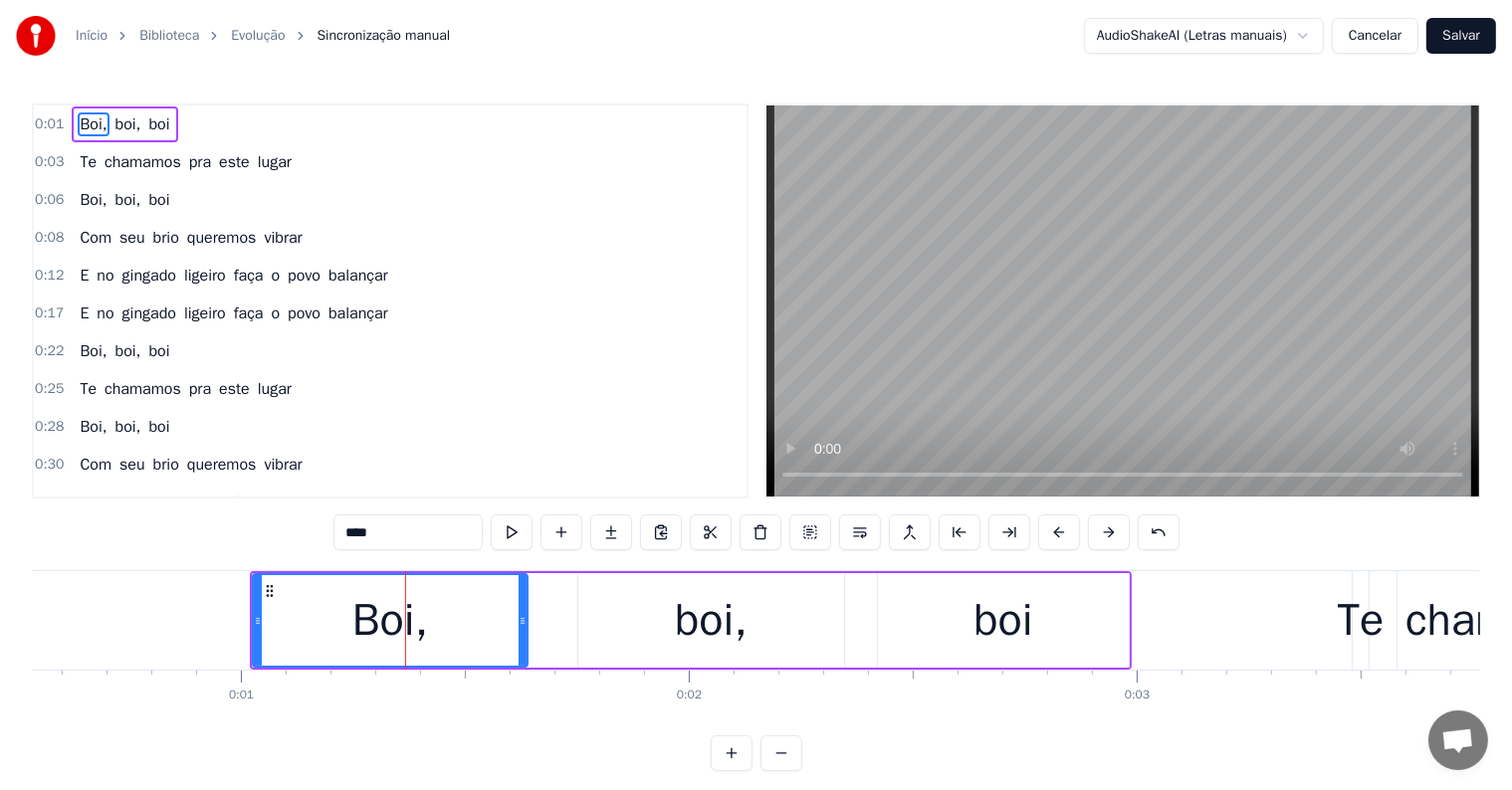 drag, startPoint x: 424, startPoint y: 622, endPoint x: 522, endPoint y: 627, distance: 98.12747 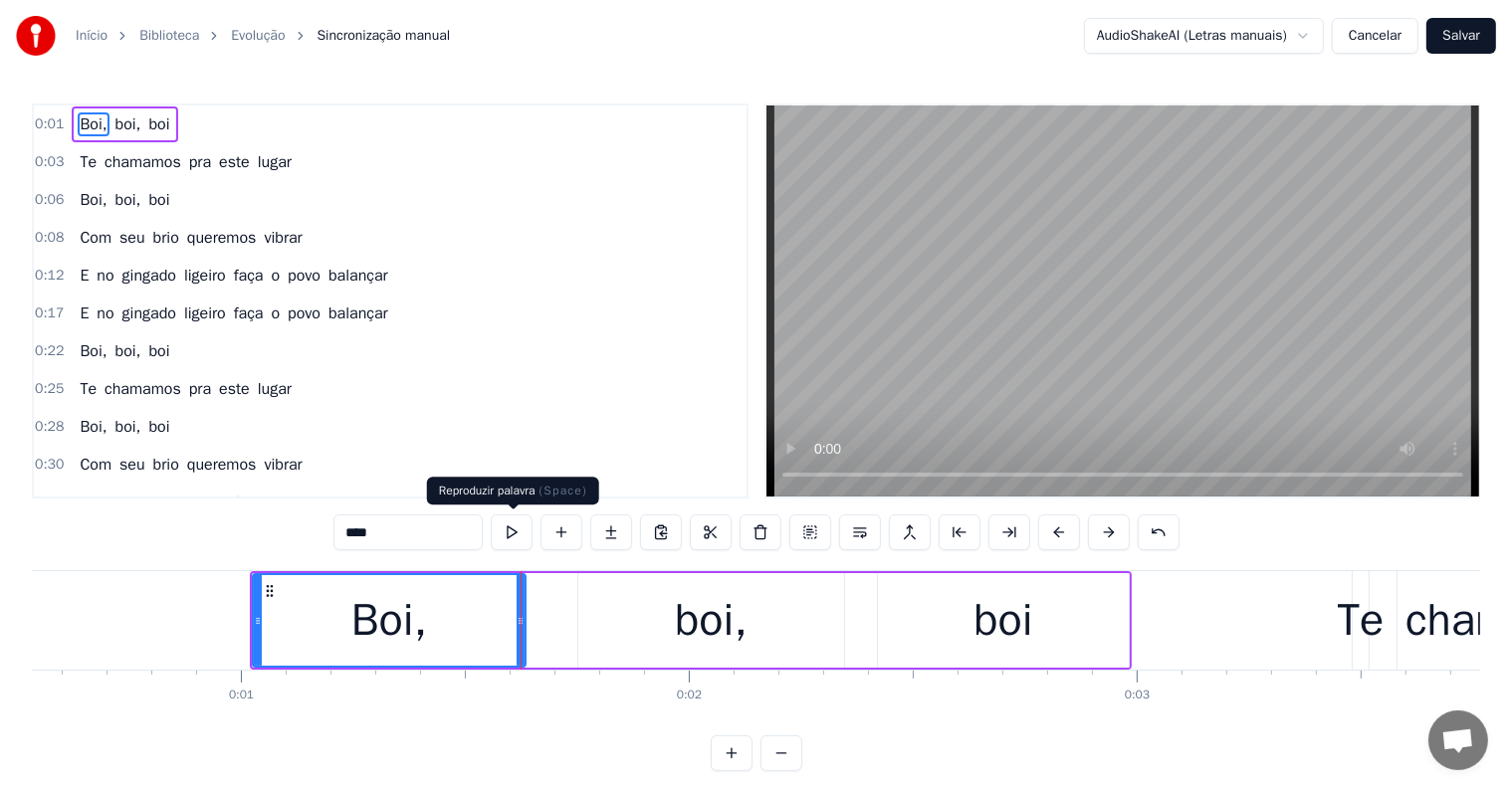 click at bounding box center (512, 532) 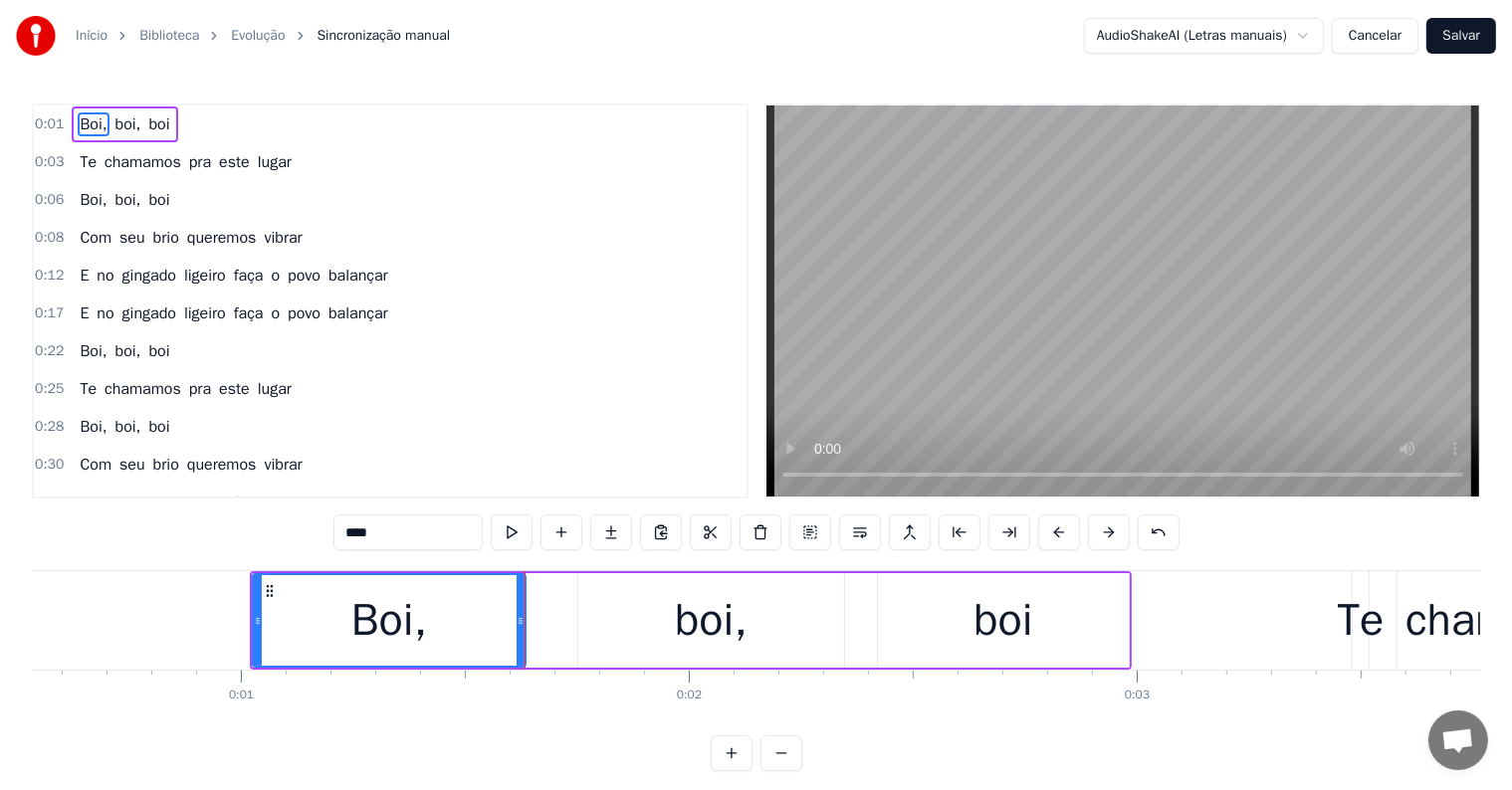 click at bounding box center (512, 532) 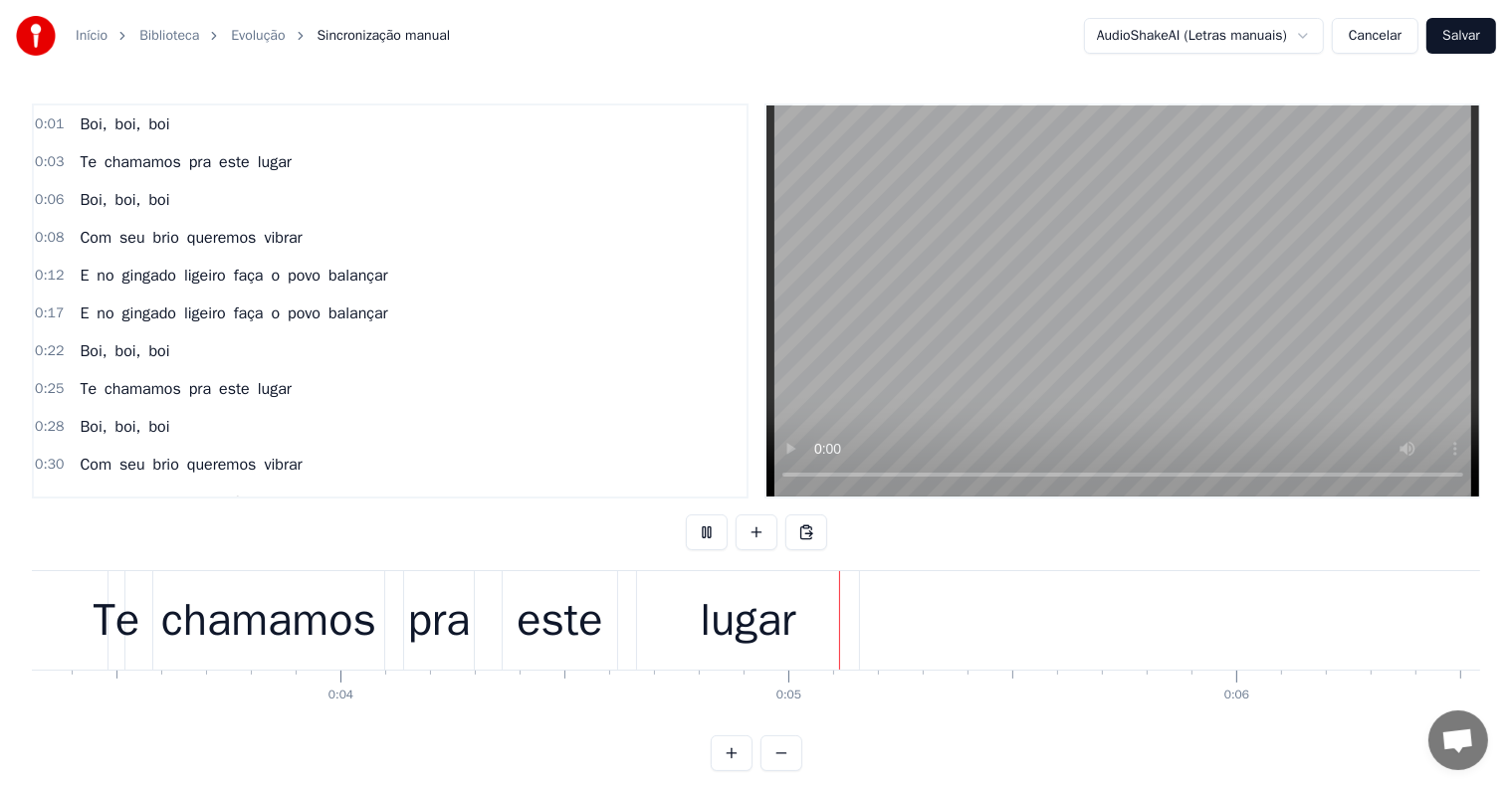 scroll, scrollTop: 0, scrollLeft: 1739, axis: horizontal 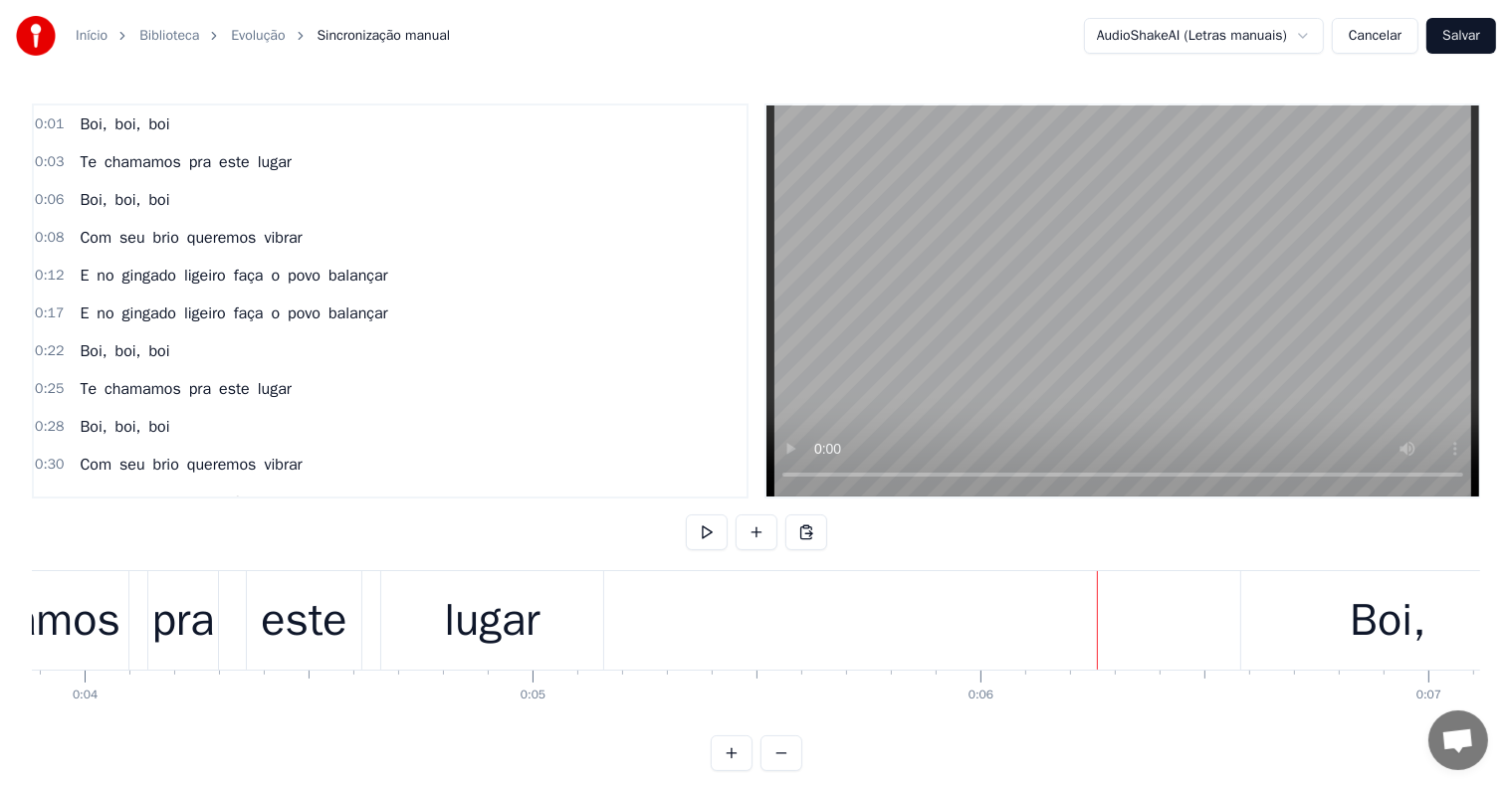 click on "lugar" at bounding box center [492, 620] 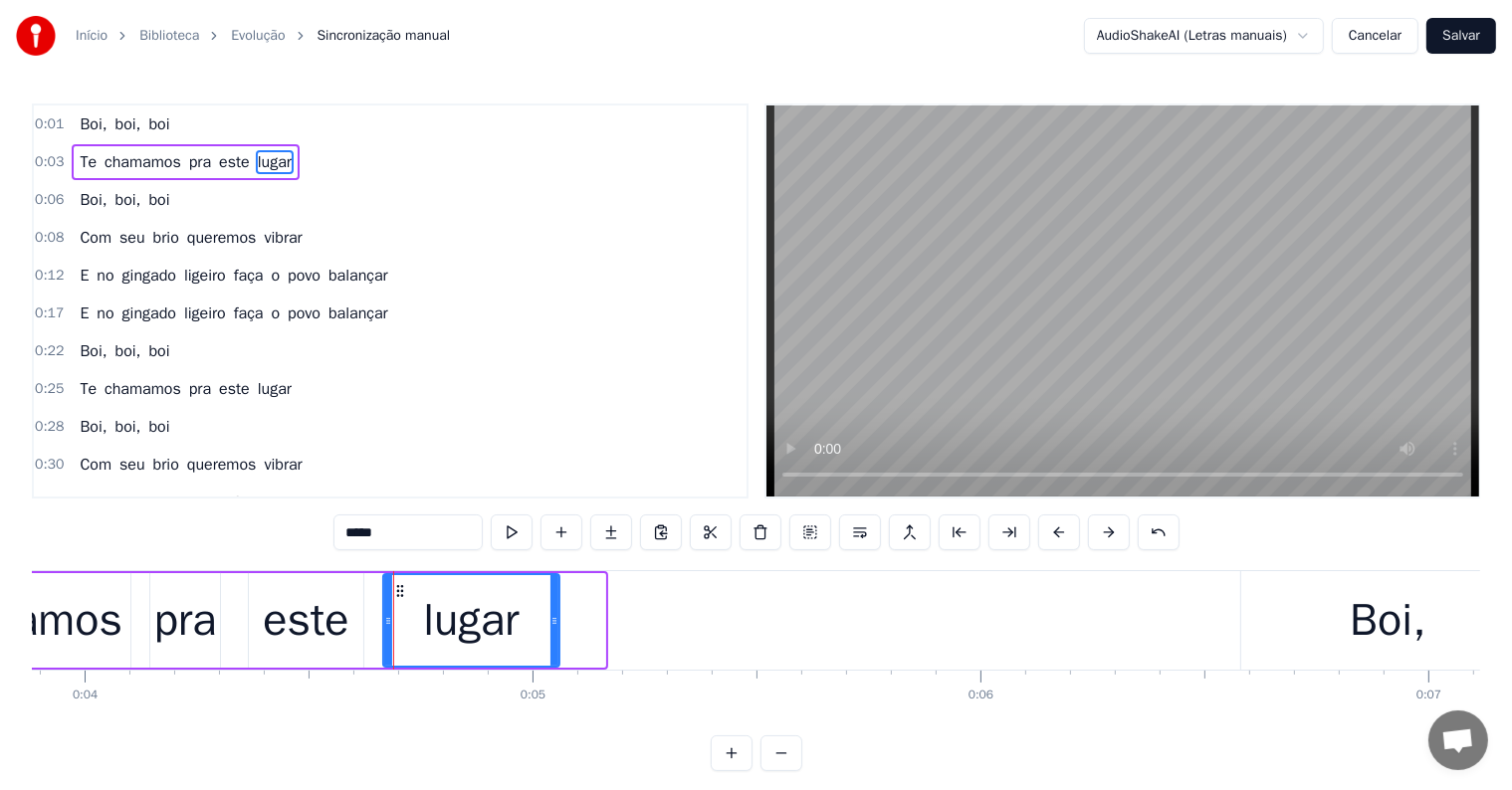 drag, startPoint x: 601, startPoint y: 620, endPoint x: 555, endPoint y: 623, distance: 46.09772 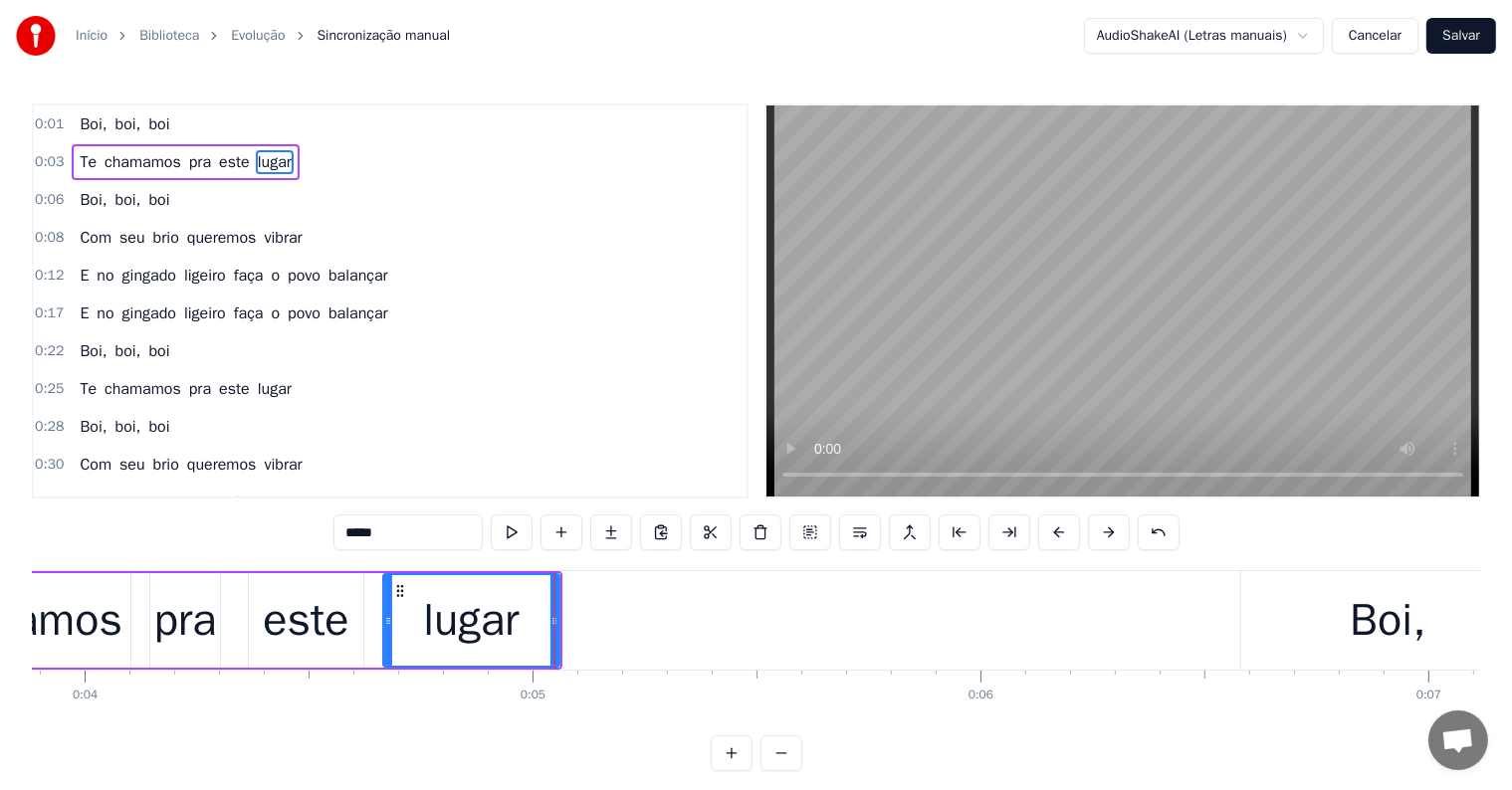 click on "Te chamamos pra este lugar" at bounding box center (207, 620) 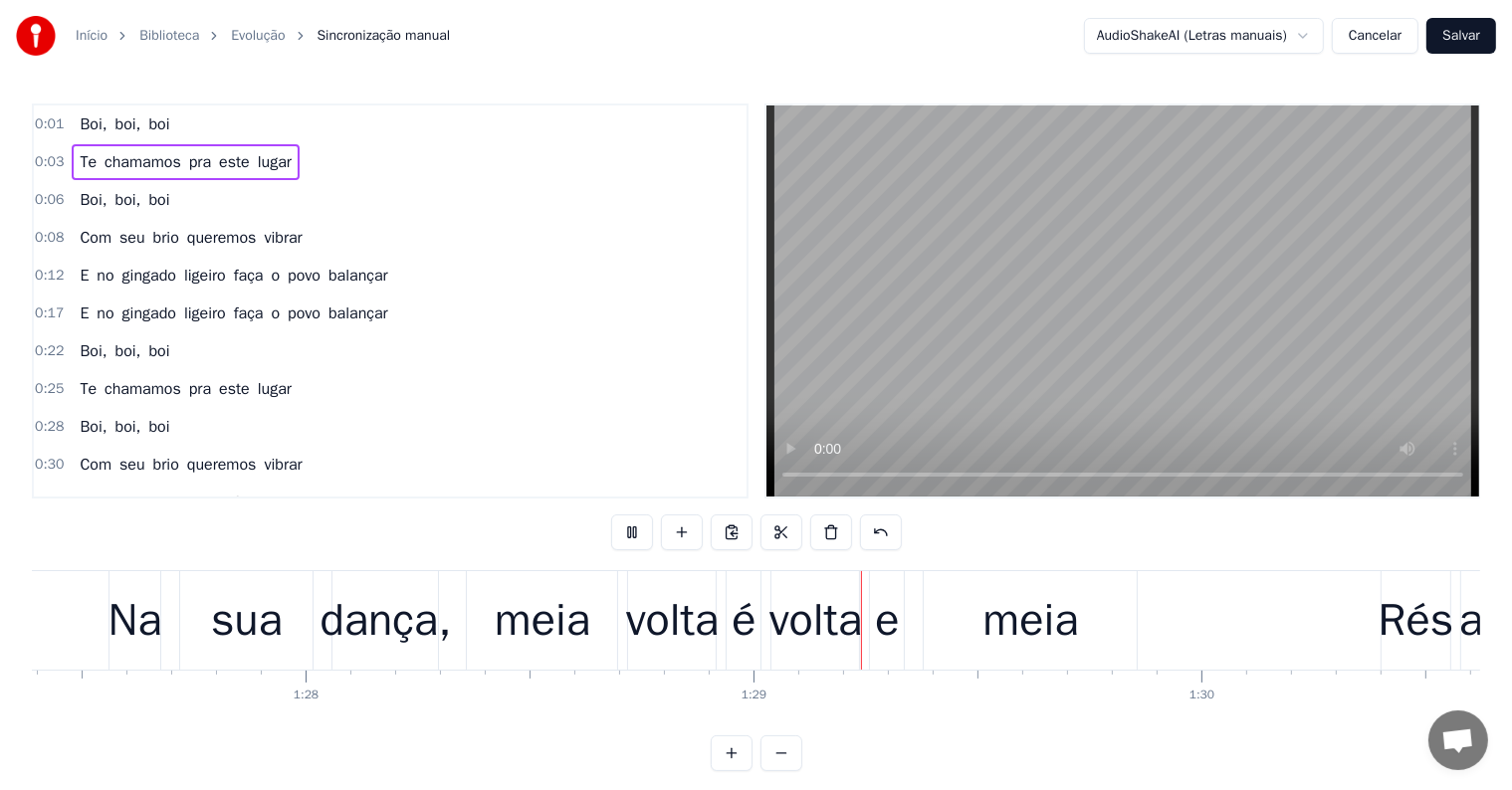 scroll, scrollTop: 0, scrollLeft: 39153, axis: horizontal 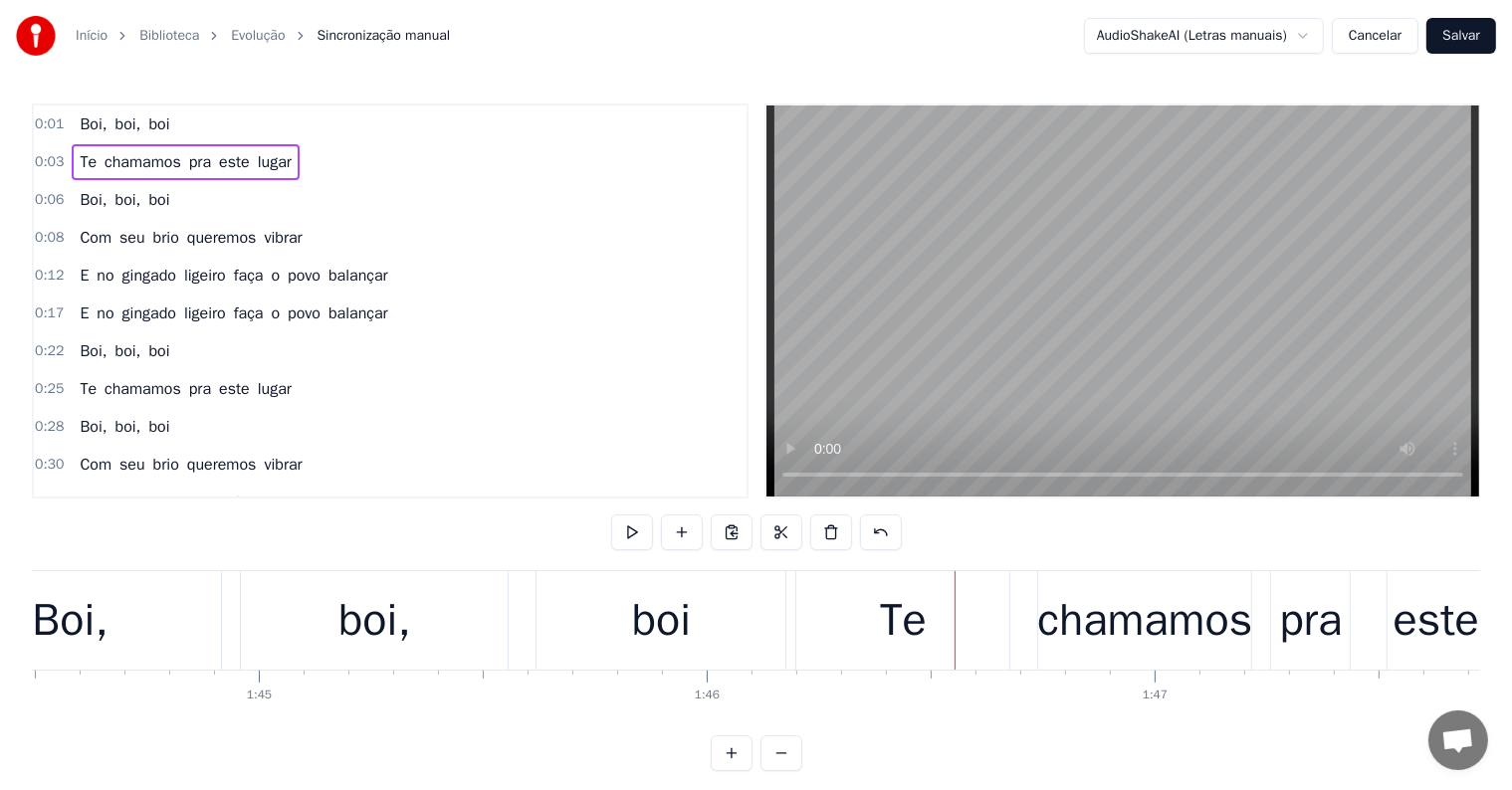click on "boi" at bounding box center [661, 620] 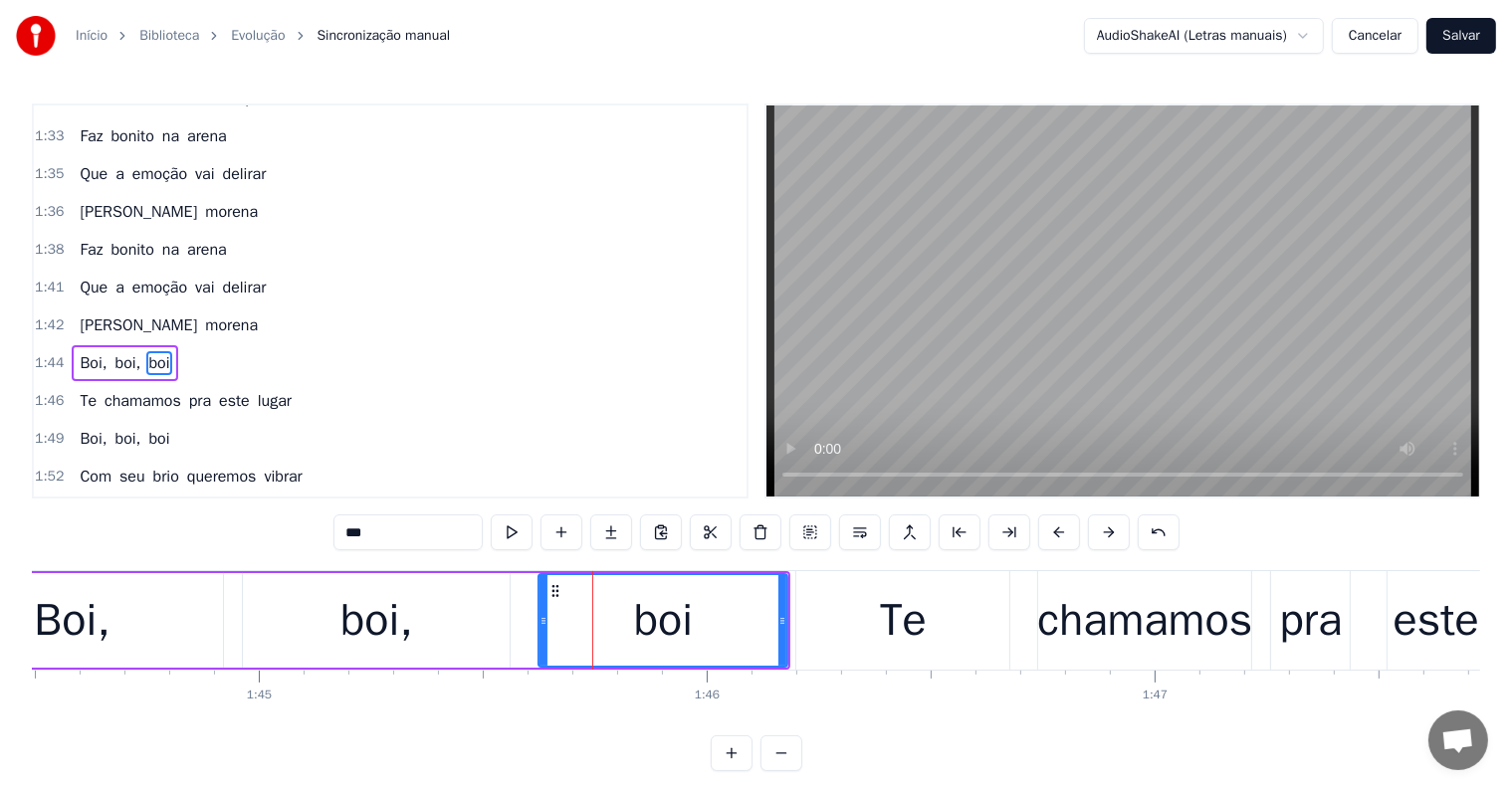 scroll, scrollTop: 1067, scrollLeft: 0, axis: vertical 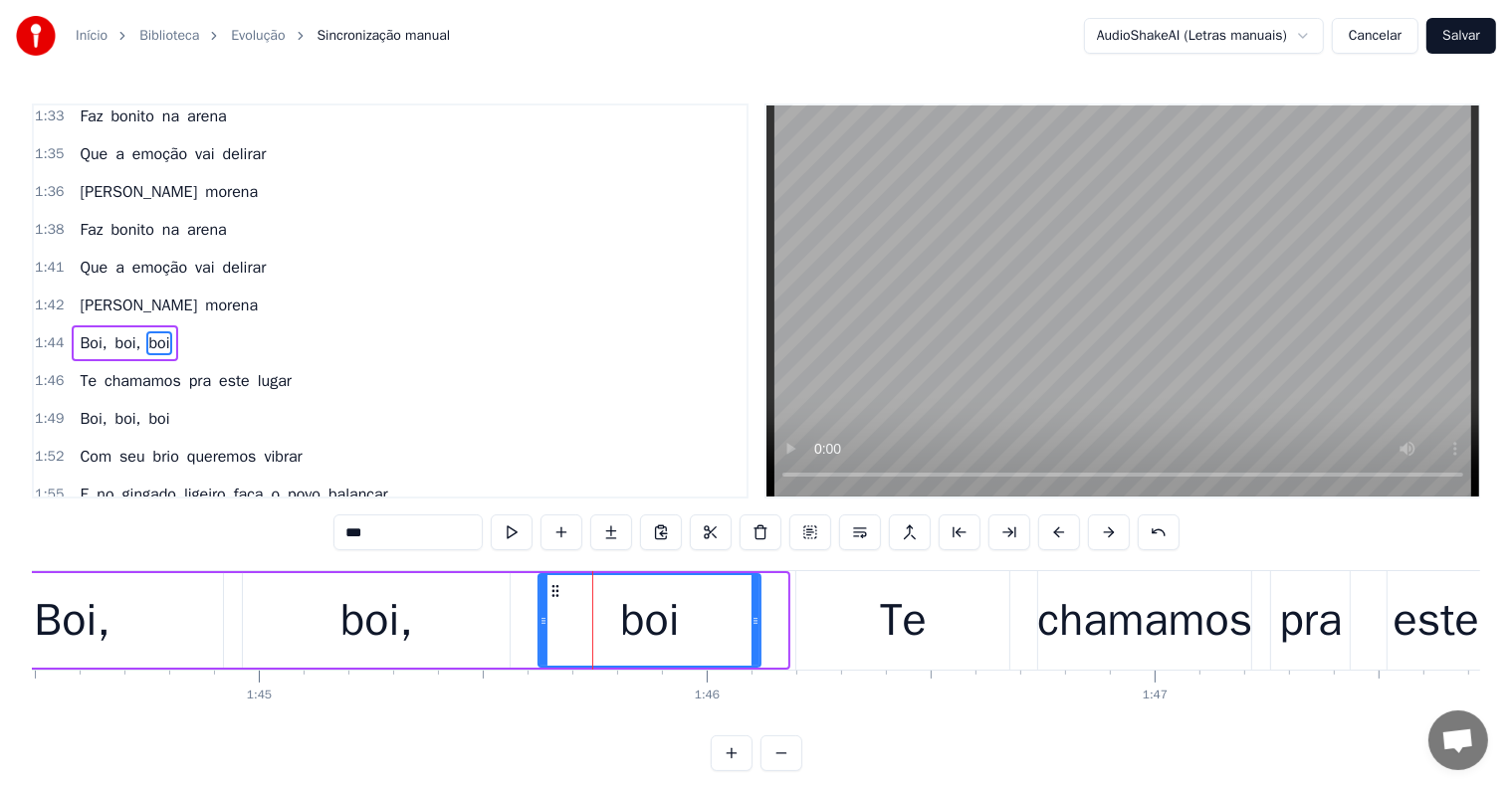 drag, startPoint x: 779, startPoint y: 617, endPoint x: 753, endPoint y: 617, distance: 26 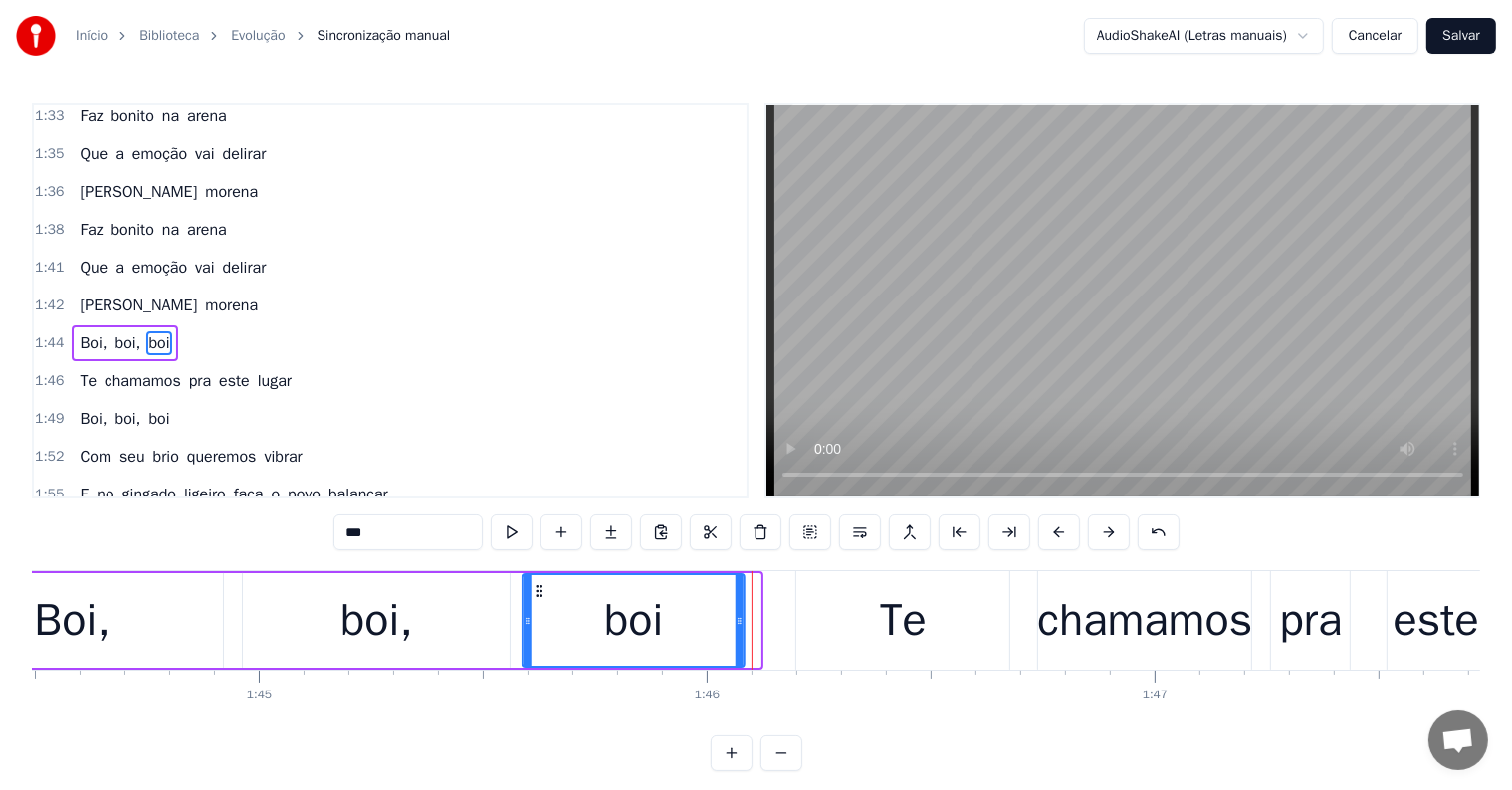 drag, startPoint x: 552, startPoint y: 591, endPoint x: 537, endPoint y: 592, distance: 15.0333 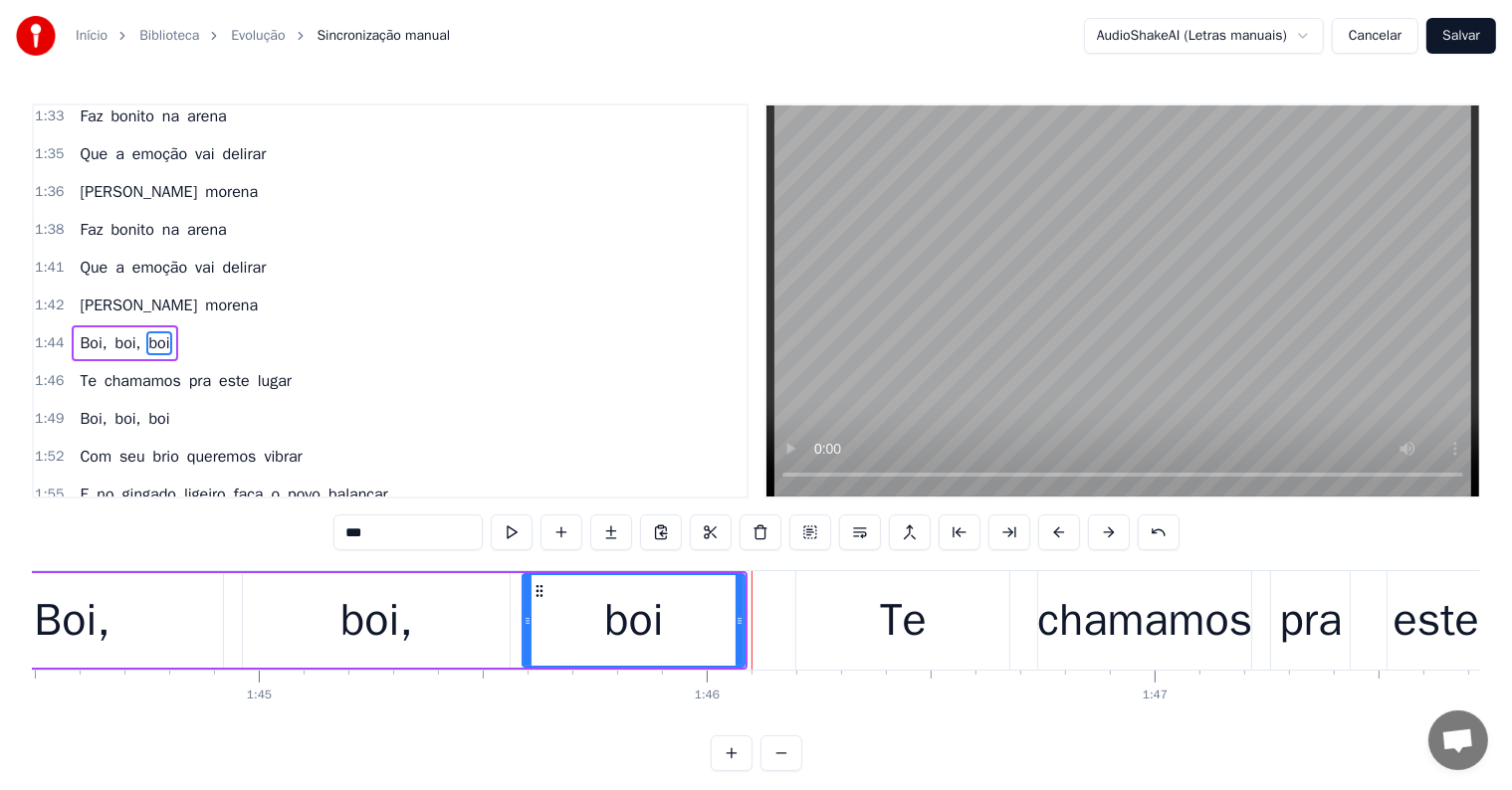 click on "Boi," at bounding box center [72, 621] 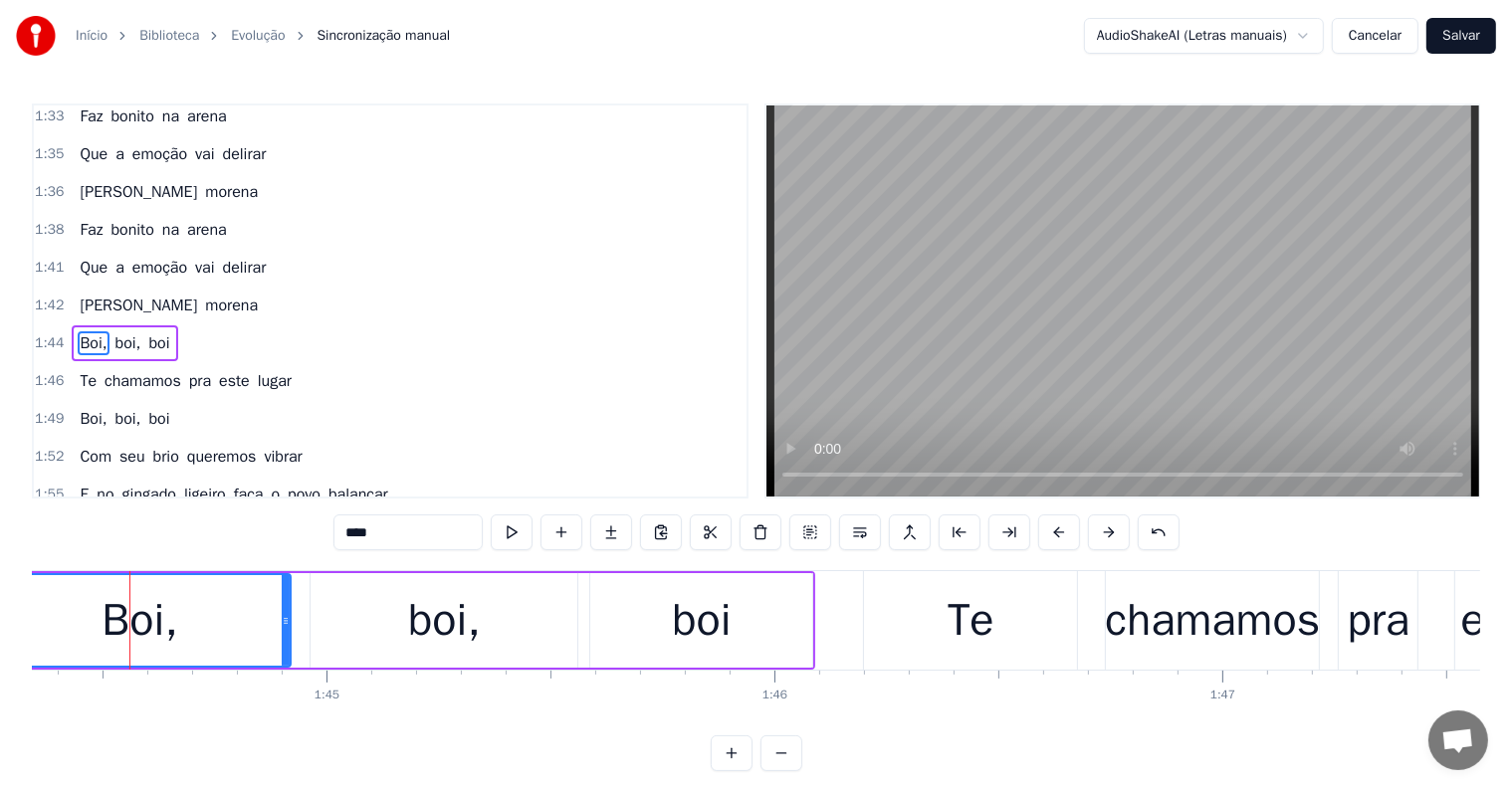 scroll, scrollTop: 0, scrollLeft: 46735, axis: horizontal 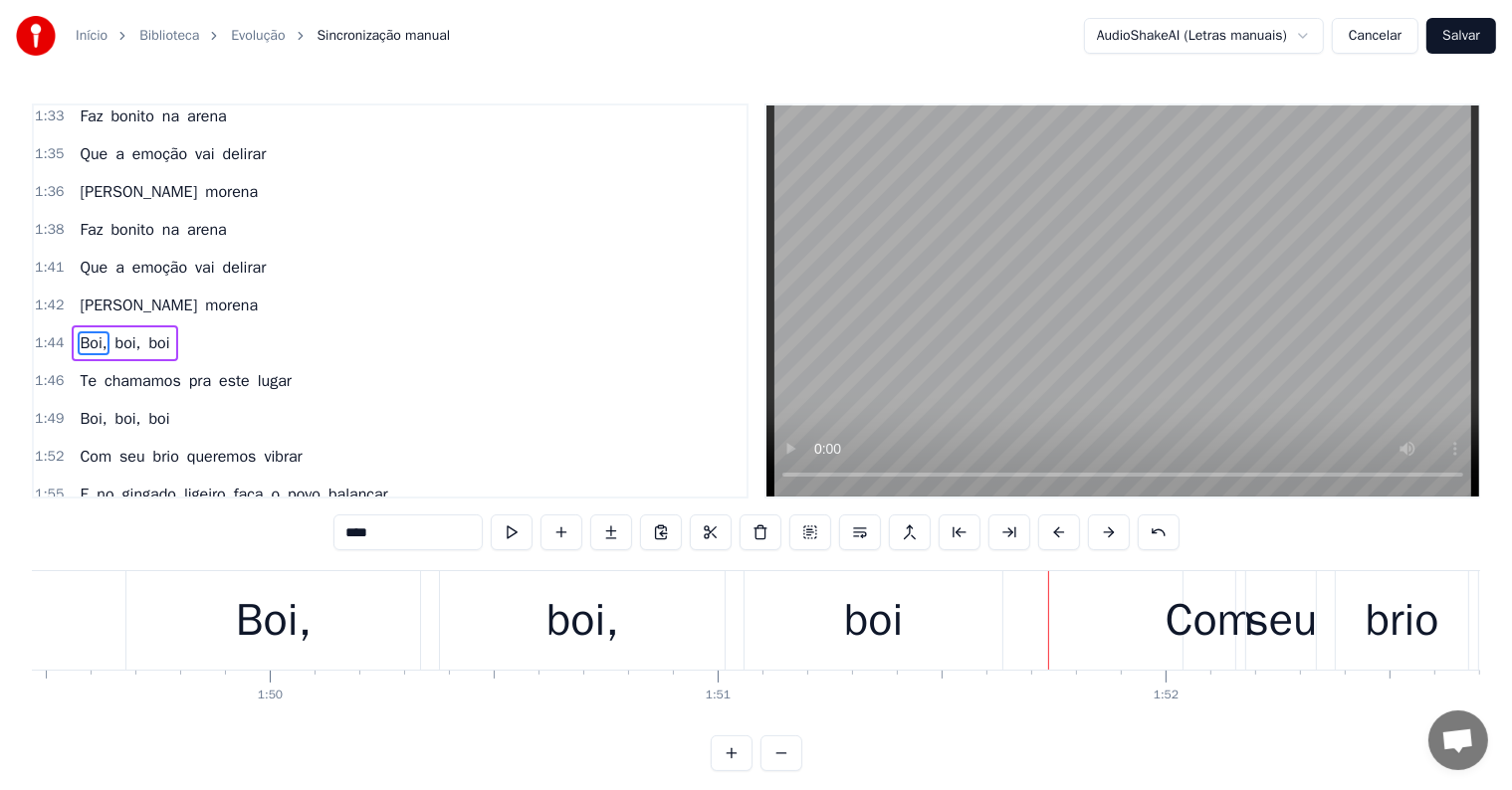 click on "boi," at bounding box center (582, 620) 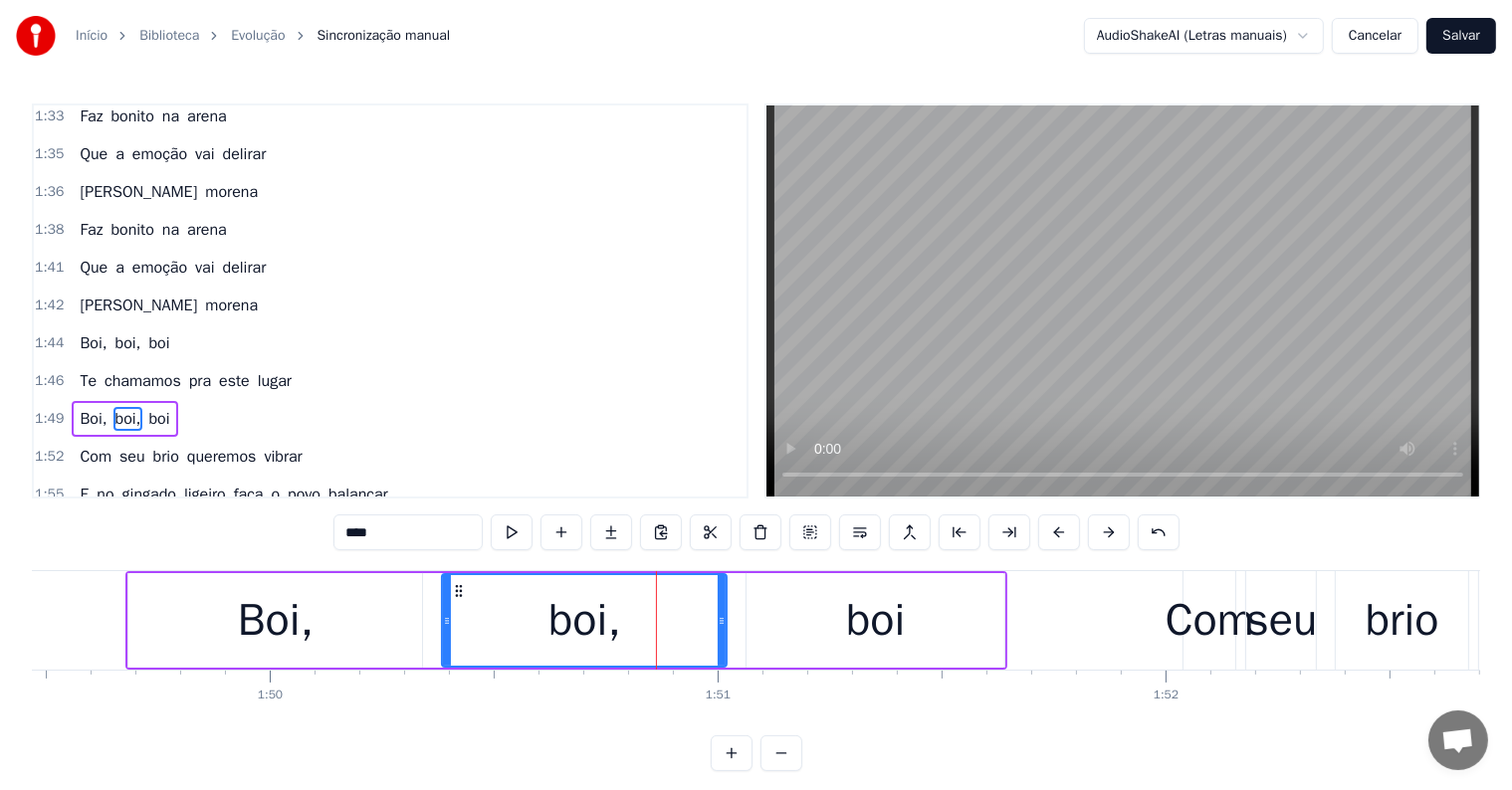 scroll, scrollTop: 1140, scrollLeft: 0, axis: vertical 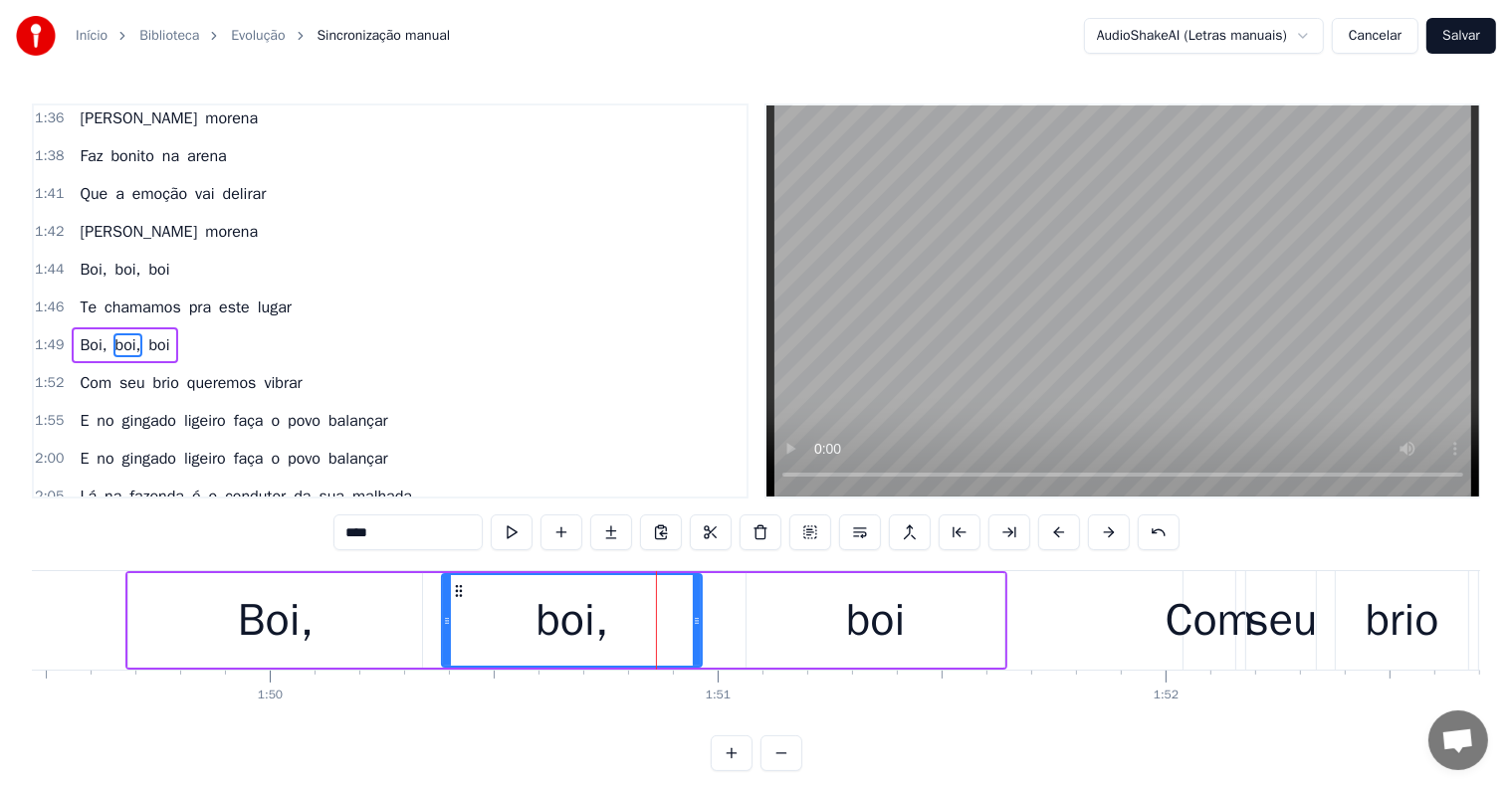 drag, startPoint x: 721, startPoint y: 618, endPoint x: 696, endPoint y: 618, distance: 25 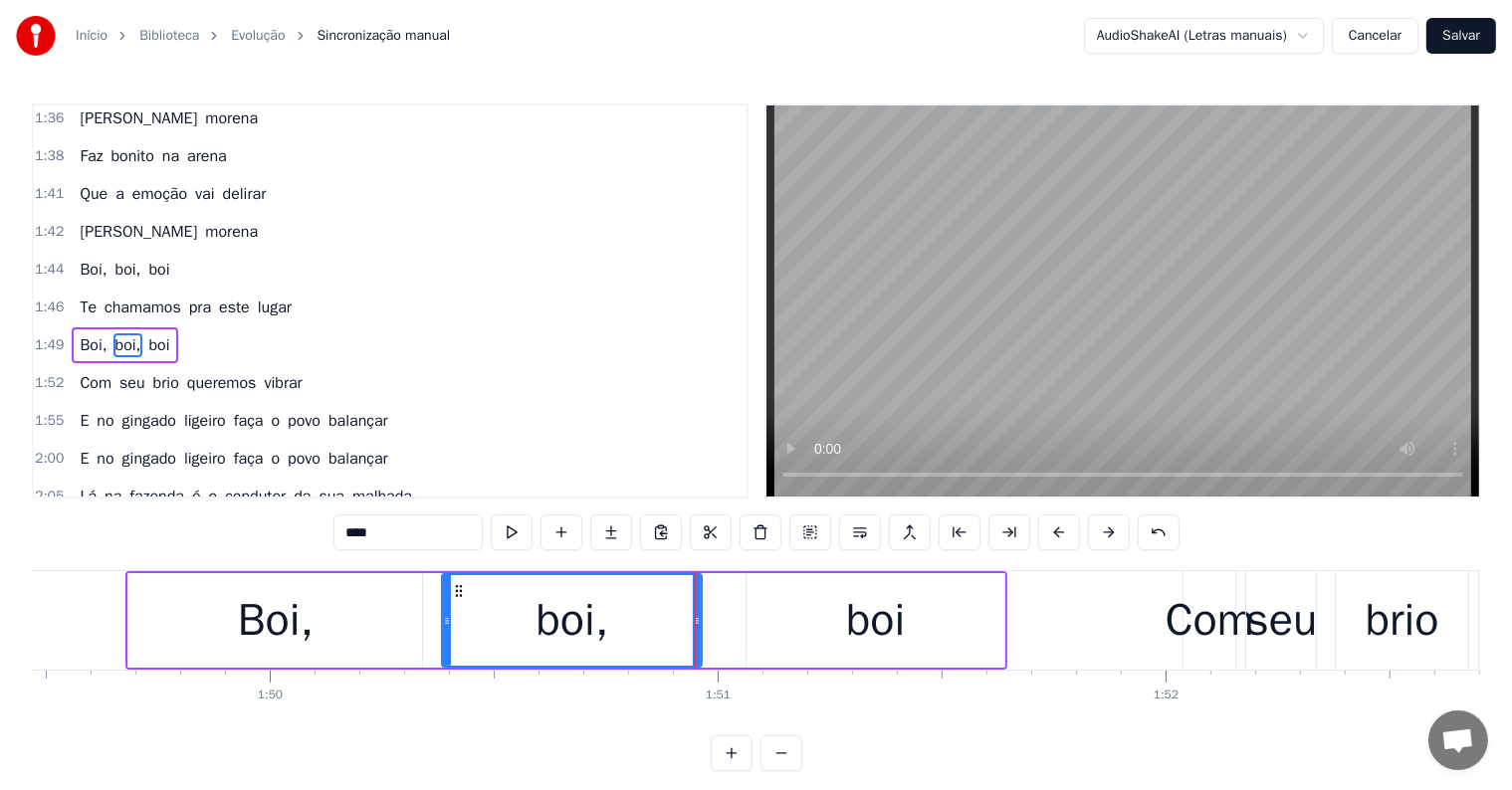 click on "boi" at bounding box center [875, 620] 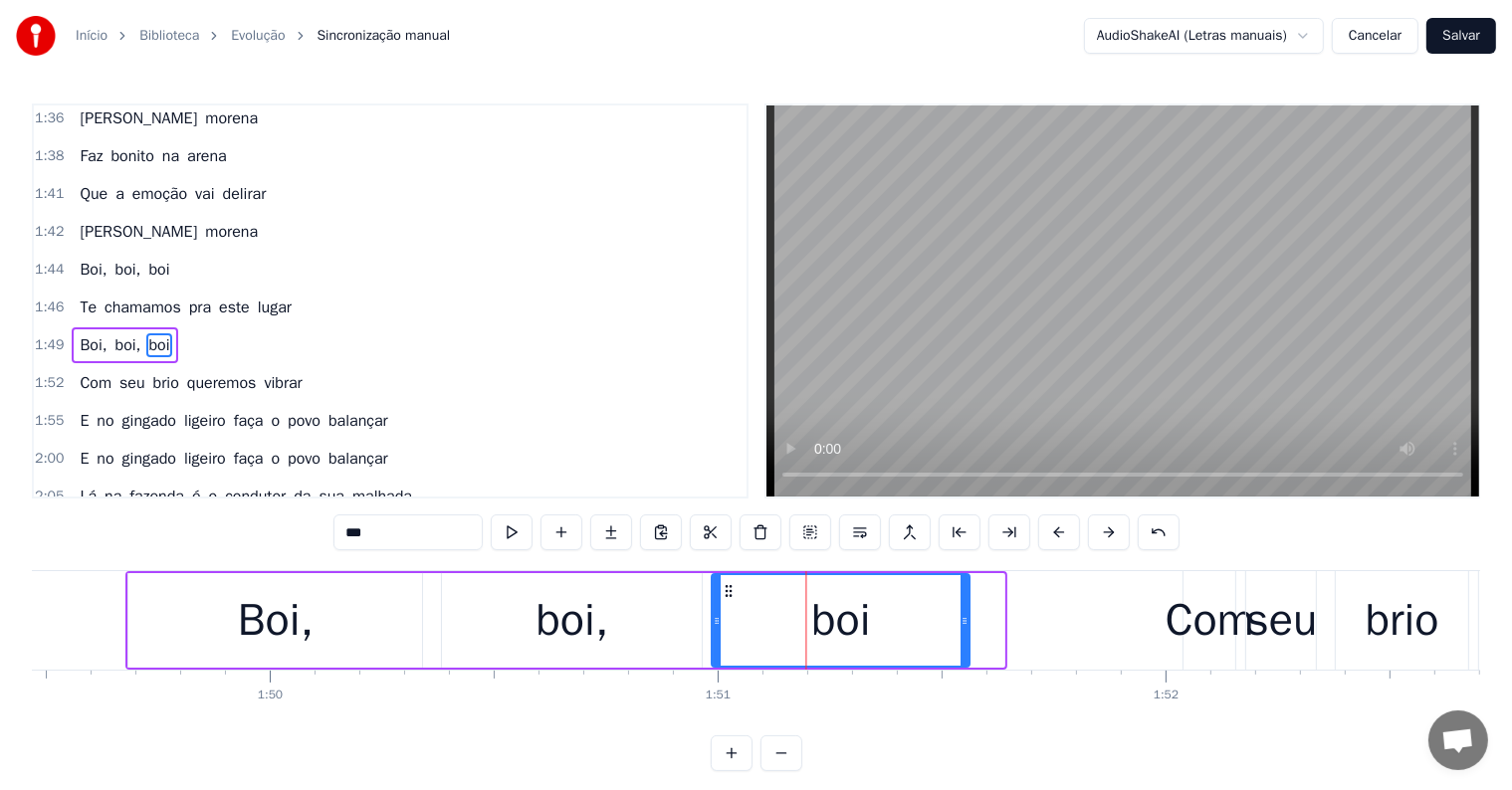 drag, startPoint x: 763, startPoint y: 589, endPoint x: 729, endPoint y: 589, distance: 34 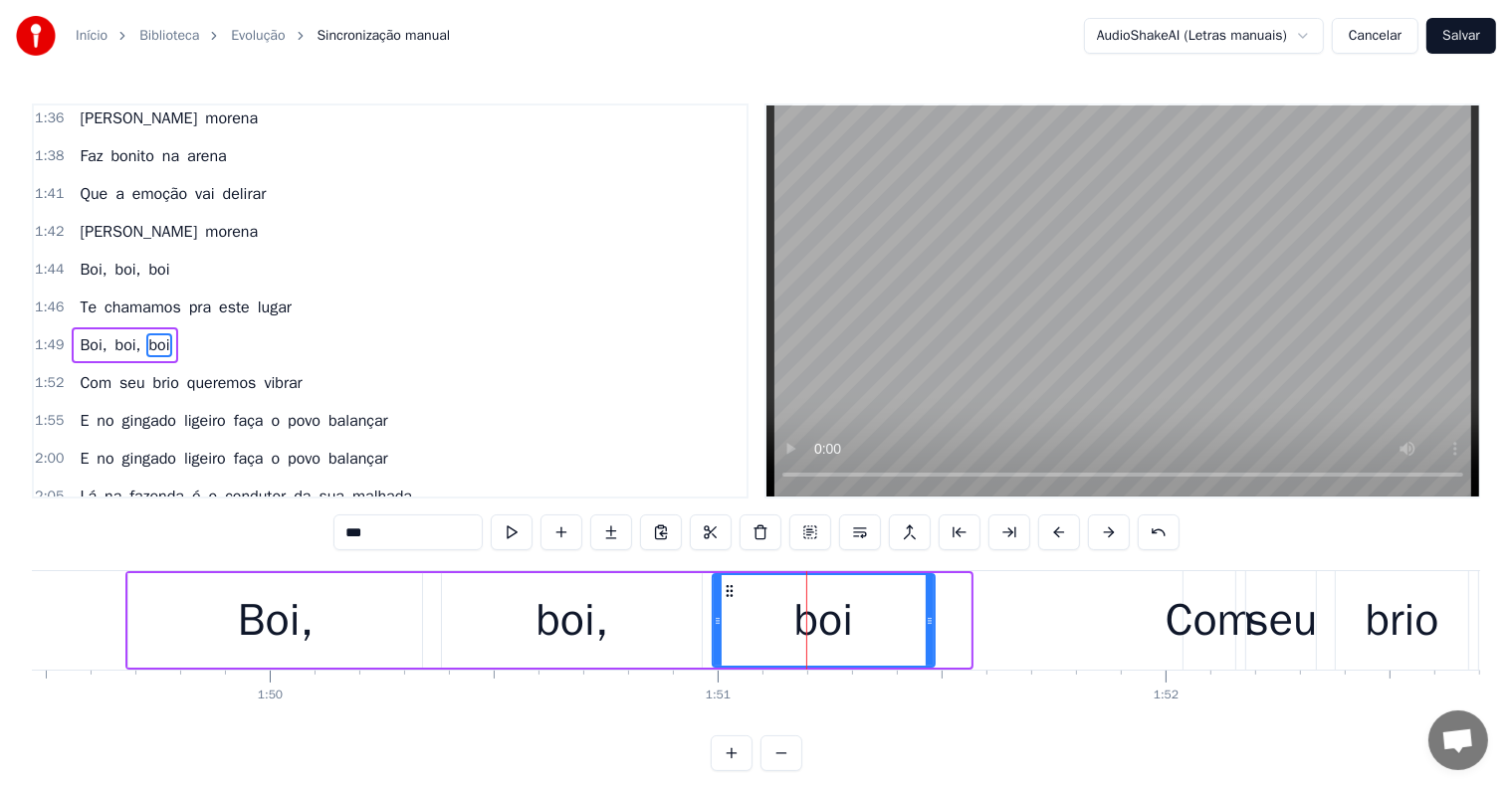 drag, startPoint x: 964, startPoint y: 624, endPoint x: 923, endPoint y: 621, distance: 41.10961 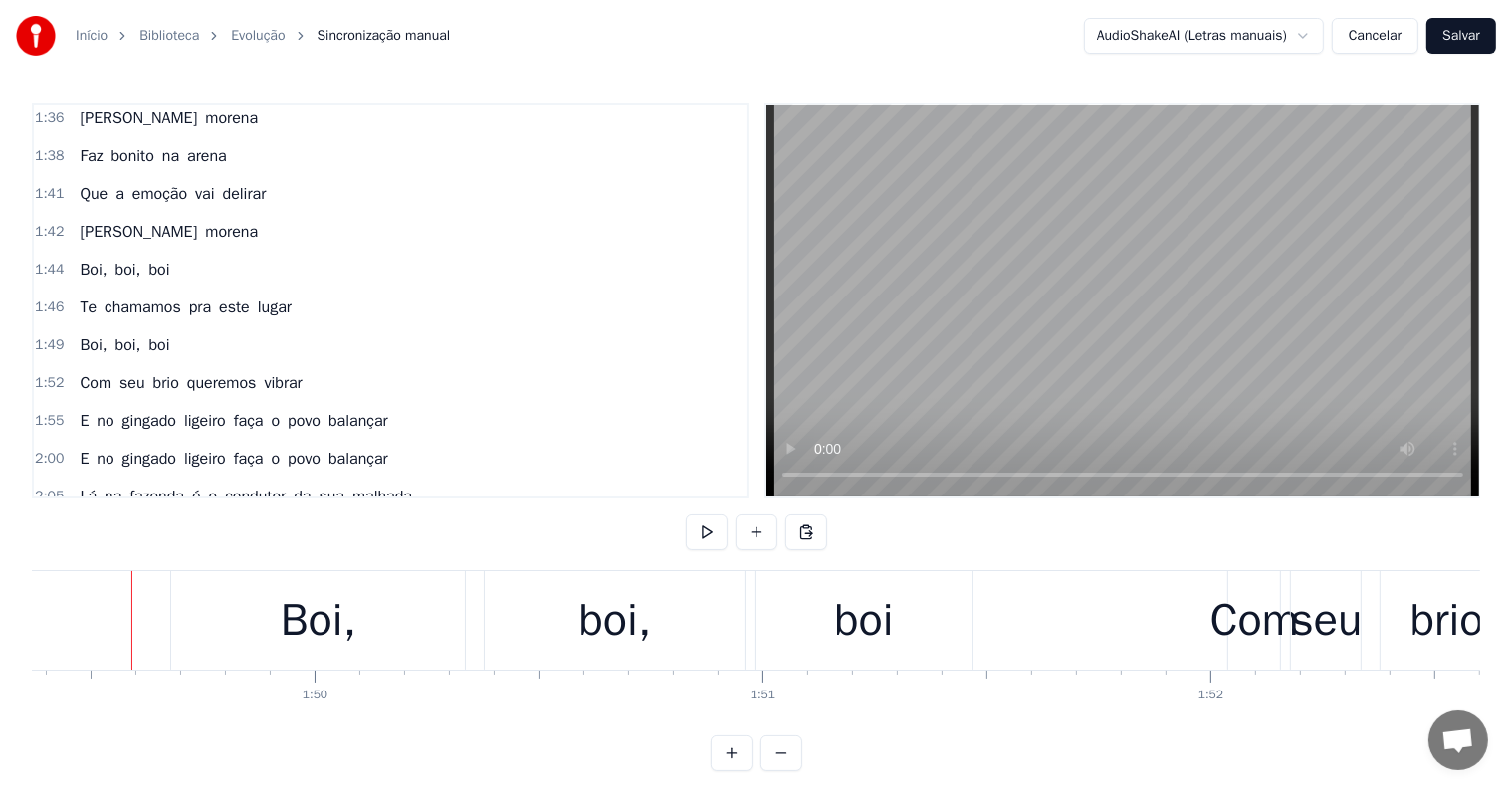 scroll, scrollTop: 0, scrollLeft: 48988, axis: horizontal 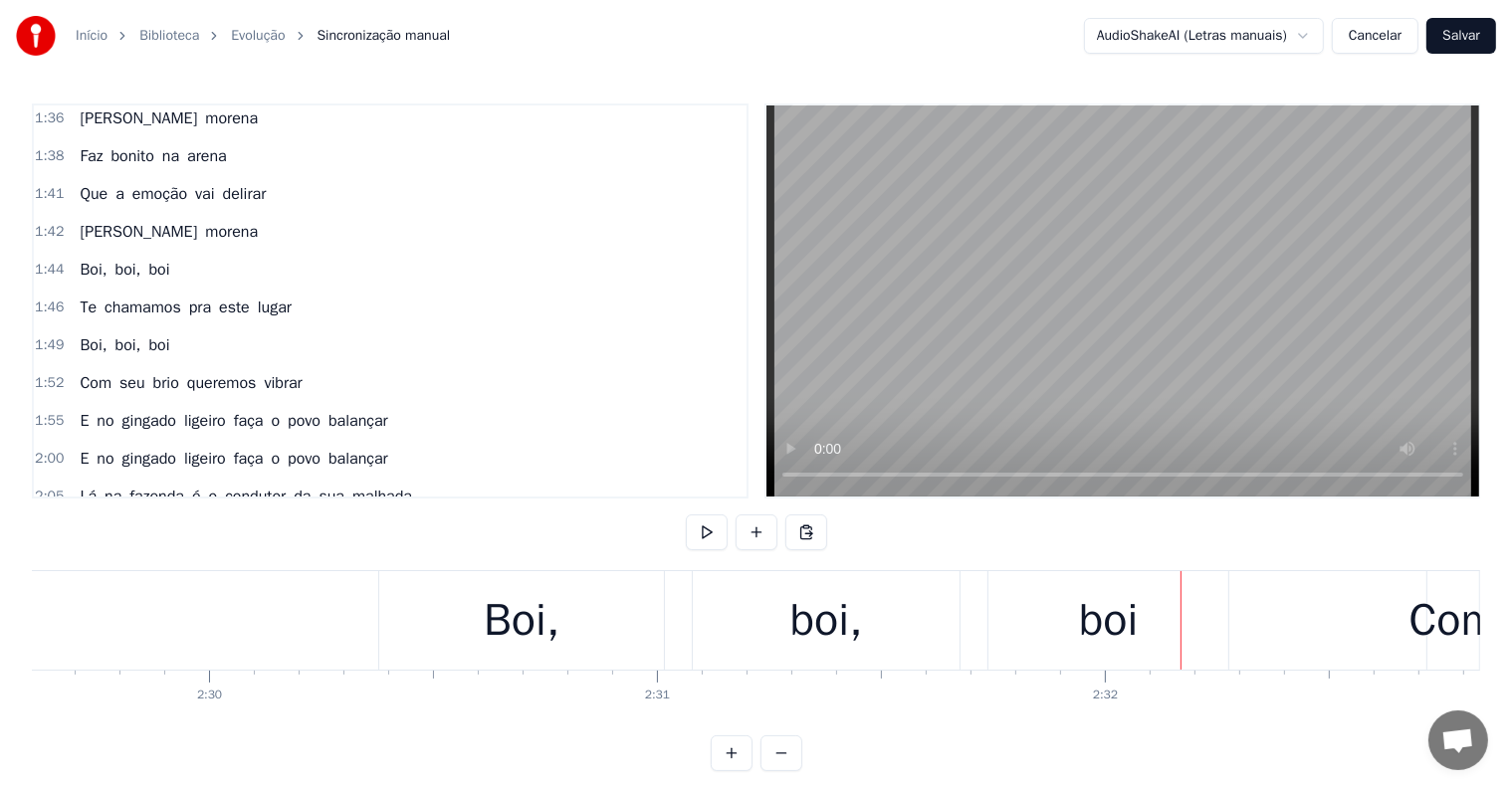 click on "Boi," at bounding box center [522, 620] 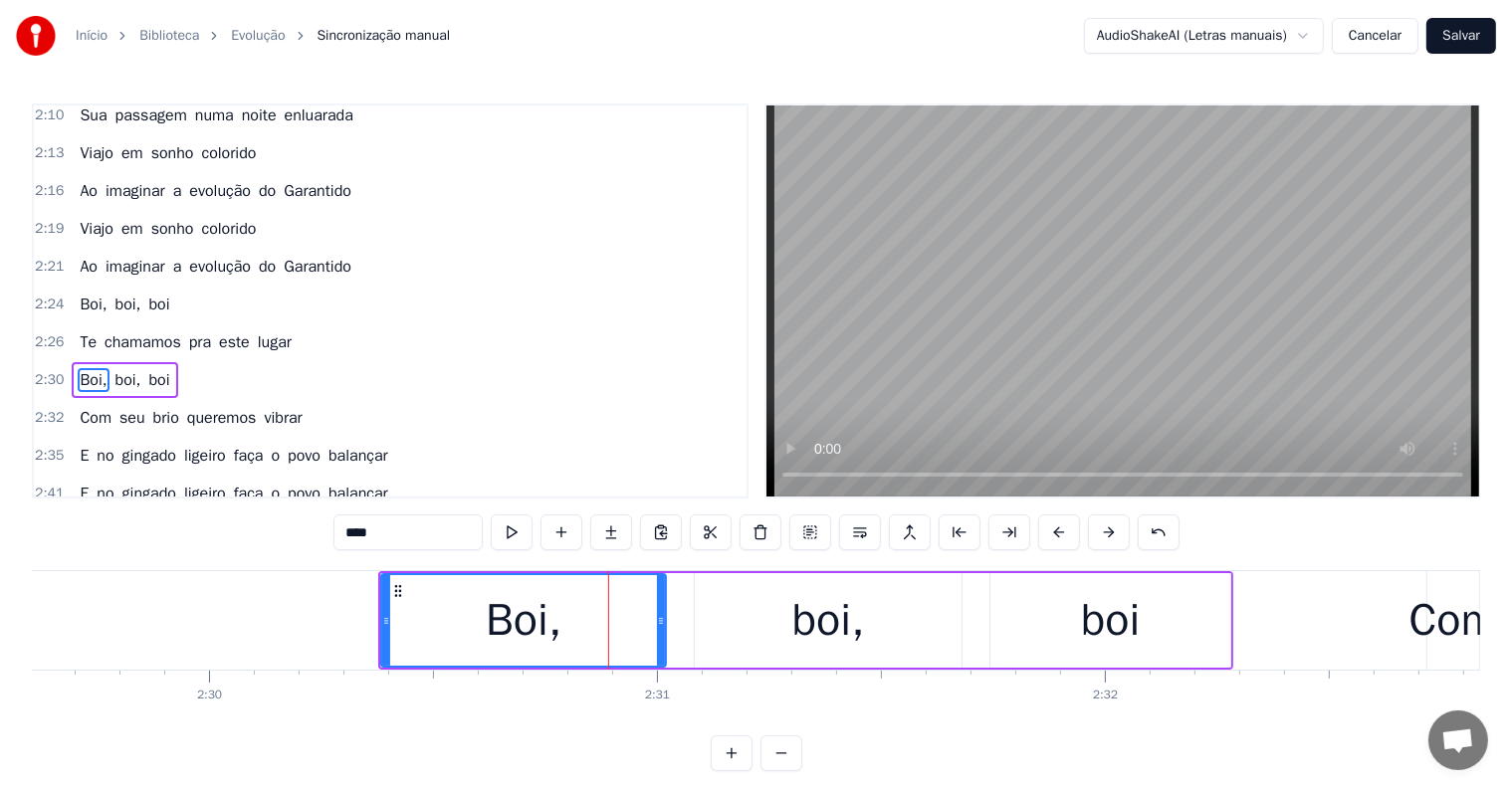 scroll, scrollTop: 1616, scrollLeft: 0, axis: vertical 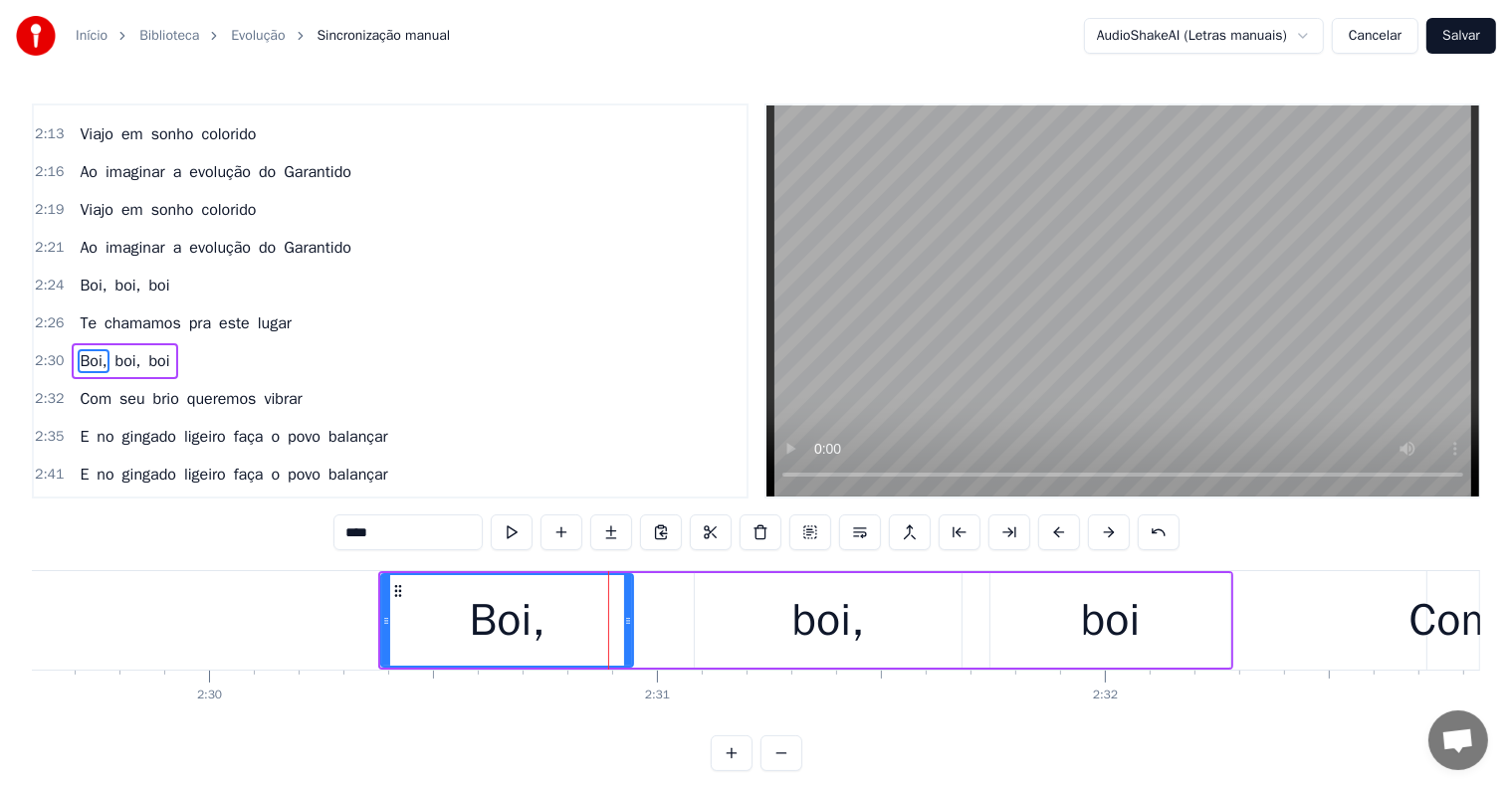 drag, startPoint x: 657, startPoint y: 620, endPoint x: 624, endPoint y: 620, distance: 33 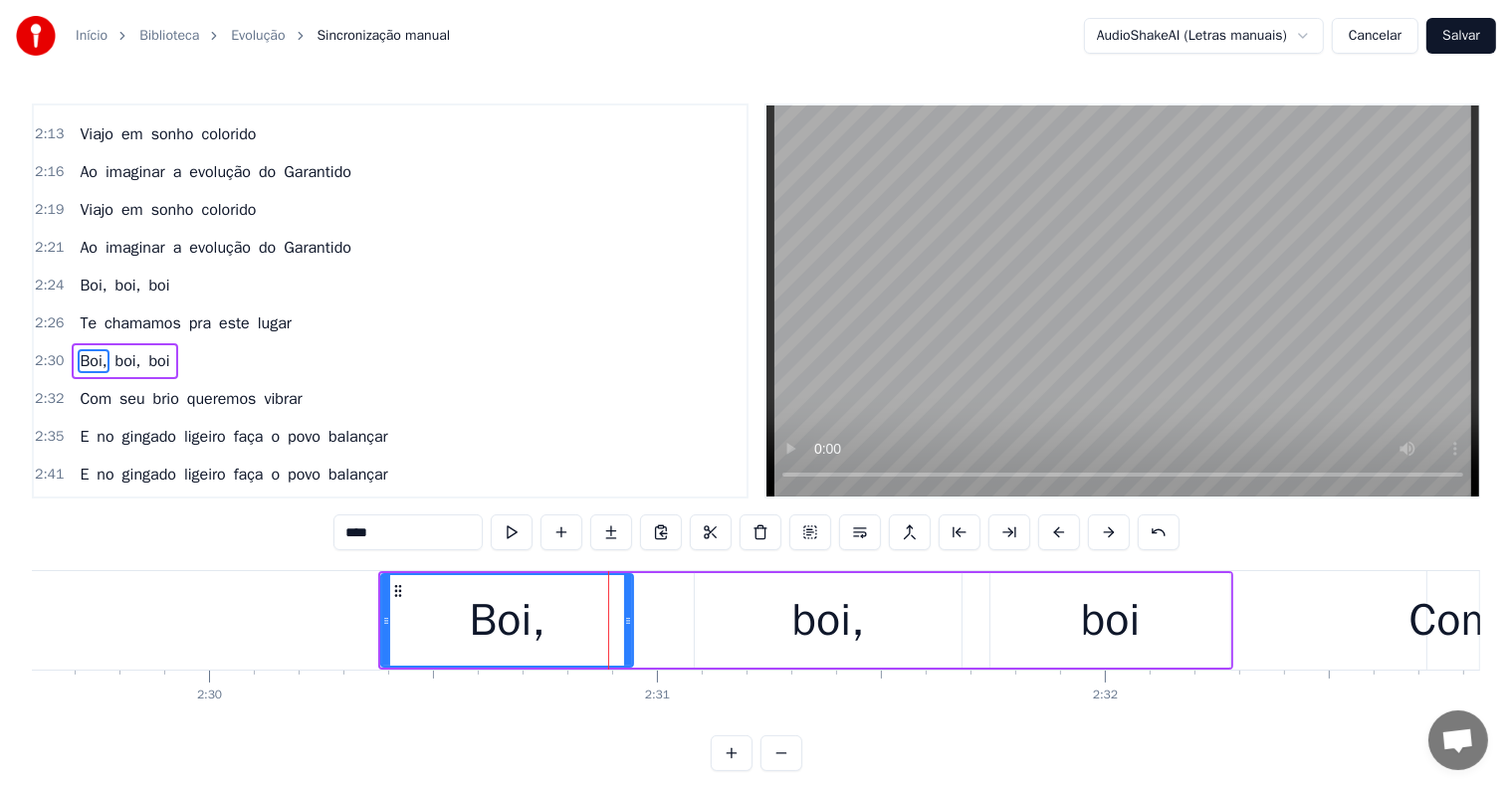 click 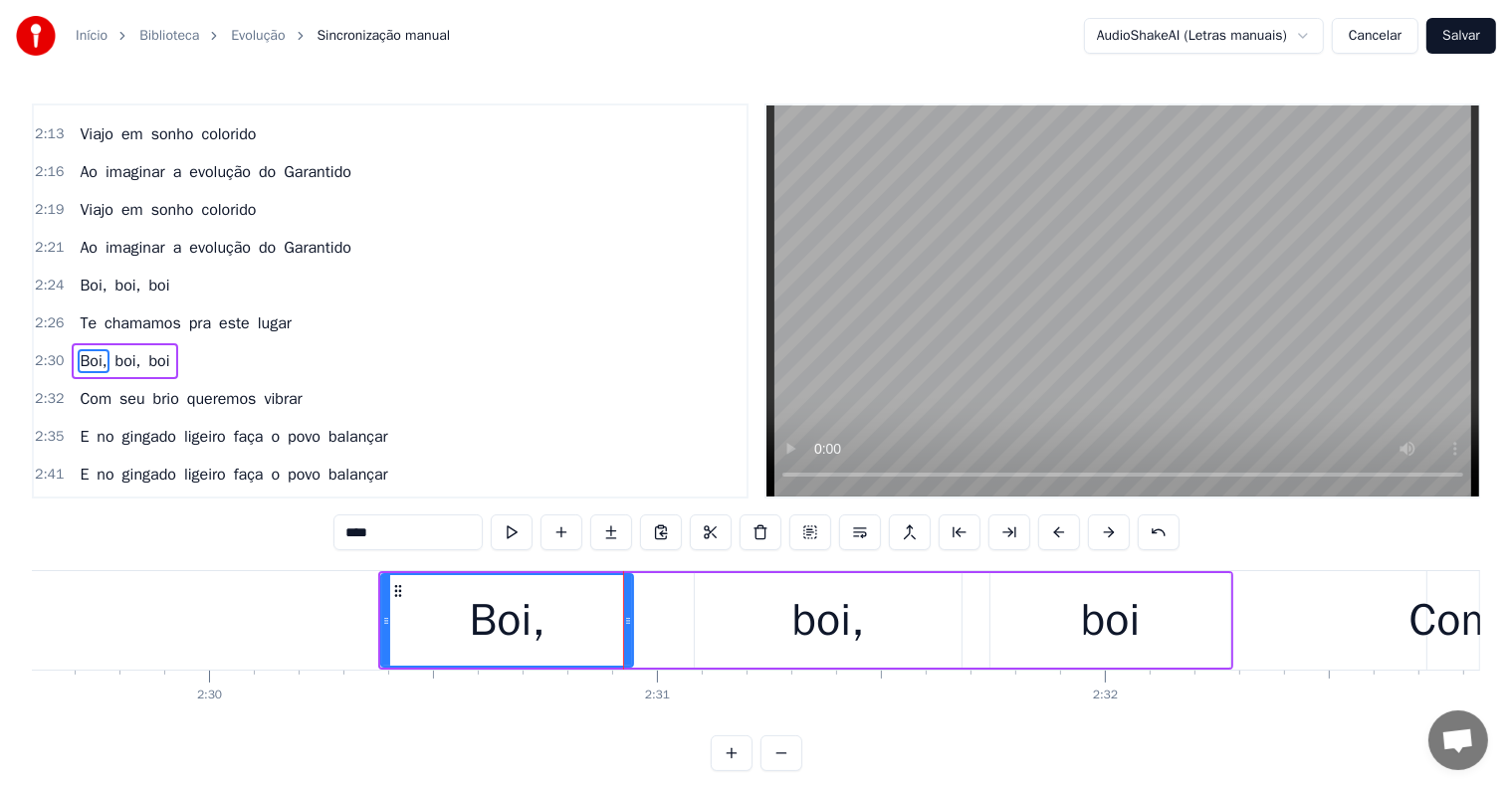 click on "boi," at bounding box center [828, 620] 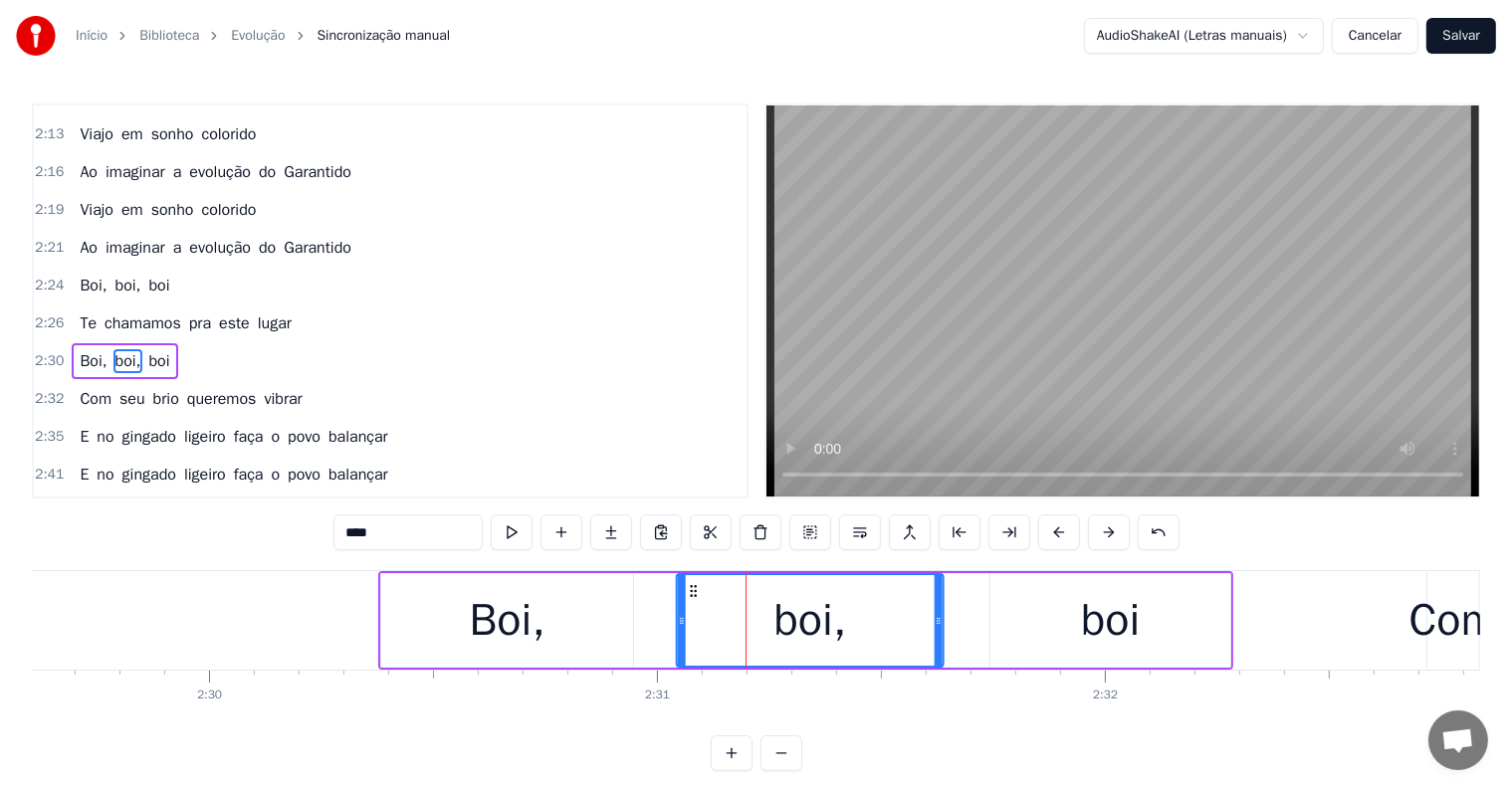drag, startPoint x: 713, startPoint y: 587, endPoint x: 694, endPoint y: 587, distance: 19 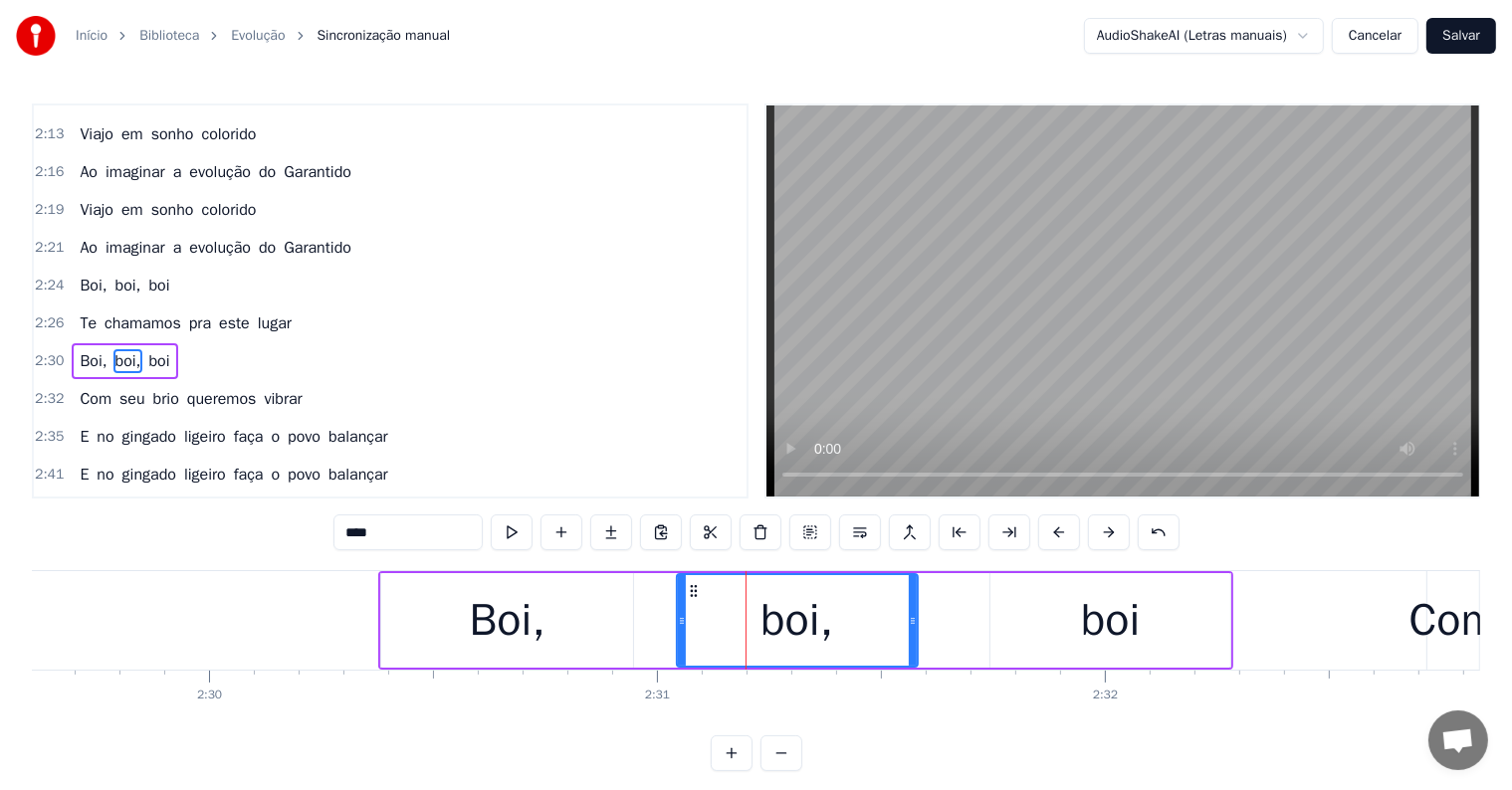 drag, startPoint x: 939, startPoint y: 613, endPoint x: 913, endPoint y: 616, distance: 26.172505 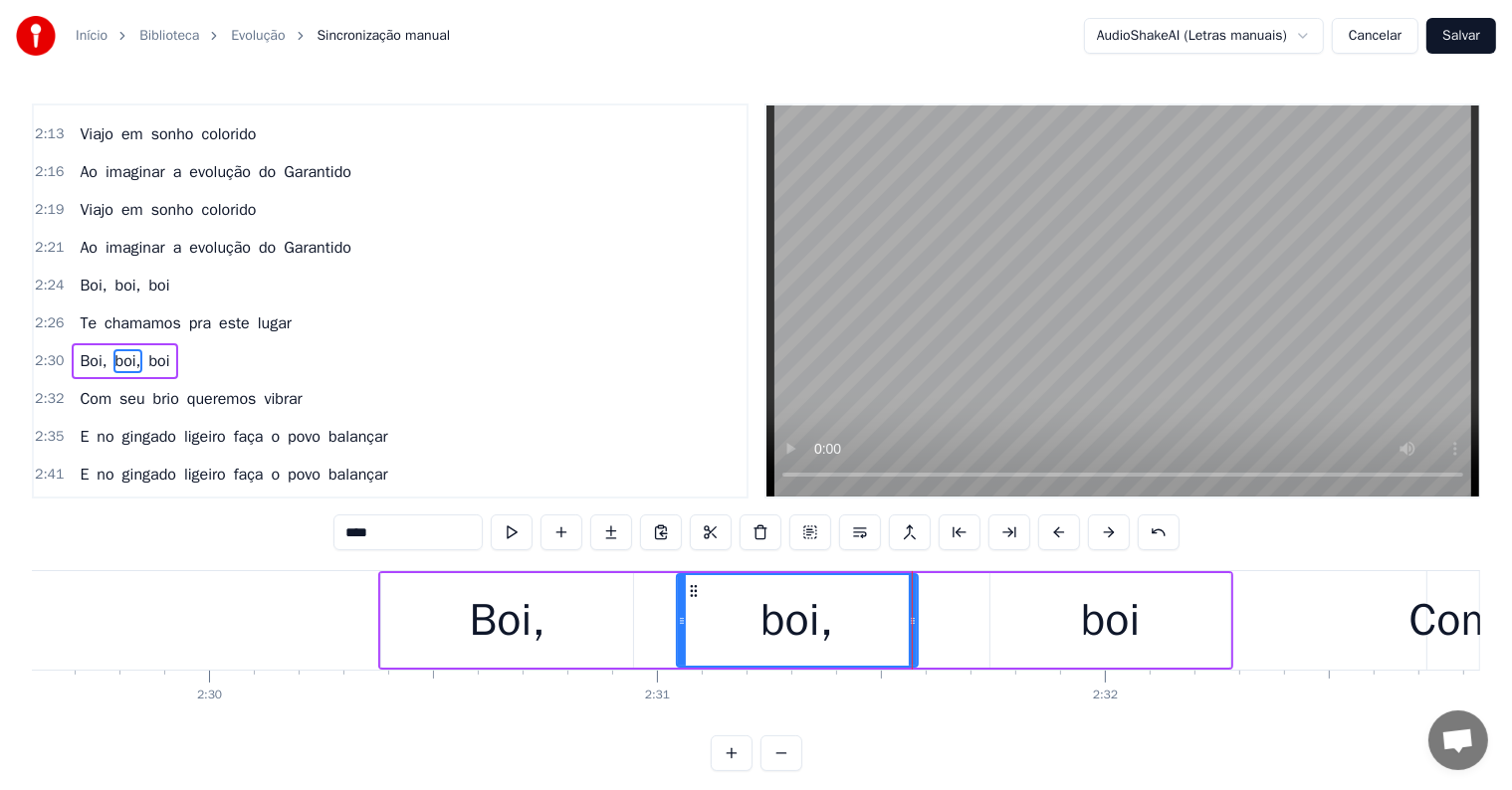 click on "boi" at bounding box center [1110, 620] 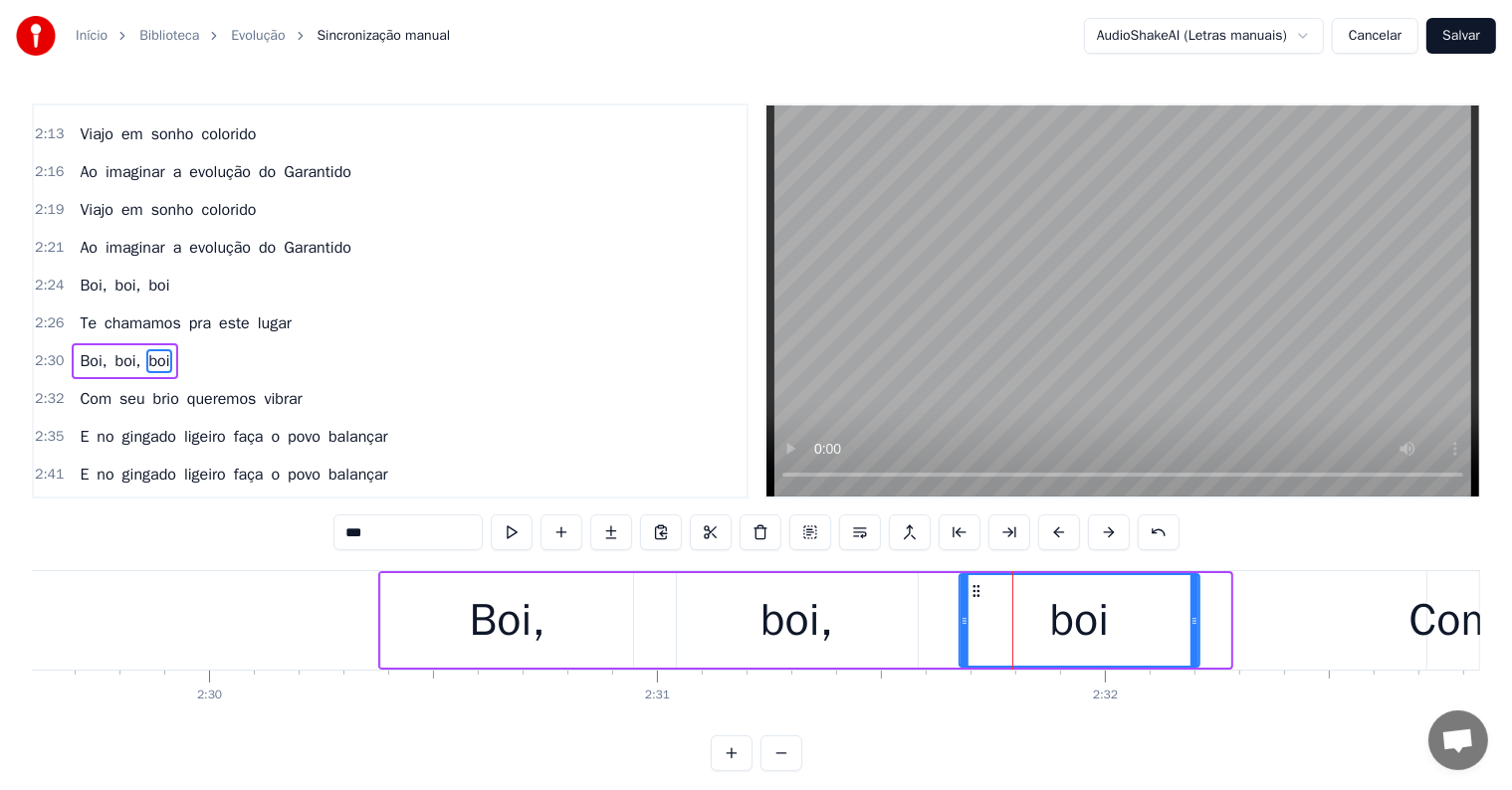 drag, startPoint x: 1002, startPoint y: 585, endPoint x: 972, endPoint y: 585, distance: 30 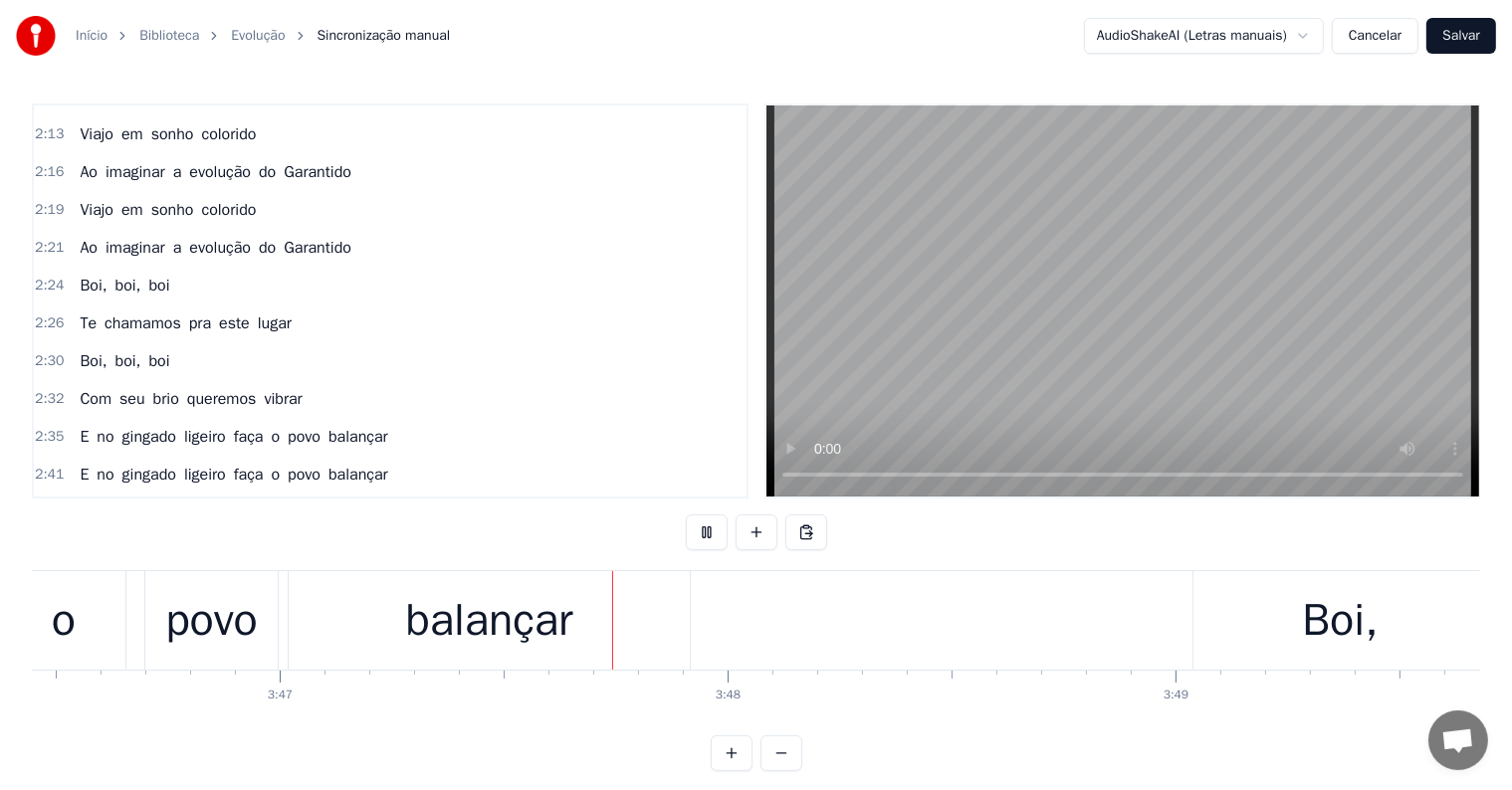 scroll, scrollTop: 0, scrollLeft: 101432, axis: horizontal 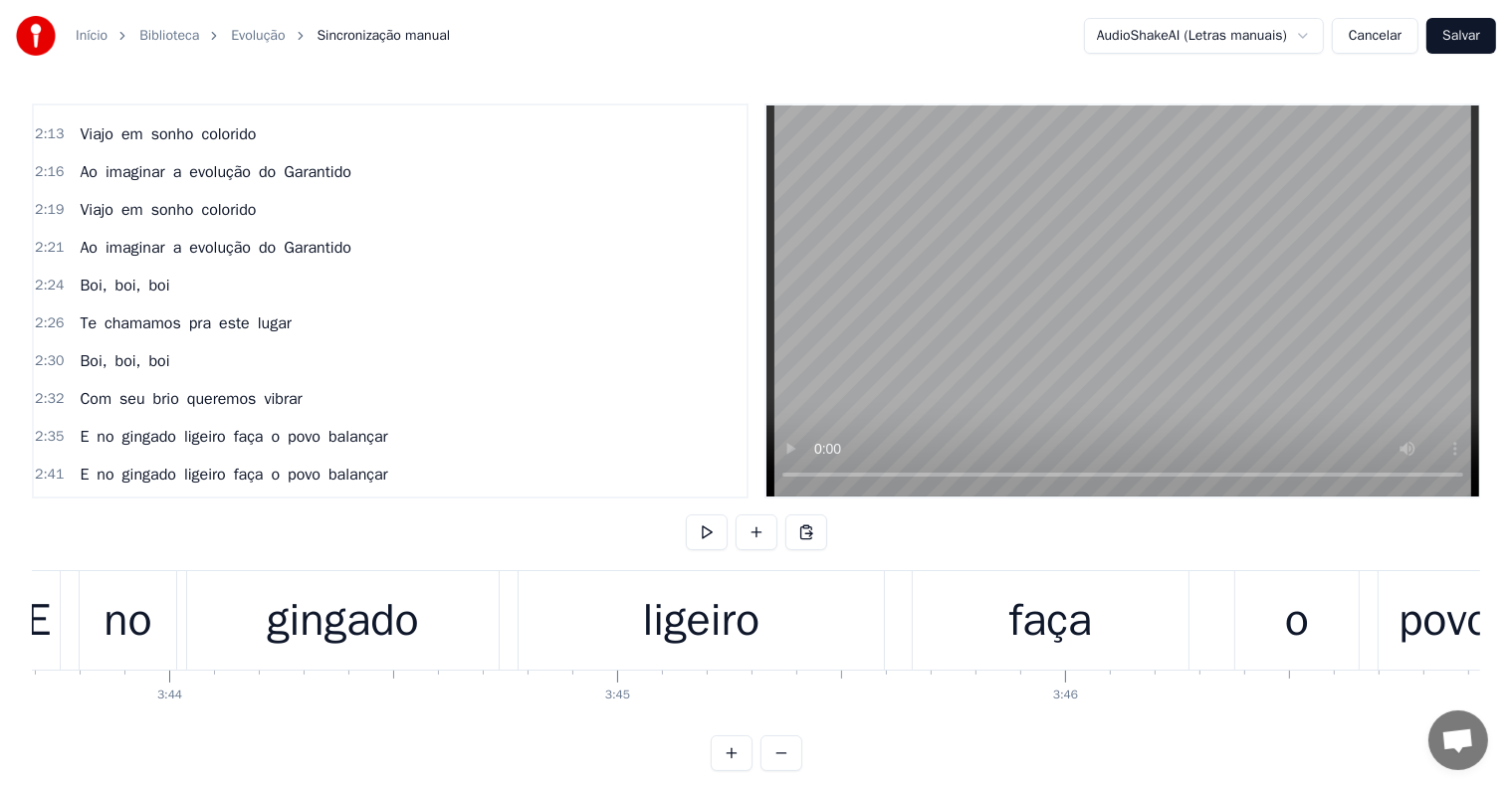 click on "no" at bounding box center (127, 621) 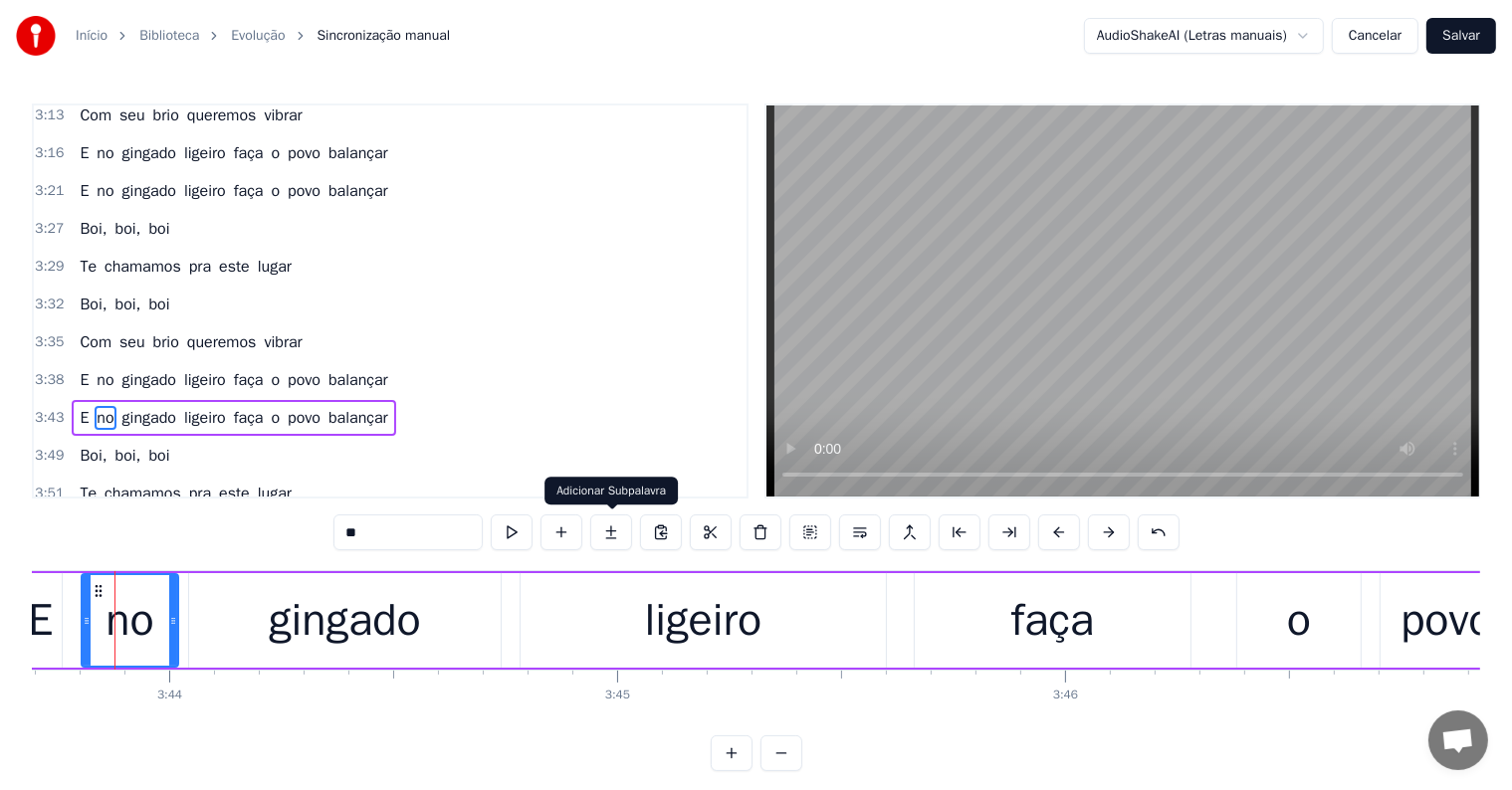 scroll, scrollTop: 2495, scrollLeft: 0, axis: vertical 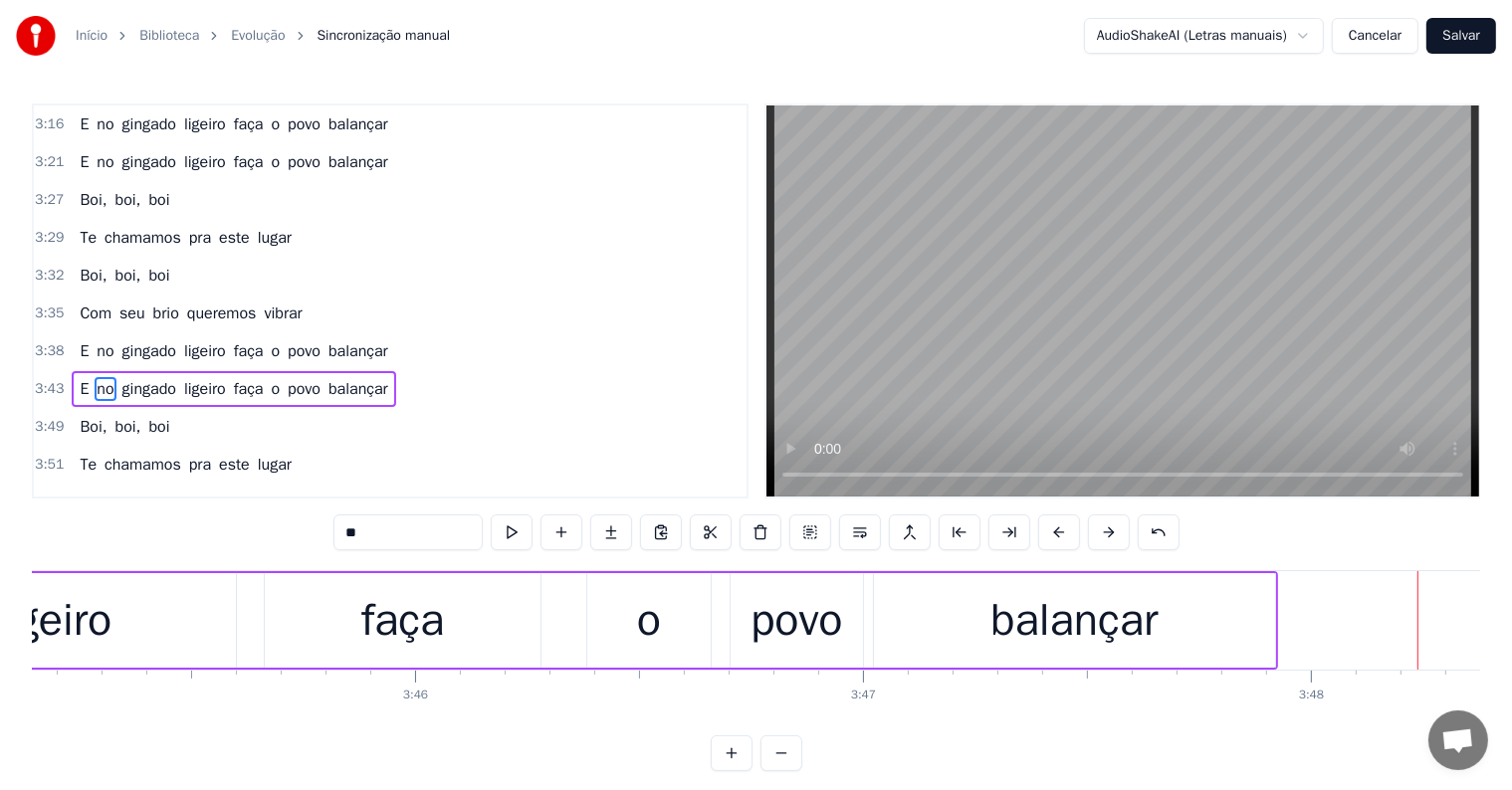click on "faça" at bounding box center (403, 621) 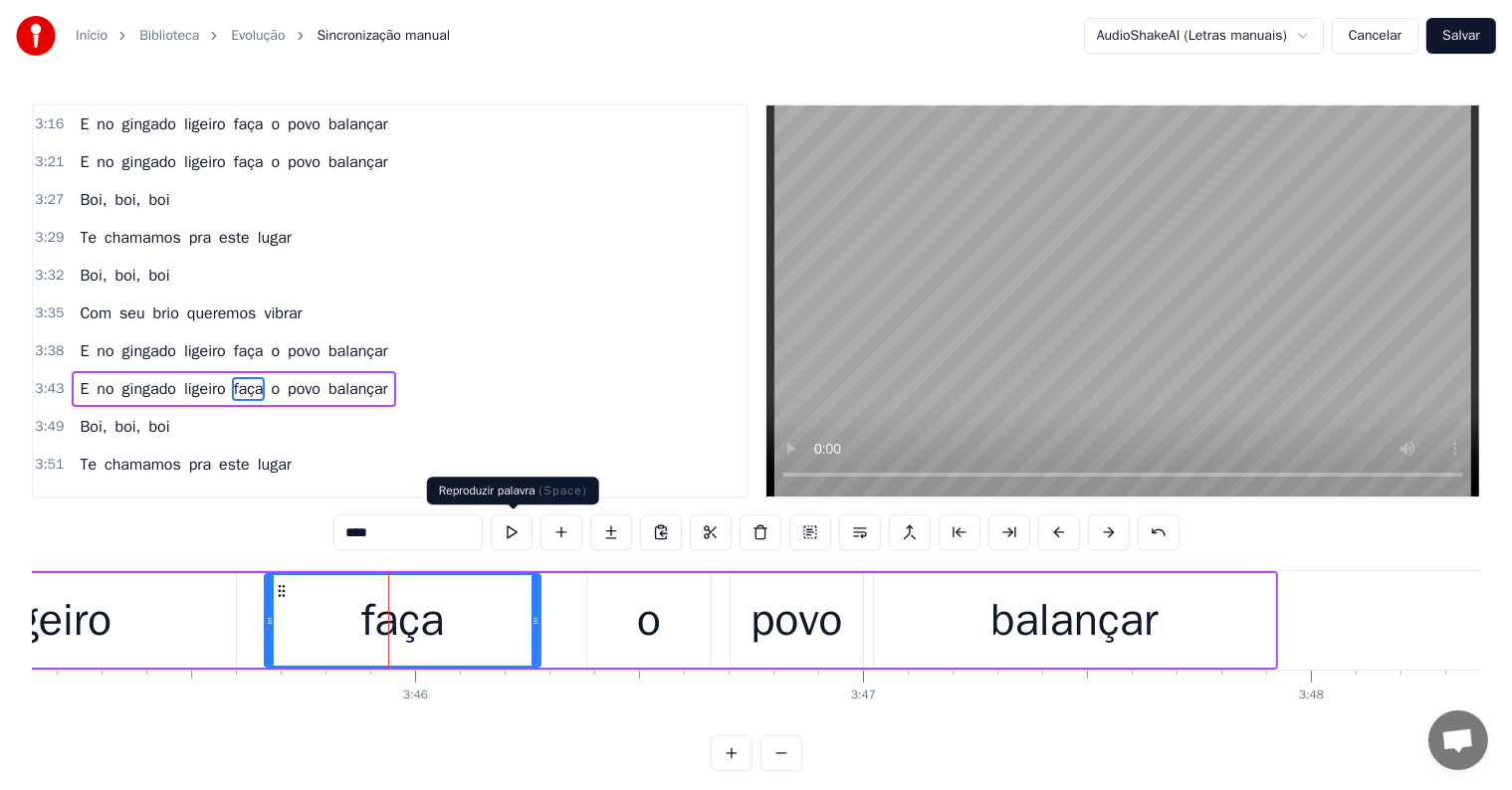 click at bounding box center (512, 532) 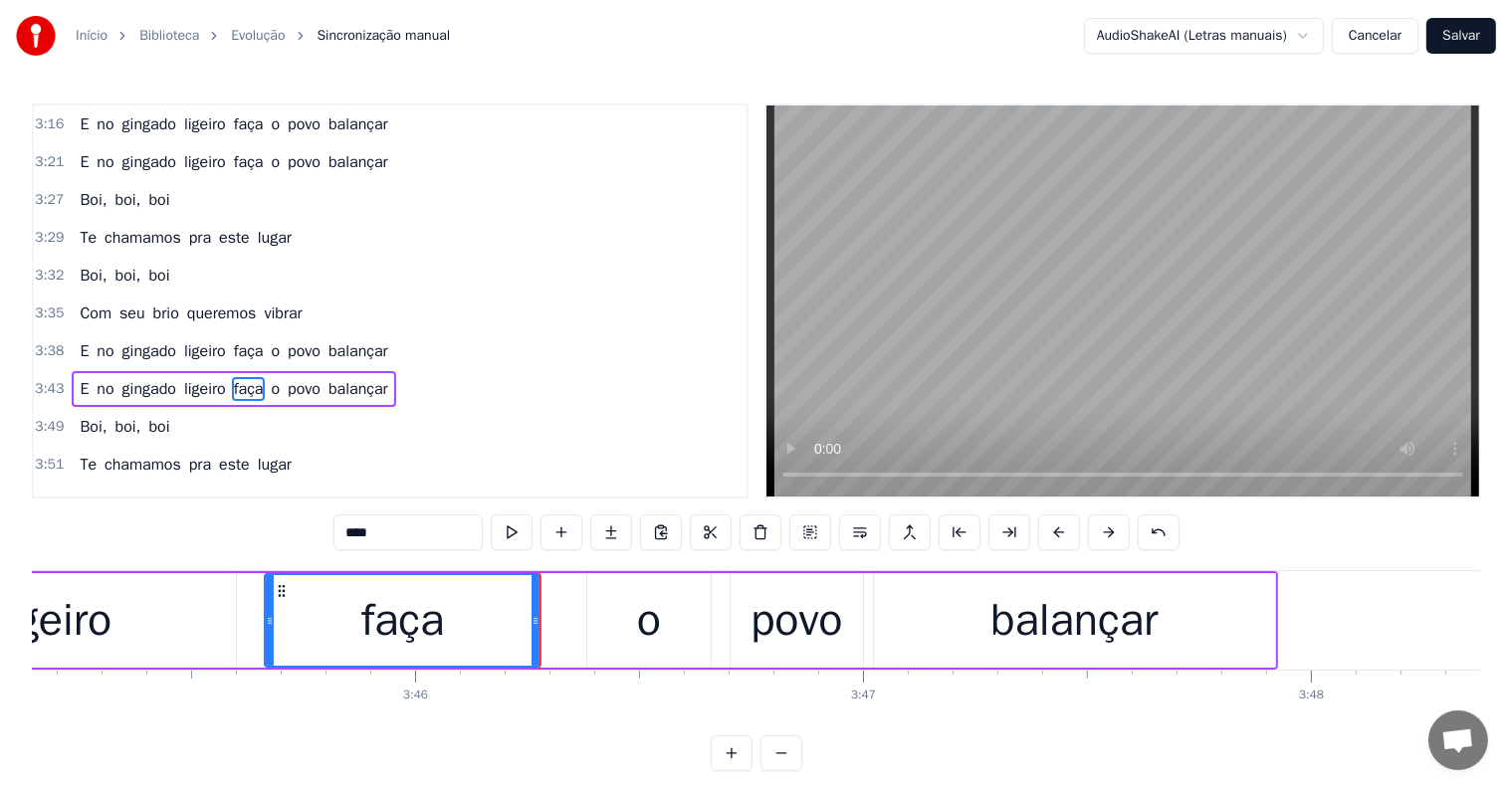click on "faça" at bounding box center (402, 620) 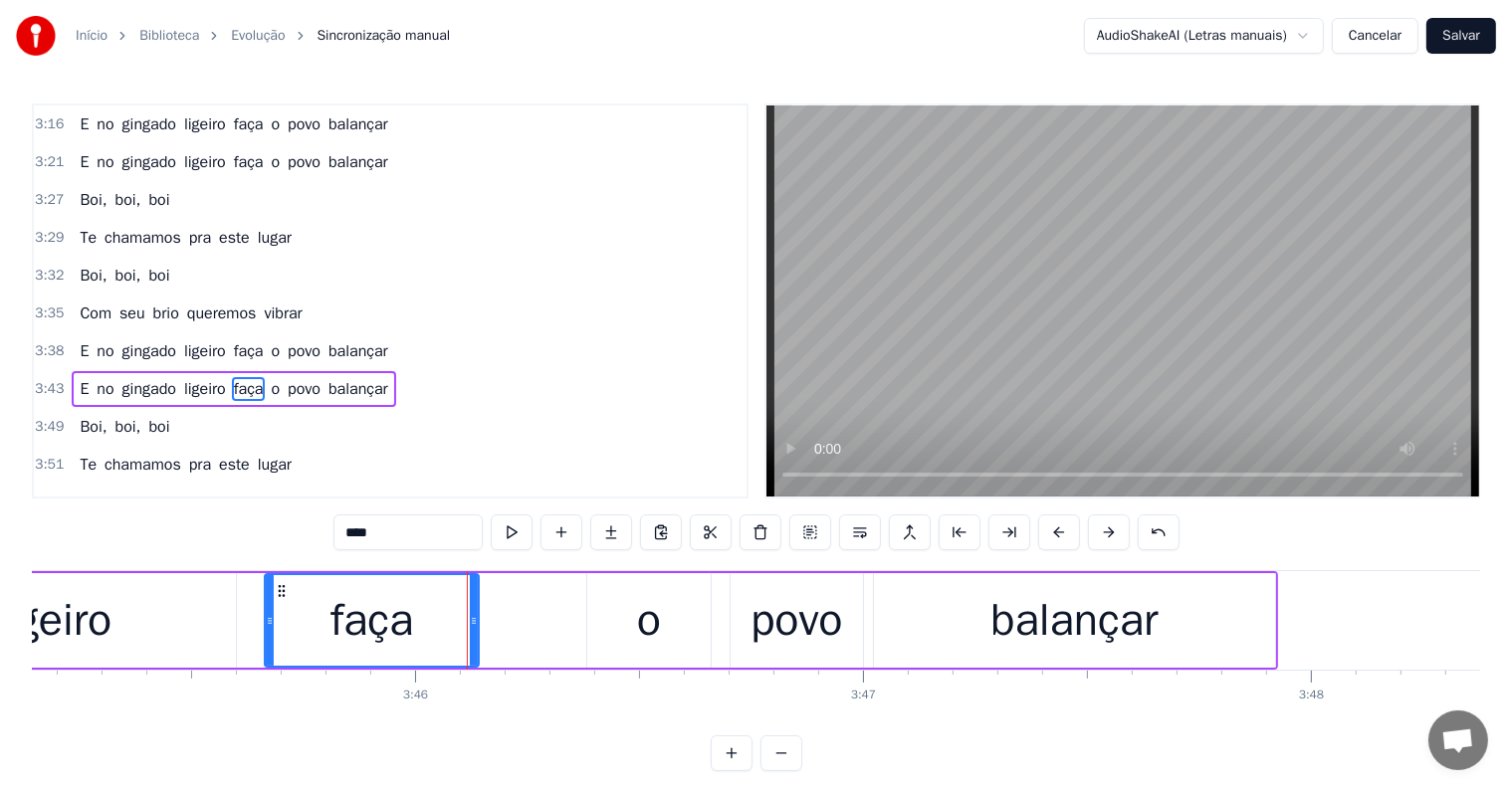 drag, startPoint x: 538, startPoint y: 625, endPoint x: 476, endPoint y: 625, distance: 62 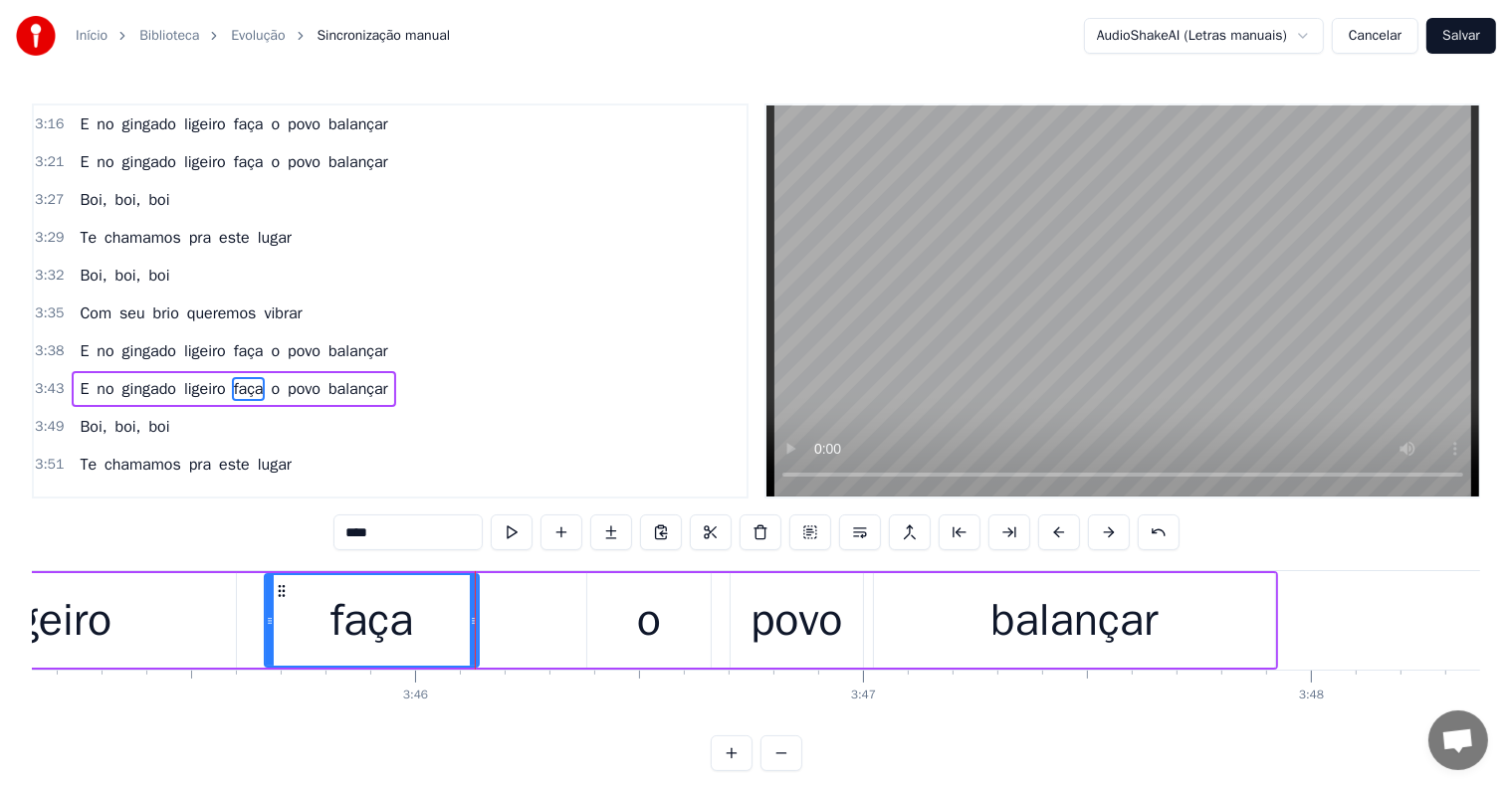 click on "o" at bounding box center (649, 620) 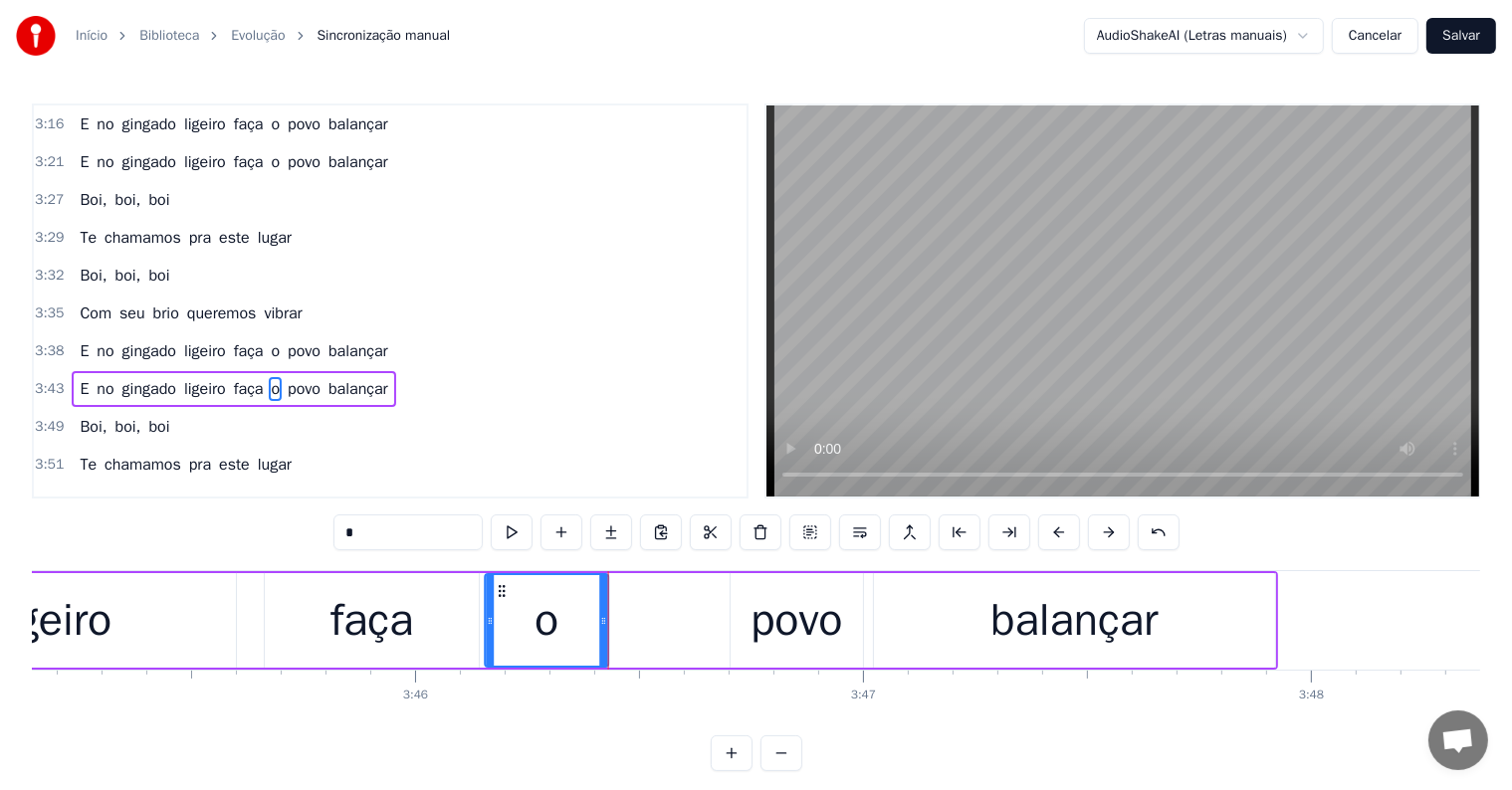 drag, startPoint x: 603, startPoint y: 585, endPoint x: 502, endPoint y: 585, distance: 101 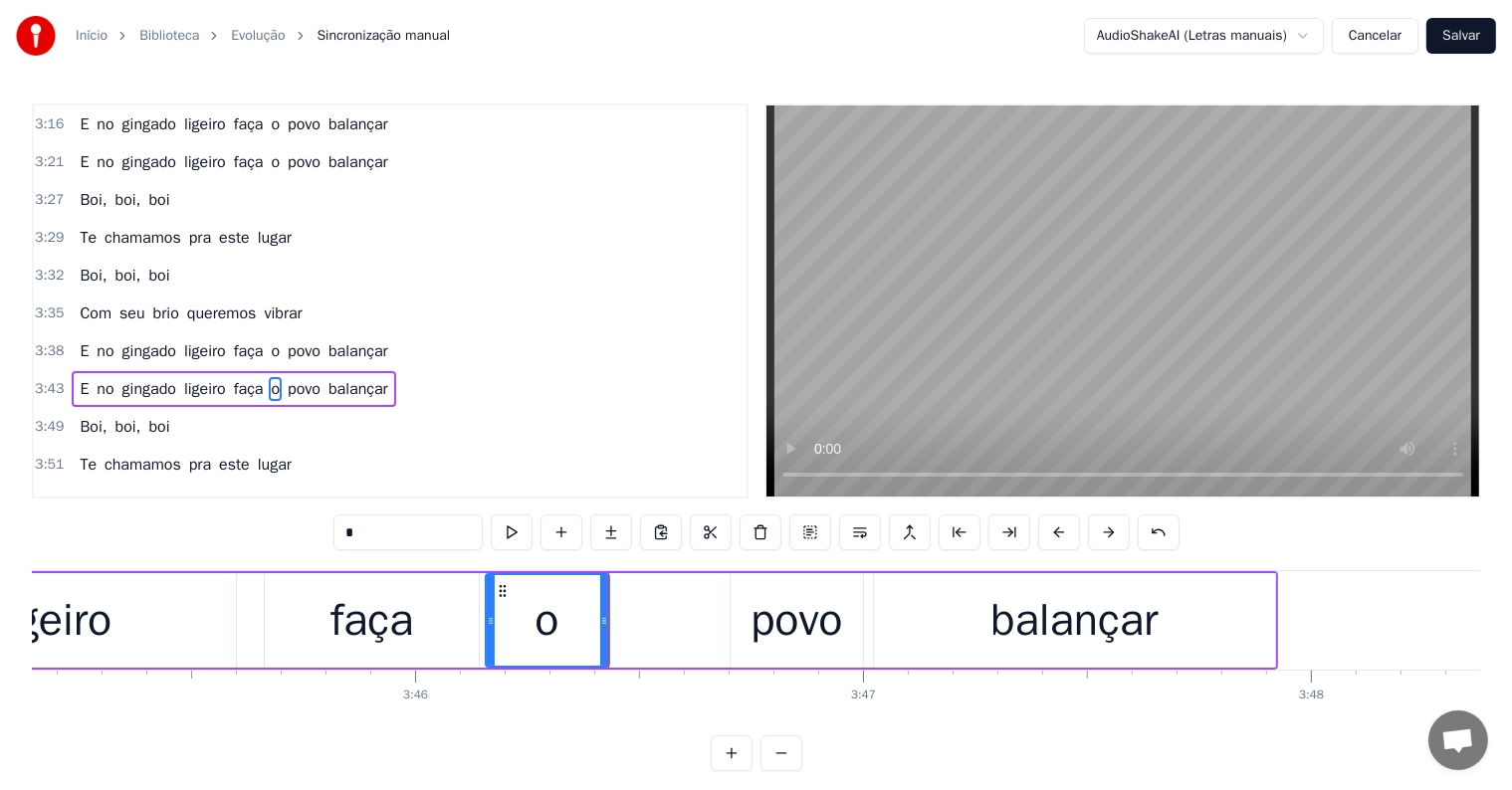 click on "povo" at bounding box center (796, 621) 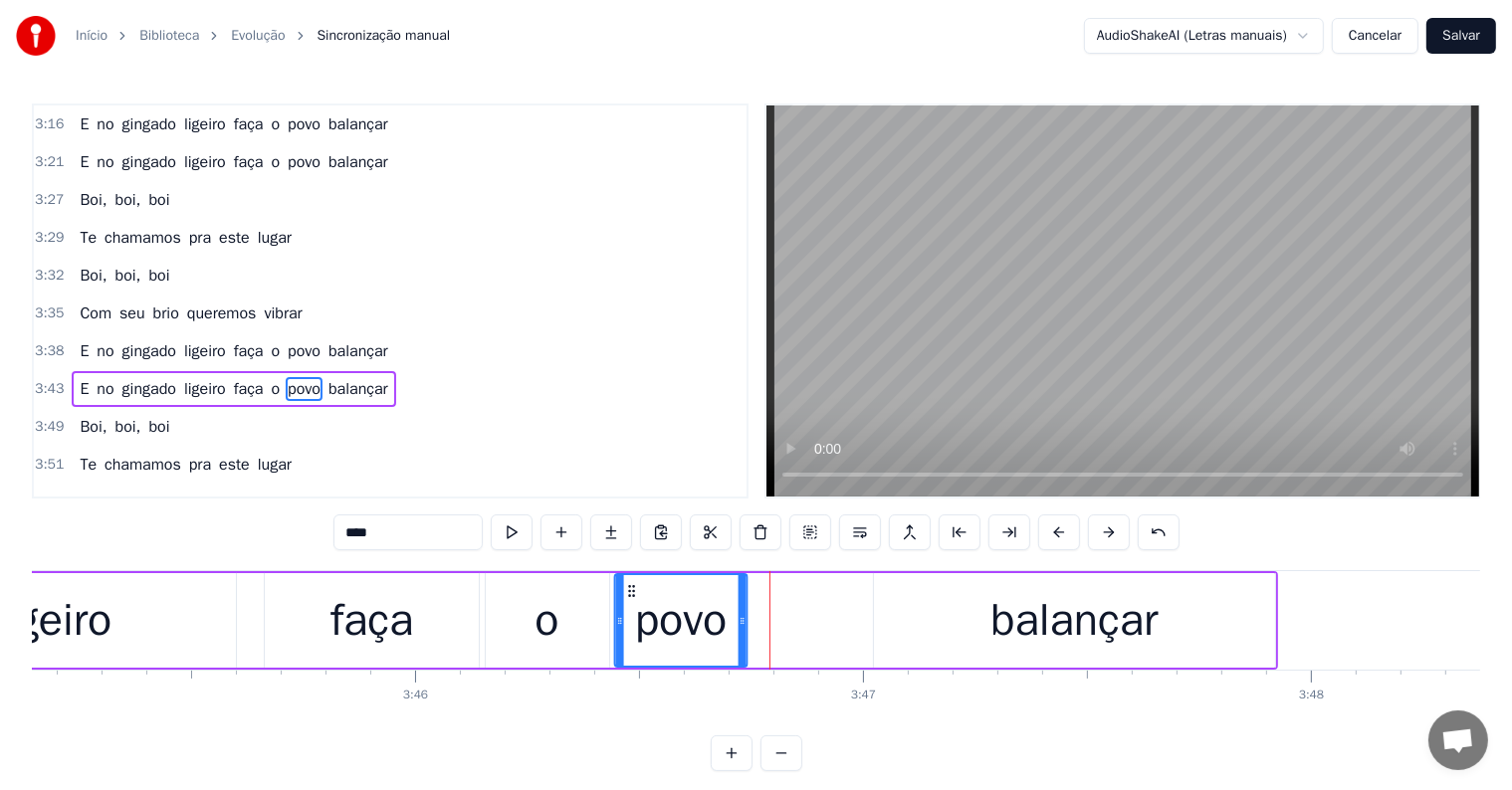 drag, startPoint x: 745, startPoint y: 590, endPoint x: 629, endPoint y: 593, distance: 116.03879 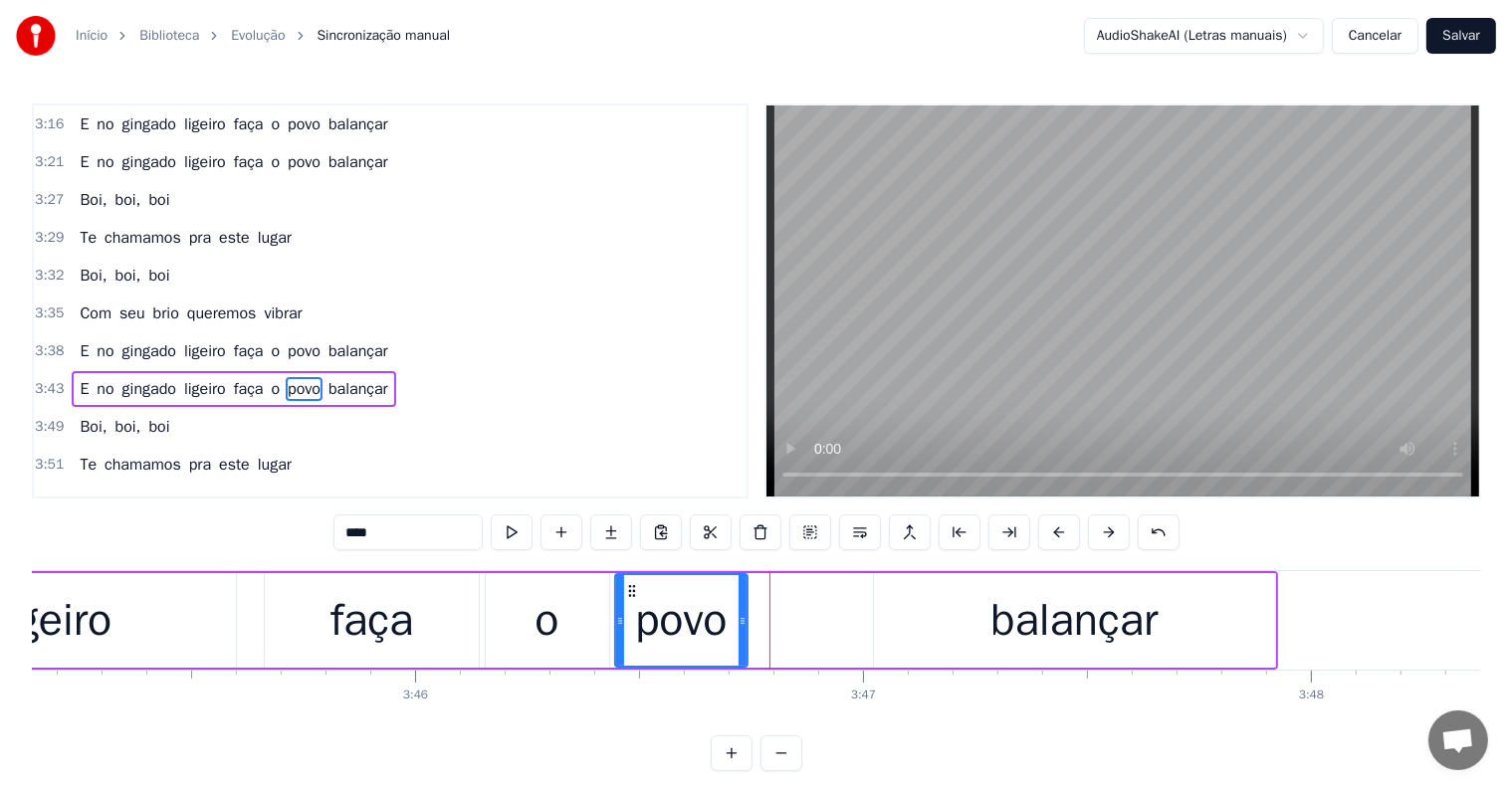 click on "balançar" at bounding box center [1074, 620] 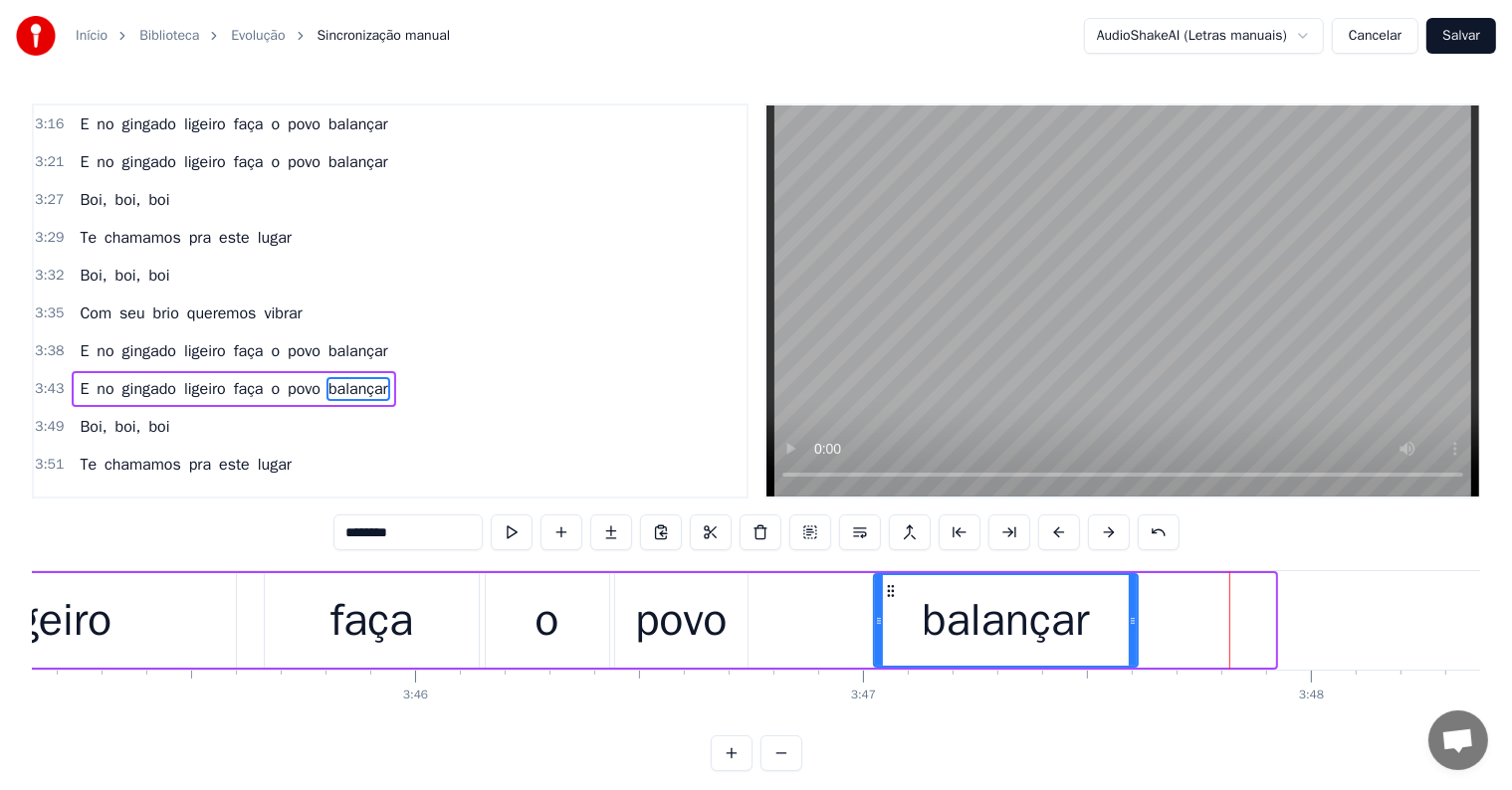 drag, startPoint x: 1268, startPoint y: 621, endPoint x: 1131, endPoint y: 620, distance: 137.00365 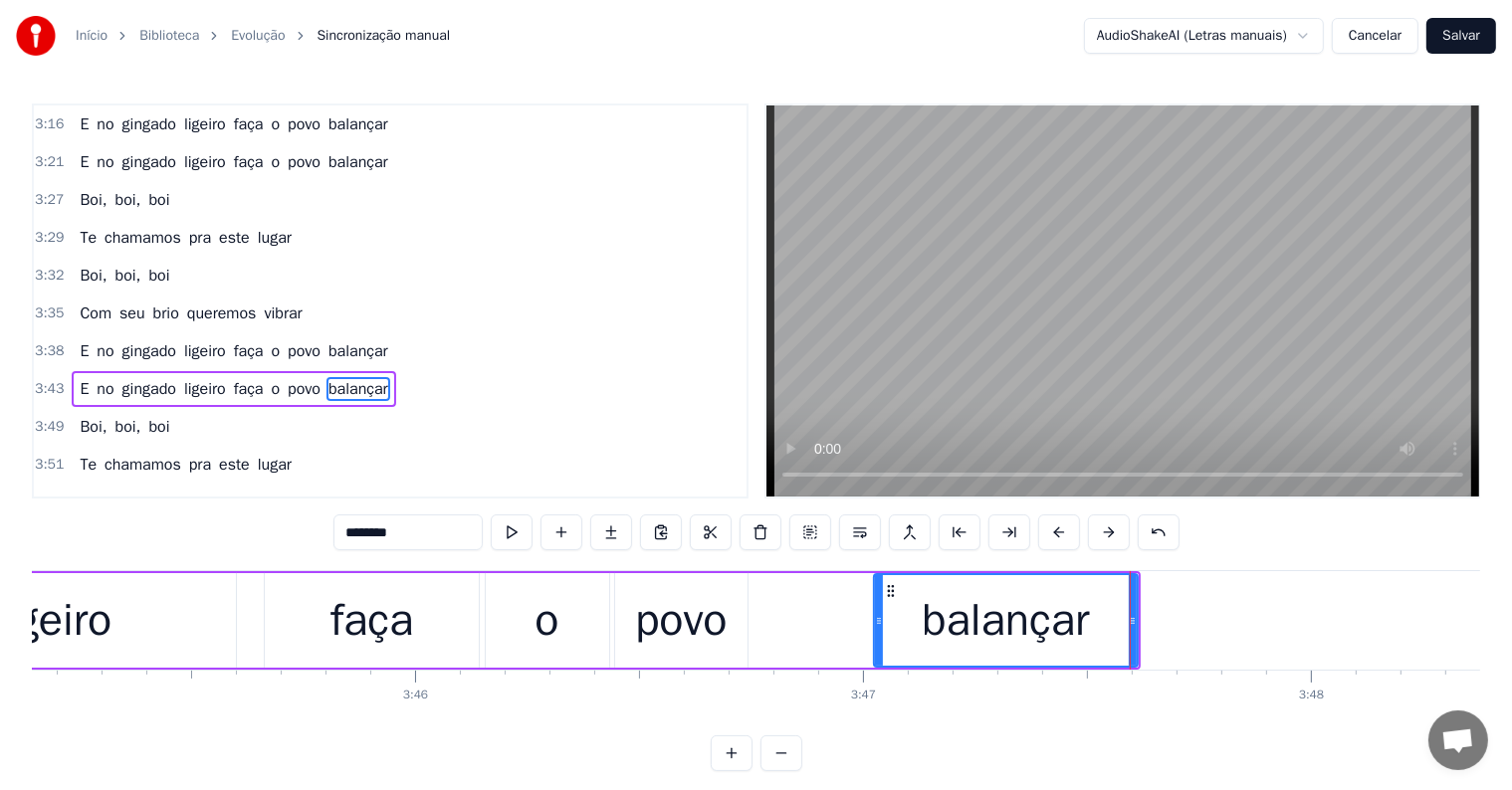 click on "ligeiro" at bounding box center (53, 620) 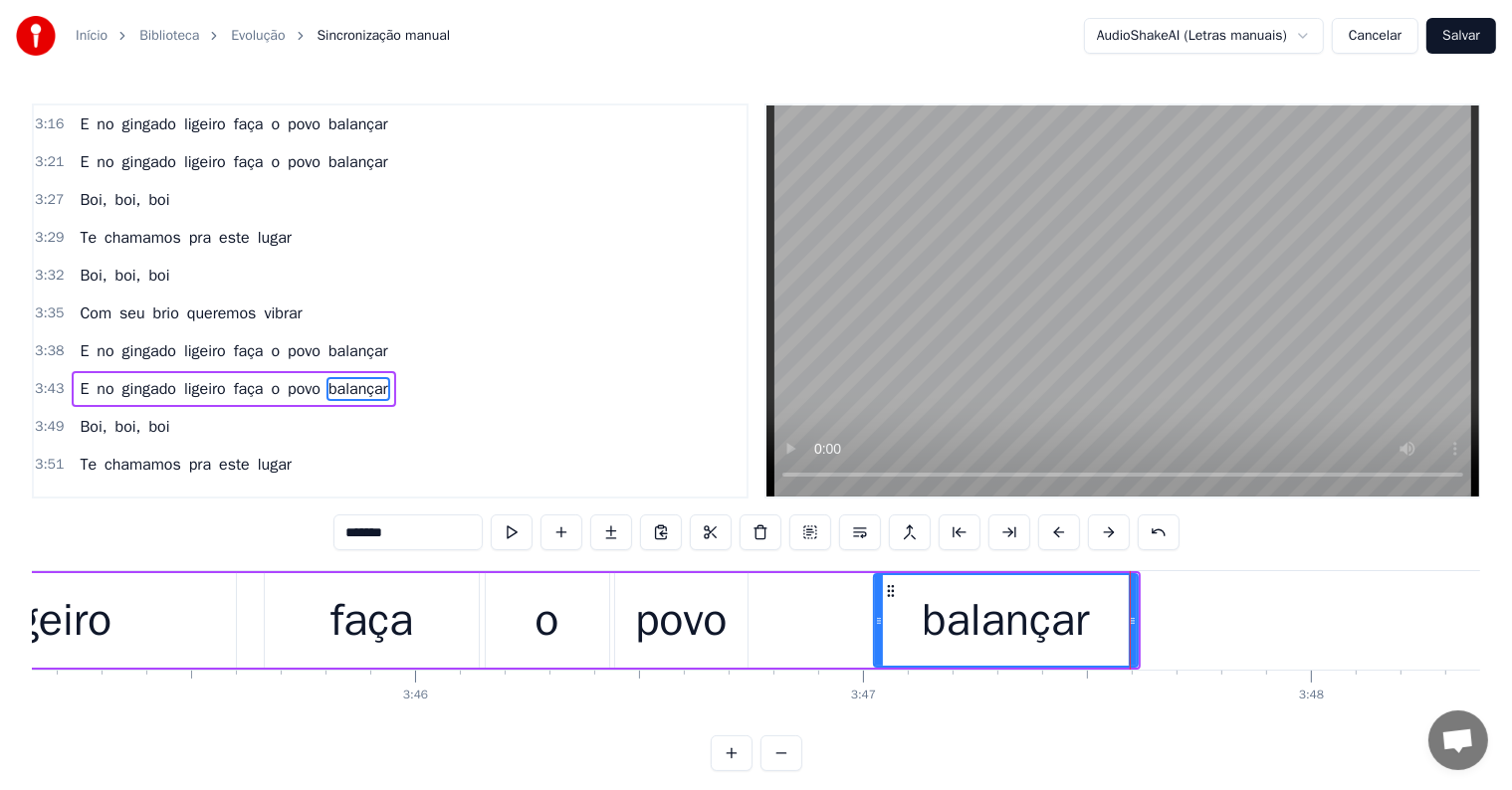 scroll, scrollTop: 0, scrollLeft: 100836, axis: horizontal 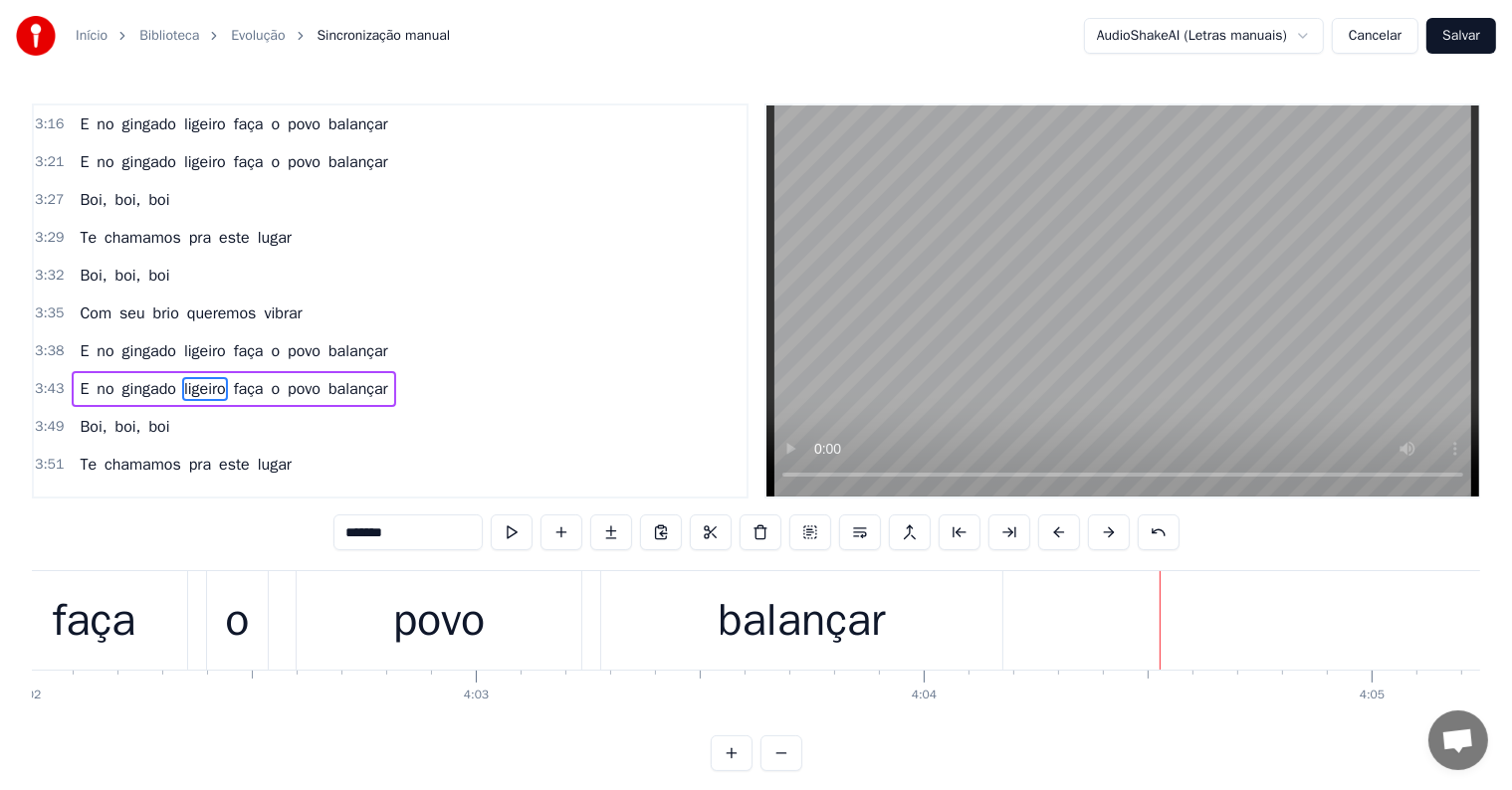 click on "balançar" at bounding box center (801, 621) 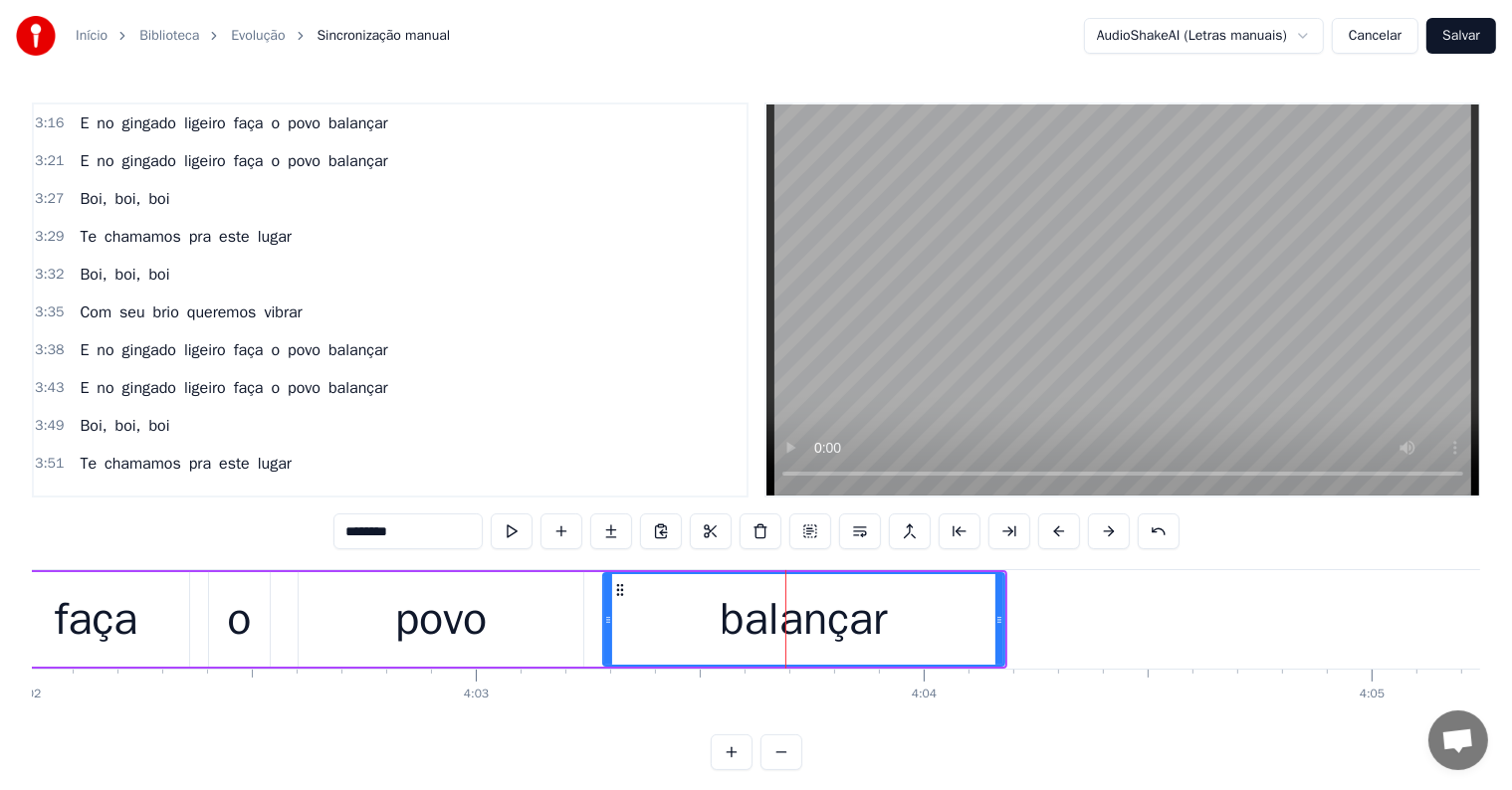 scroll, scrollTop: 30, scrollLeft: 0, axis: vertical 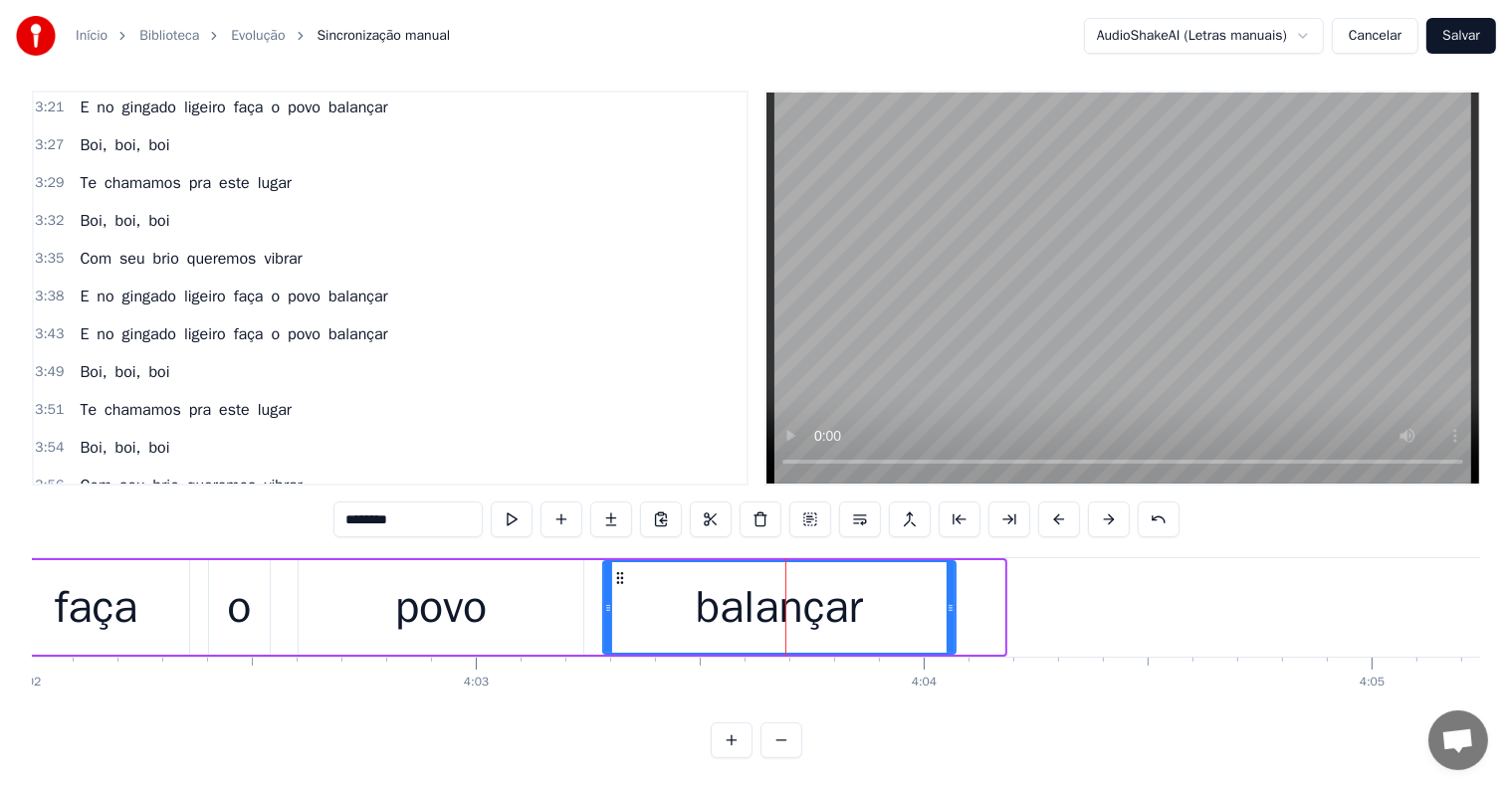 drag, startPoint x: 1001, startPoint y: 589, endPoint x: 953, endPoint y: 589, distance: 48 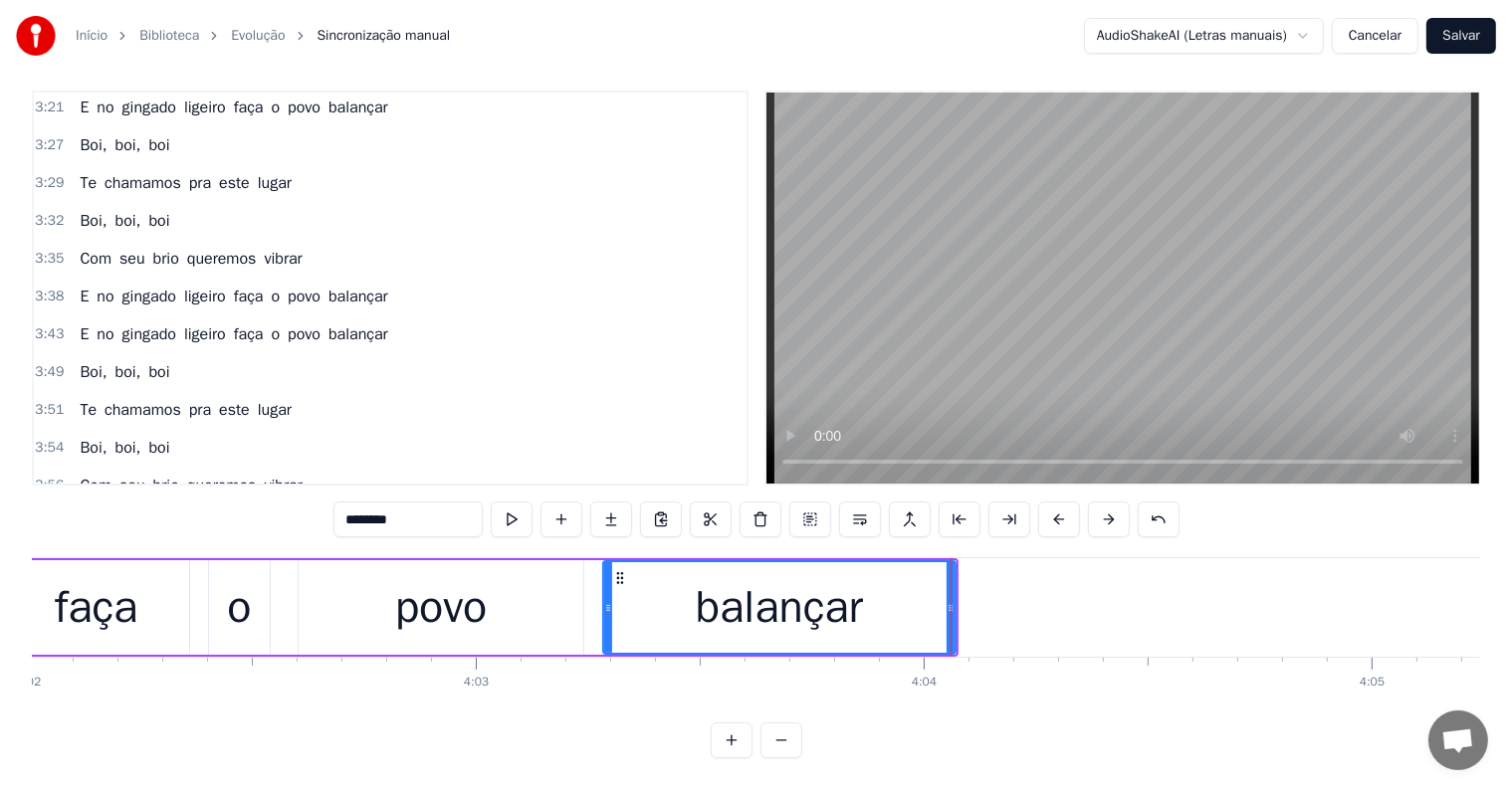 click on "povo" at bounding box center (441, 607) 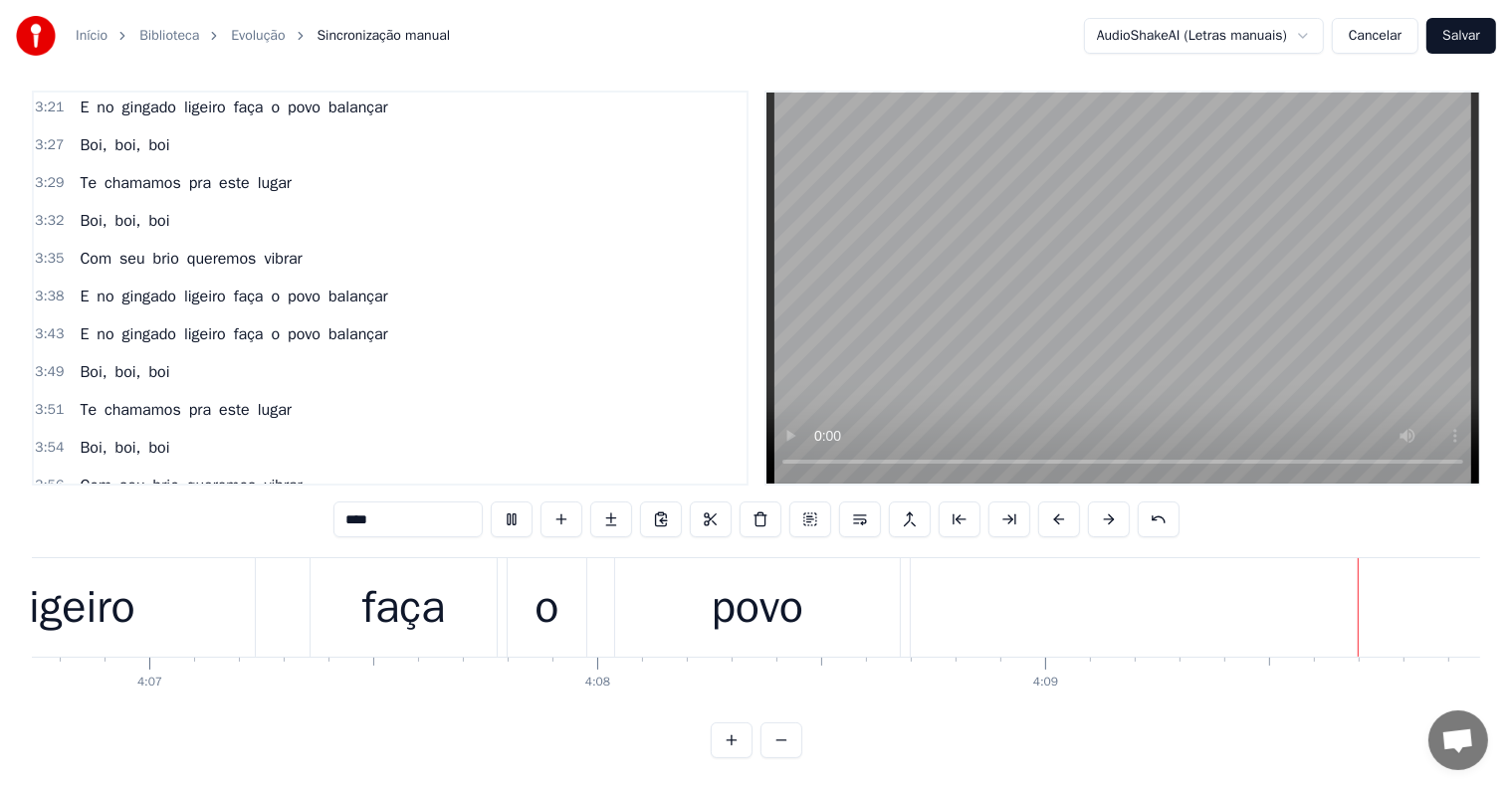 scroll, scrollTop: 0, scrollLeft: 111394, axis: horizontal 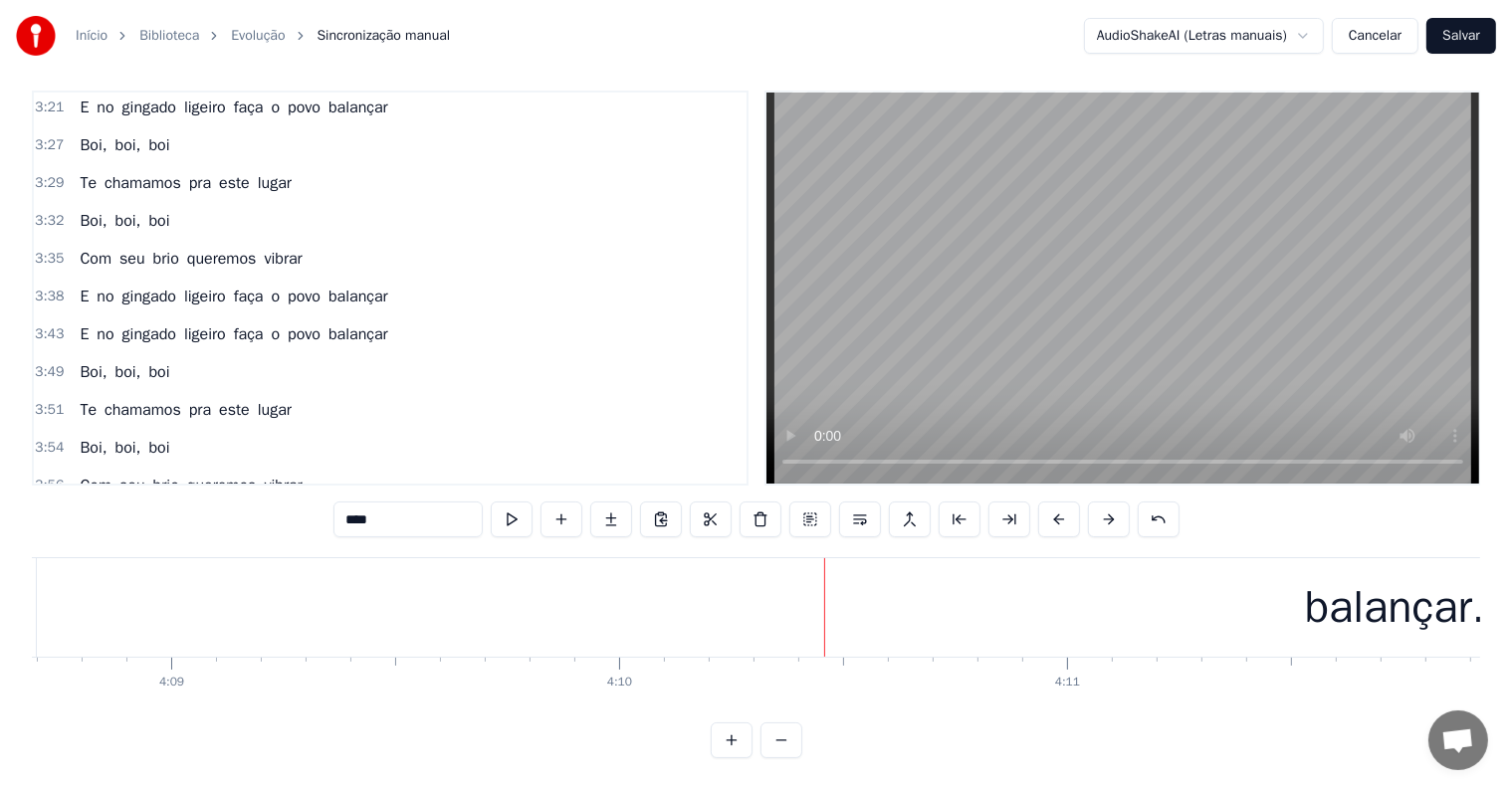 click on "balançar.." at bounding box center (1402, 607) 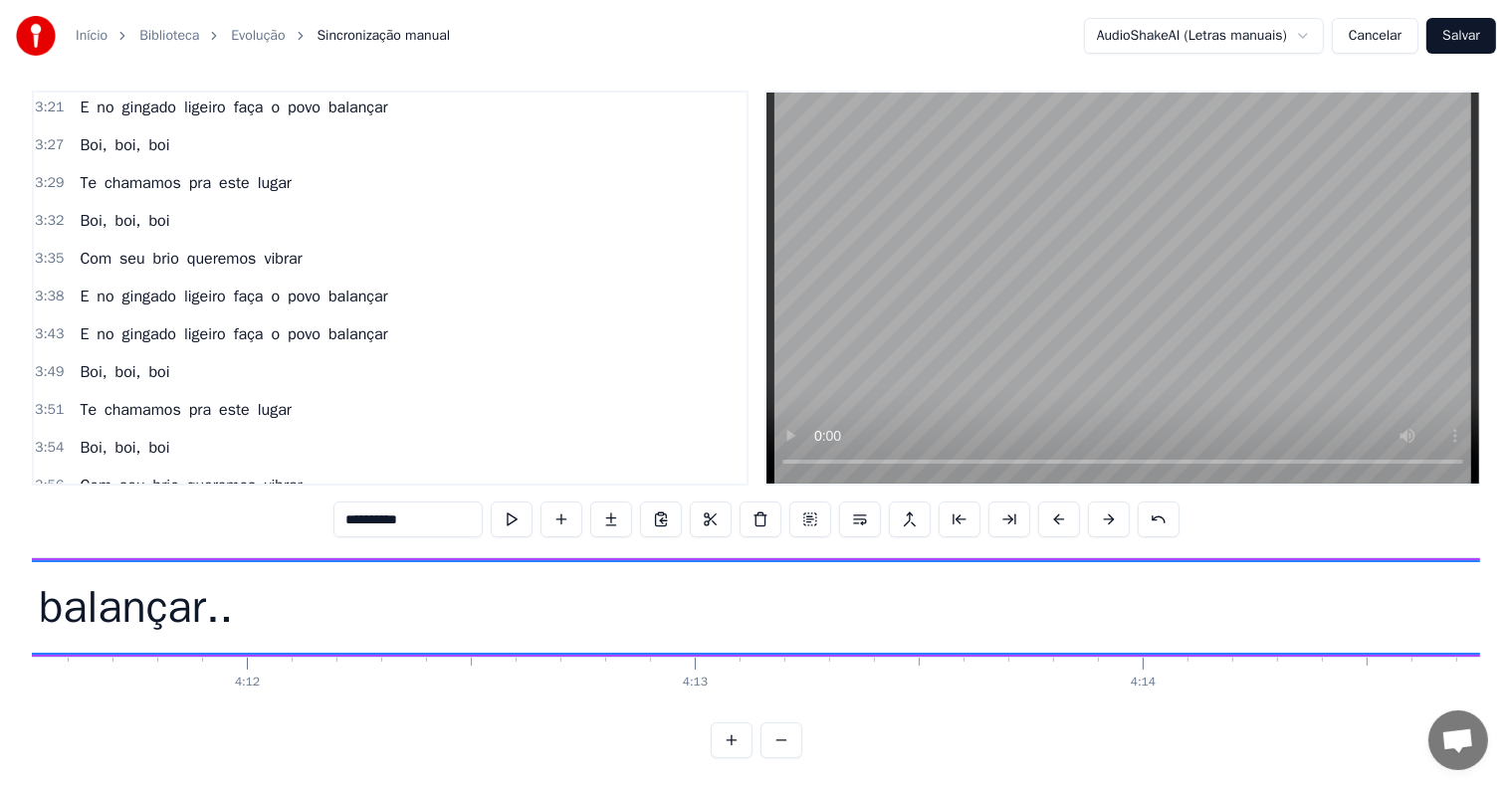 scroll, scrollTop: 0, scrollLeft: 113929, axis: horizontal 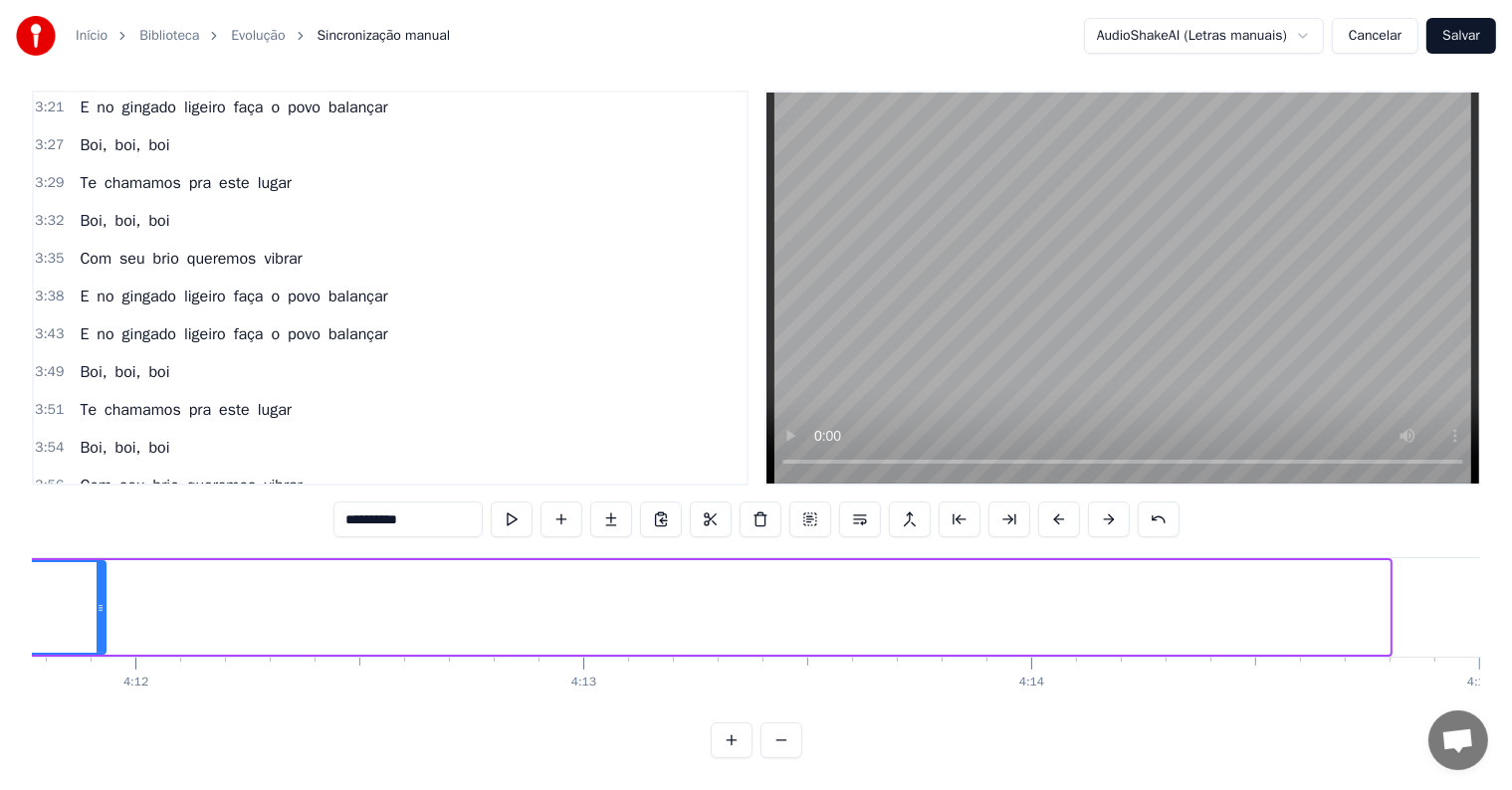 drag, startPoint x: 1382, startPoint y: 591, endPoint x: 97, endPoint y: 589, distance: 1285.0016 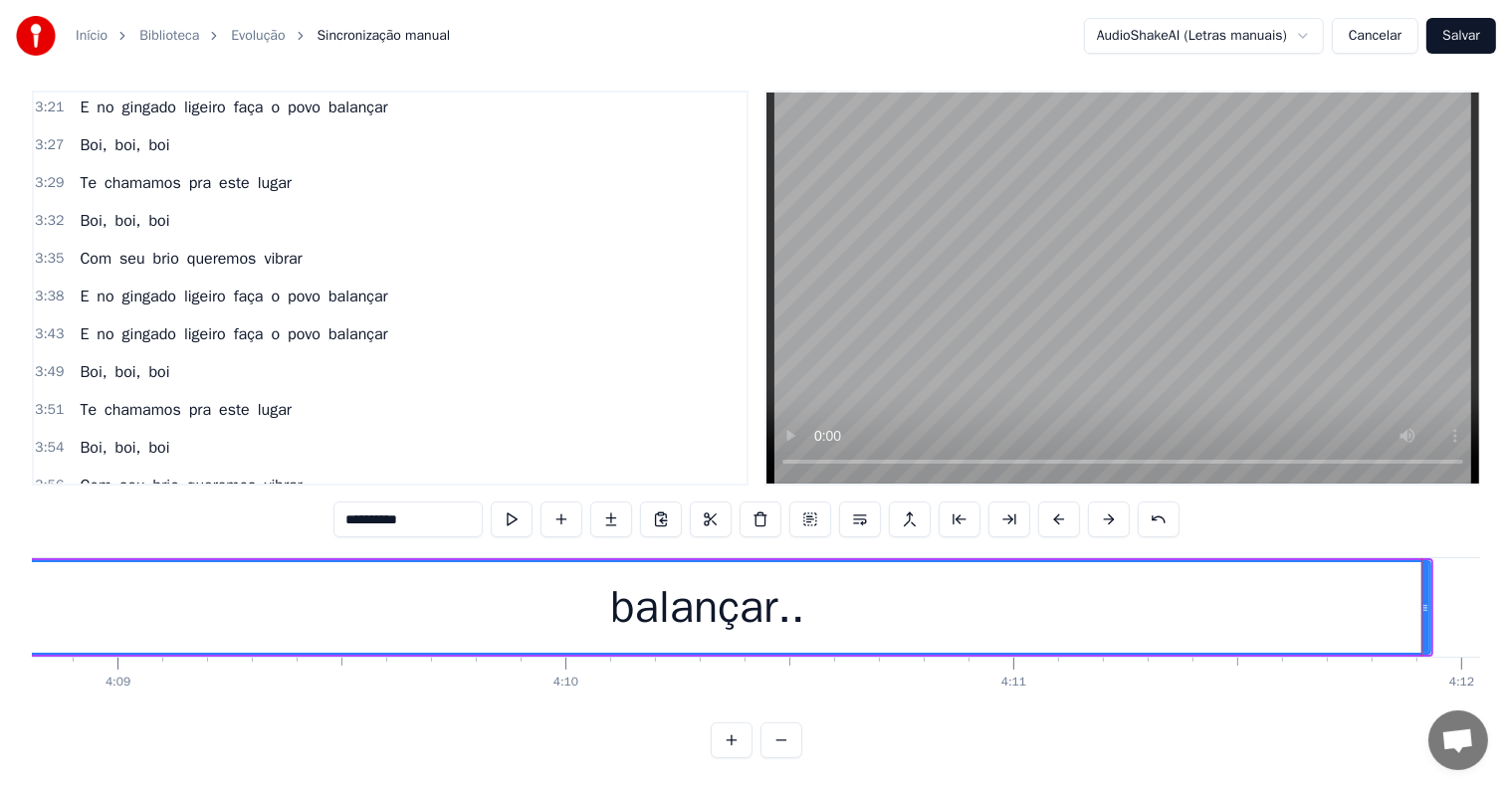 scroll, scrollTop: 0, scrollLeft: 111424, axis: horizontal 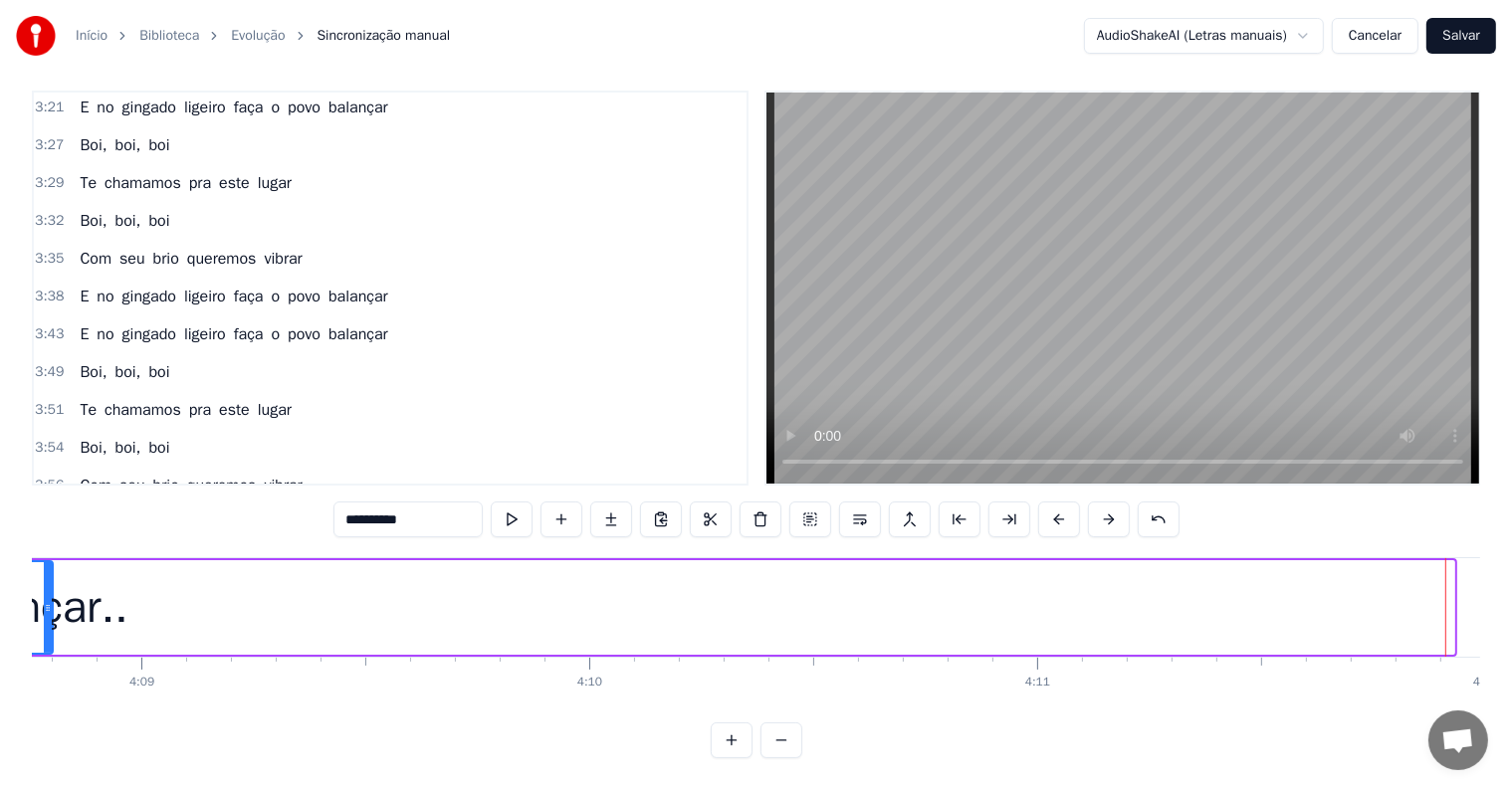 drag, startPoint x: 1449, startPoint y: 586, endPoint x: 48, endPoint y: 696, distance: 1405.3117 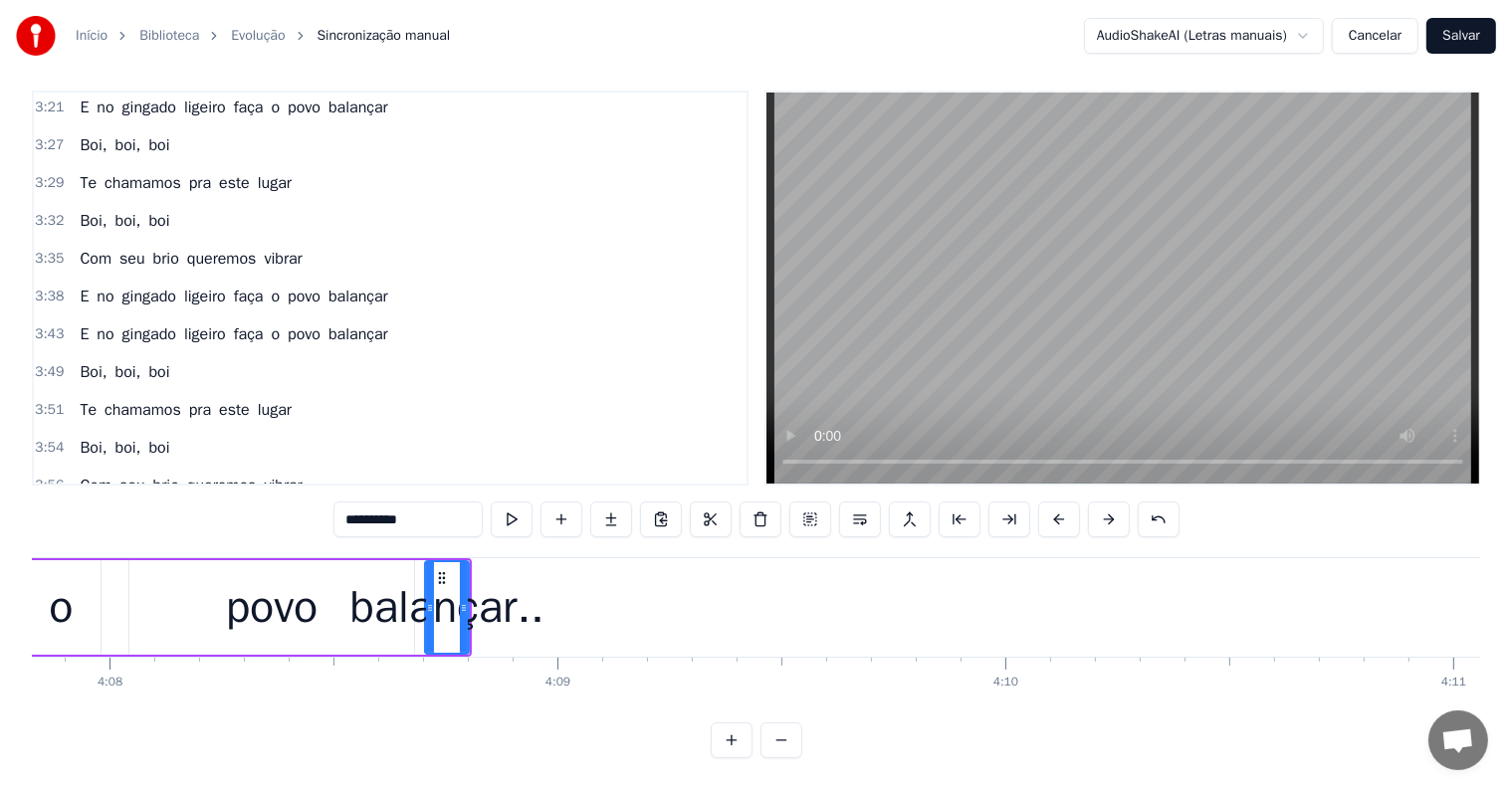 scroll, scrollTop: 0, scrollLeft: 110986, axis: horizontal 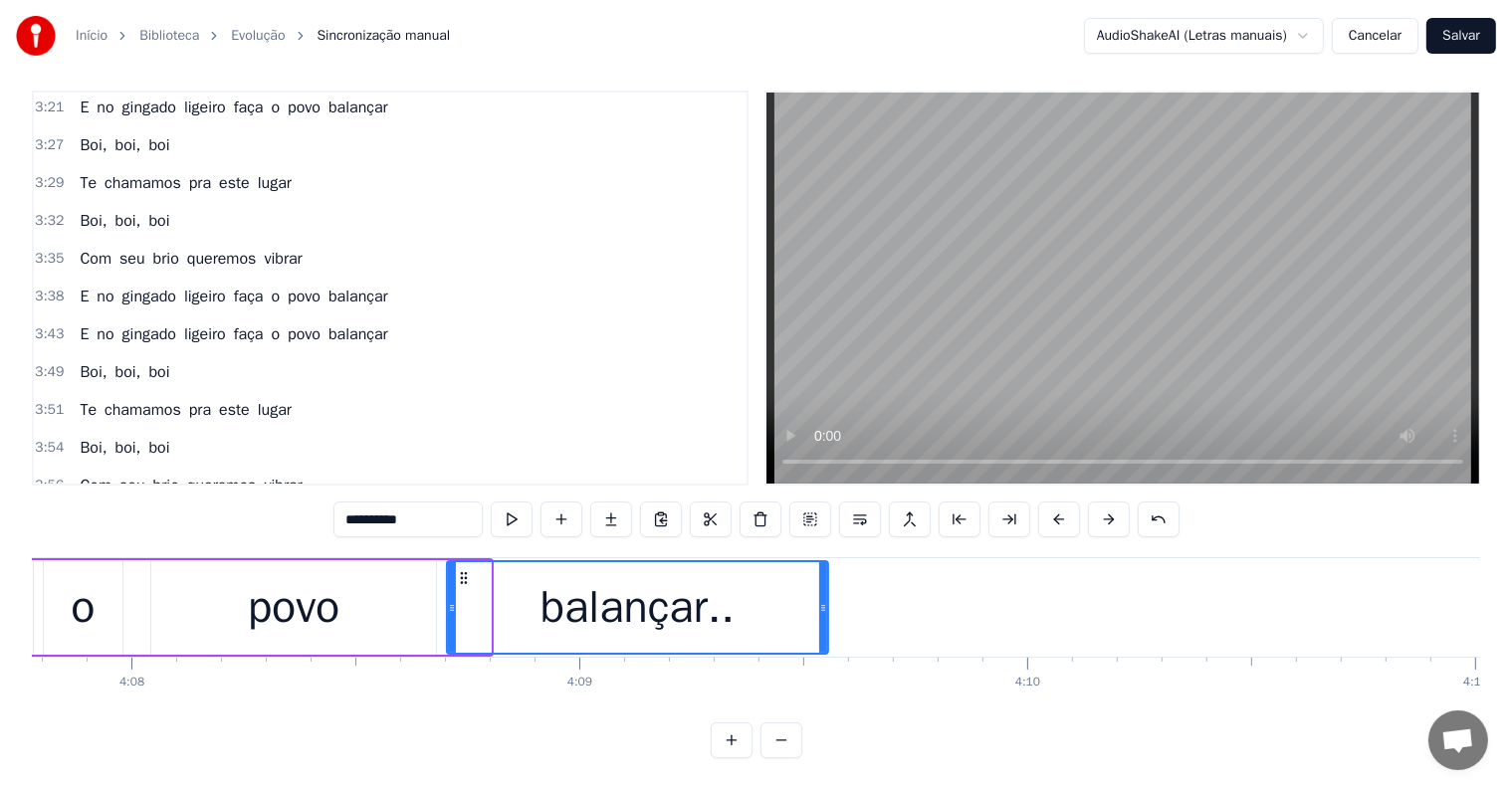drag, startPoint x: 486, startPoint y: 586, endPoint x: 823, endPoint y: 594, distance: 337.0949 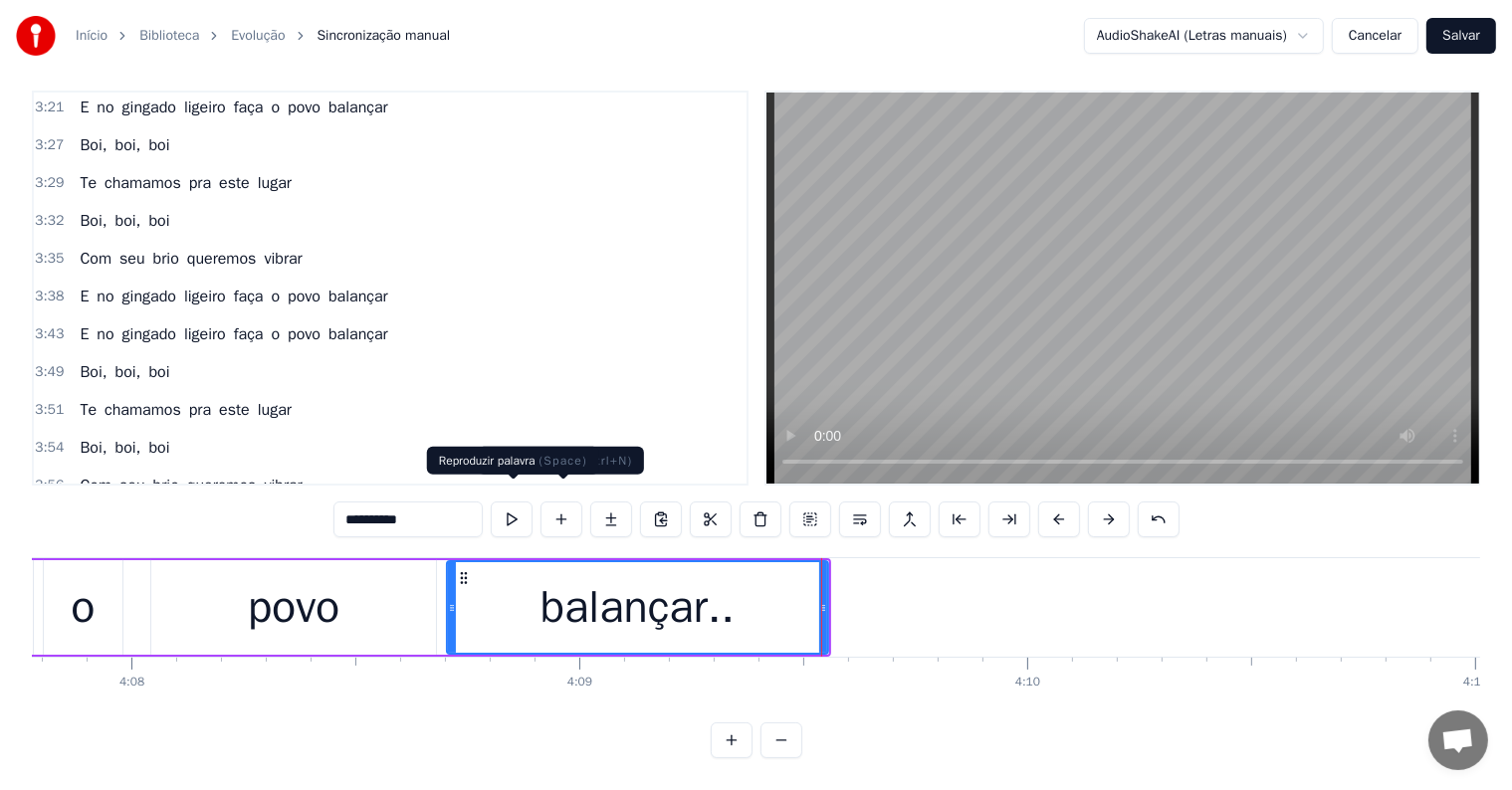 click at bounding box center (512, 519) 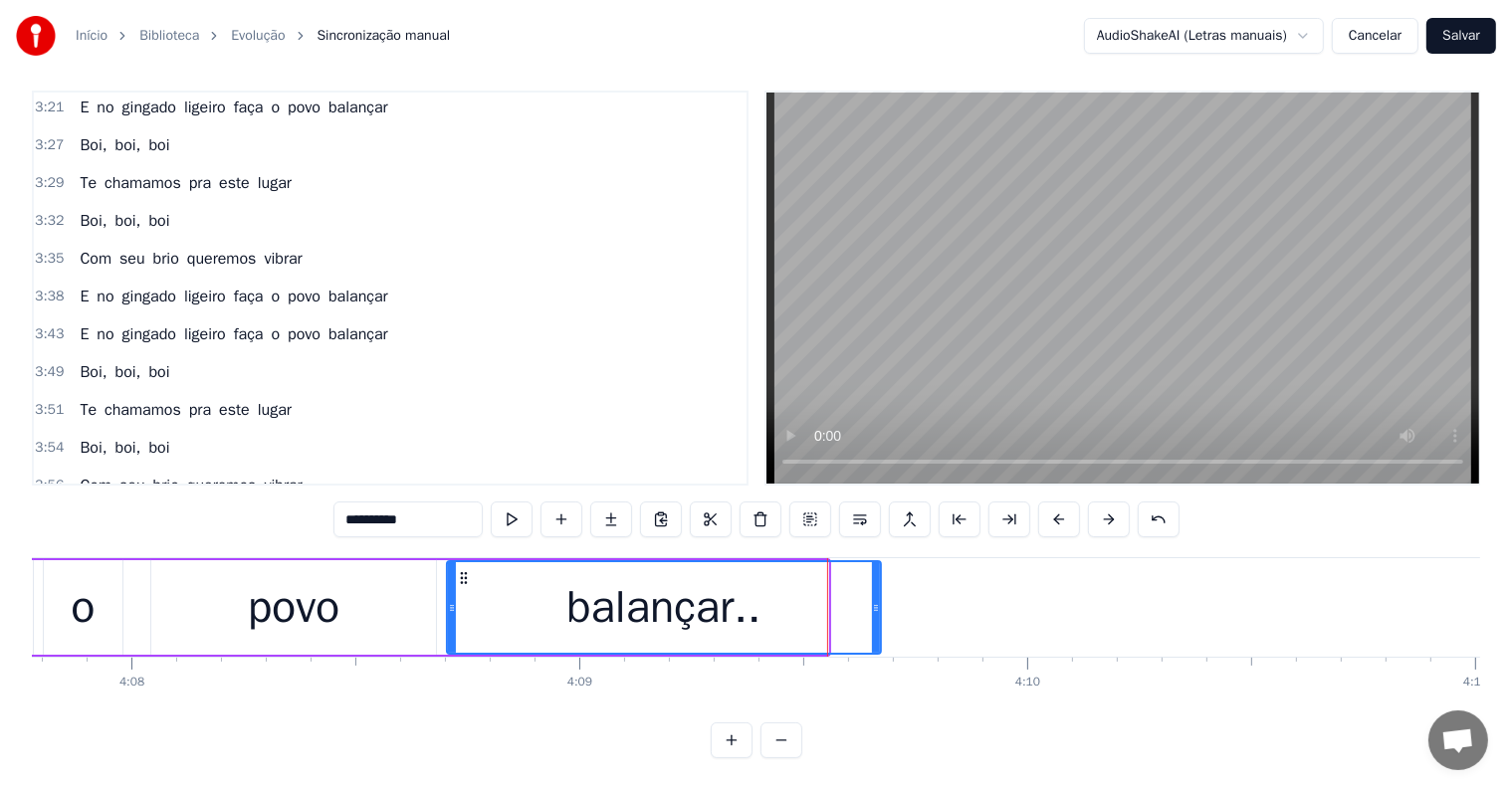 drag, startPoint x: 819, startPoint y: 589, endPoint x: 872, endPoint y: 590, distance: 53.009433 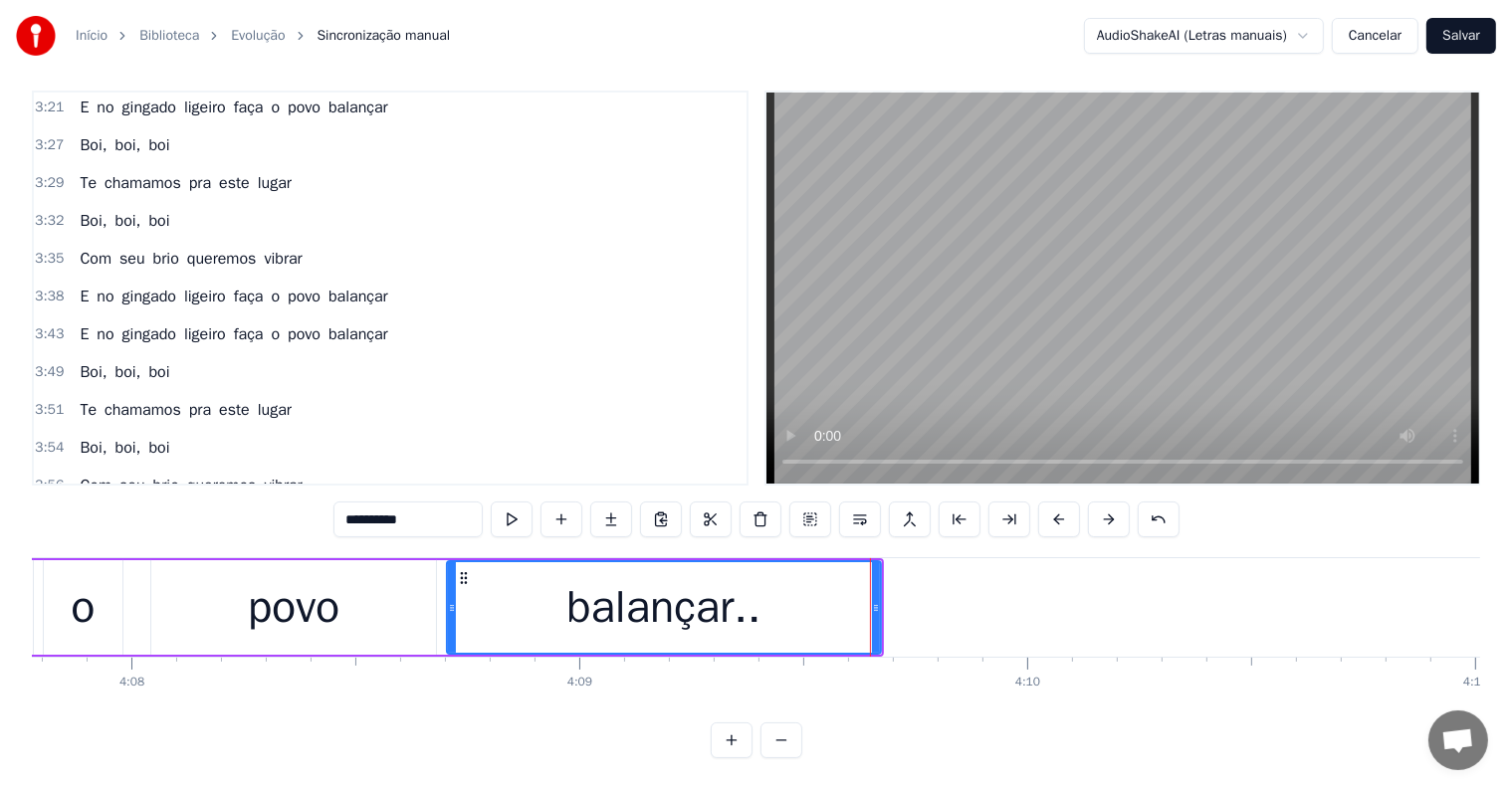 click on "povo" at bounding box center [294, 607] 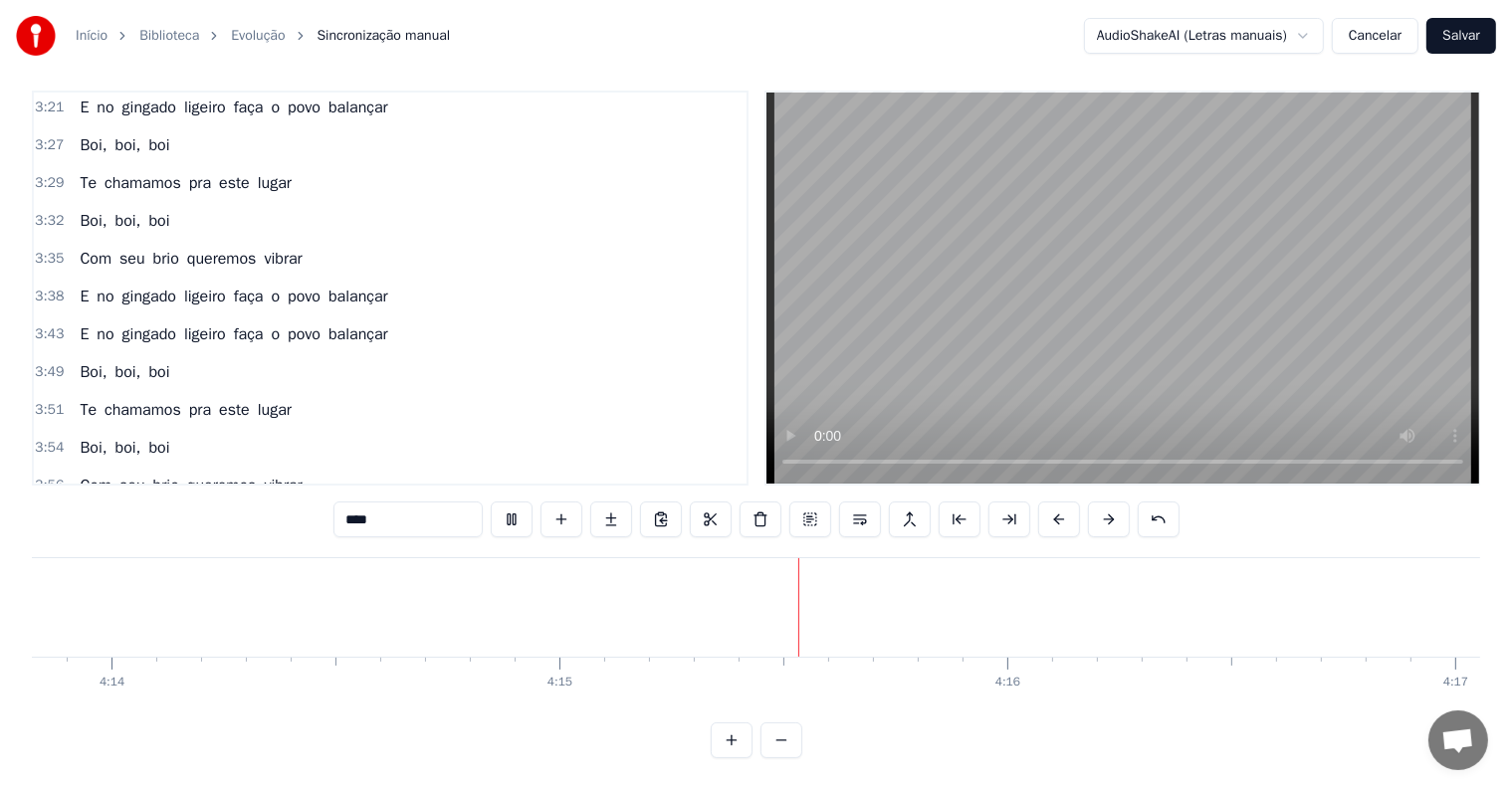 scroll, scrollTop: 0, scrollLeft: 114076, axis: horizontal 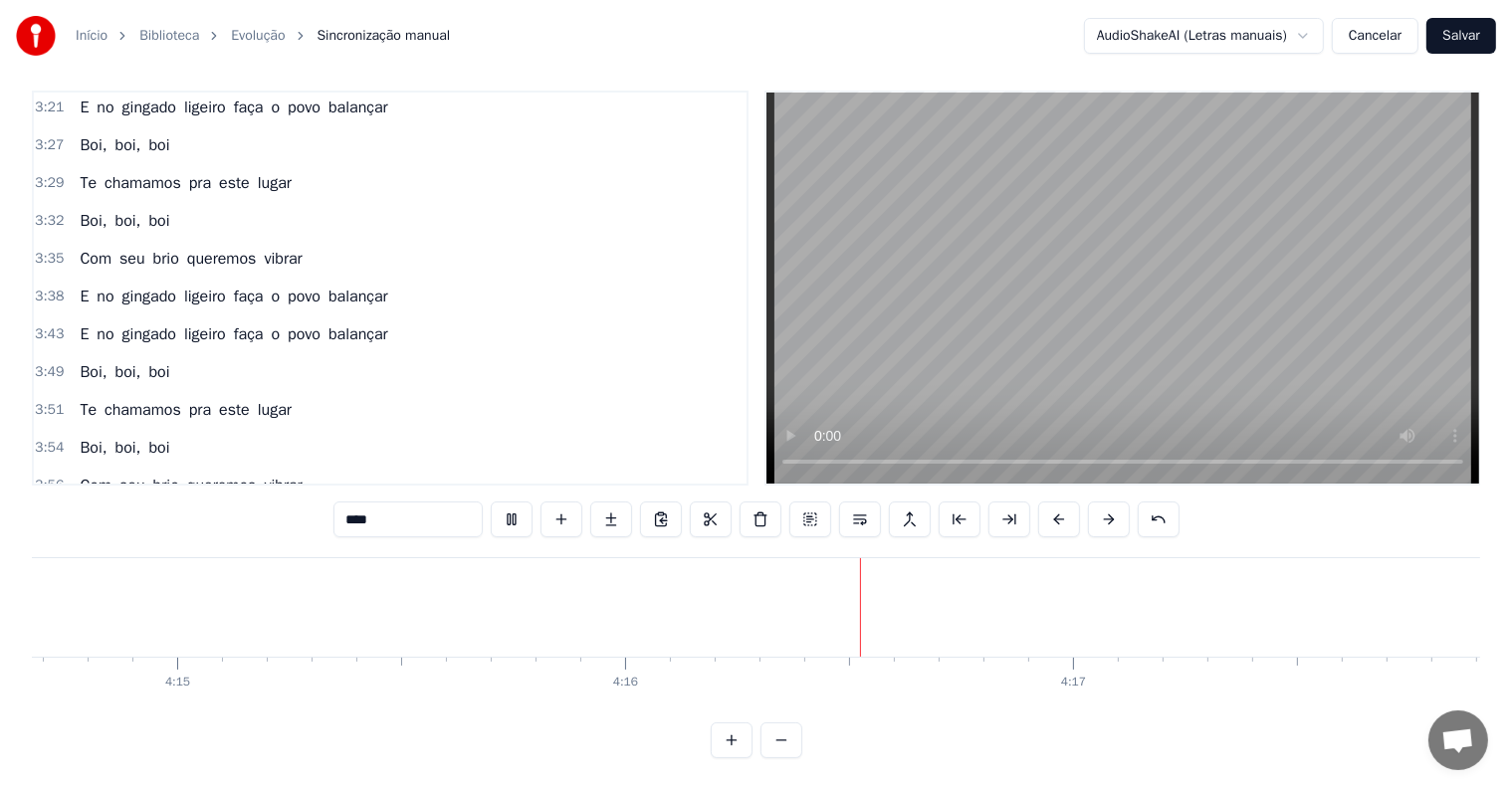 click on "Salvar" at bounding box center (1461, 36) 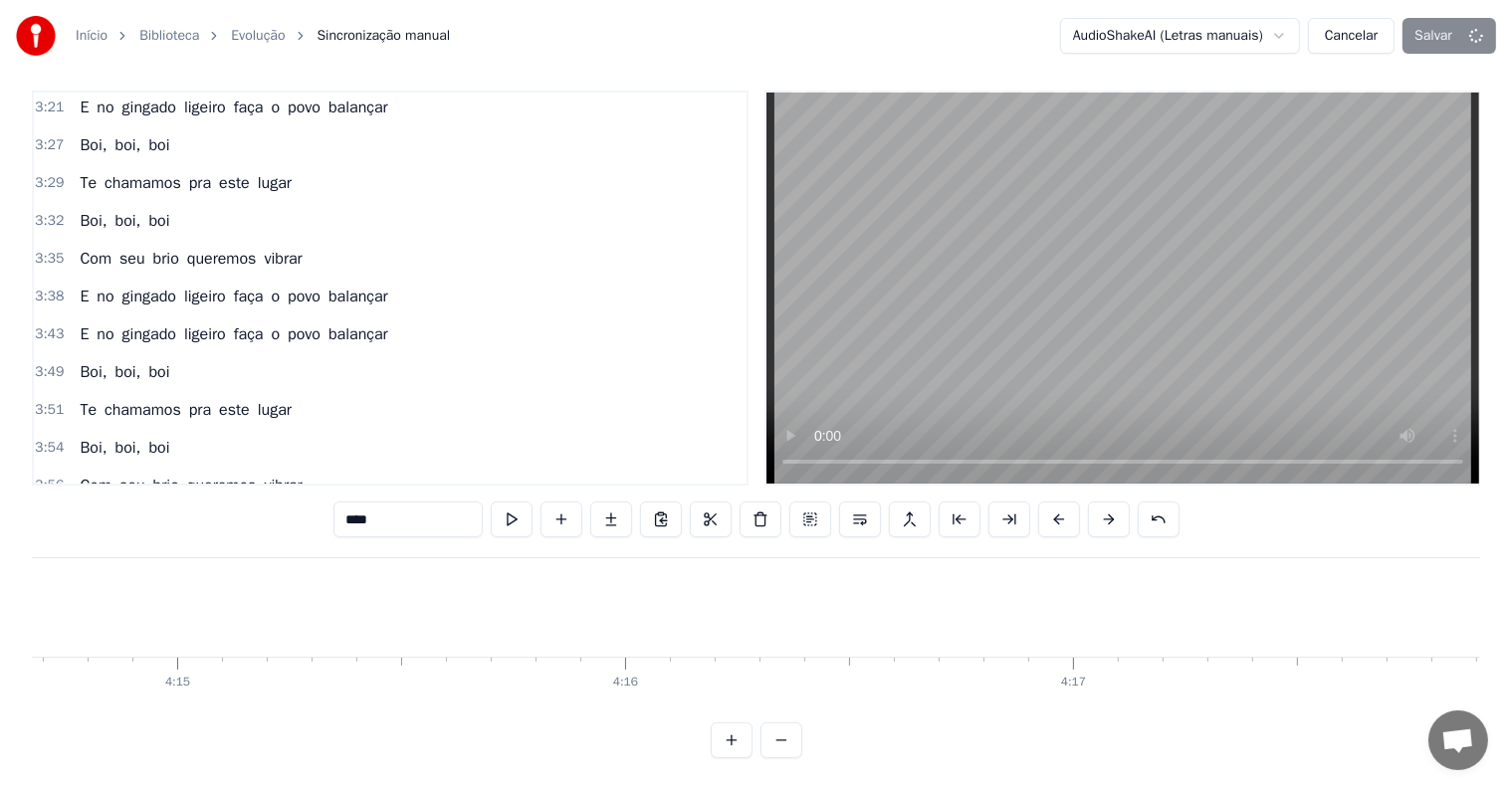 scroll, scrollTop: 0, scrollLeft: 114117, axis: horizontal 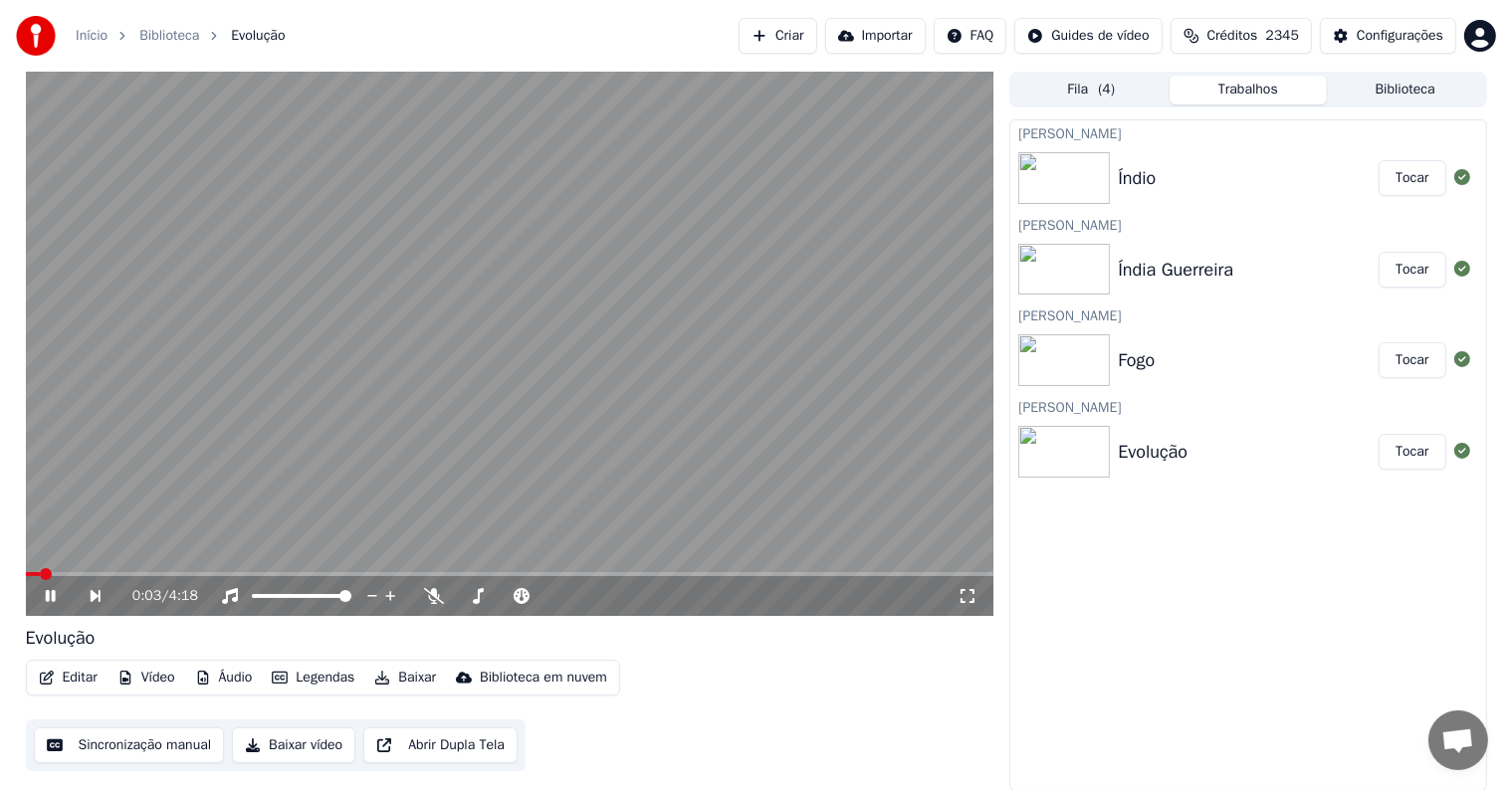 click at bounding box center (510, 343) 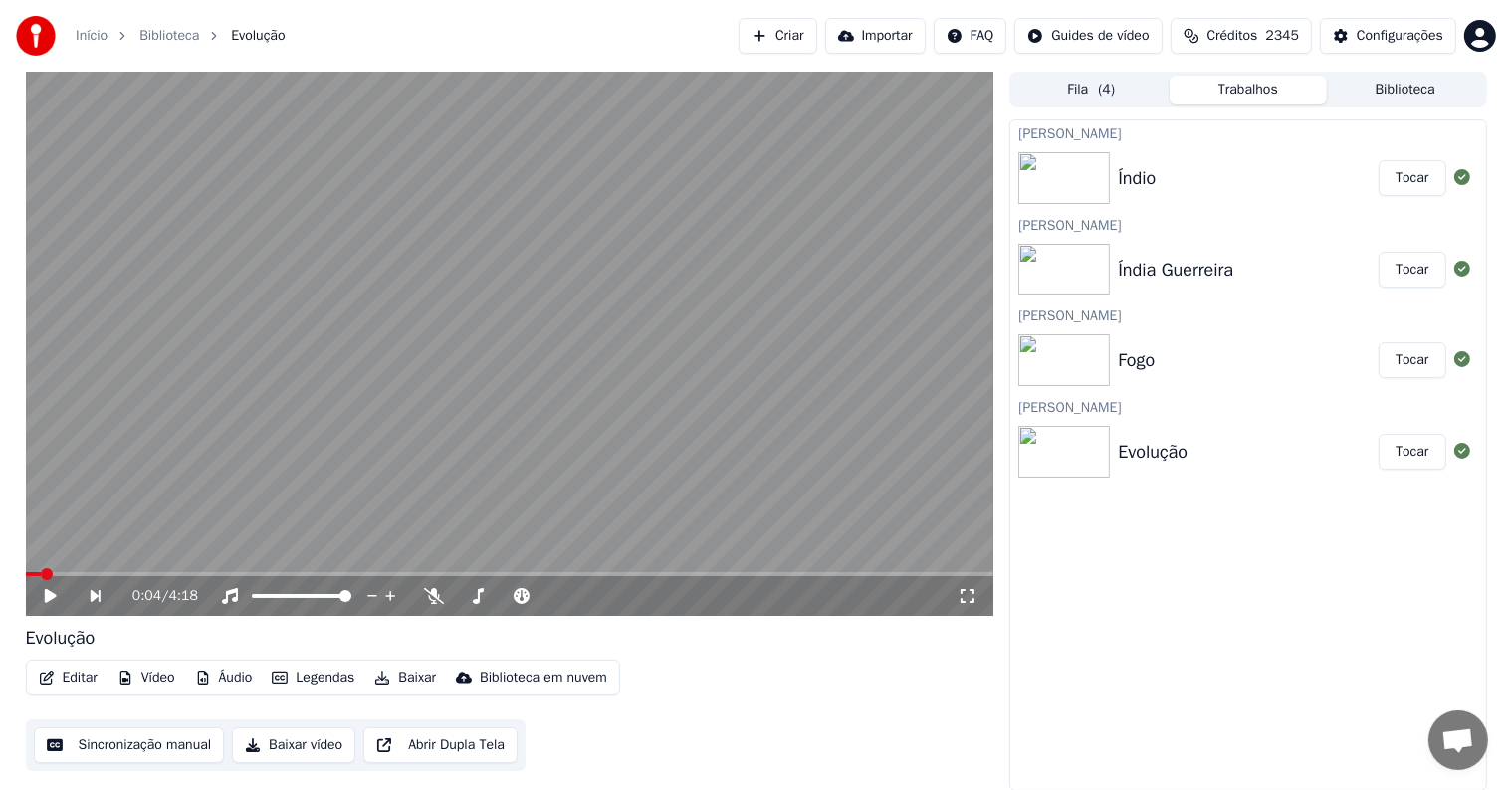 click on "Tocar" at bounding box center [1411, 360] 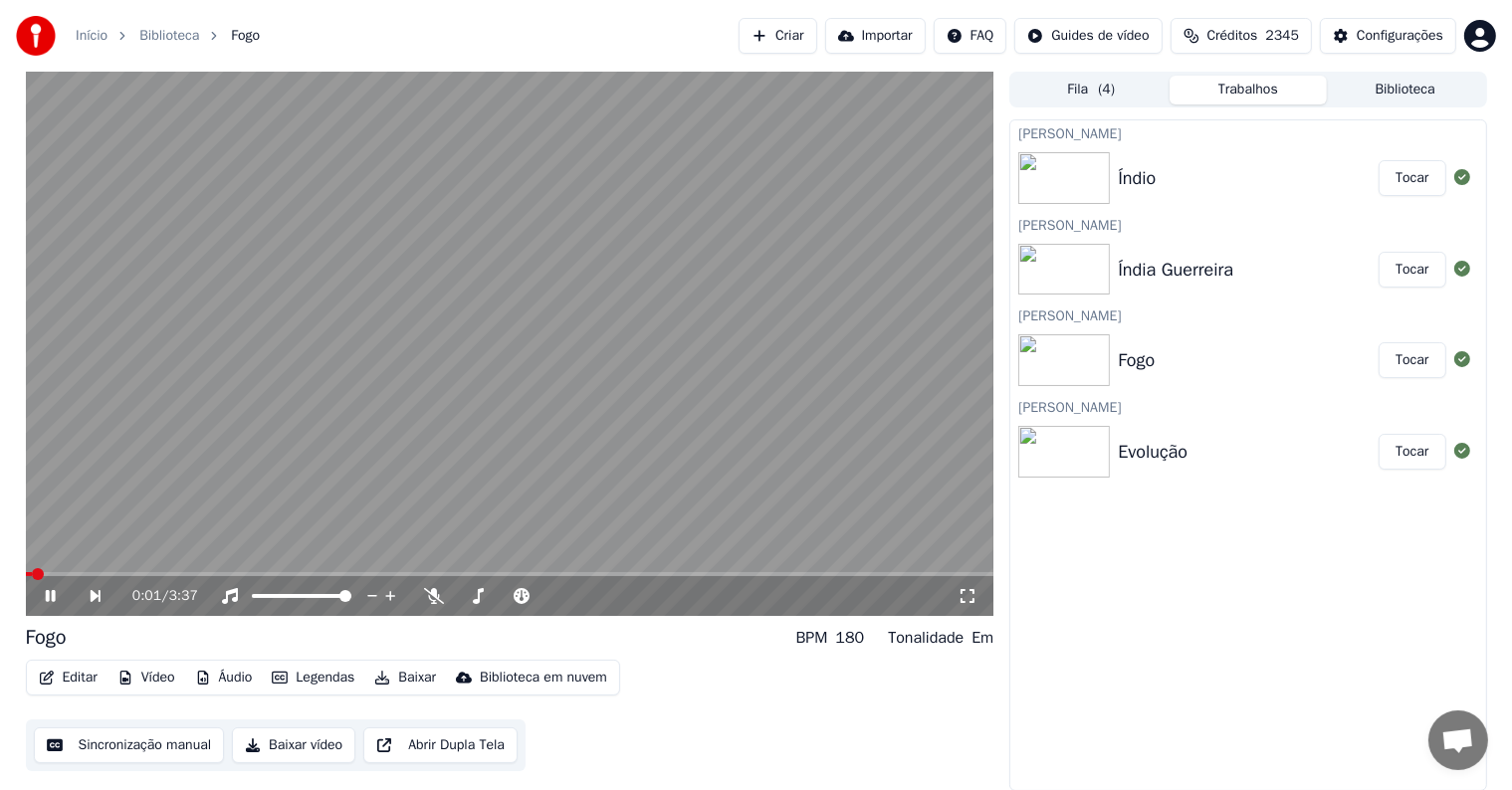 click at bounding box center (510, 343) 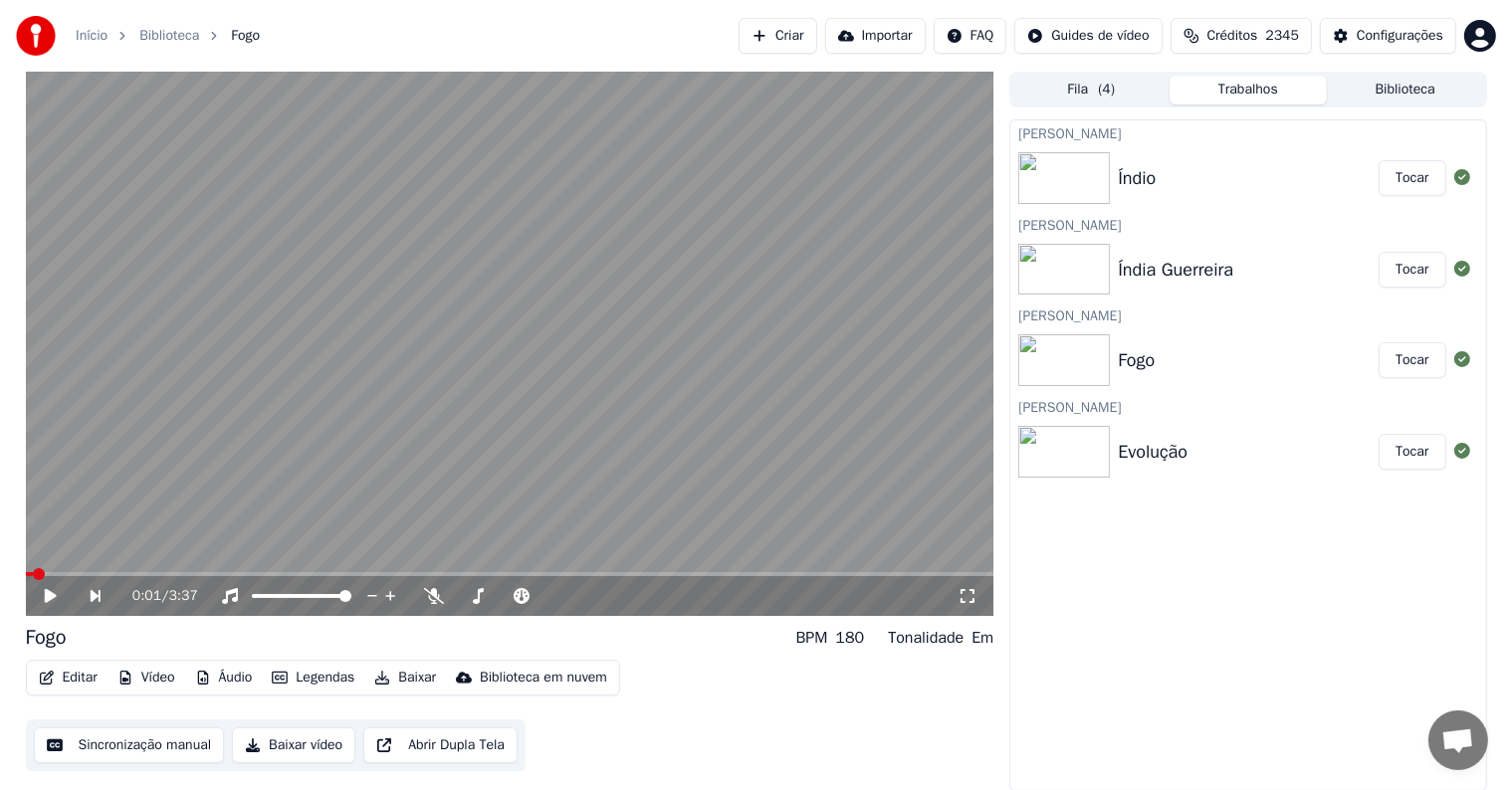 click on "Editar" at bounding box center [68, 678] 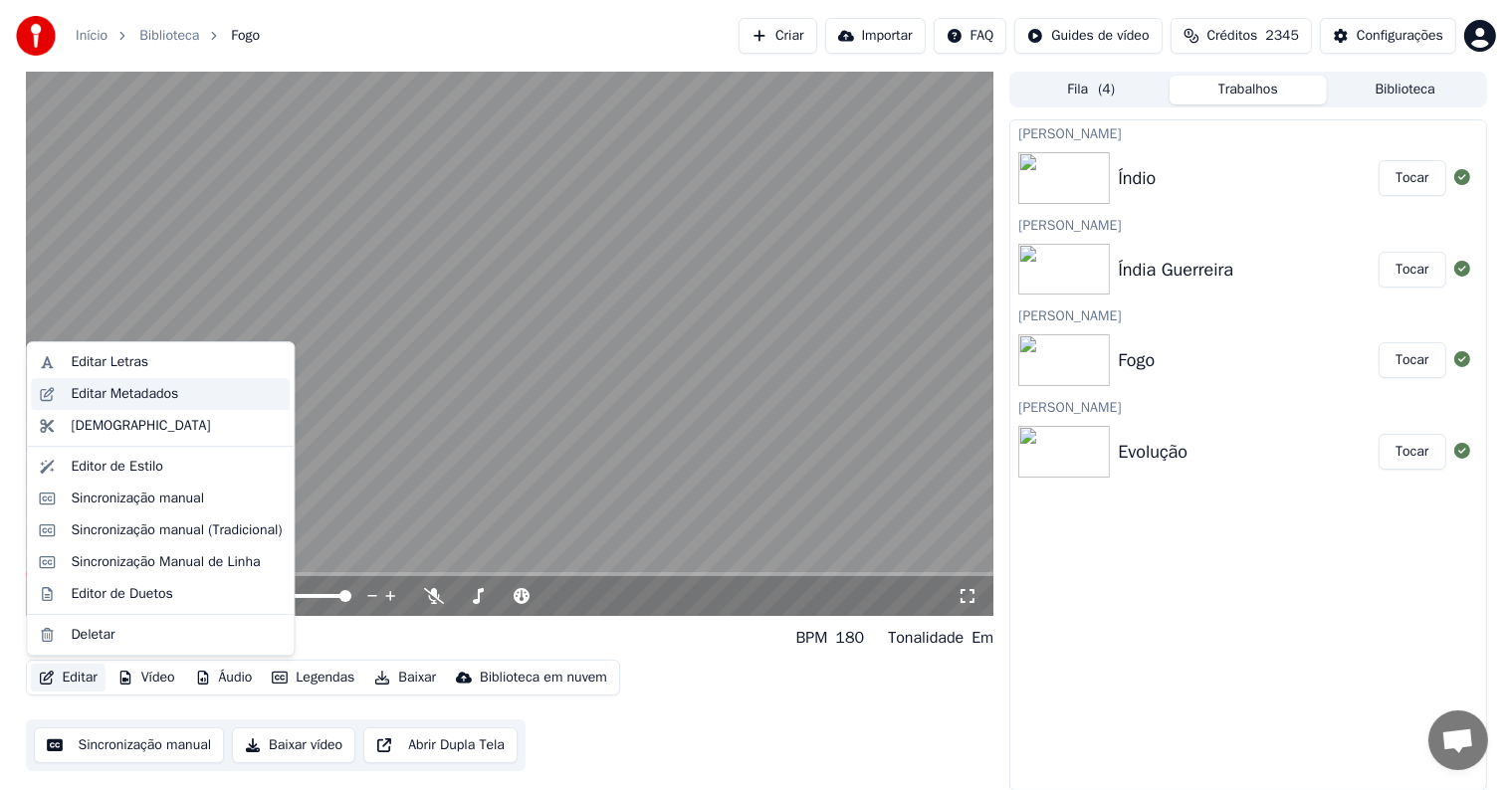 click on "Editar Metadados" at bounding box center [124, 394] 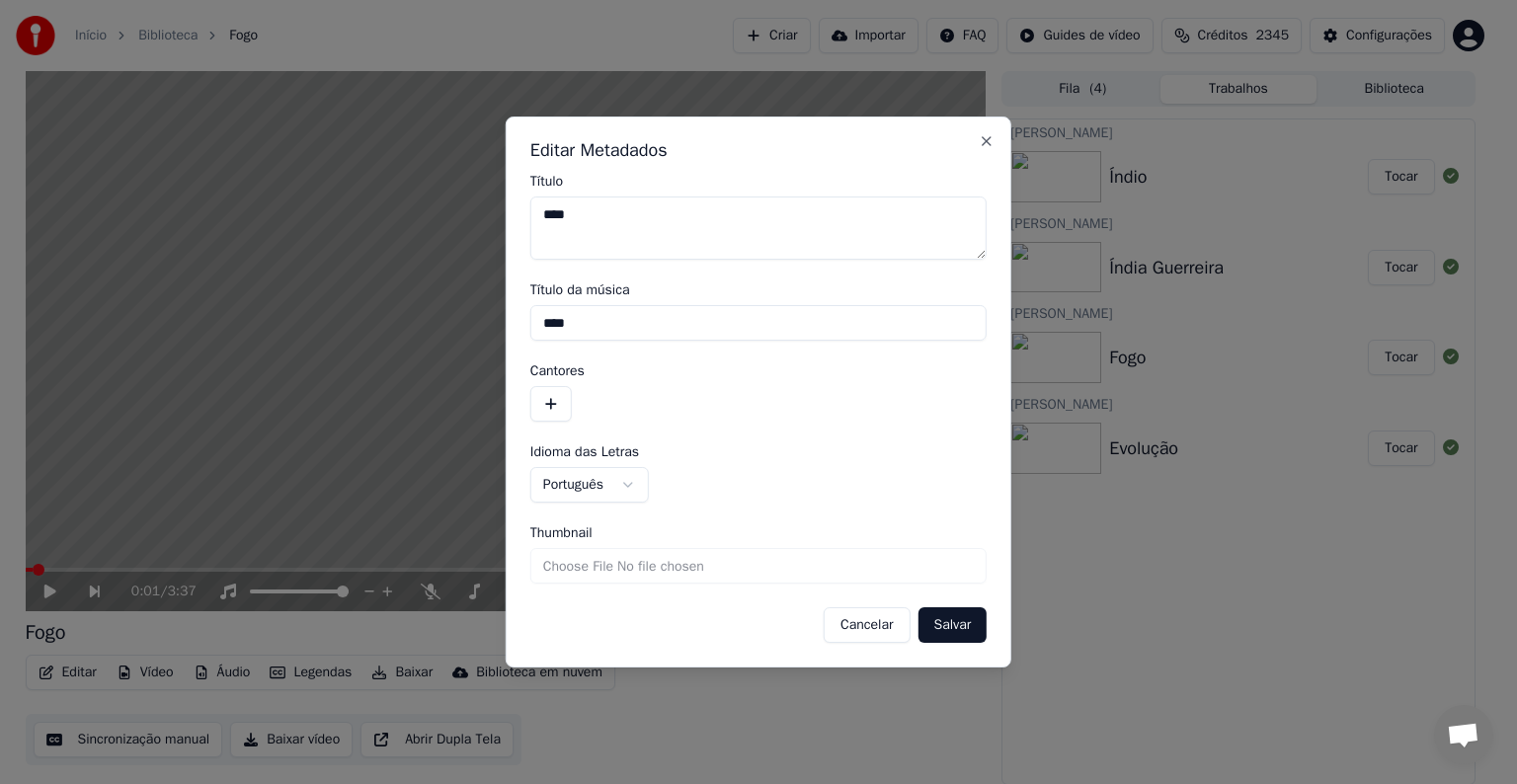 drag, startPoint x: 638, startPoint y: 331, endPoint x: 494, endPoint y: 332, distance: 144.00347 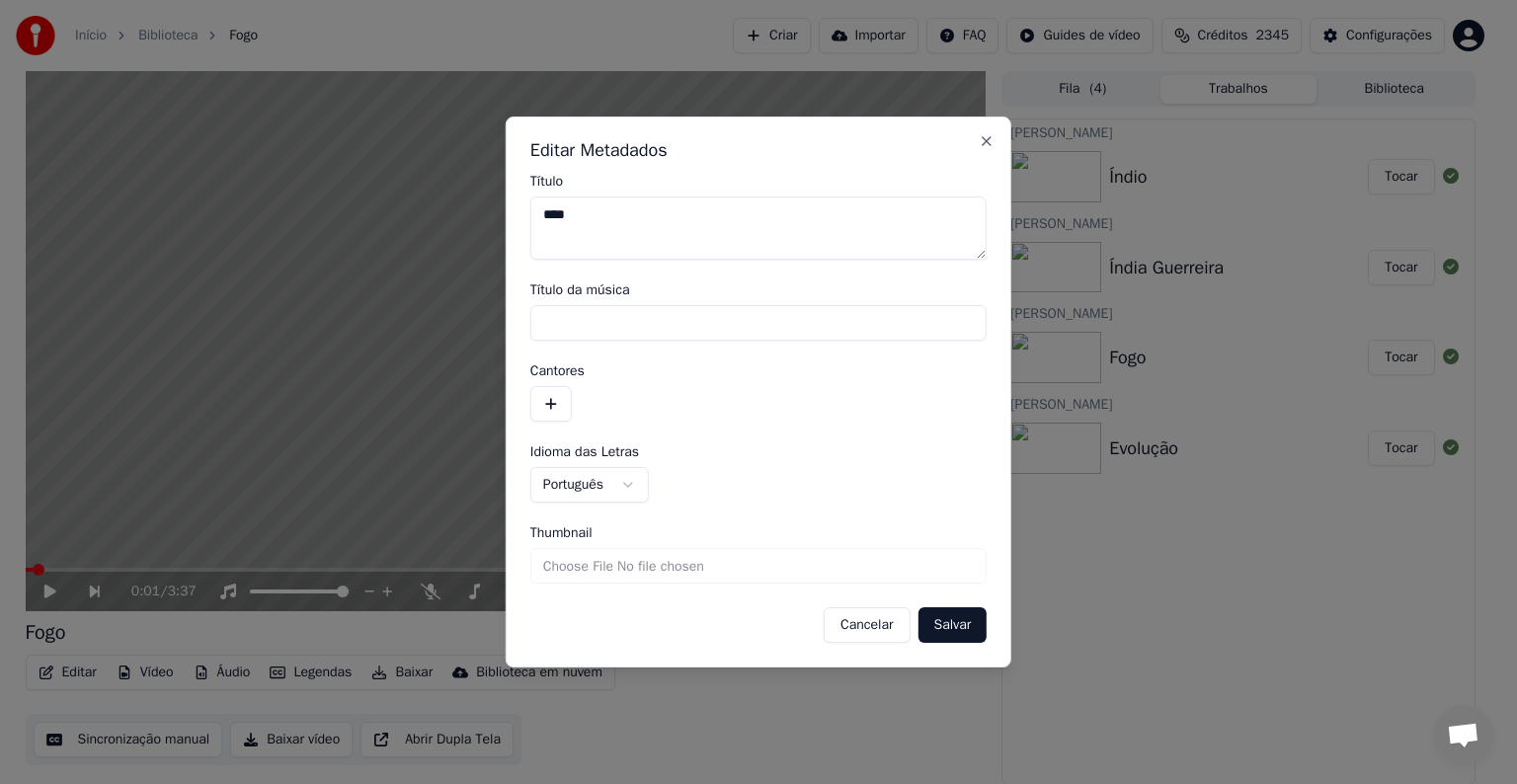 type 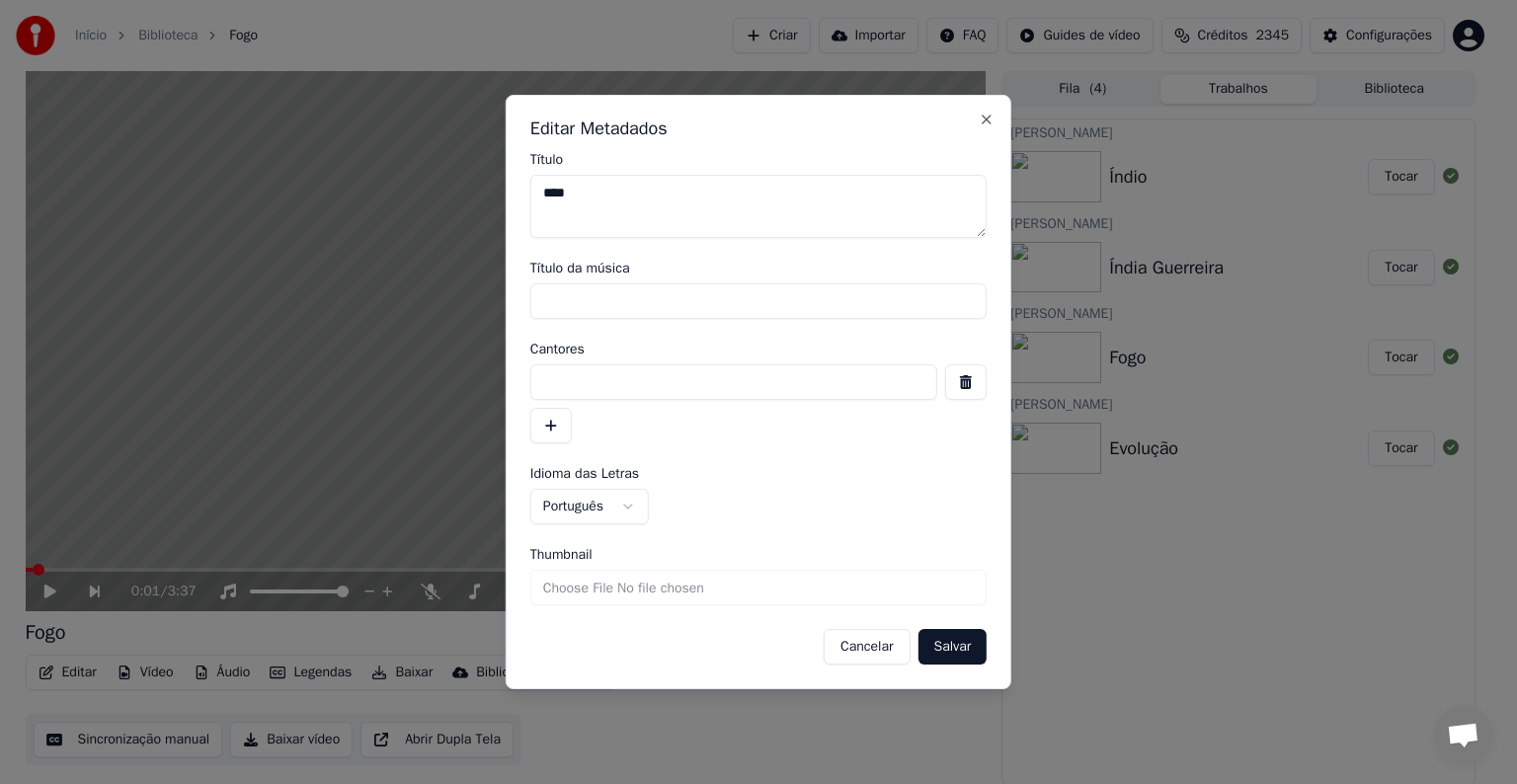 click at bounding box center [734, 382] 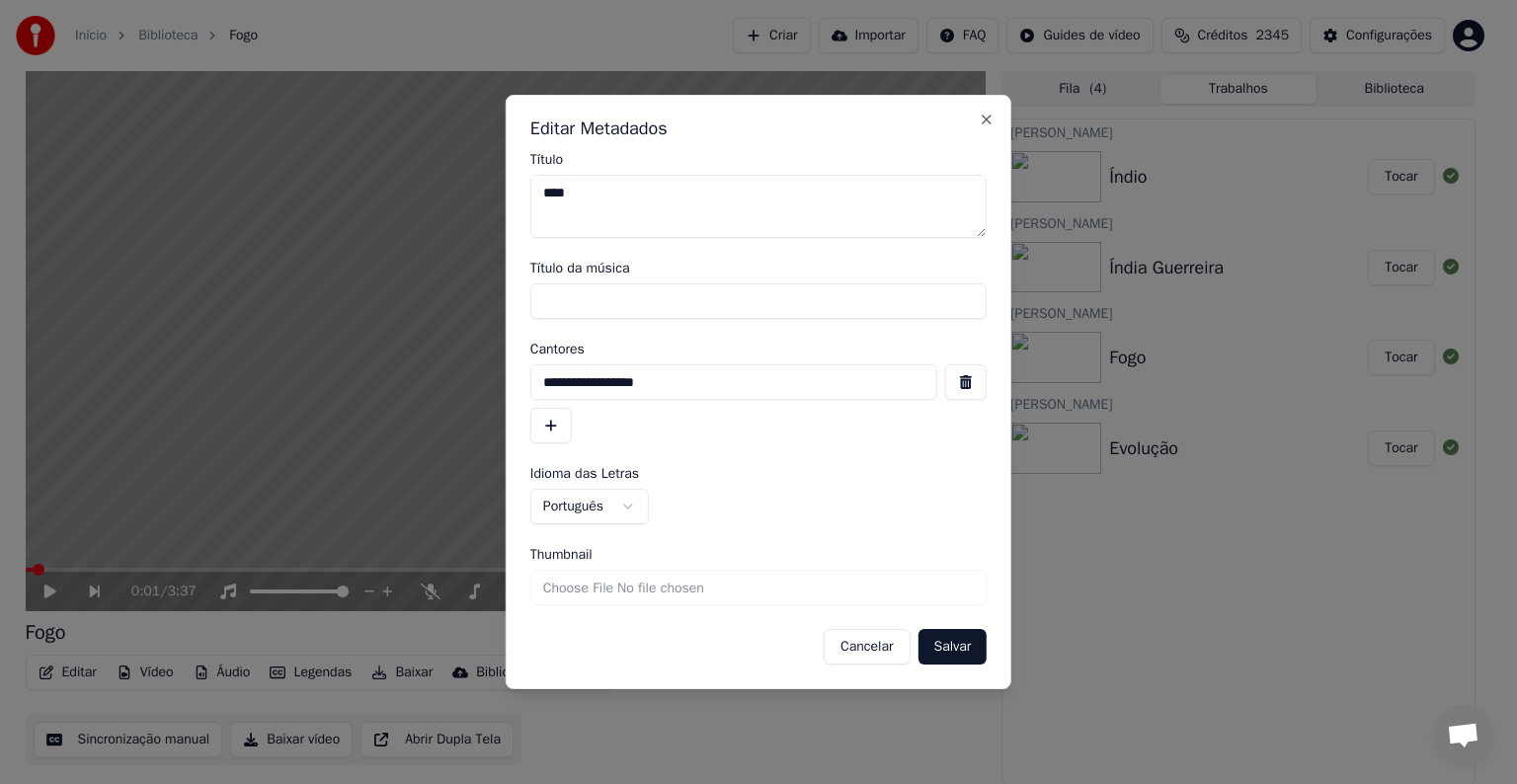 type on "**********" 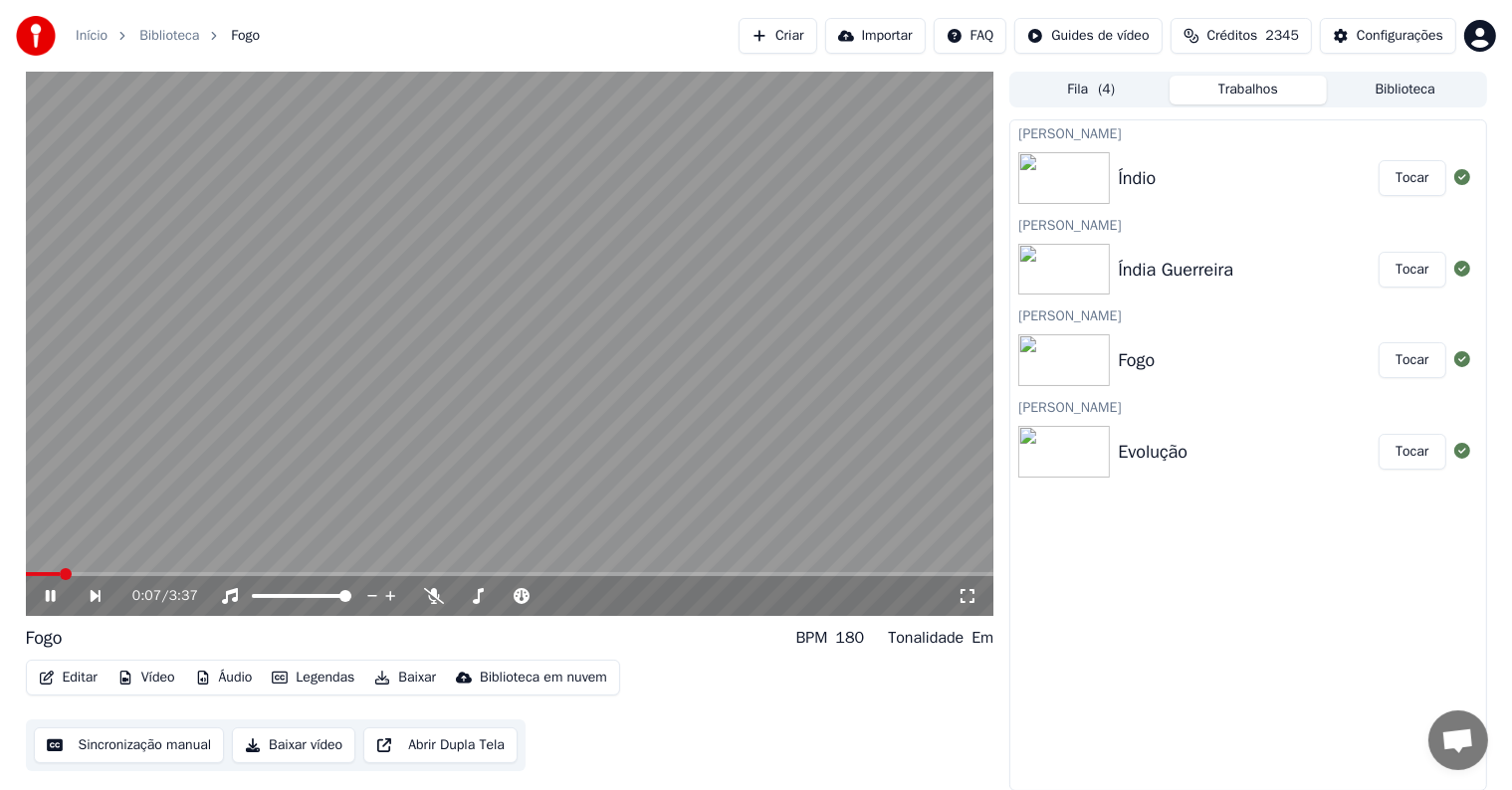 click 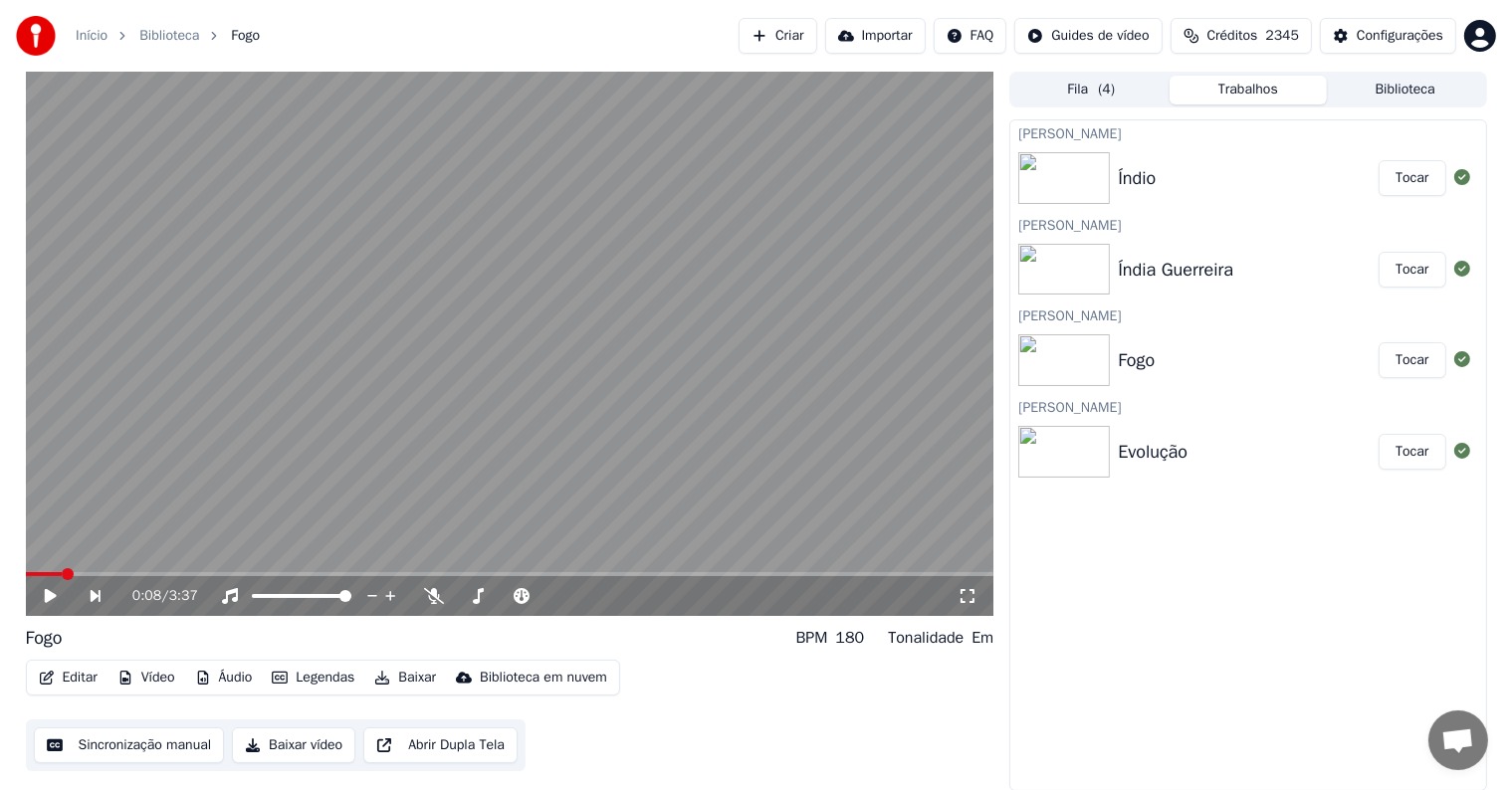 click on "Sincronização manual" at bounding box center (129, 745) 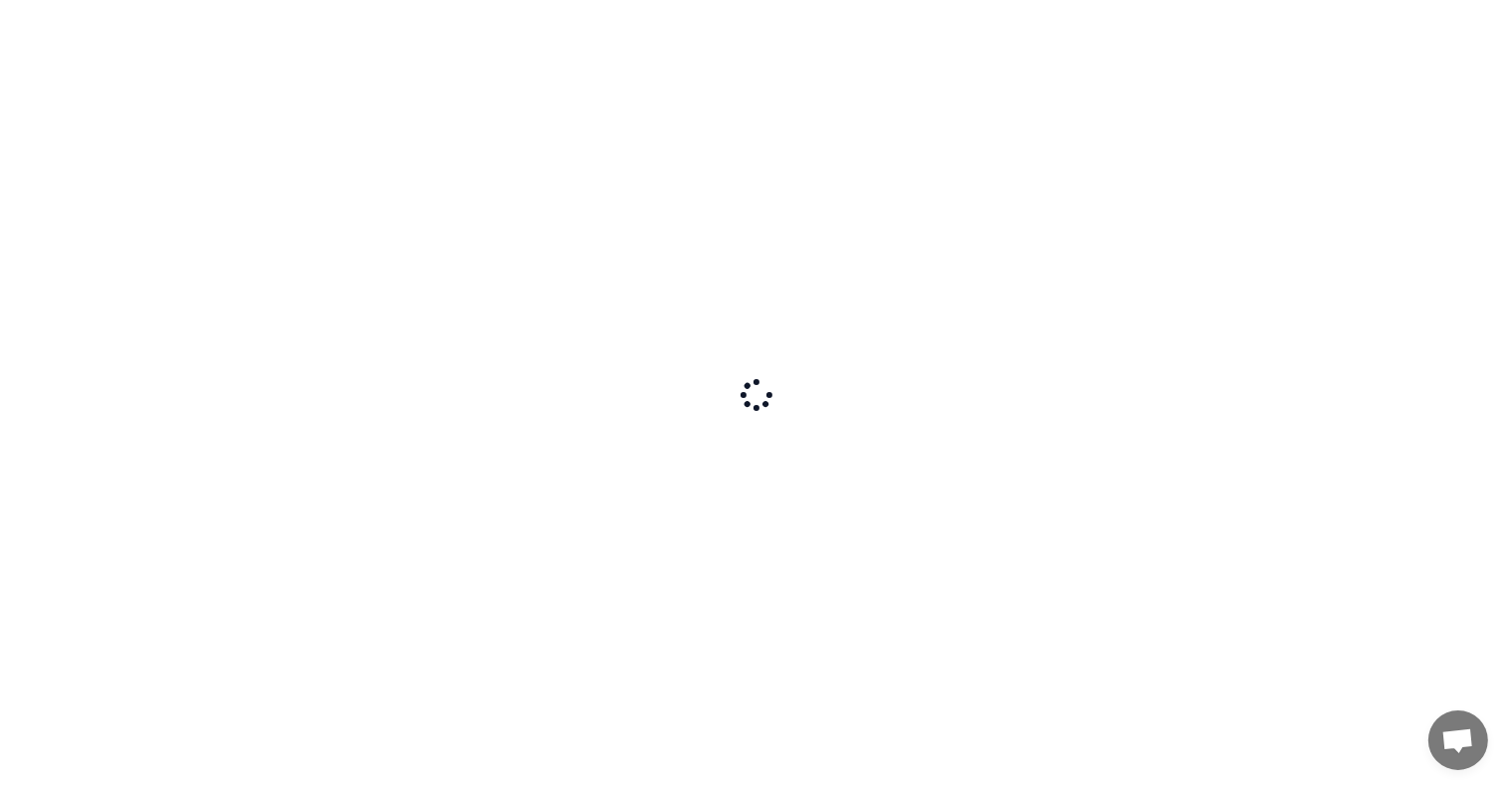 scroll, scrollTop: 0, scrollLeft: 0, axis: both 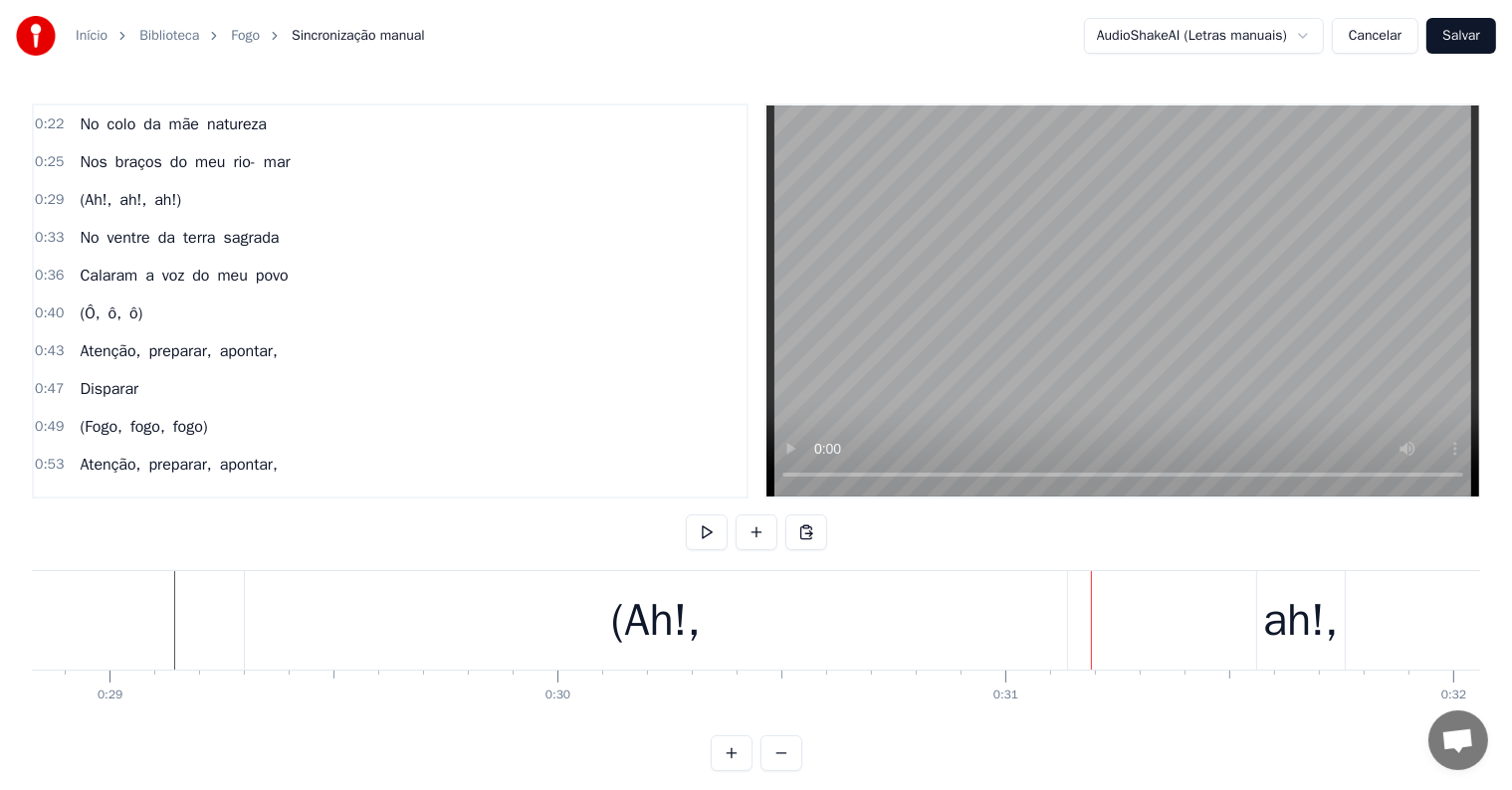 click on "(Ah!," at bounding box center (656, 620) 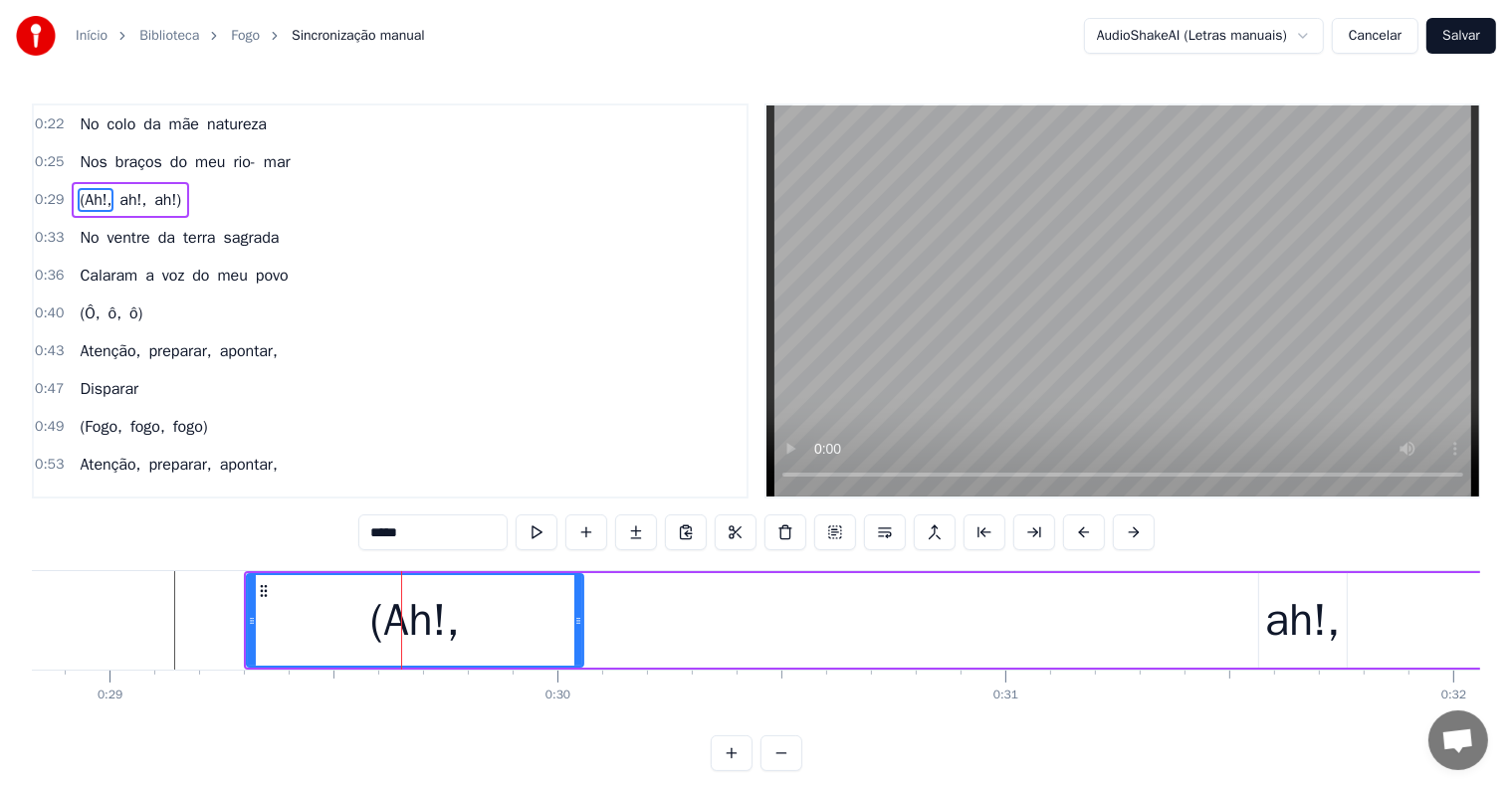 drag, startPoint x: 1063, startPoint y: 619, endPoint x: 577, endPoint y: 612, distance: 486.0504 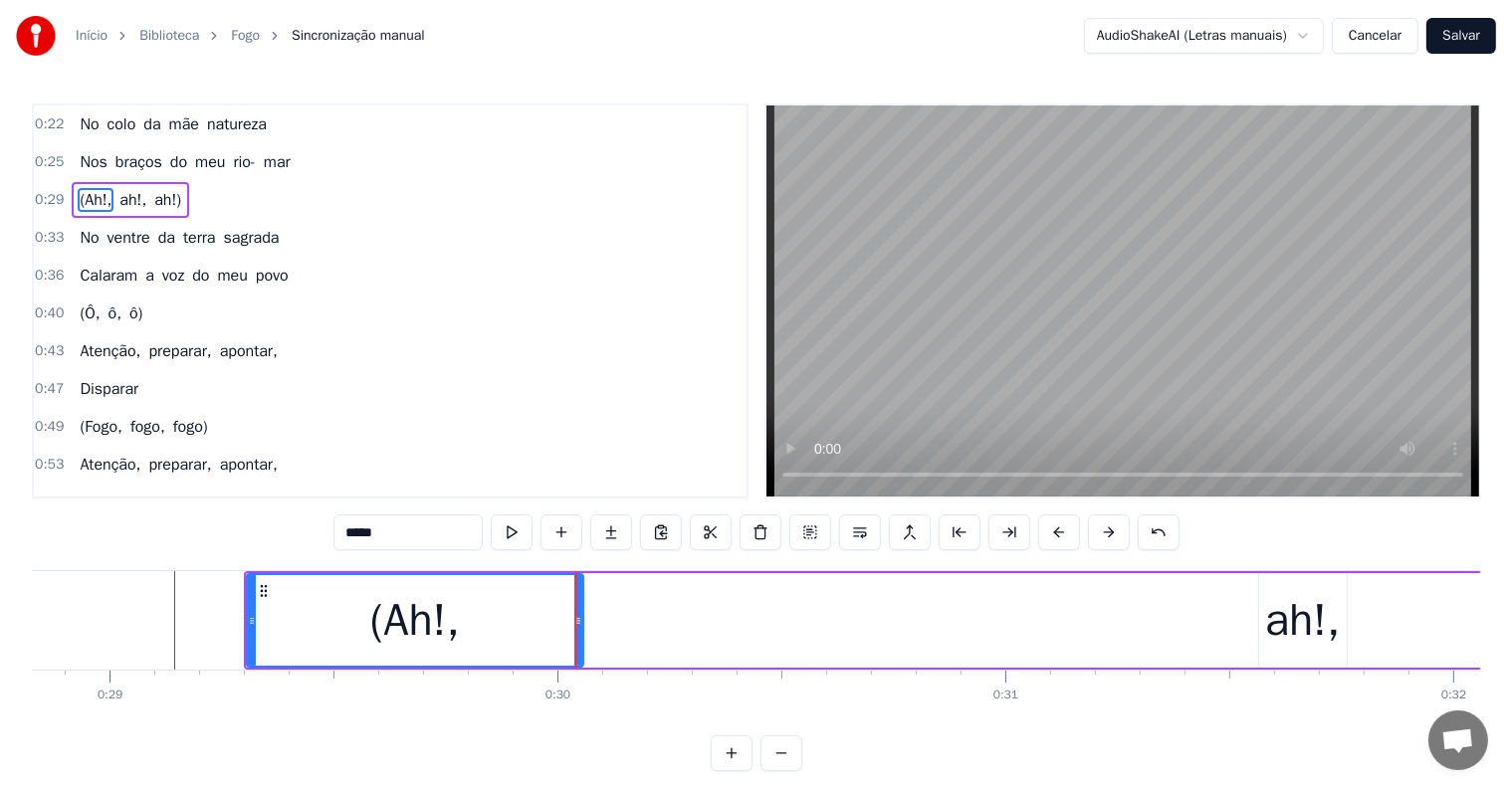 click on "ah!," at bounding box center (1303, 621) 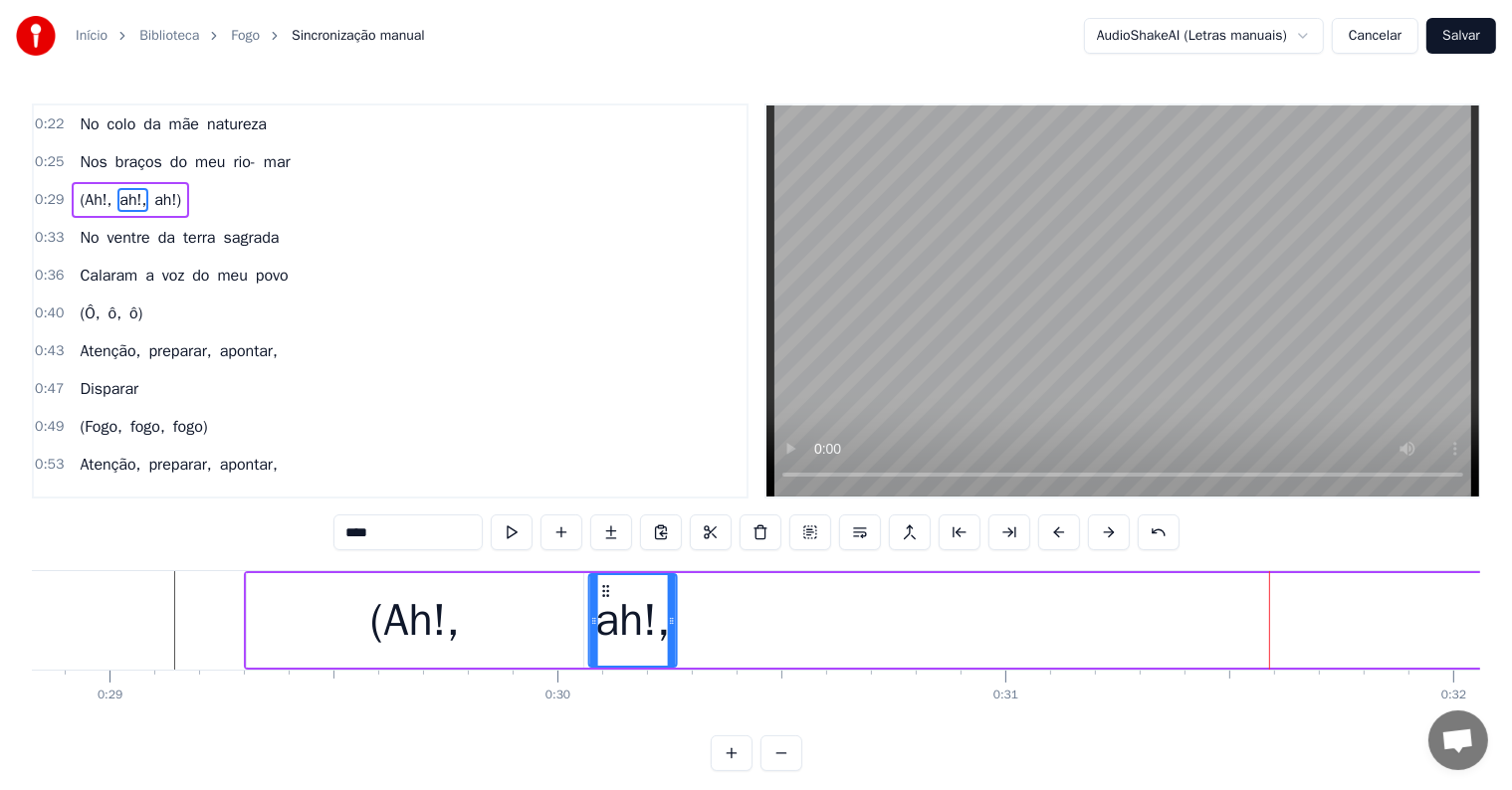 drag, startPoint x: 1275, startPoint y: 592, endPoint x: 605, endPoint y: 581, distance: 670.0903 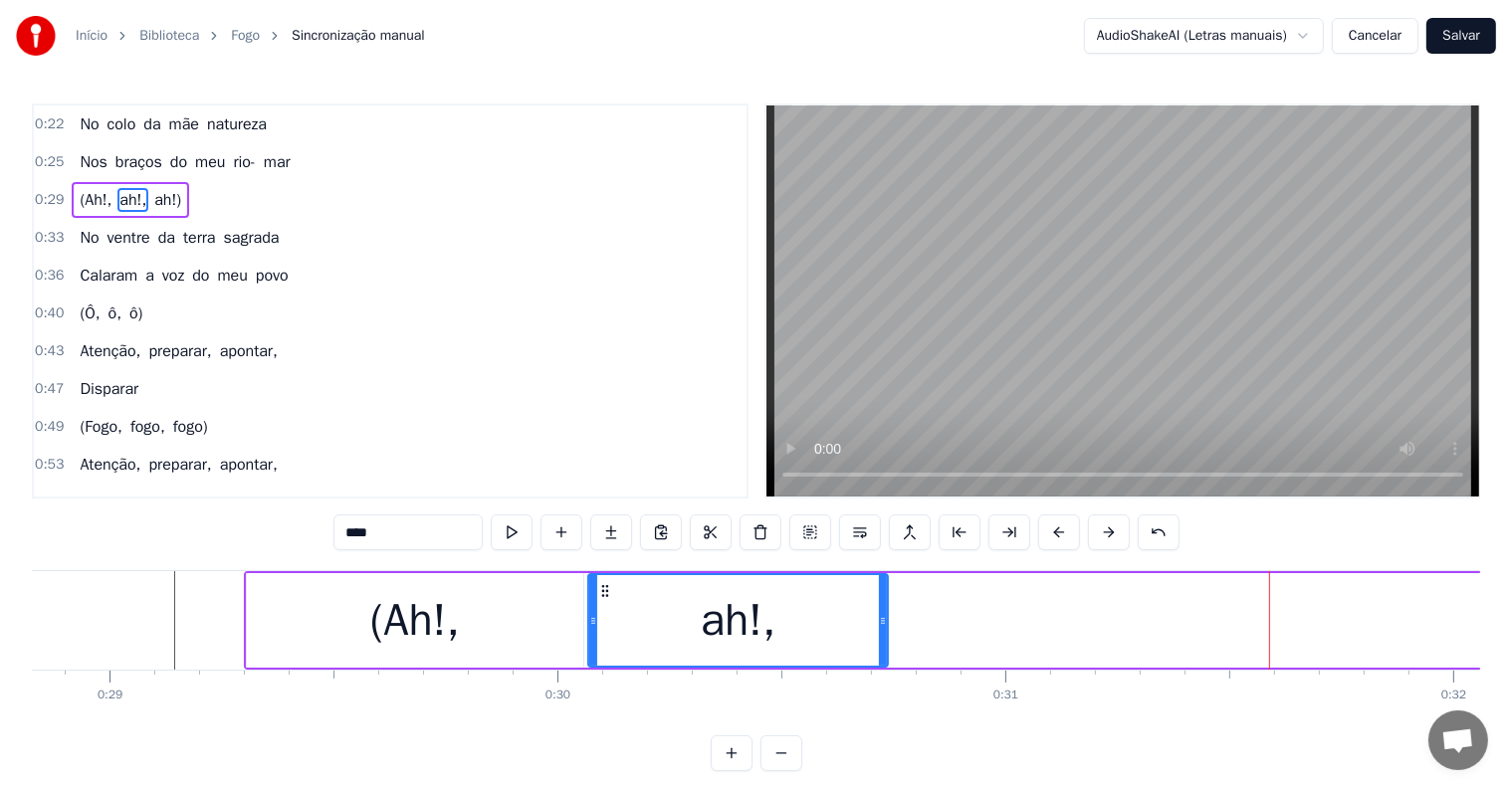 drag, startPoint x: 673, startPoint y: 625, endPoint x: 885, endPoint y: 636, distance: 212.28519 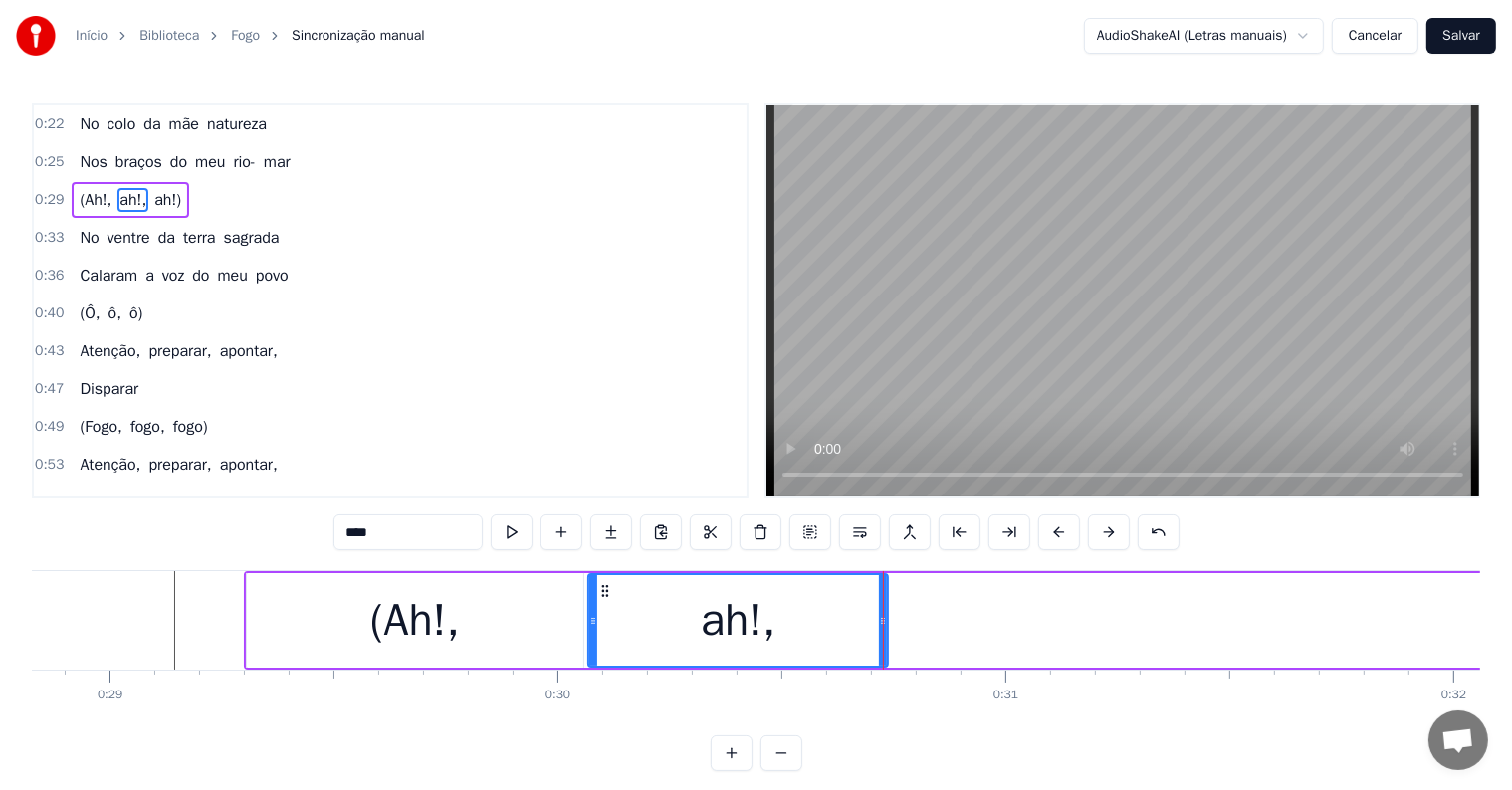 drag, startPoint x: 884, startPoint y: 621, endPoint x: 928, endPoint y: 624, distance: 44.102154 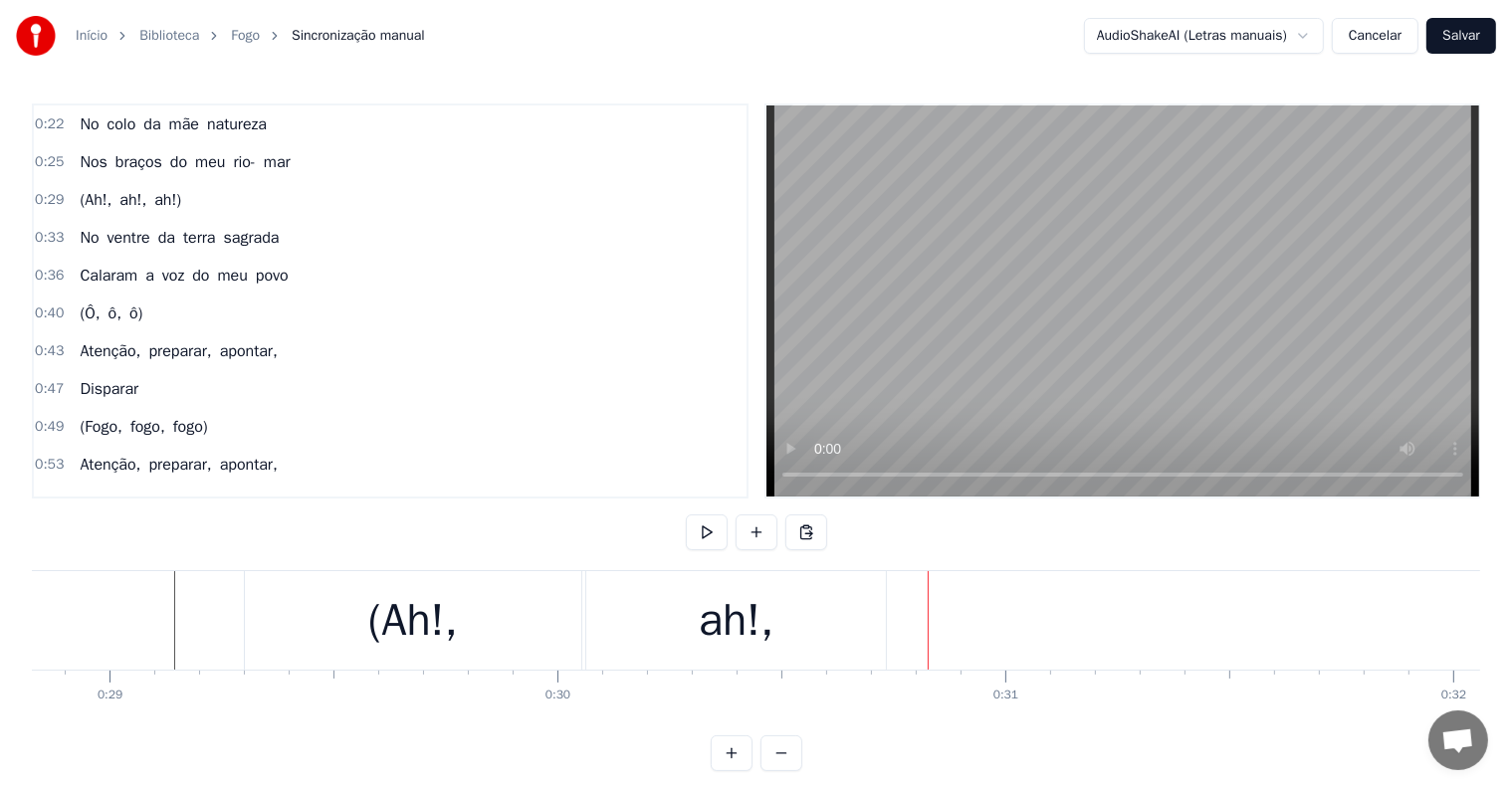 click on "ah!," at bounding box center (736, 620) 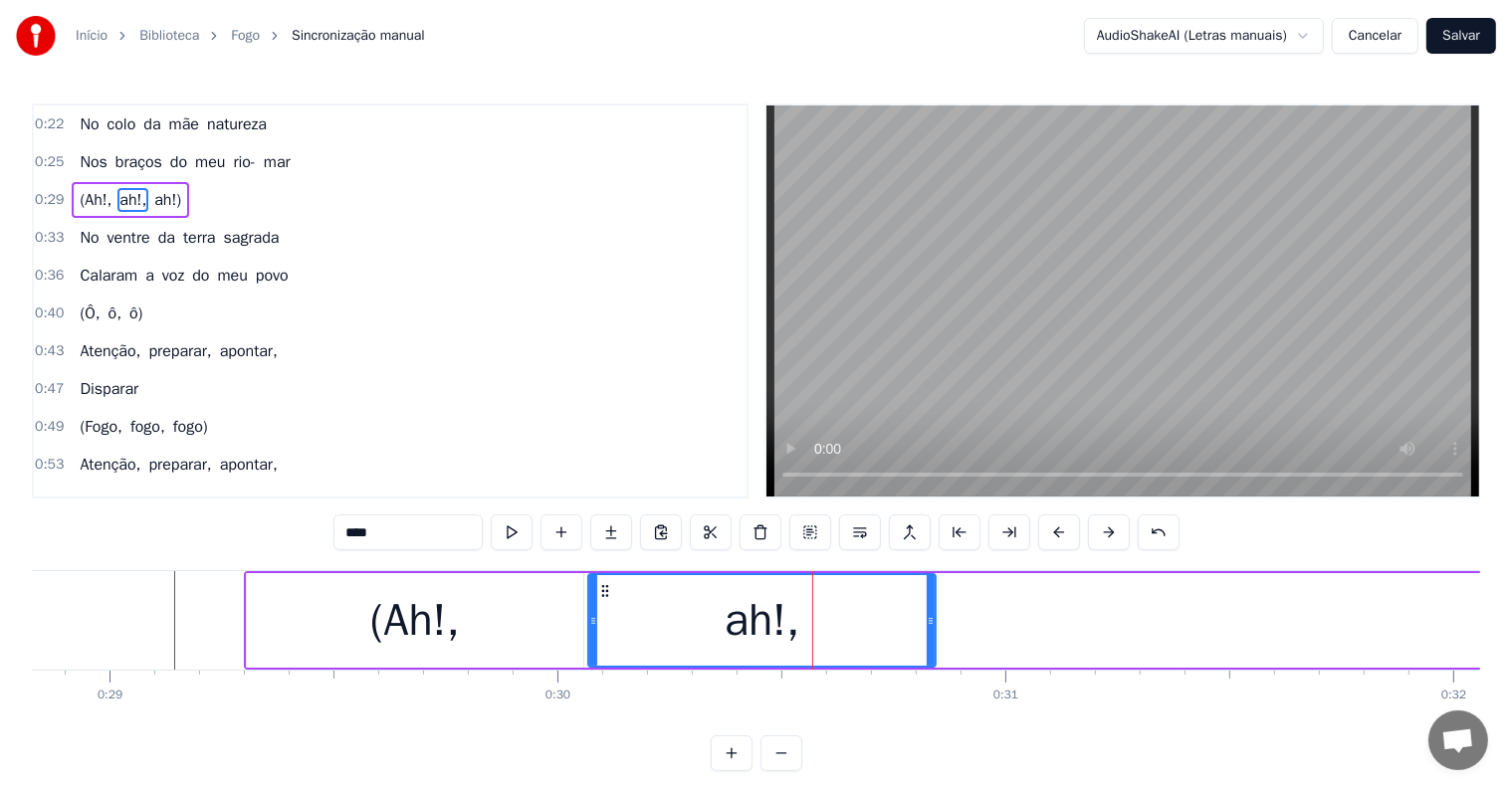 drag, startPoint x: 883, startPoint y: 621, endPoint x: 931, endPoint y: 621, distance: 48 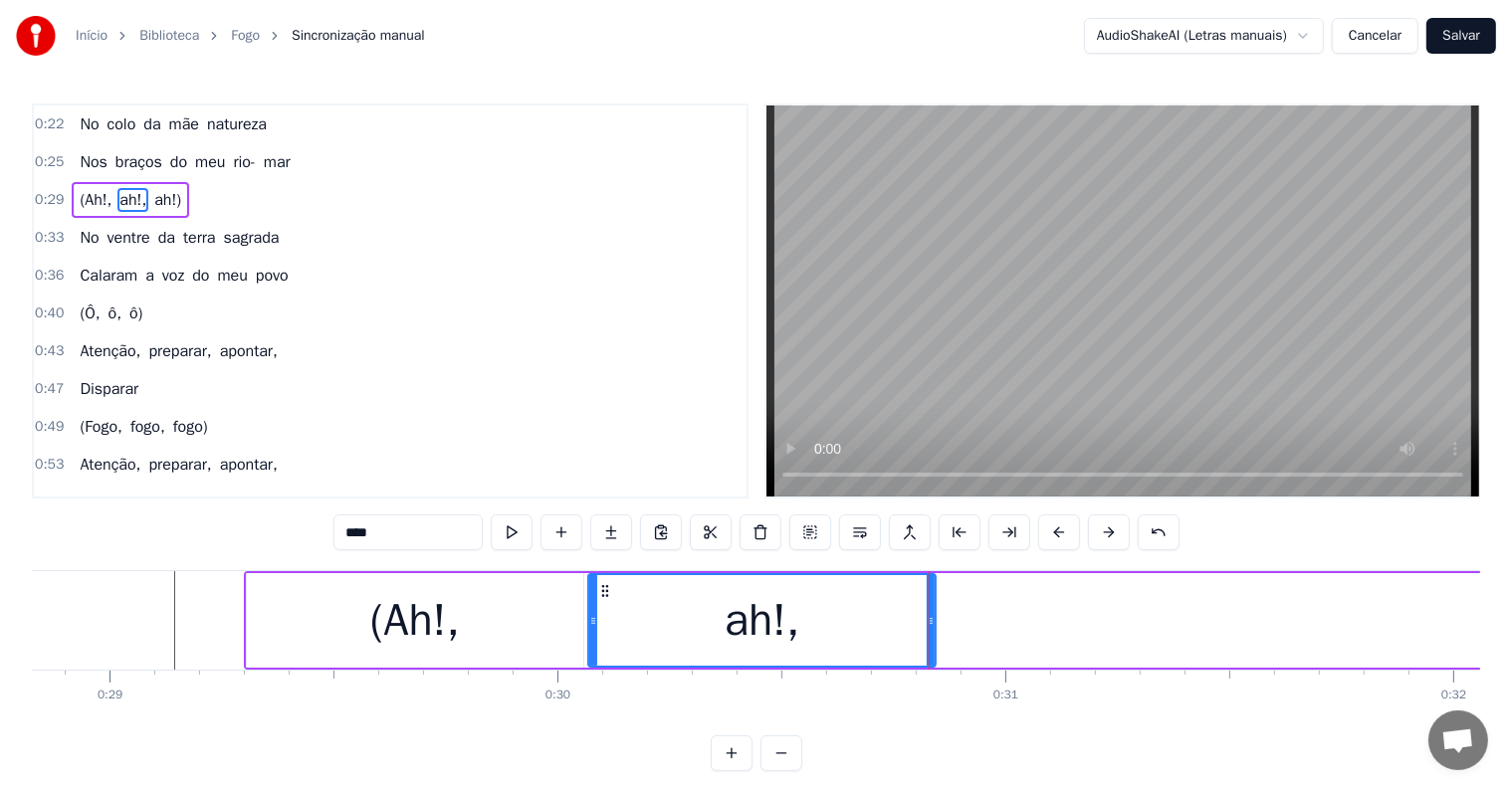scroll, scrollTop: 30, scrollLeft: 0, axis: vertical 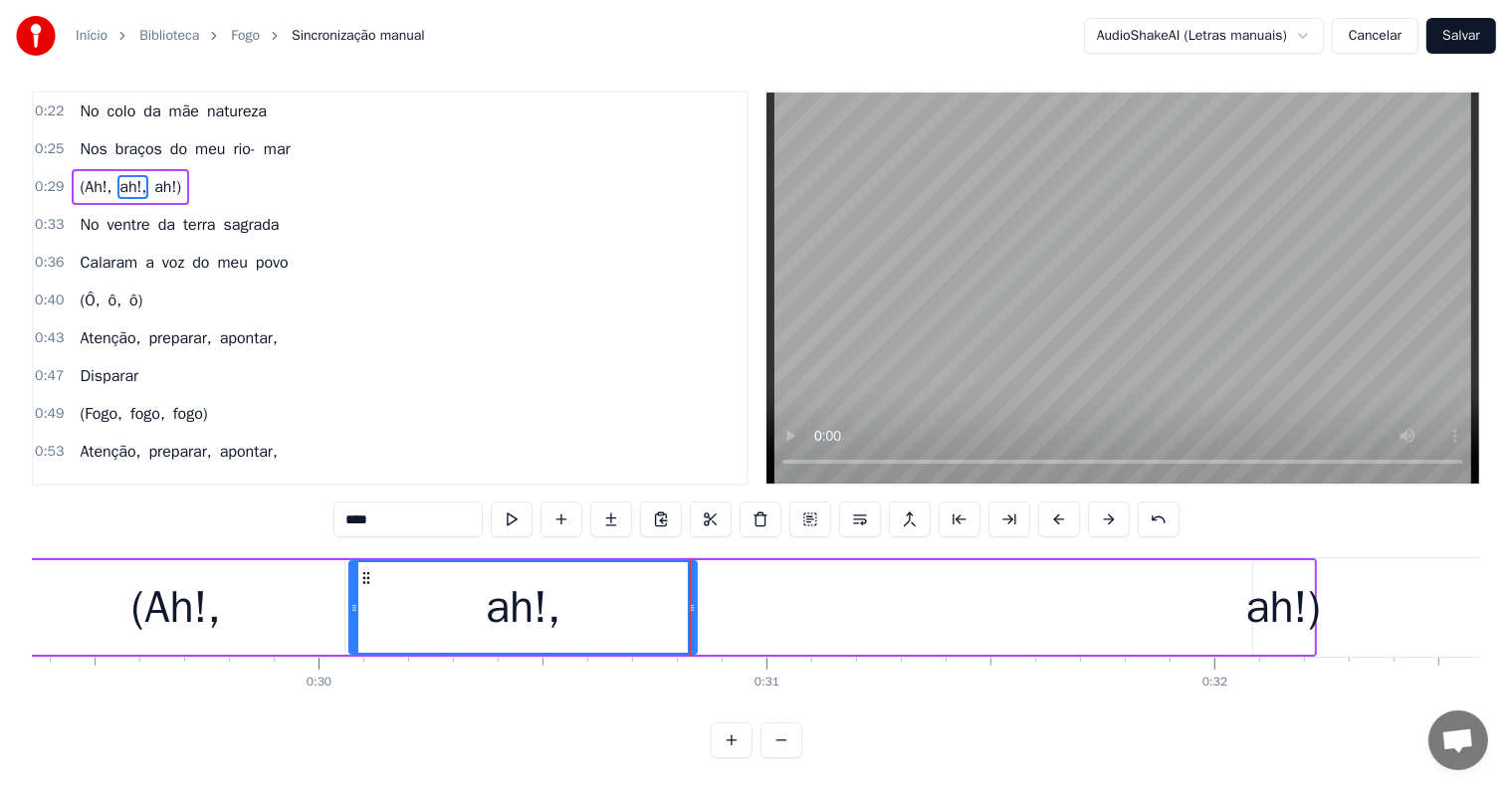 click on "ah!)" at bounding box center [1284, 608] 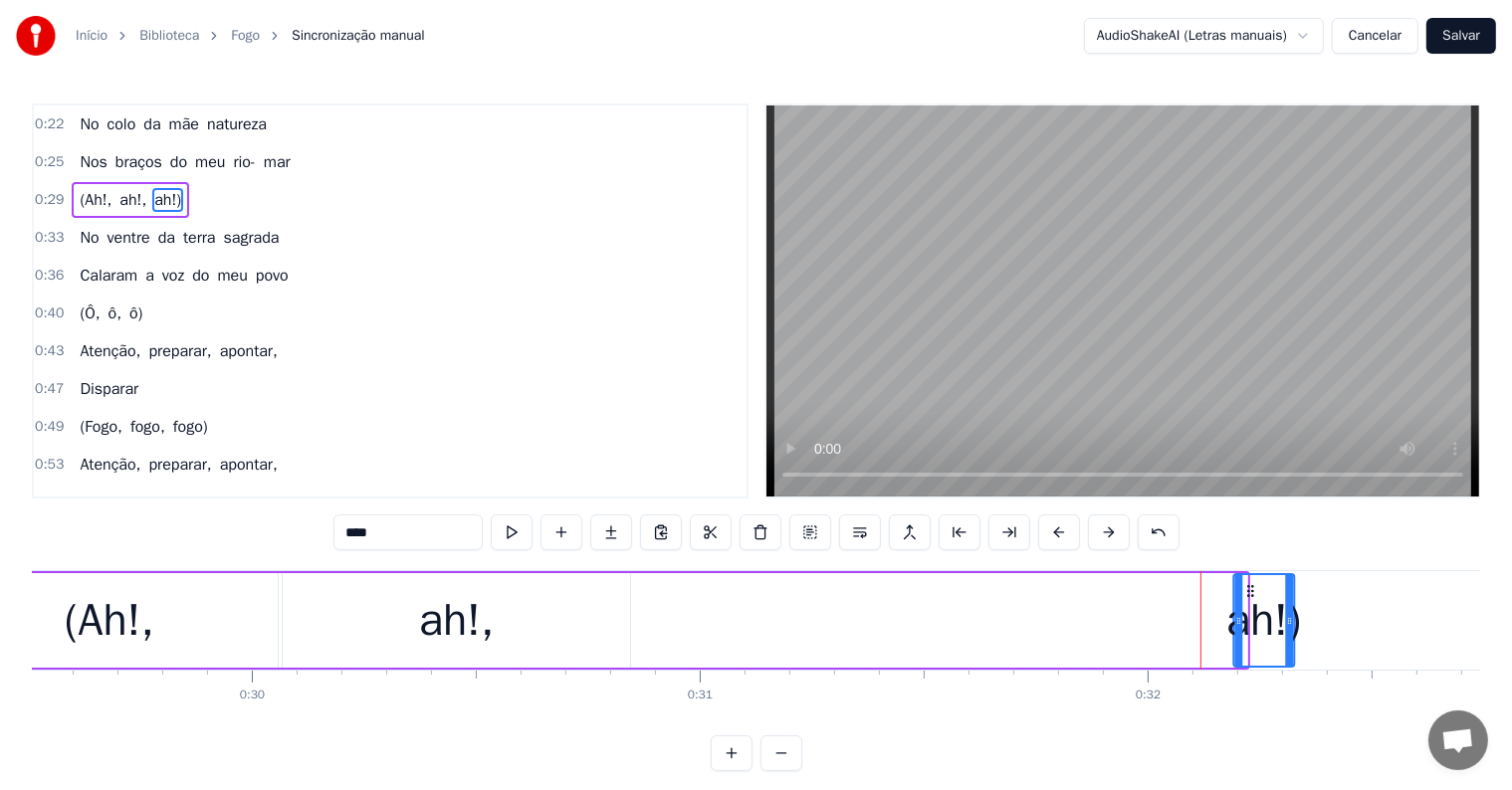 scroll, scrollTop: 0, scrollLeft: 13229, axis: horizontal 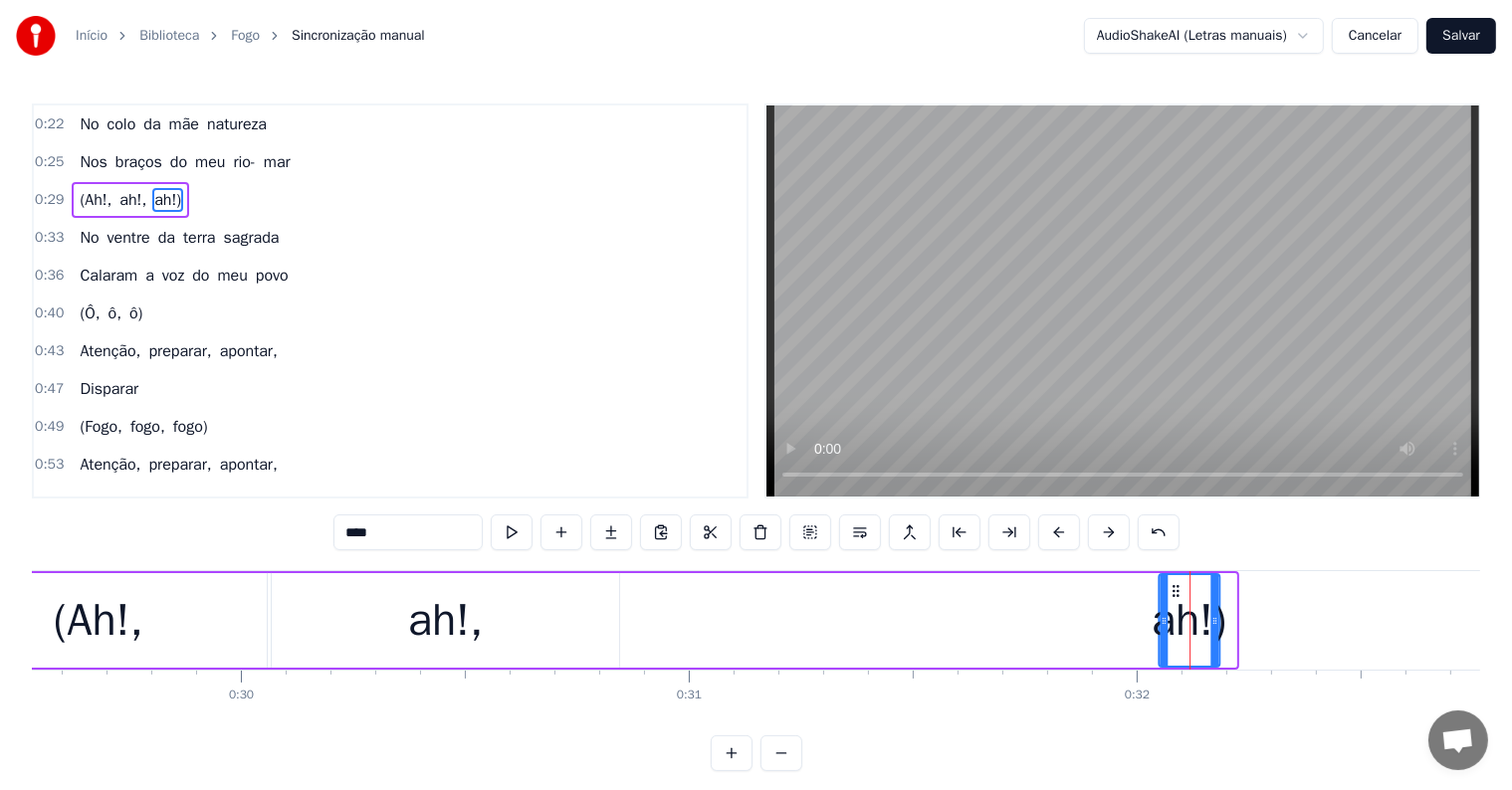 drag, startPoint x: 1270, startPoint y: 589, endPoint x: 1175, endPoint y: 595, distance: 95.18929 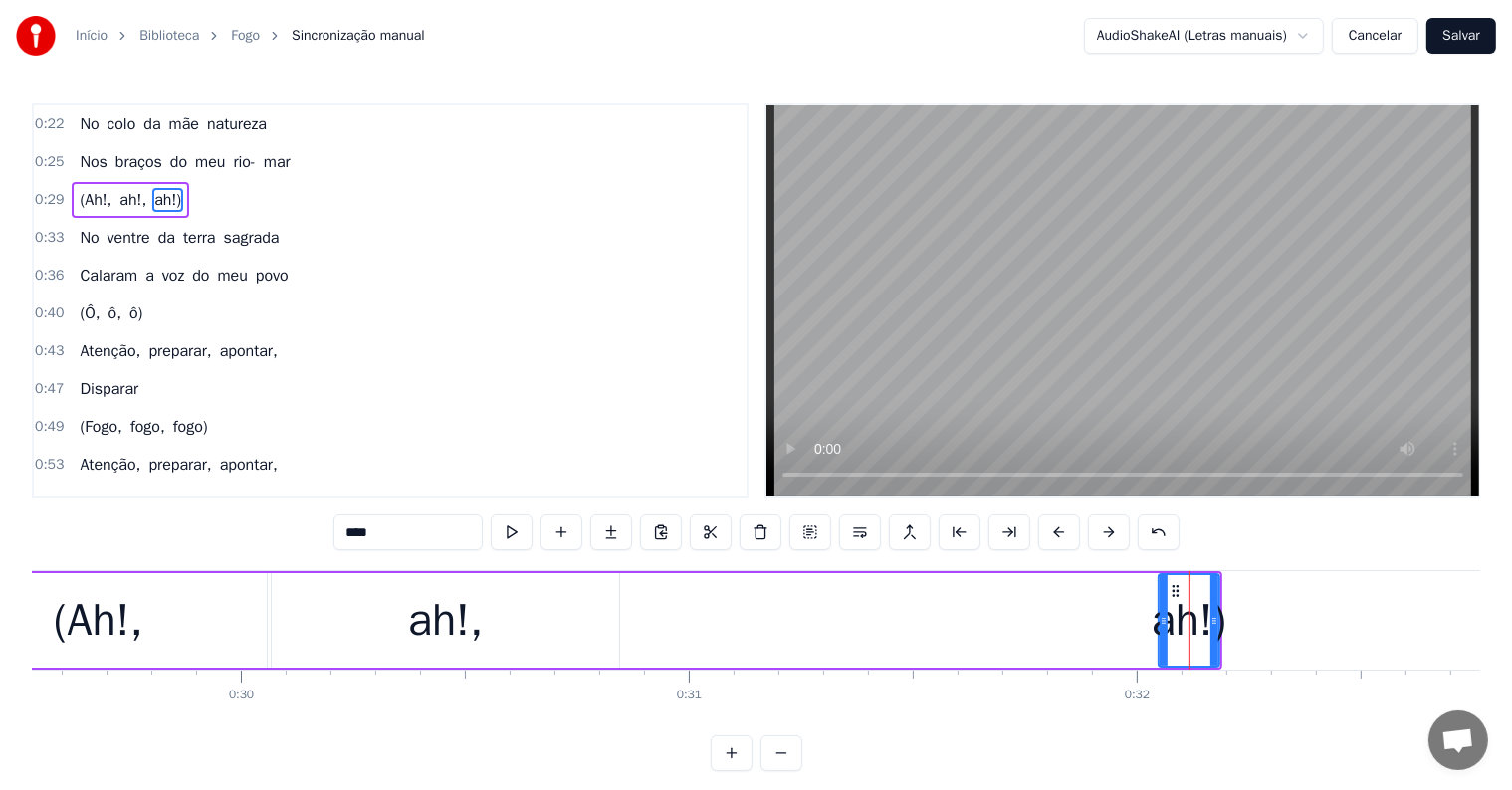 drag, startPoint x: 1132, startPoint y: 617, endPoint x: 786, endPoint y: 605, distance: 346.20803 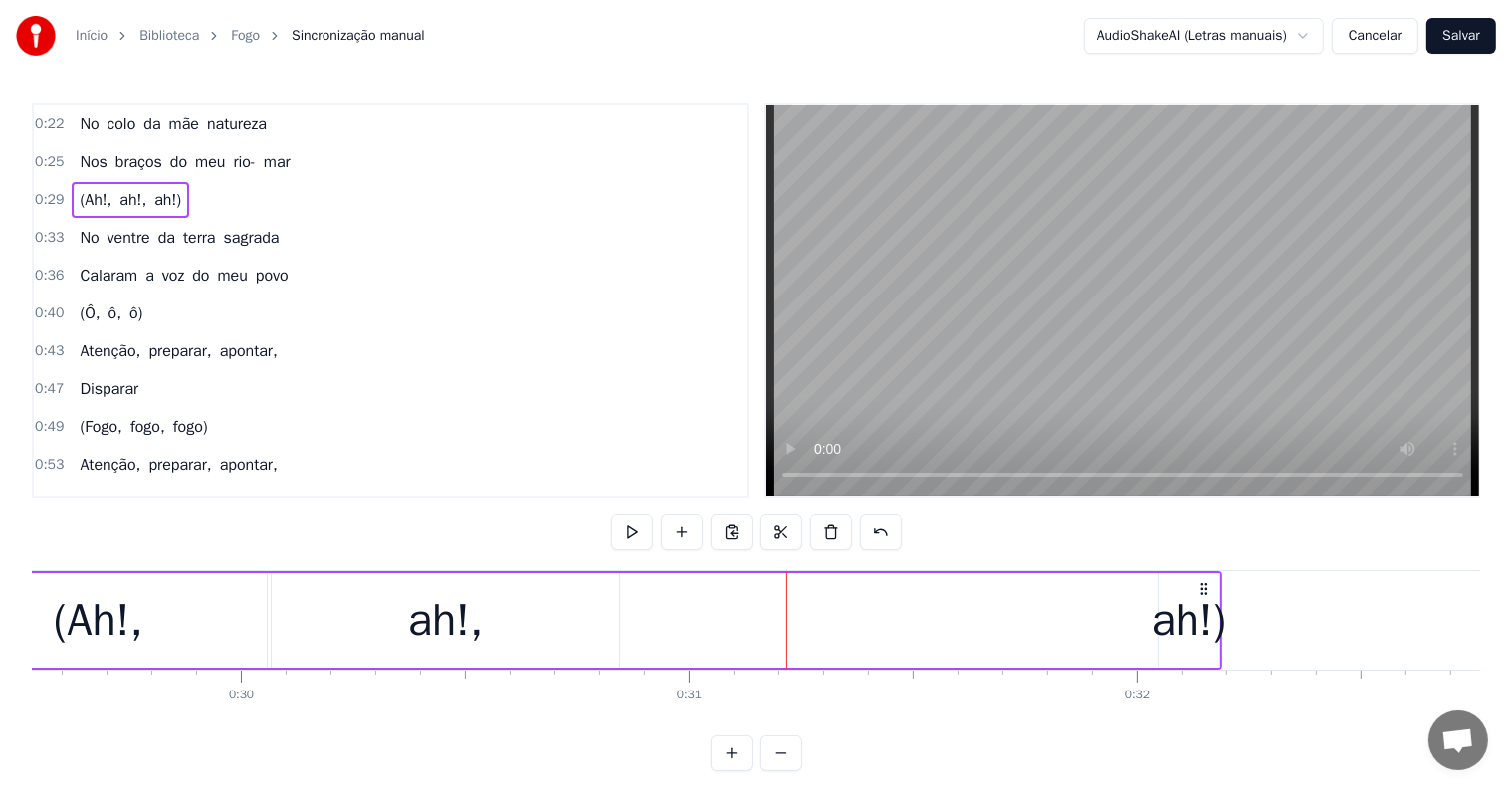click on "ah!)" at bounding box center [1189, 621] 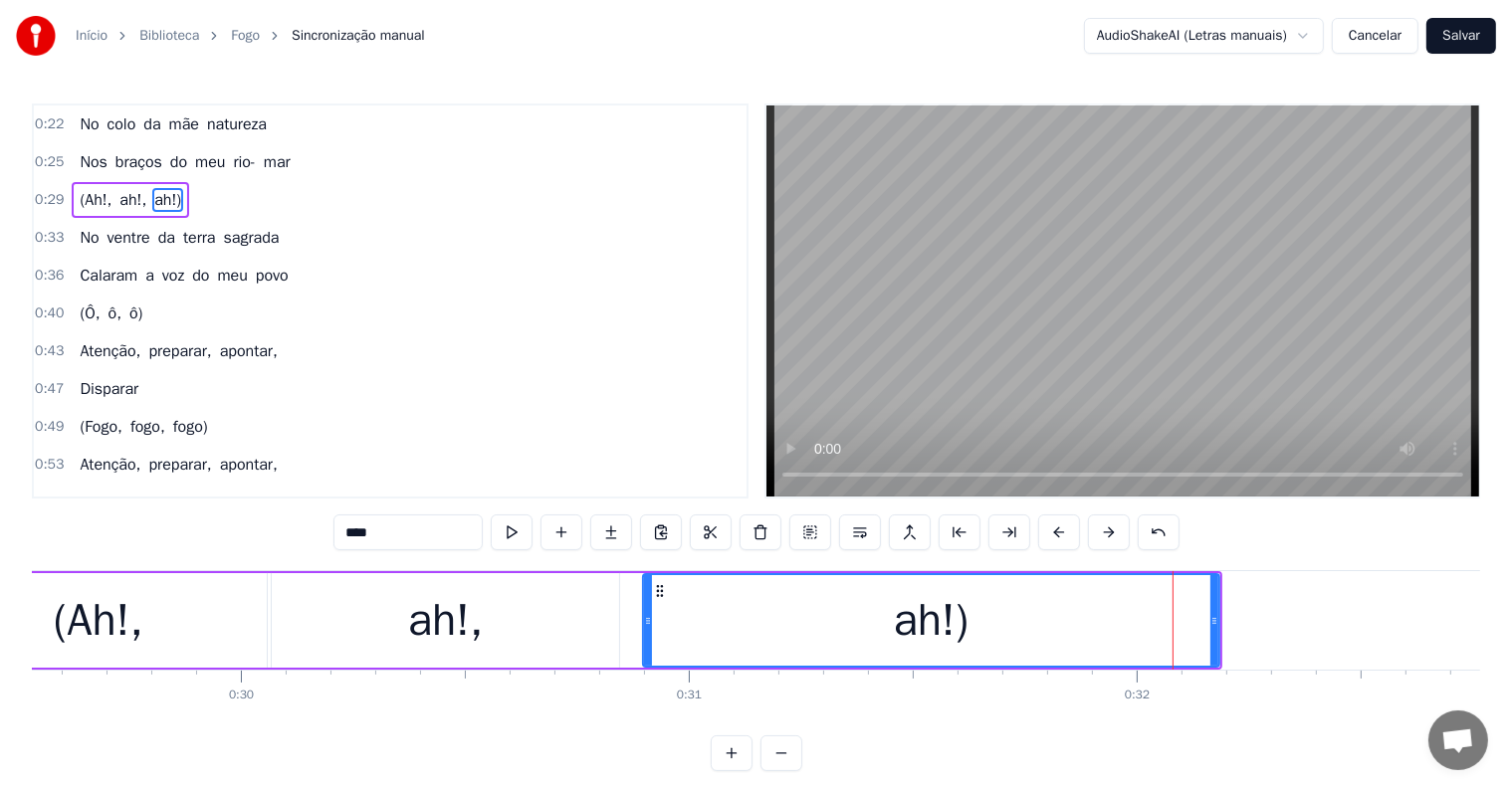 drag, startPoint x: 1161, startPoint y: 618, endPoint x: 645, endPoint y: 610, distance: 516.06201 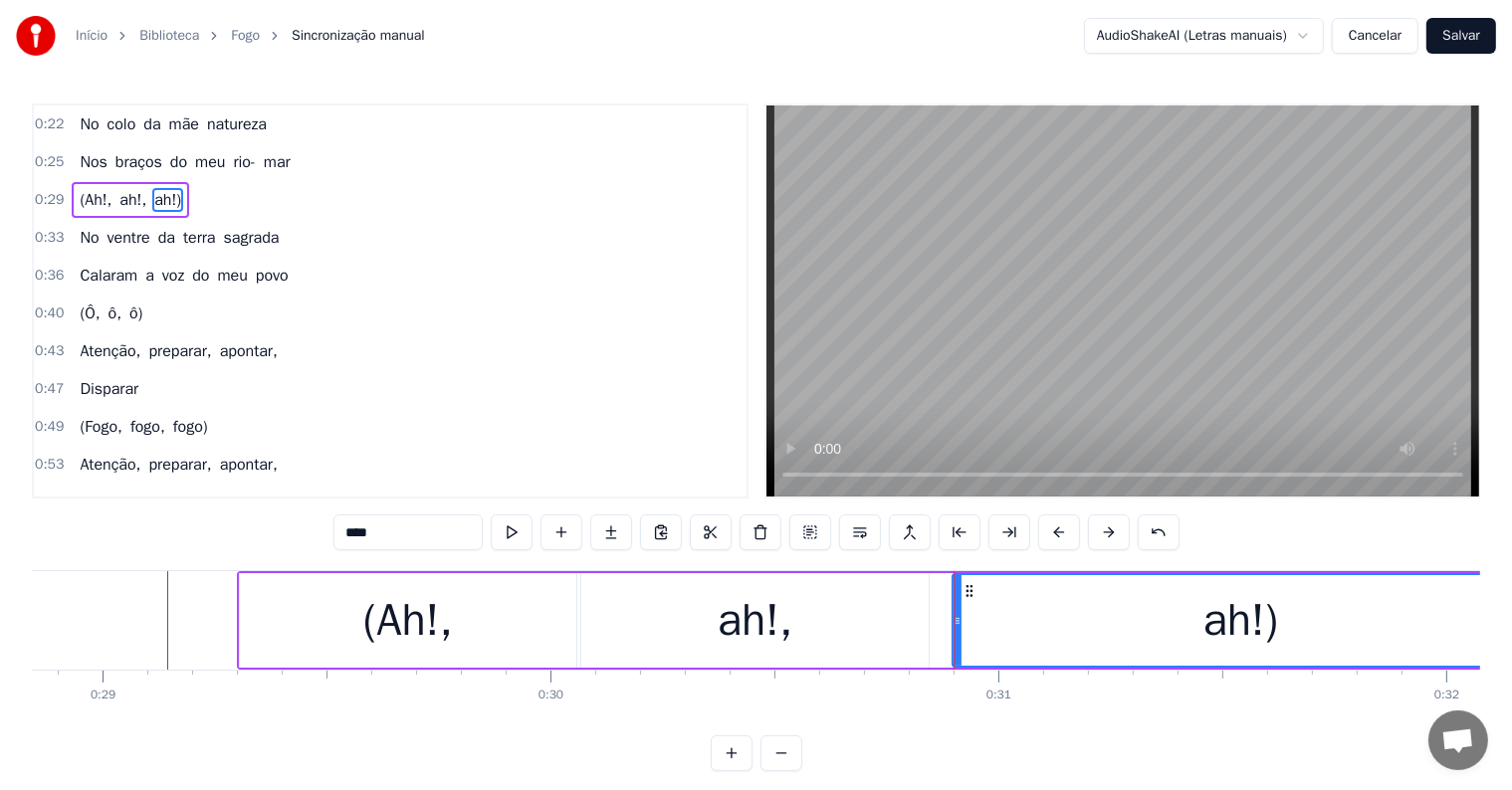 scroll, scrollTop: 0, scrollLeft: 12910, axis: horizontal 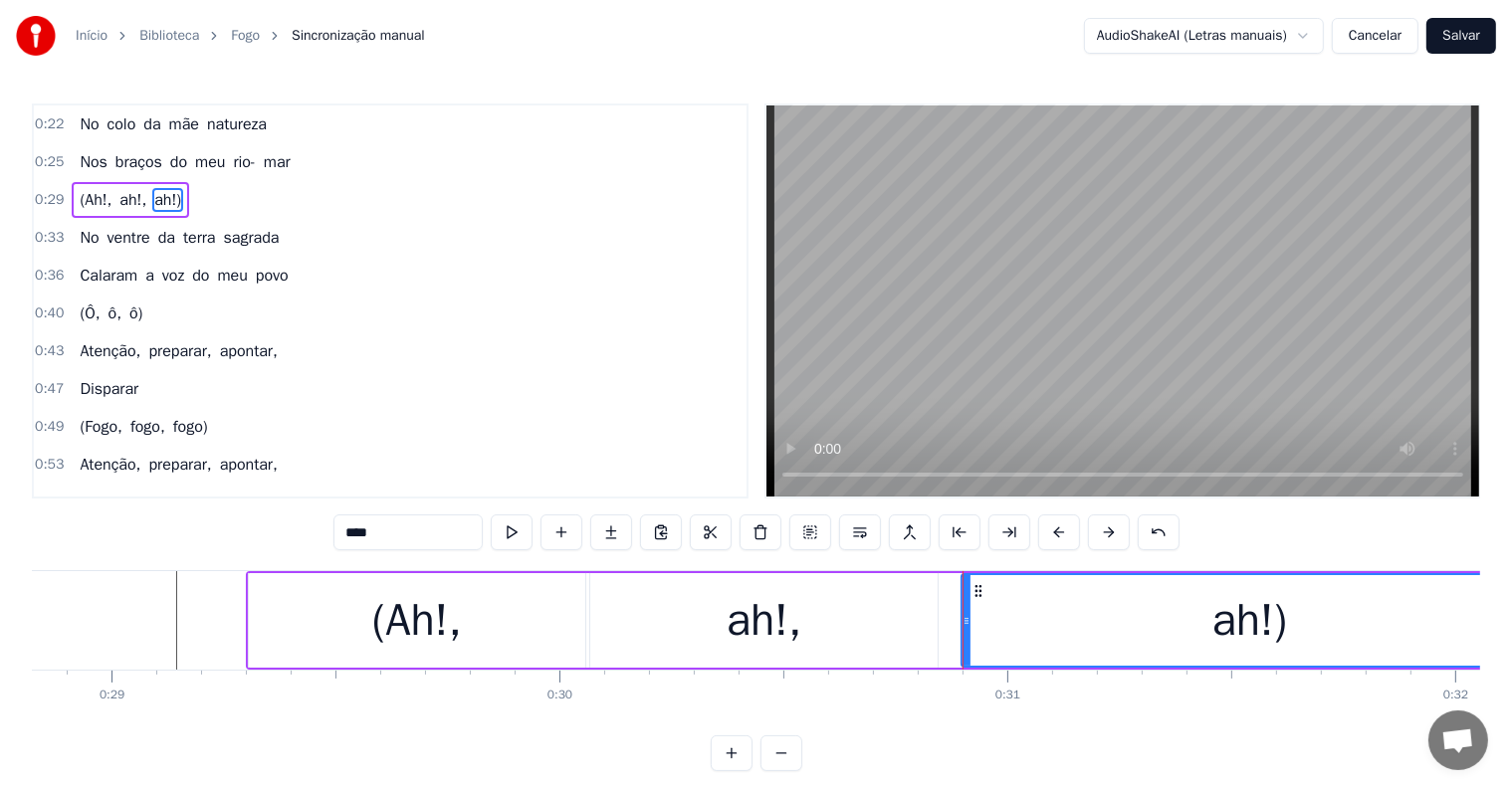 click at bounding box center [35730, 620] 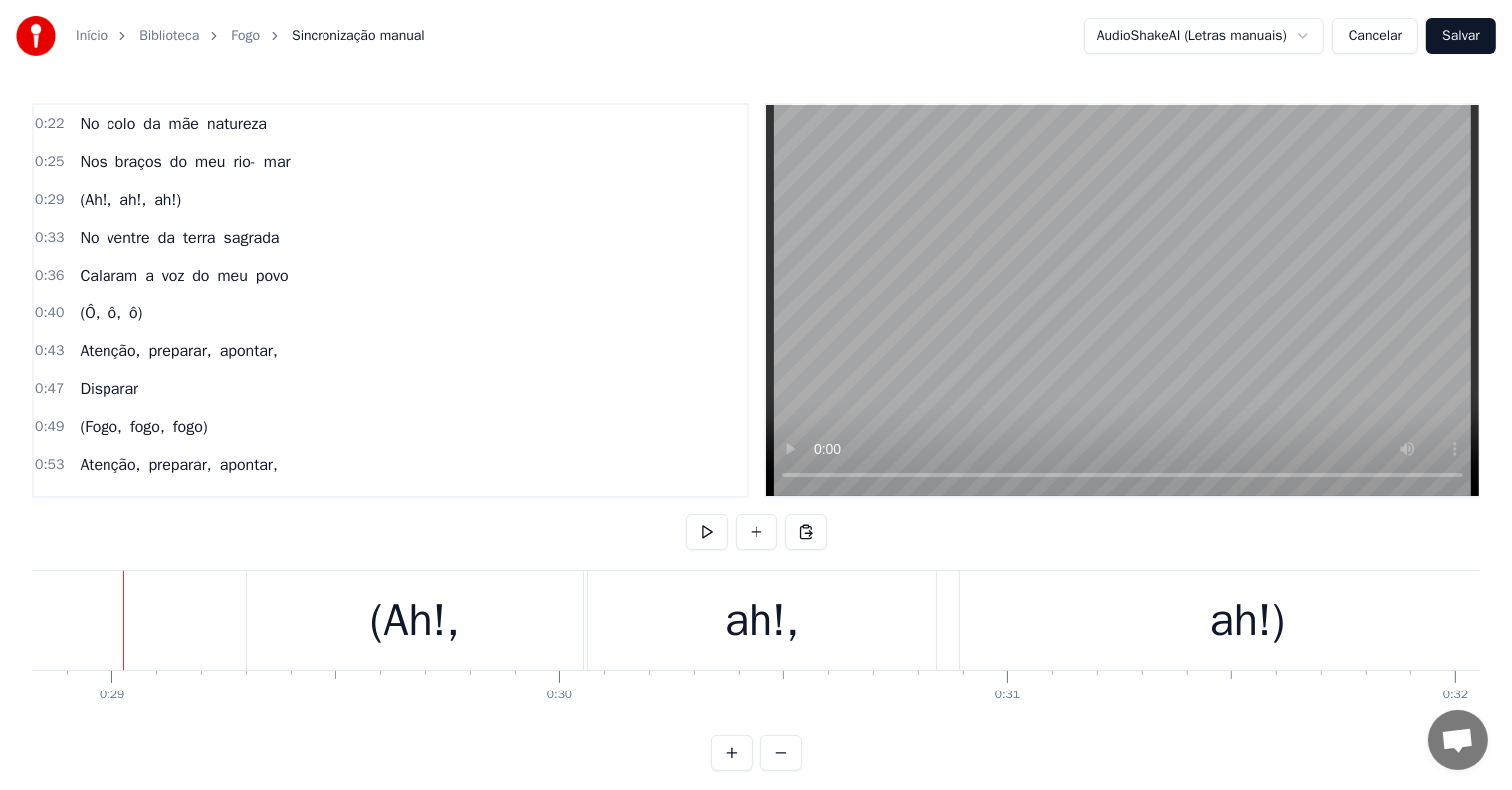 scroll, scrollTop: 0, scrollLeft: 12902, axis: horizontal 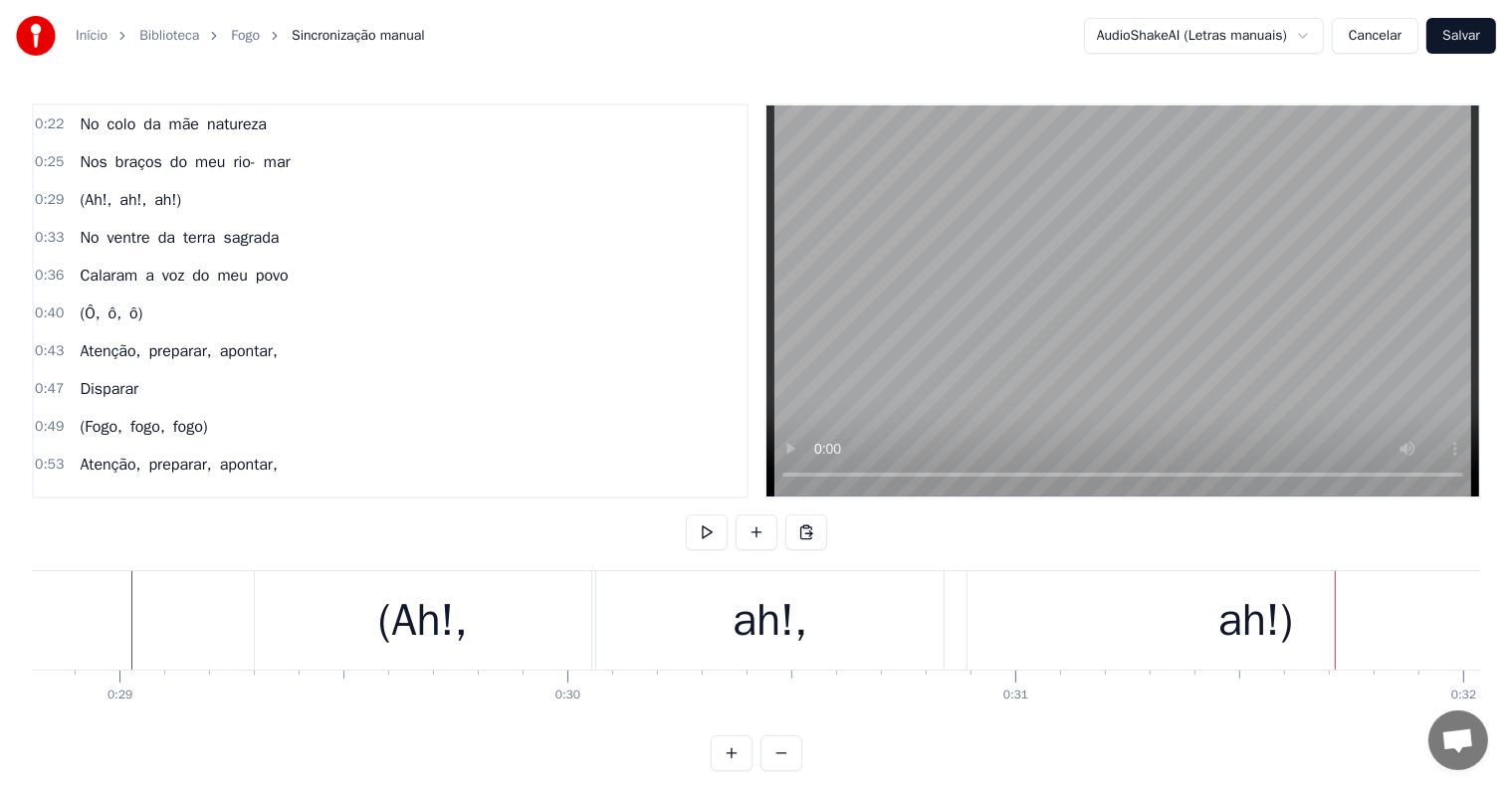 click on "ah!," at bounding box center (770, 621) 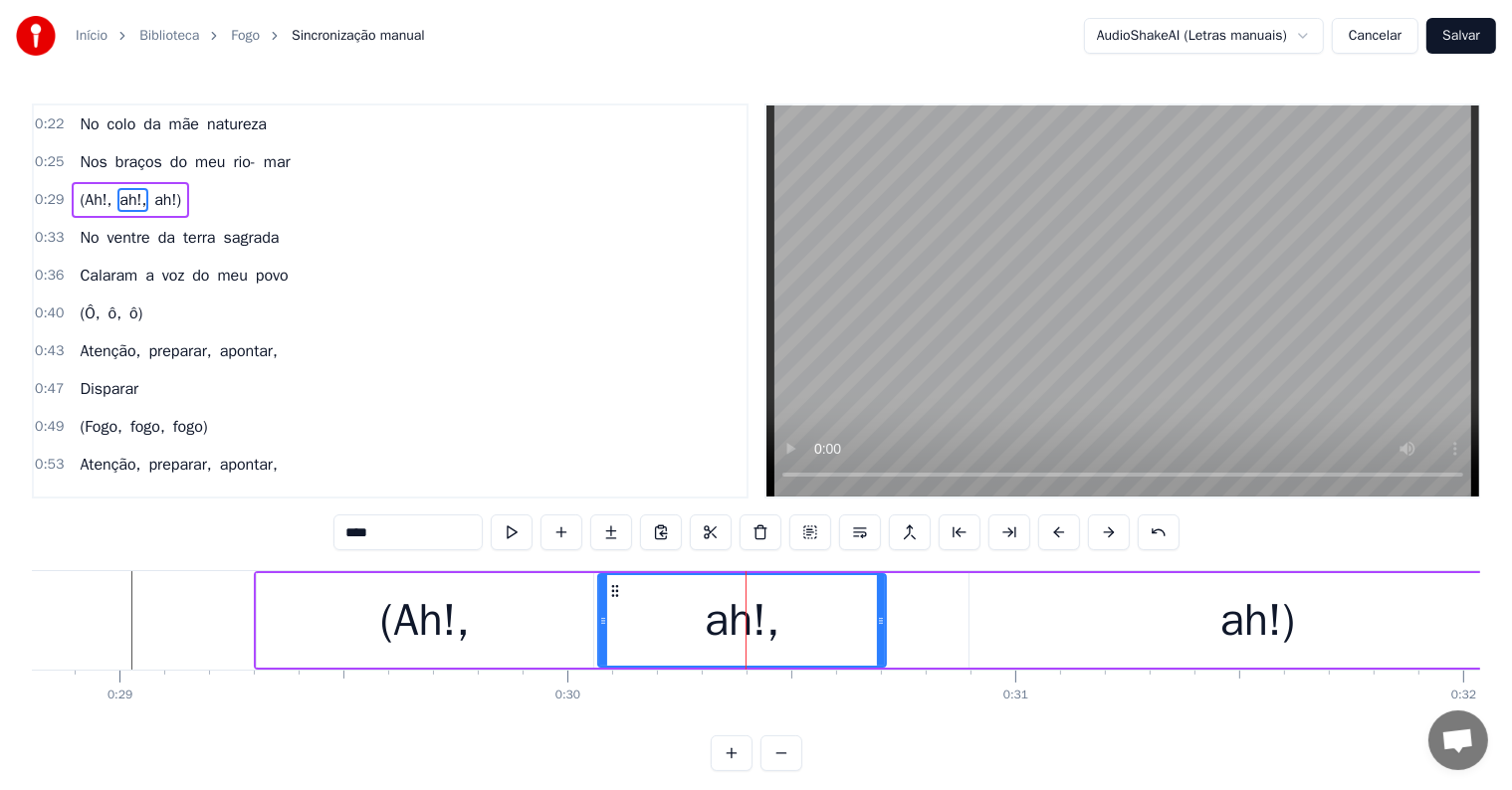 drag, startPoint x: 938, startPoint y: 620, endPoint x: 878, endPoint y: 626, distance: 60.299254 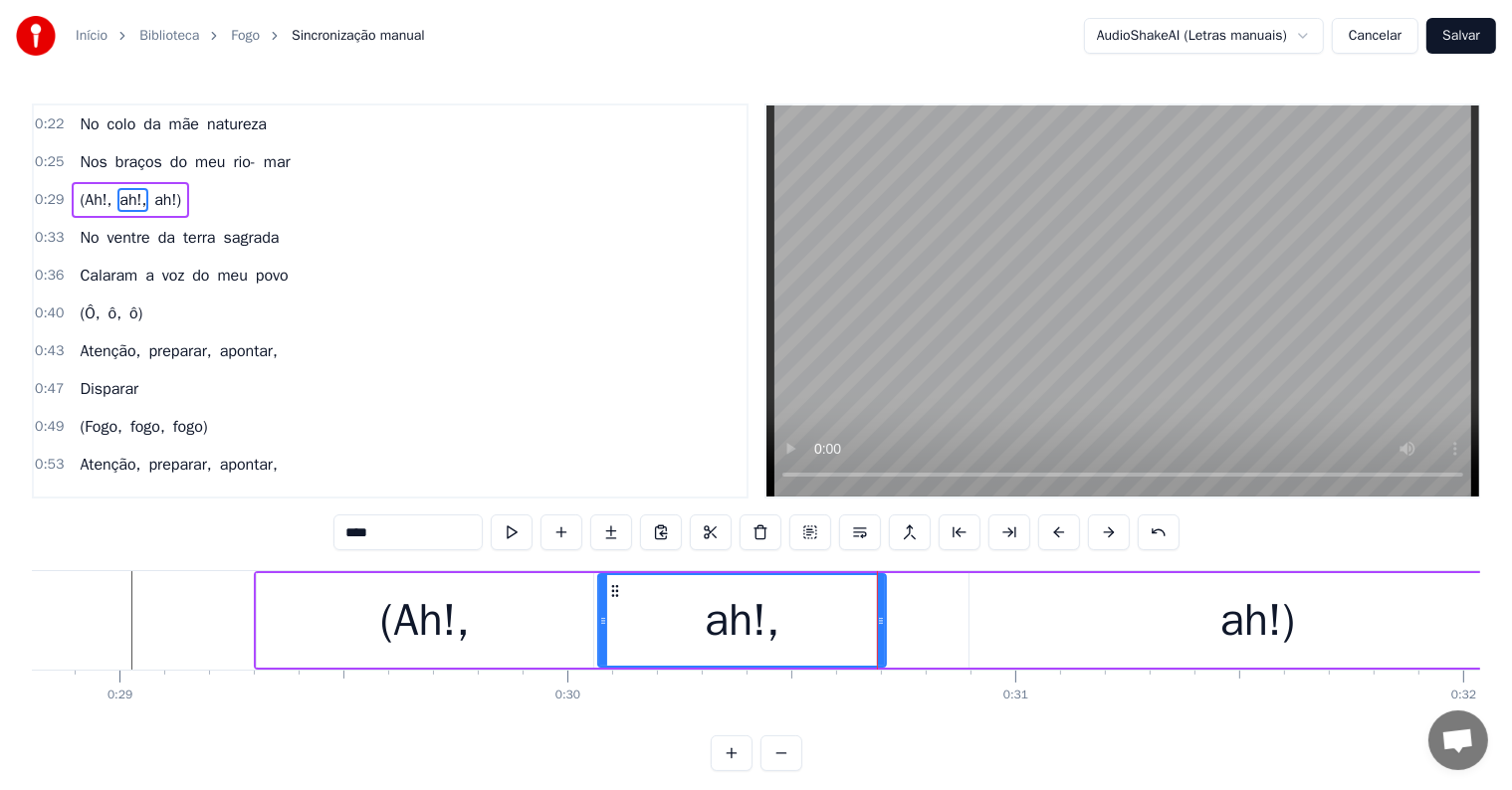 click on "ah!)" at bounding box center [1257, 620] 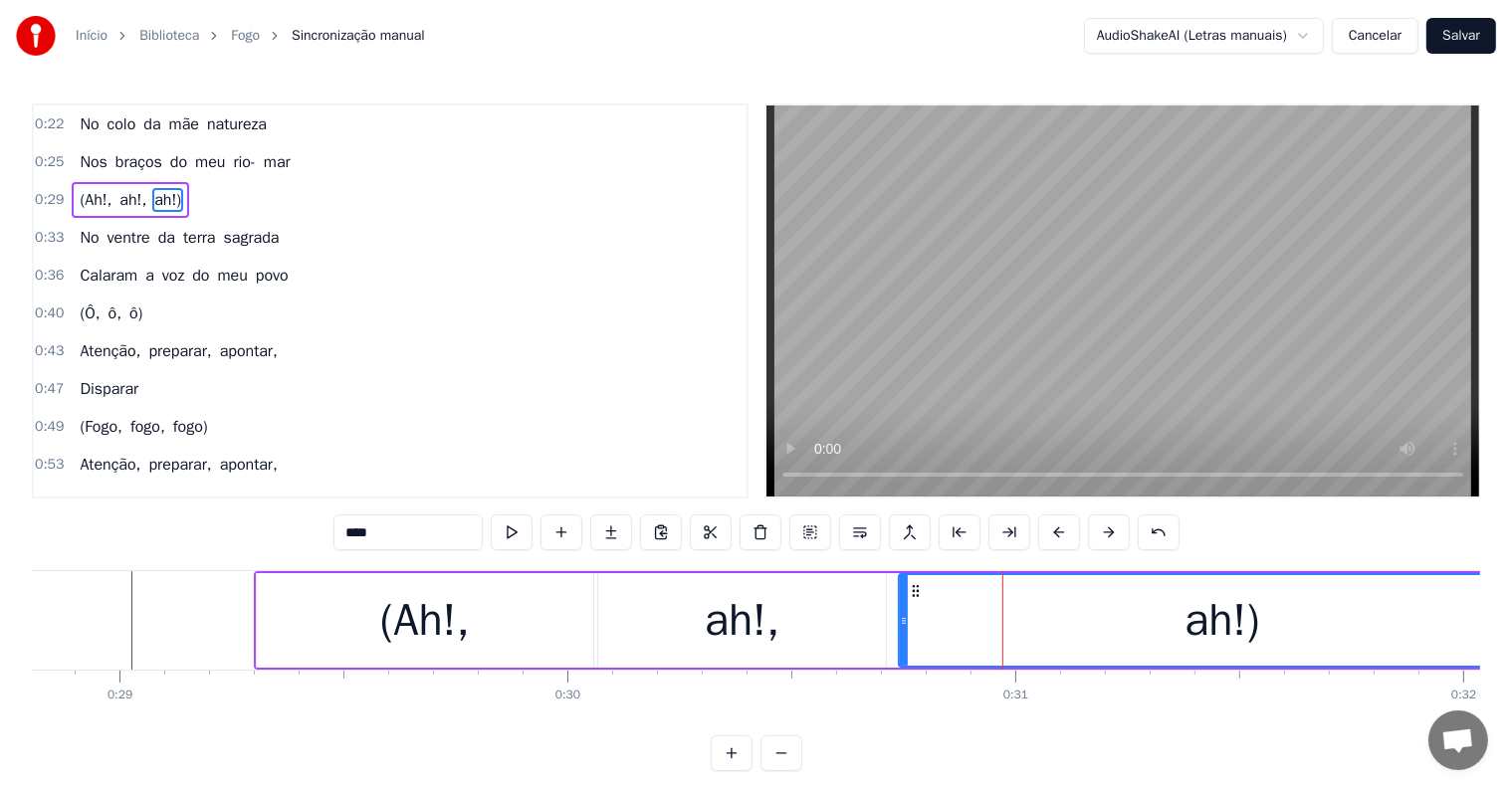 drag, startPoint x: 972, startPoint y: 621, endPoint x: 902, endPoint y: 630, distance: 70.5762 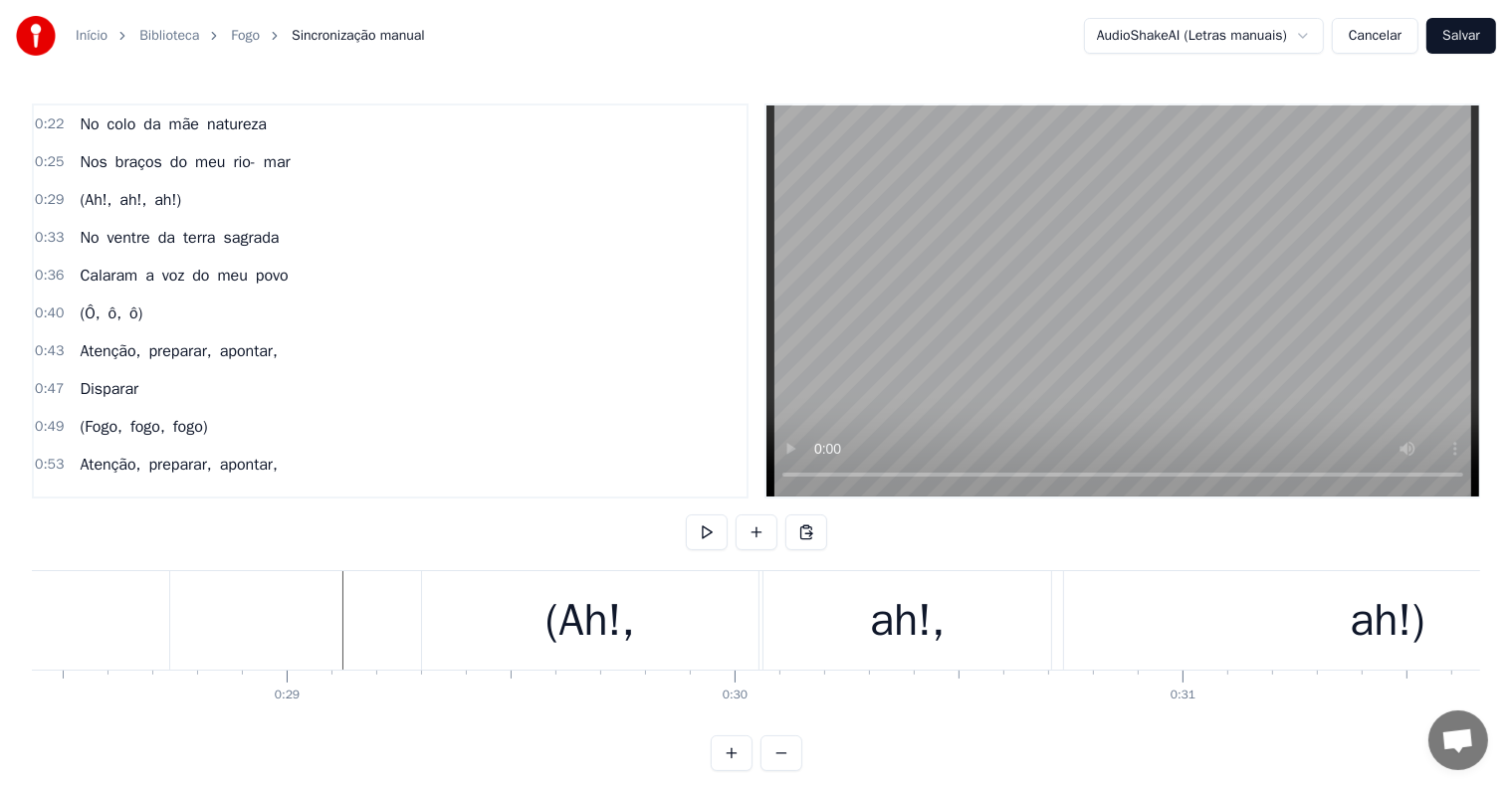 scroll, scrollTop: 0, scrollLeft: 12734, axis: horizontal 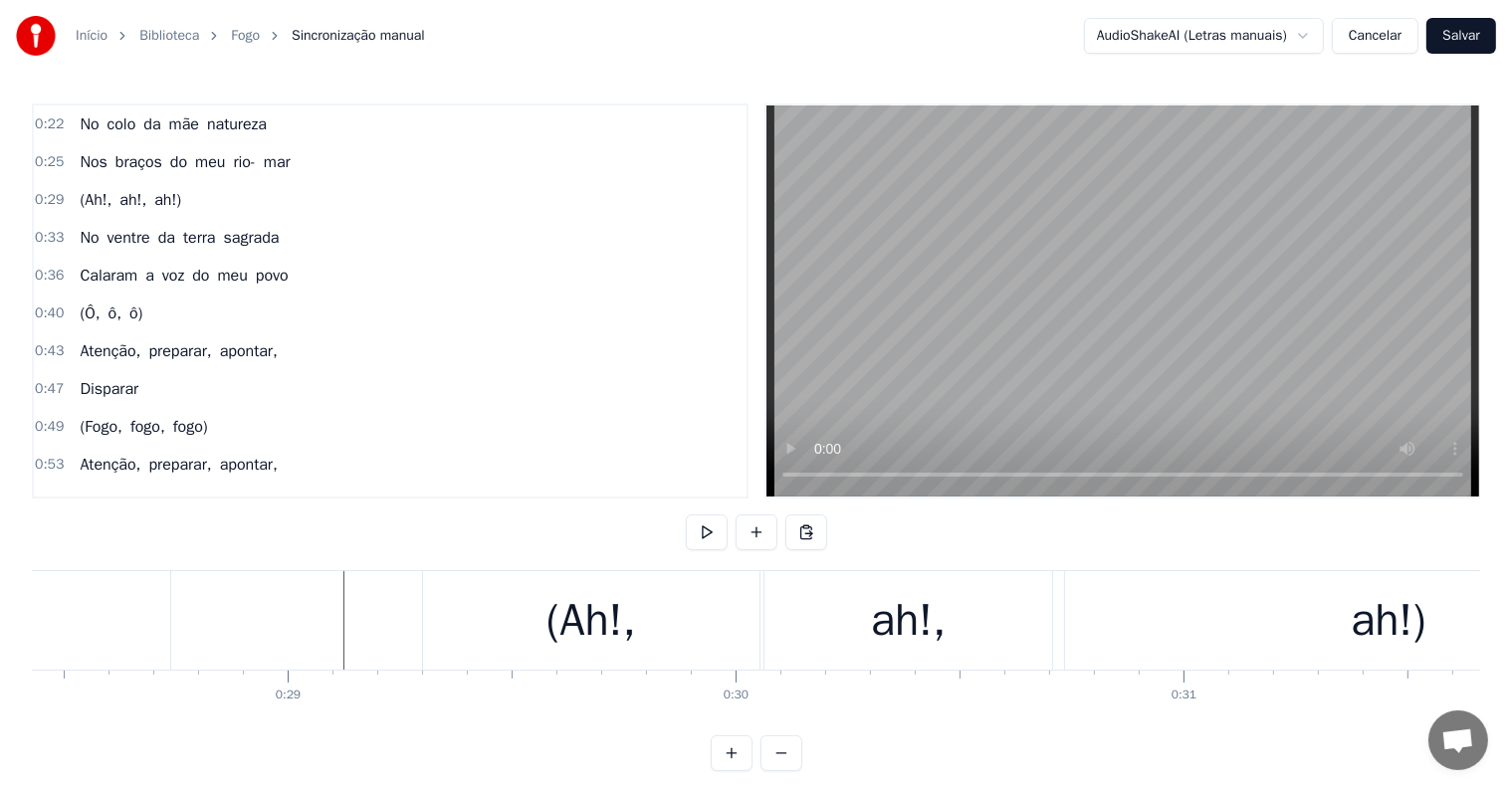 click on "ah!," at bounding box center [908, 620] 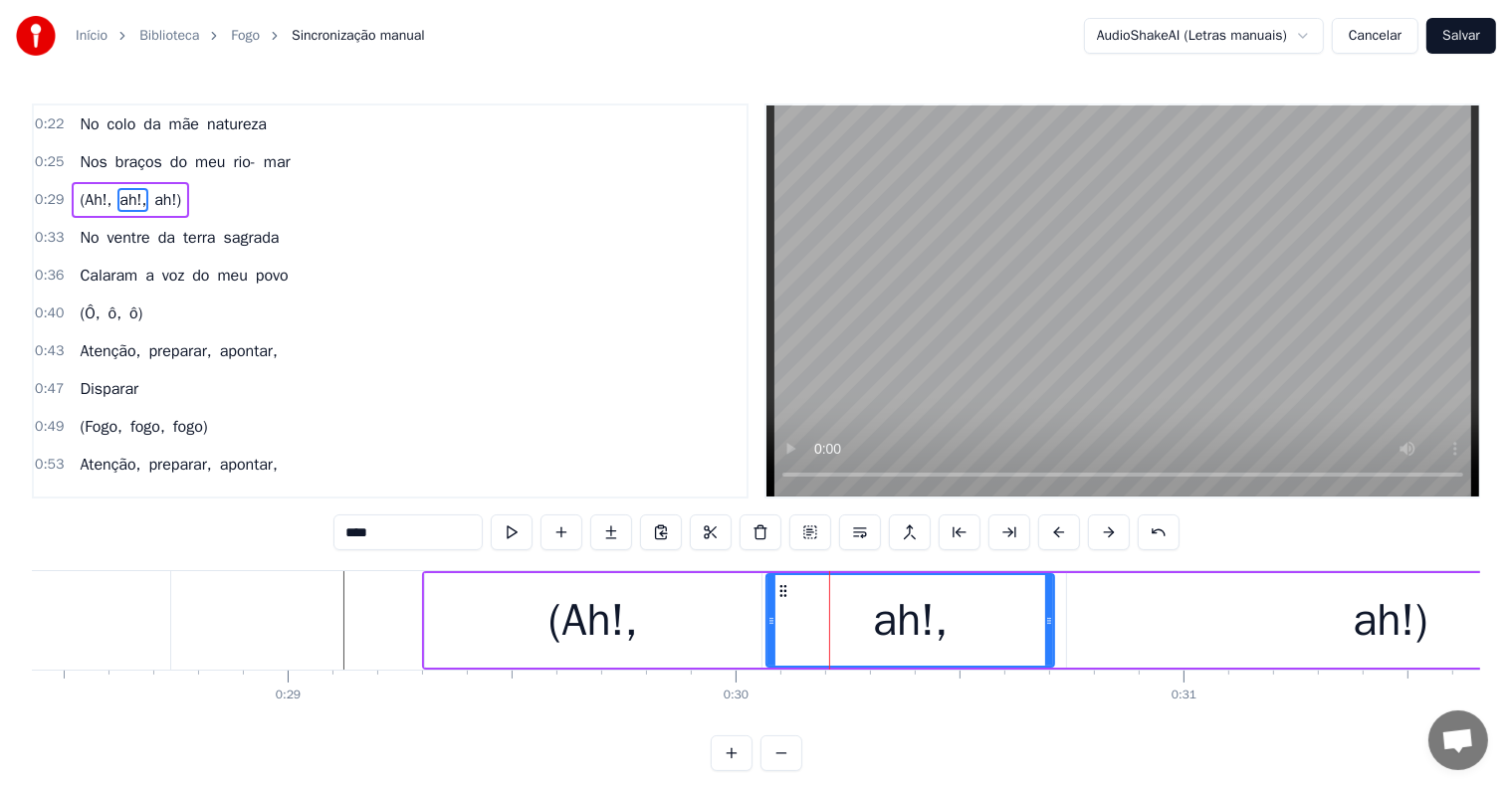click on "(Ah!," at bounding box center [593, 620] 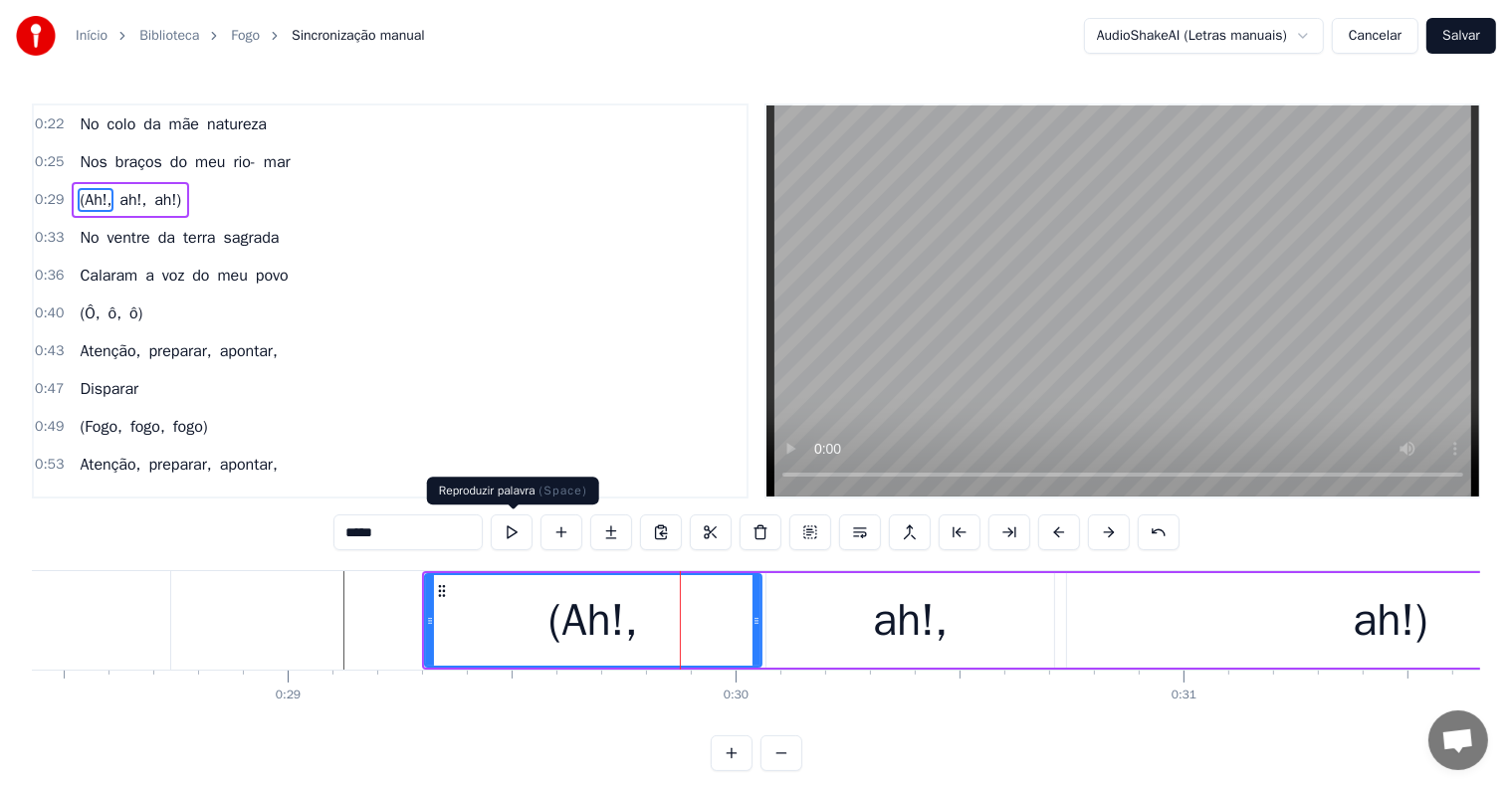 click at bounding box center [512, 532] 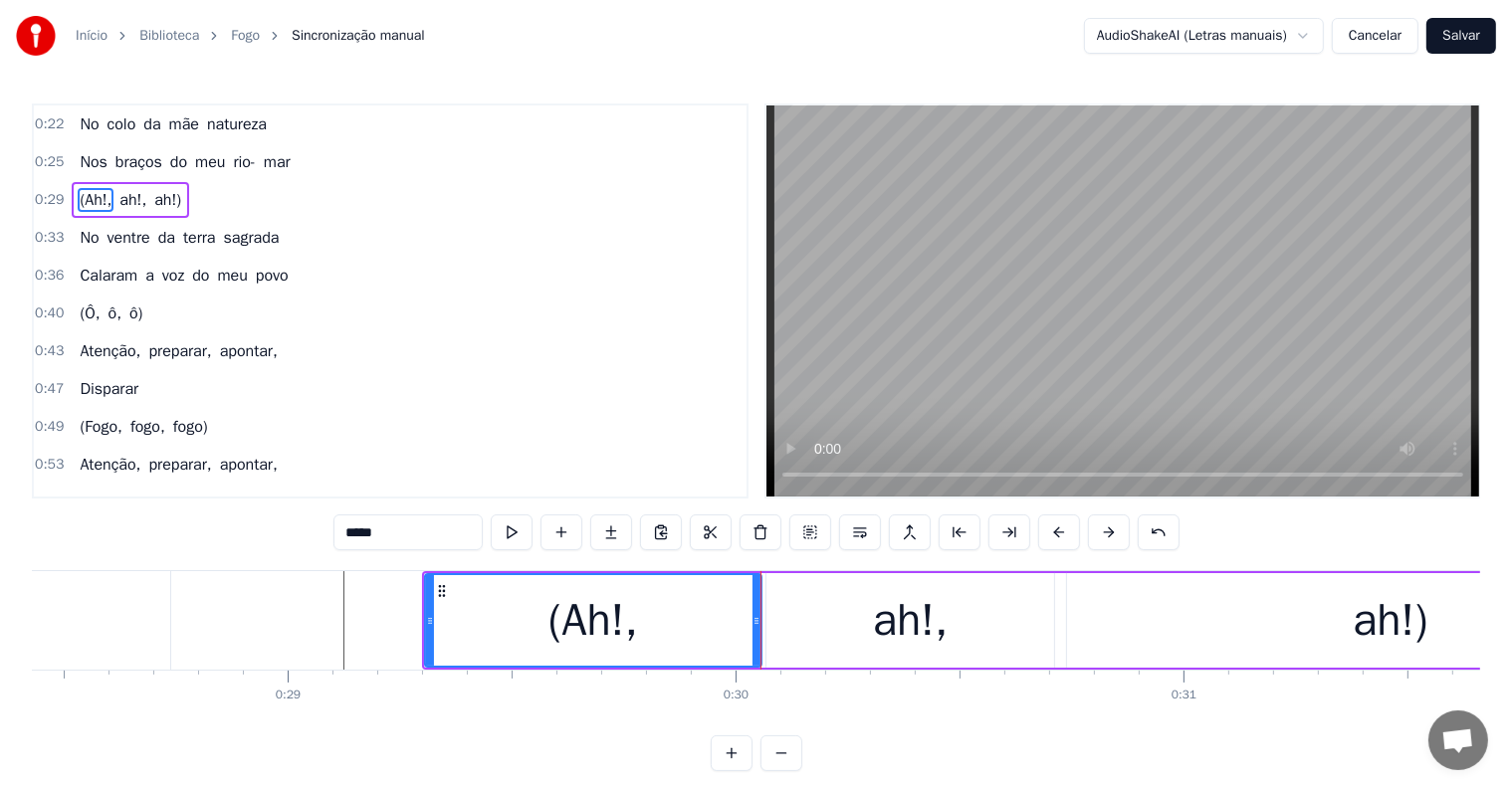 click at bounding box center (512, 532) 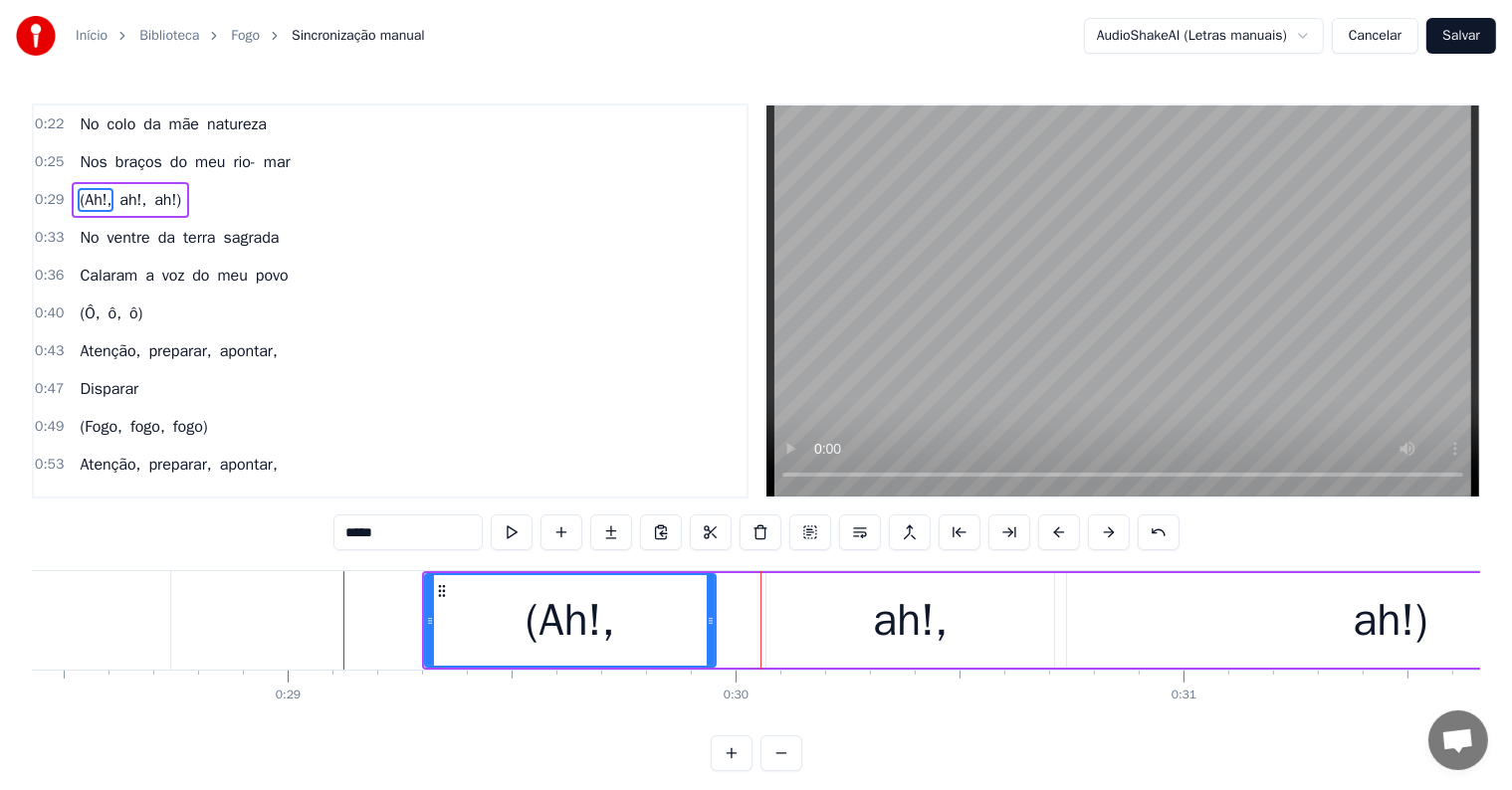 drag, startPoint x: 754, startPoint y: 619, endPoint x: 708, endPoint y: 619, distance: 46 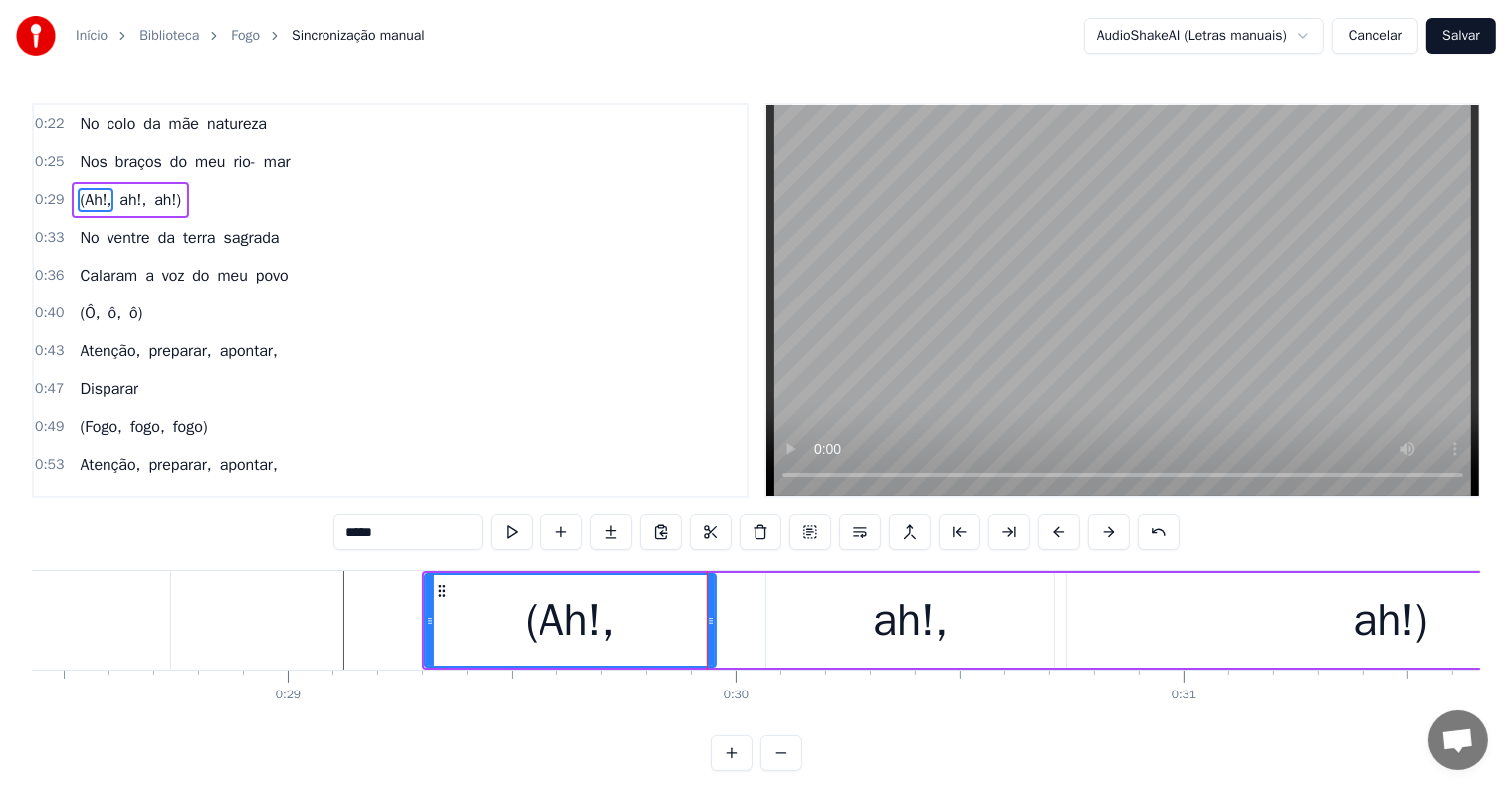 click on "ah!," at bounding box center [910, 620] 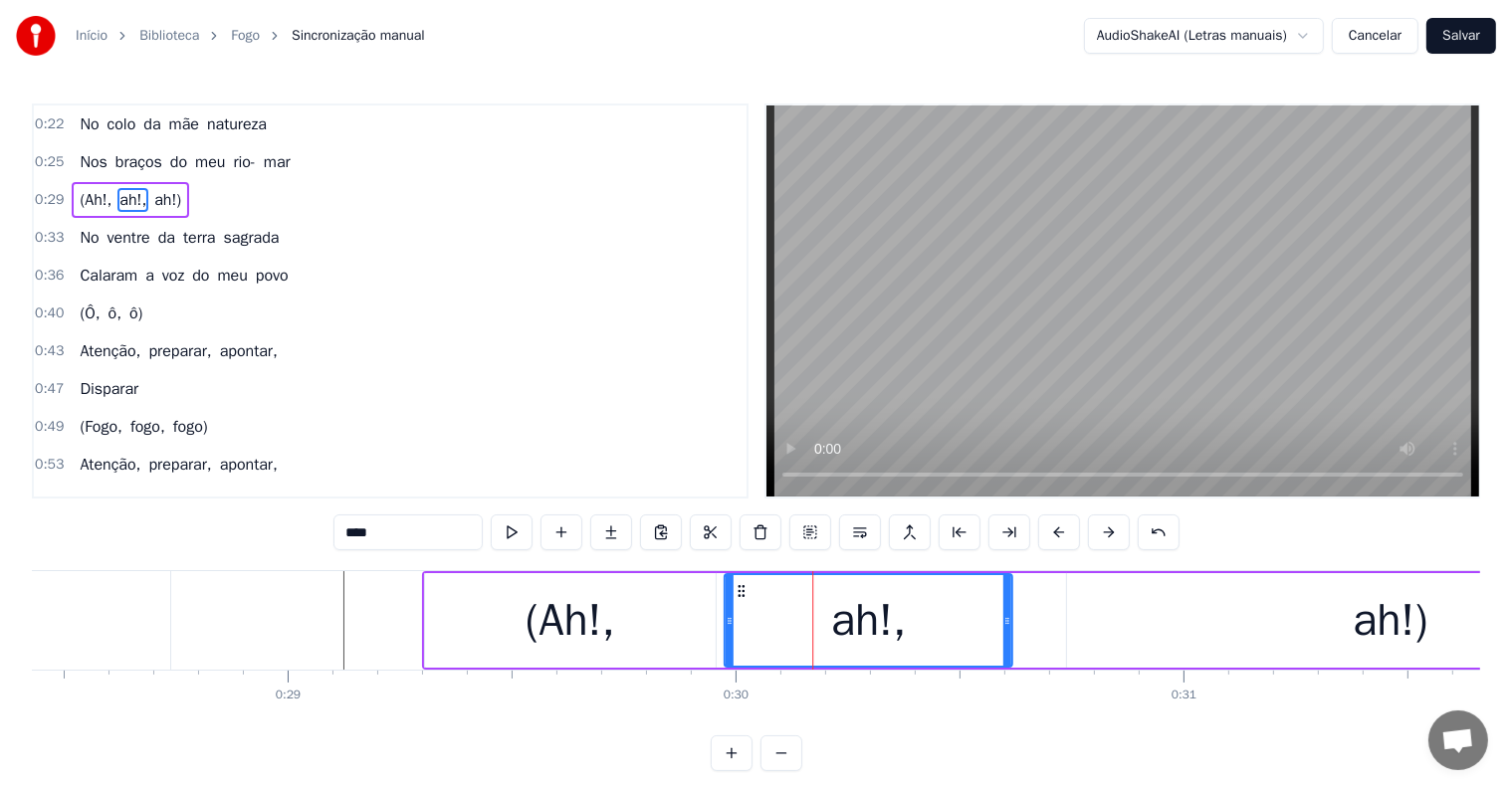 drag, startPoint x: 784, startPoint y: 587, endPoint x: 743, endPoint y: 590, distance: 41.10961 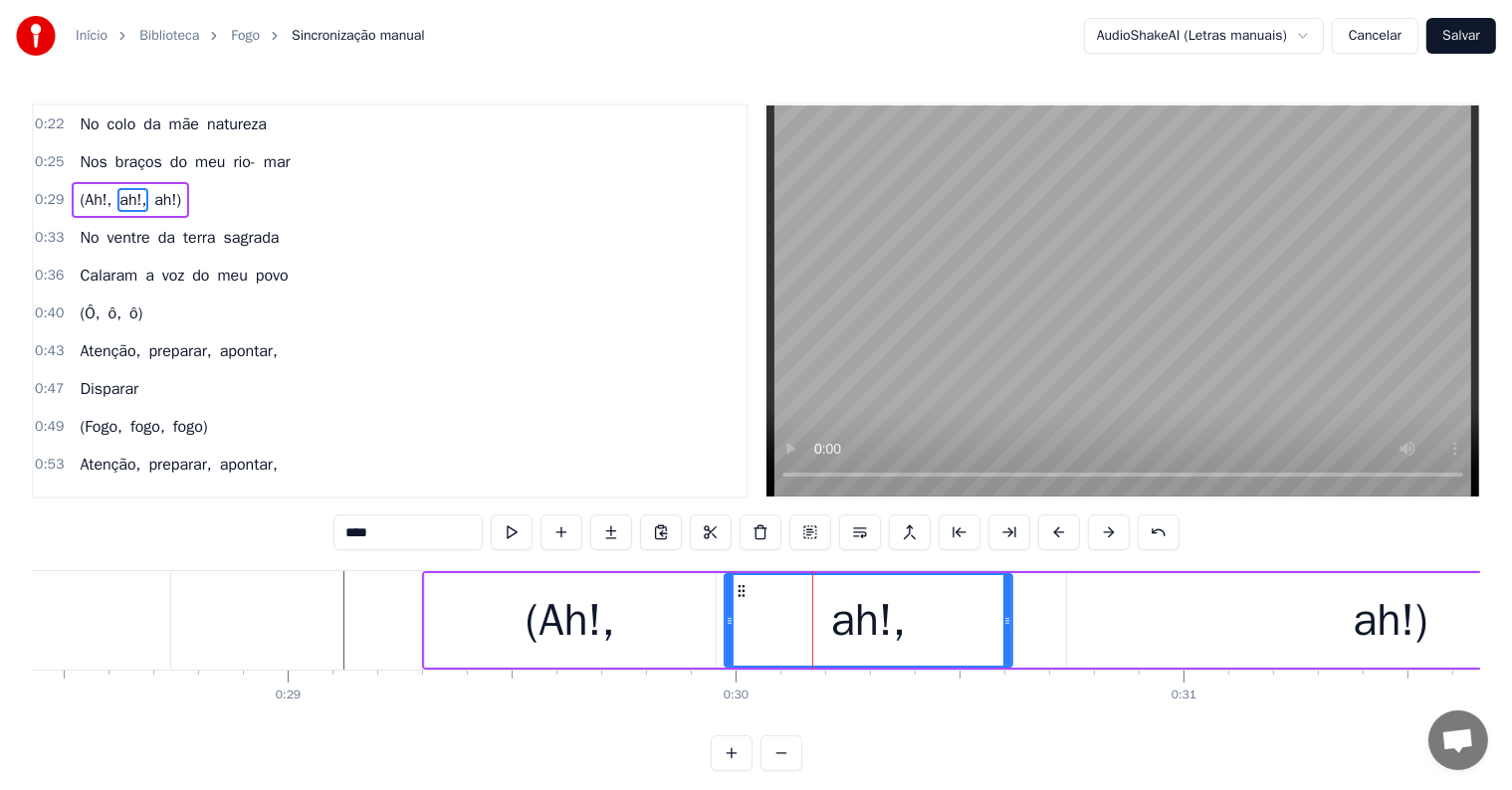 click on "ah!," at bounding box center [868, 620] 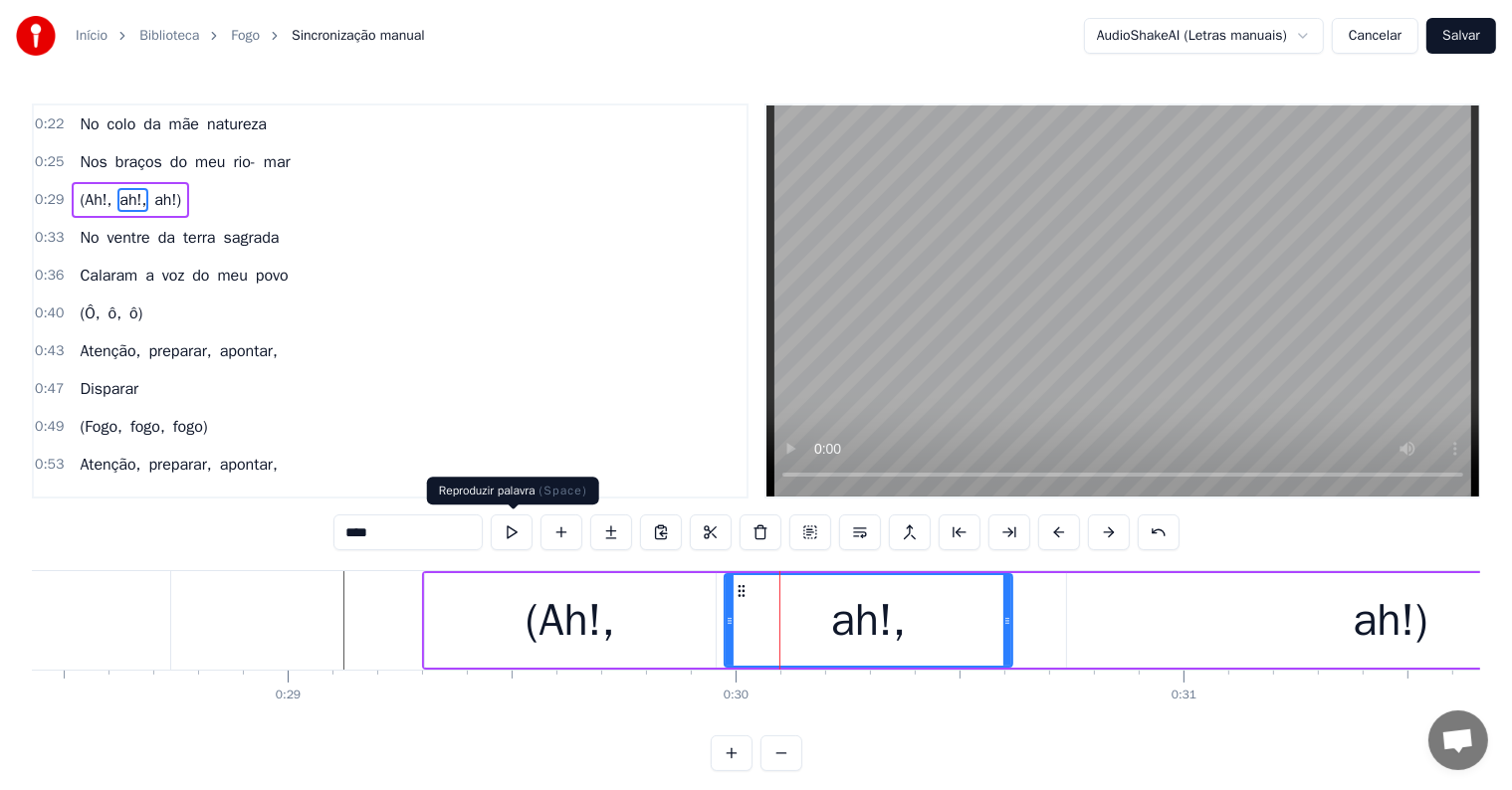 click at bounding box center [512, 532] 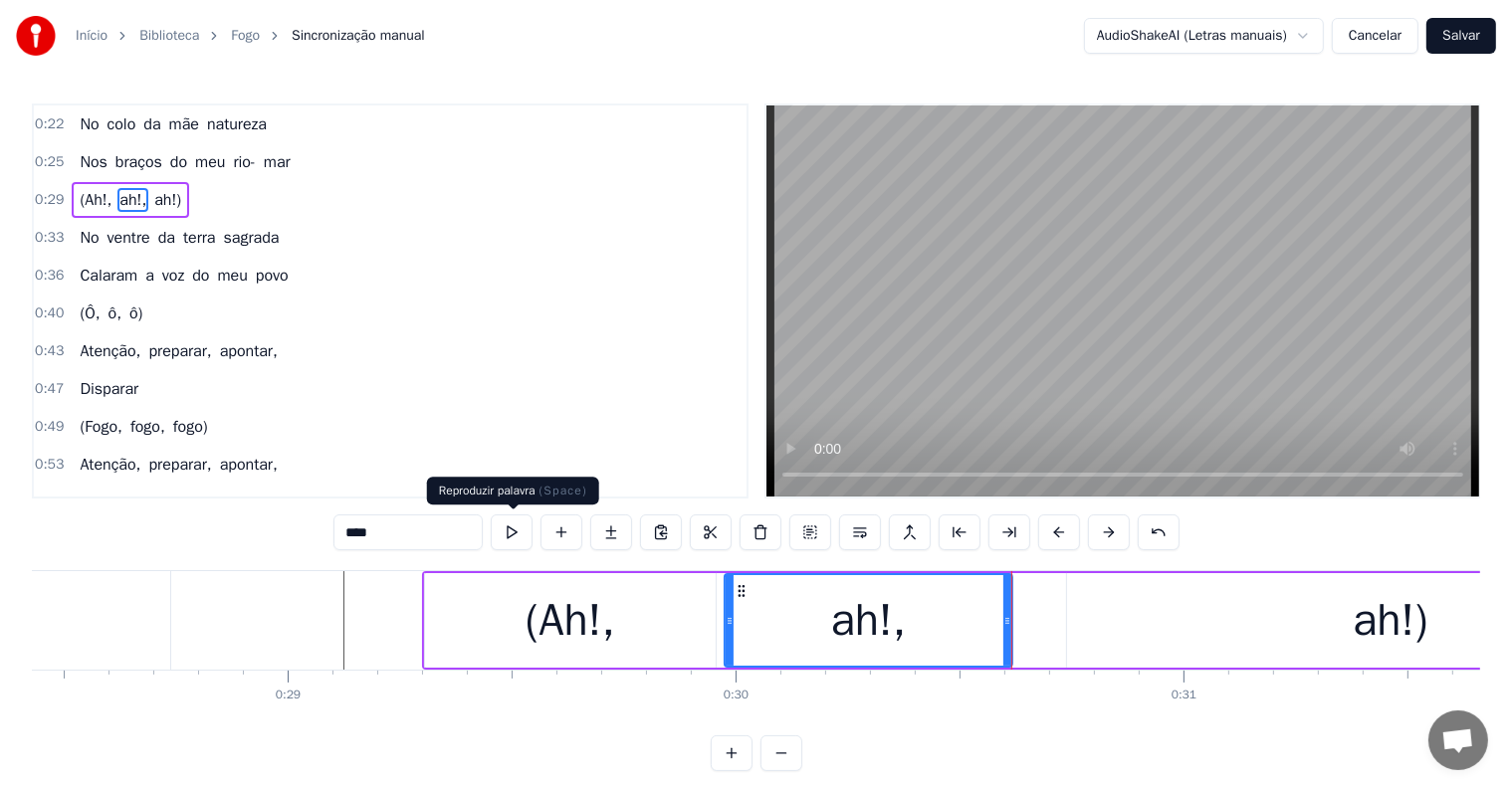 click at bounding box center (512, 532) 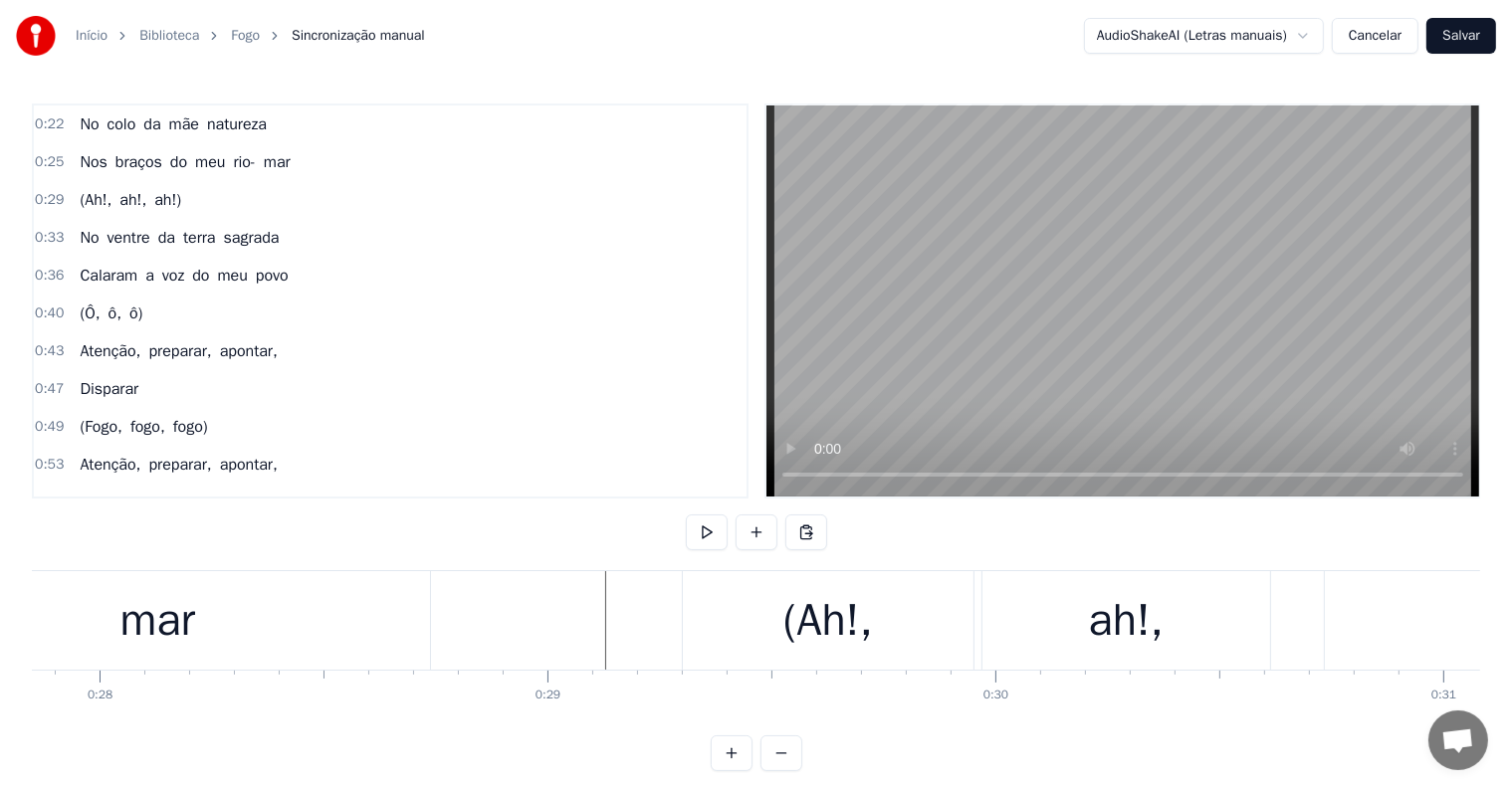 scroll, scrollTop: 0, scrollLeft: 12454, axis: horizontal 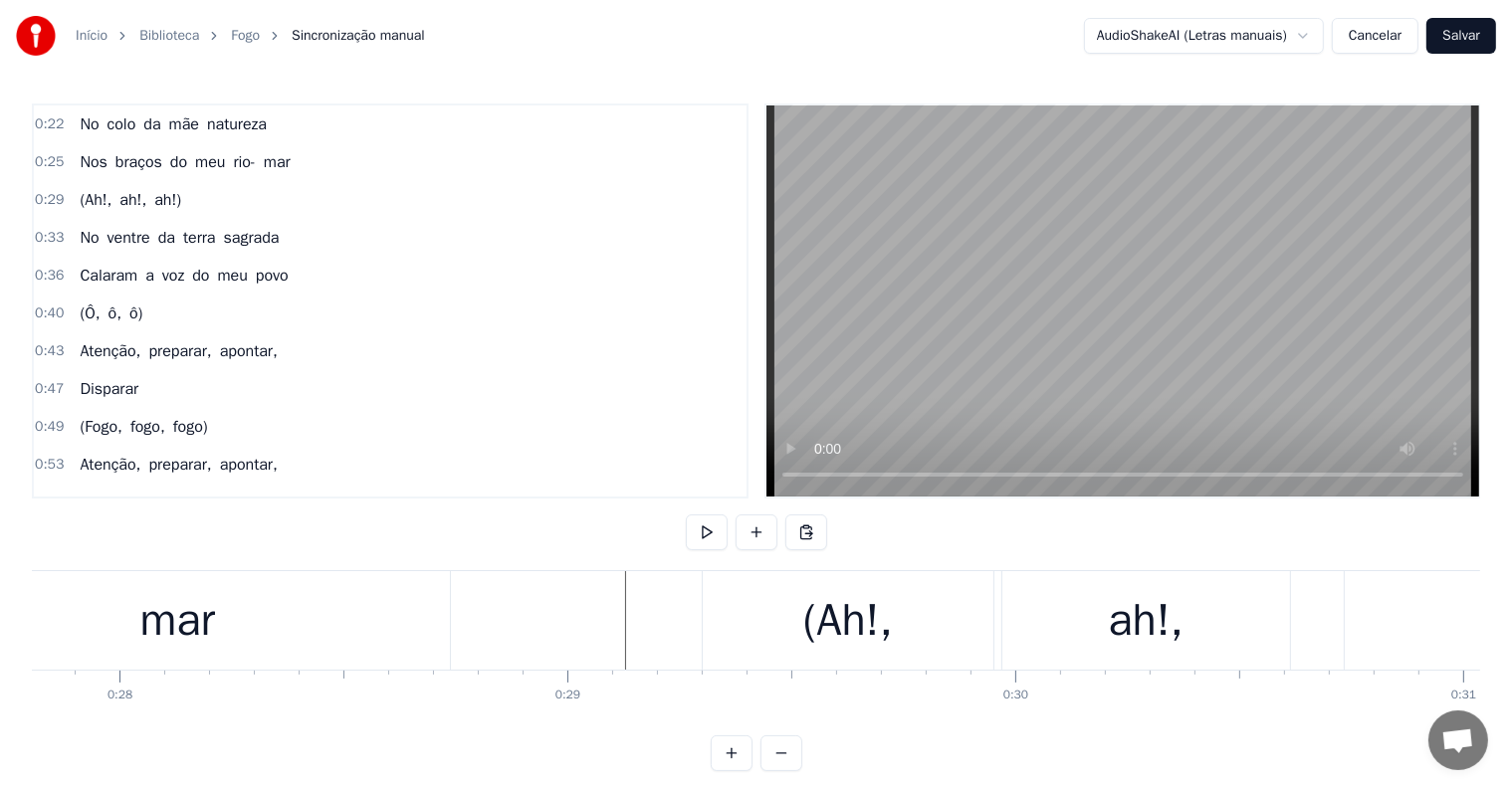click on "mar" at bounding box center [177, 620] 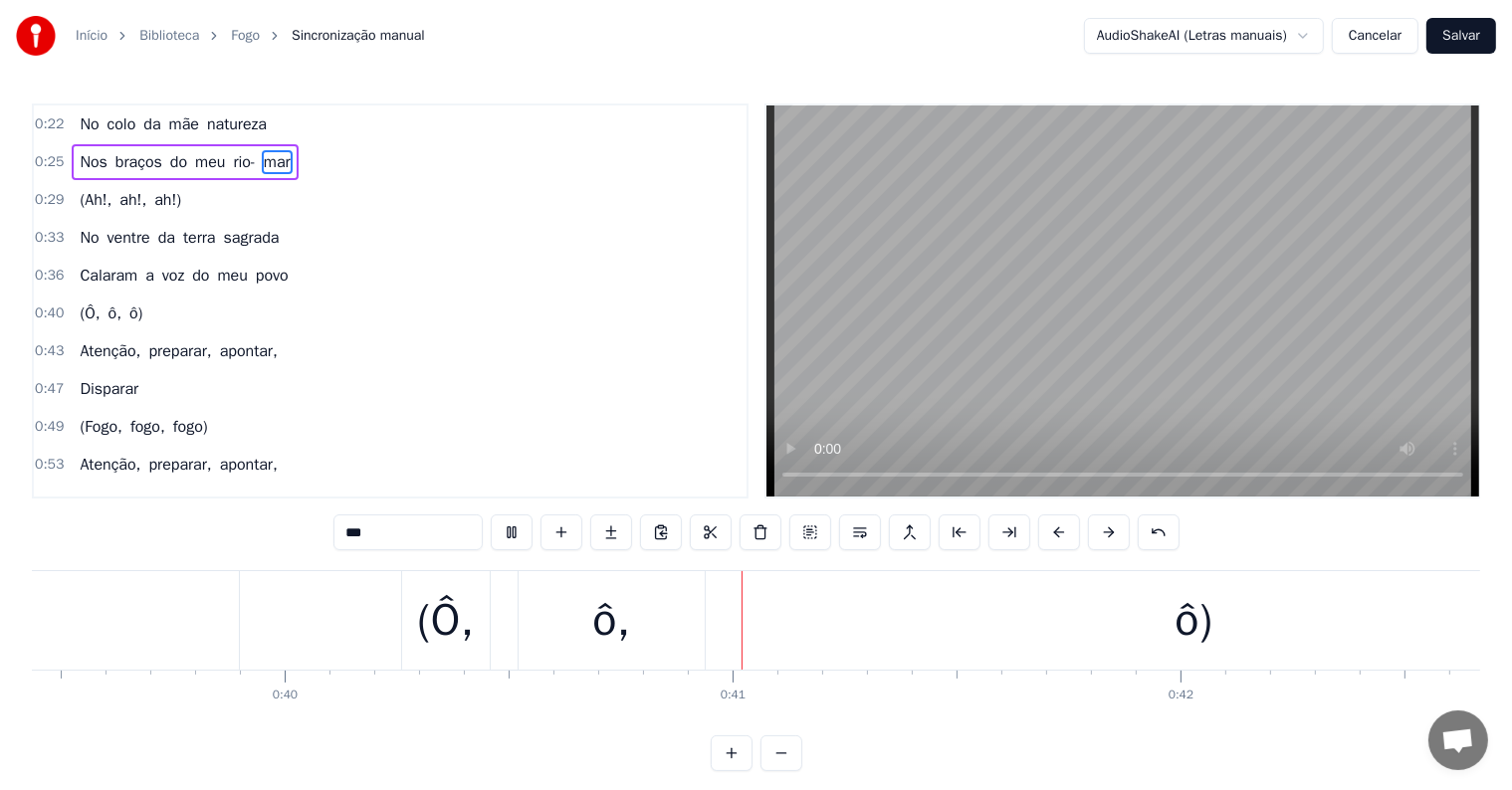 scroll, scrollTop: 0, scrollLeft: 17705, axis: horizontal 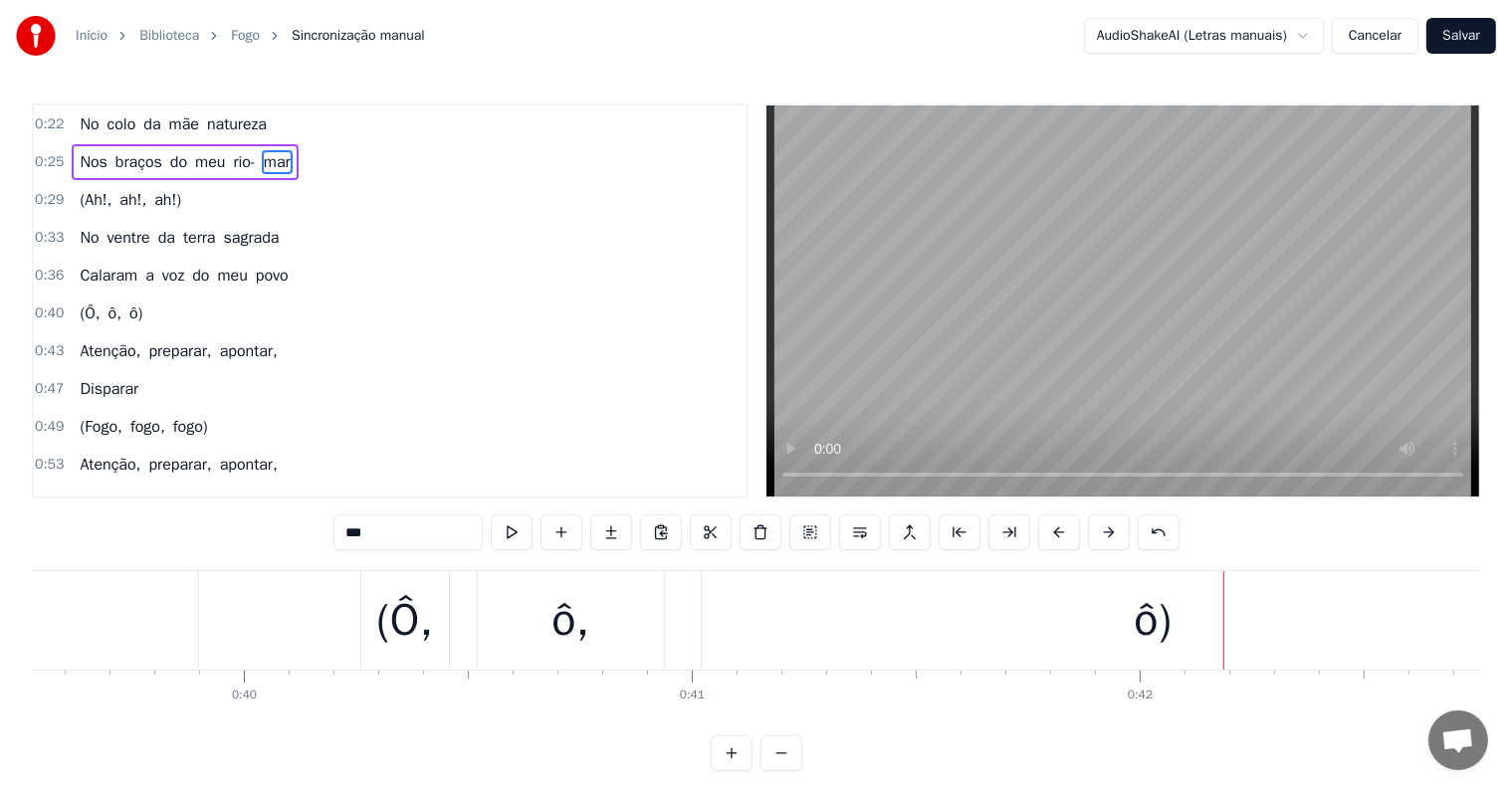 click on "ô)" at bounding box center [1153, 620] 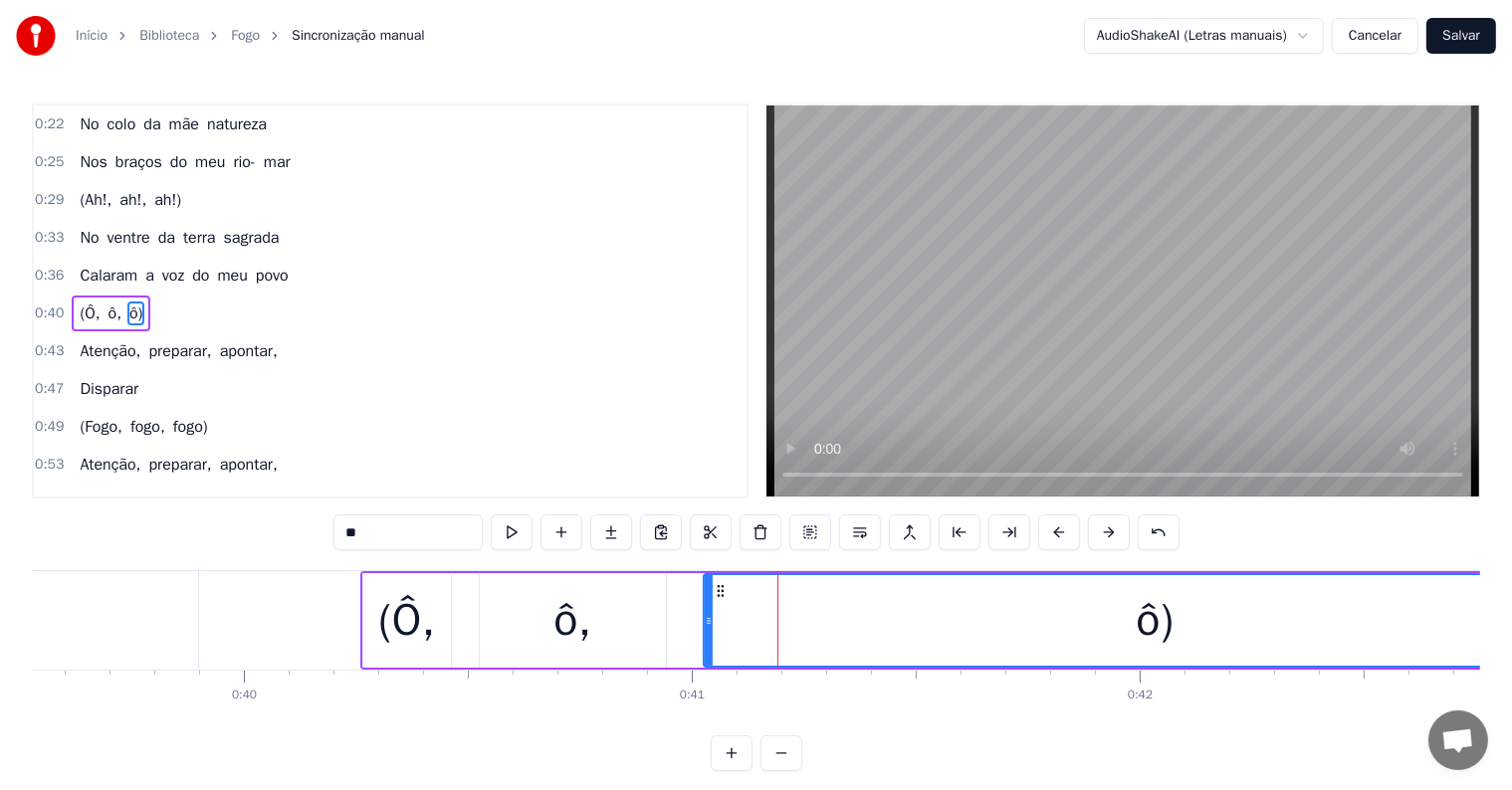 scroll, scrollTop: 5, scrollLeft: 0, axis: vertical 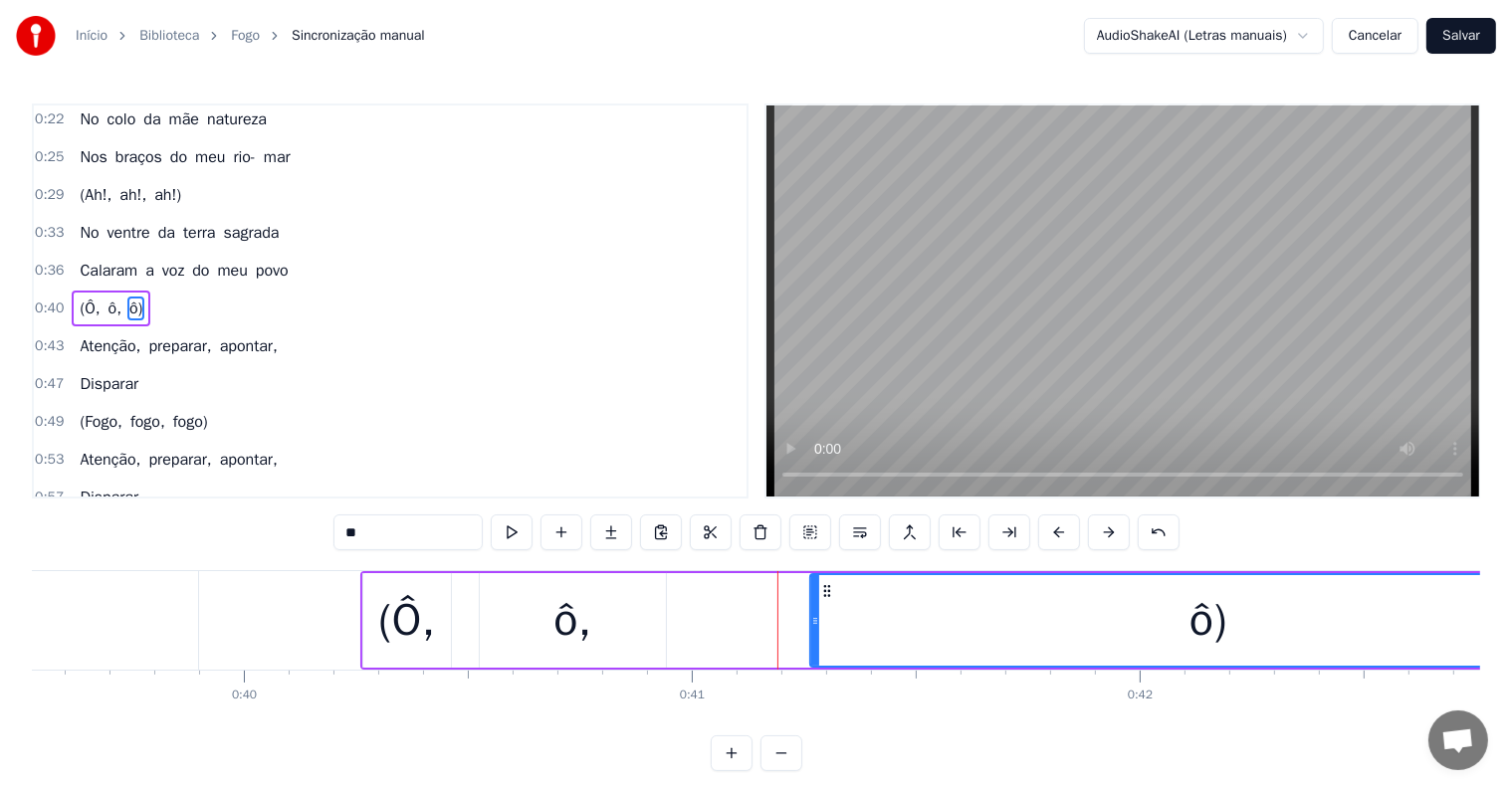 drag, startPoint x: 709, startPoint y: 624, endPoint x: 815, endPoint y: 625, distance: 106.00472 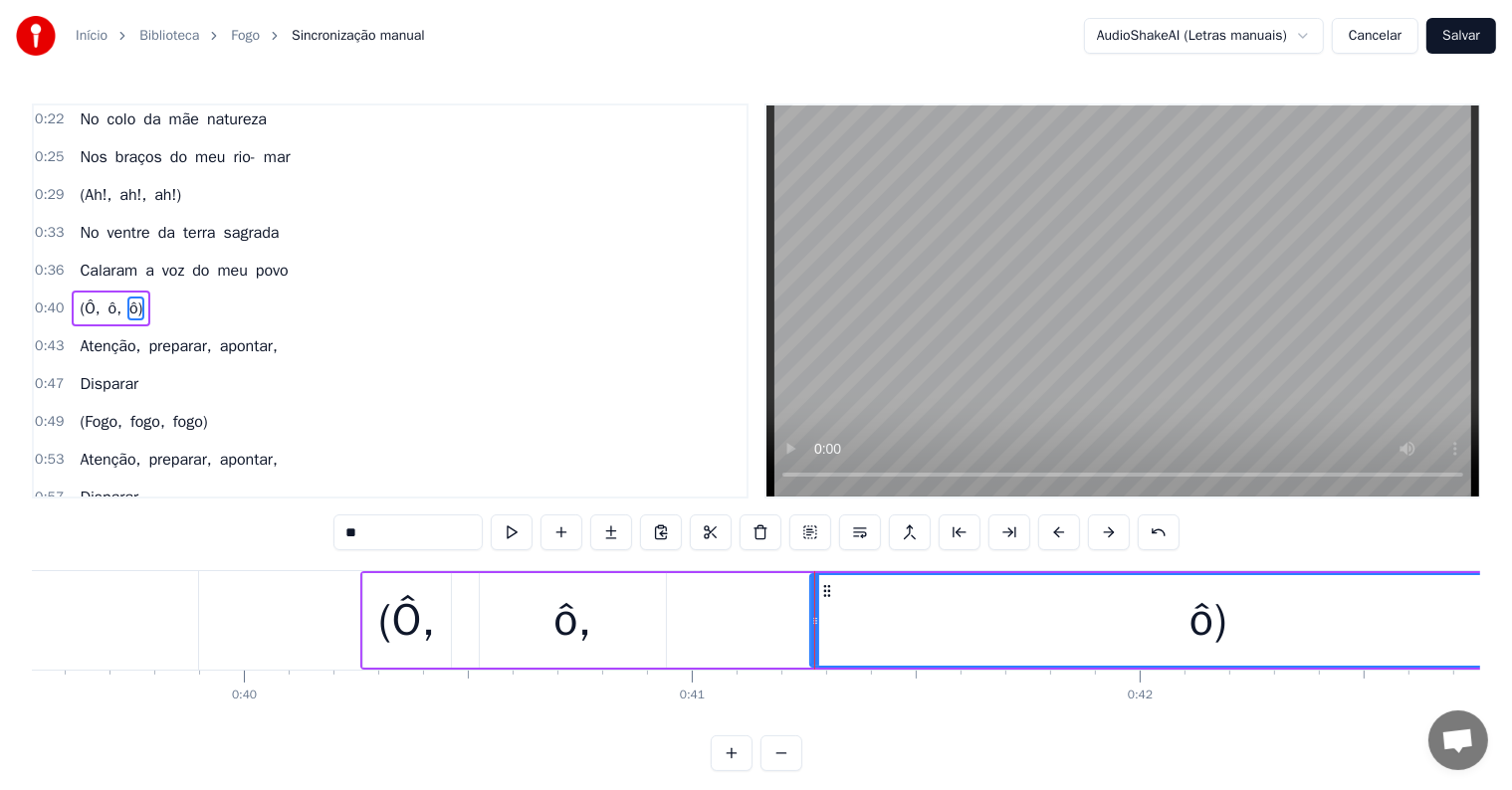 click on "ô," at bounding box center [572, 621] 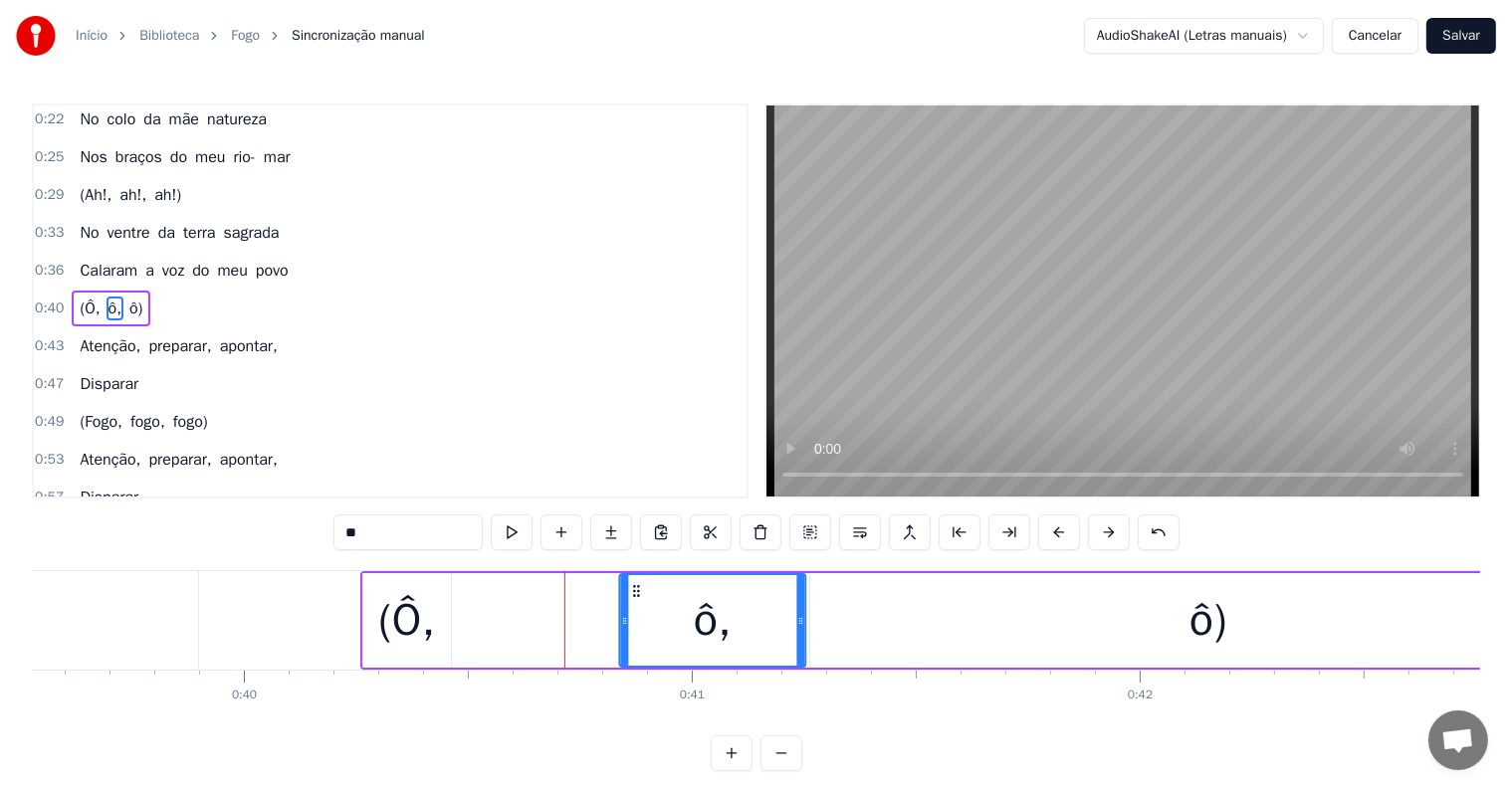 drag, startPoint x: 490, startPoint y: 592, endPoint x: 629, endPoint y: 600, distance: 139.23003 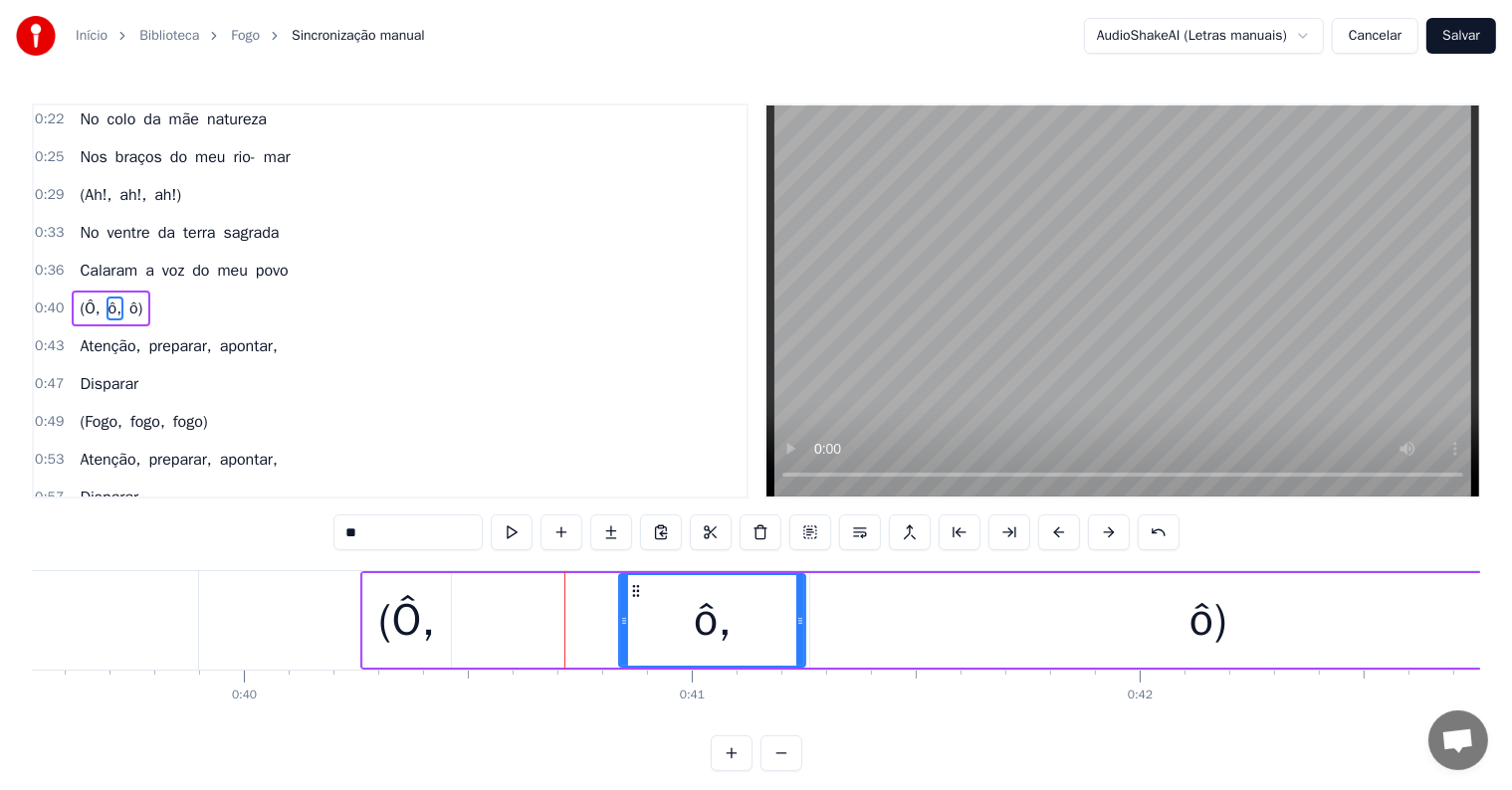 click on "(Ô," at bounding box center [406, 621] 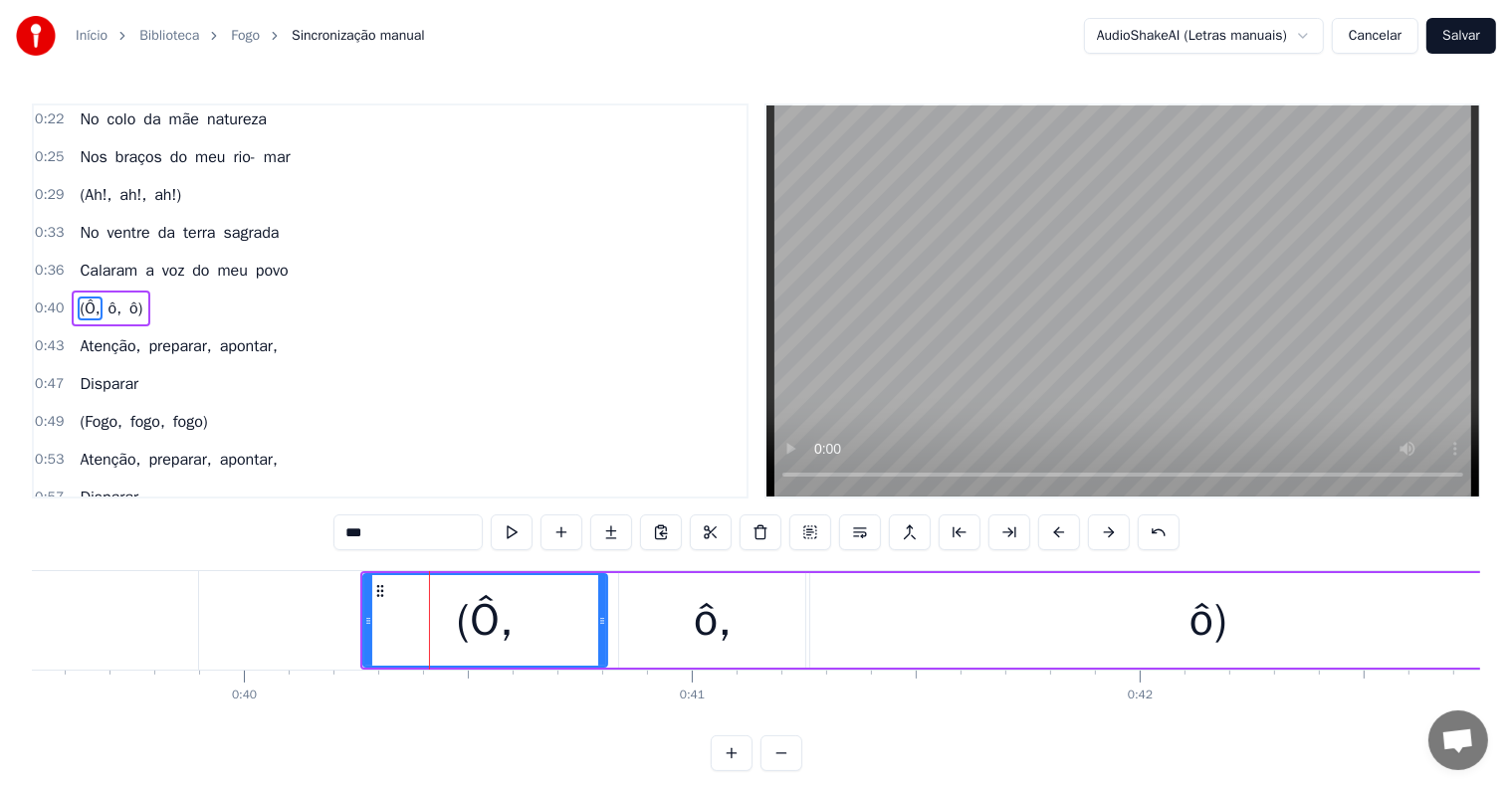 drag, startPoint x: 447, startPoint y: 620, endPoint x: 603, endPoint y: 619, distance: 156.00321 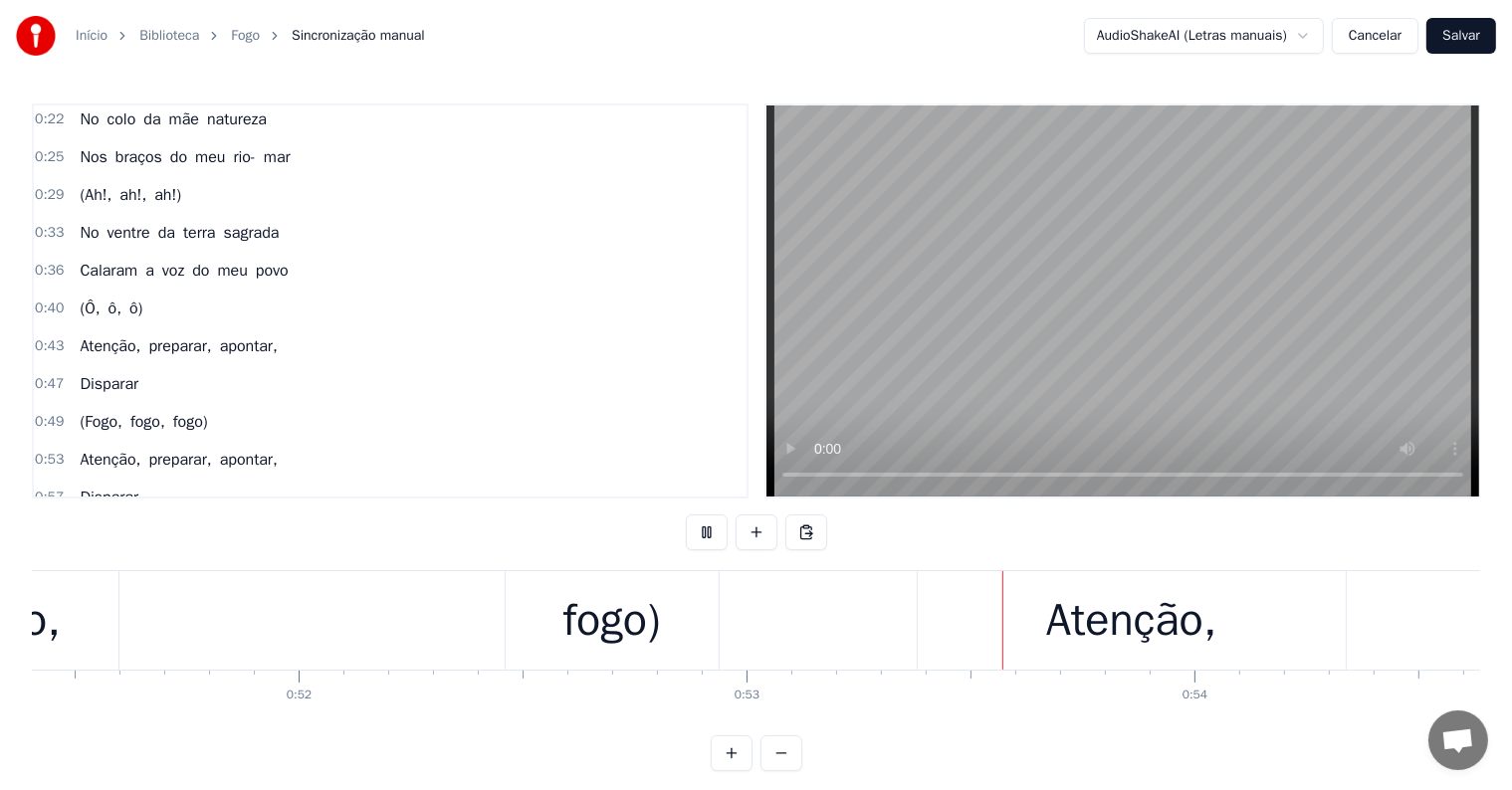 scroll, scrollTop: 0, scrollLeft: 23406, axis: horizontal 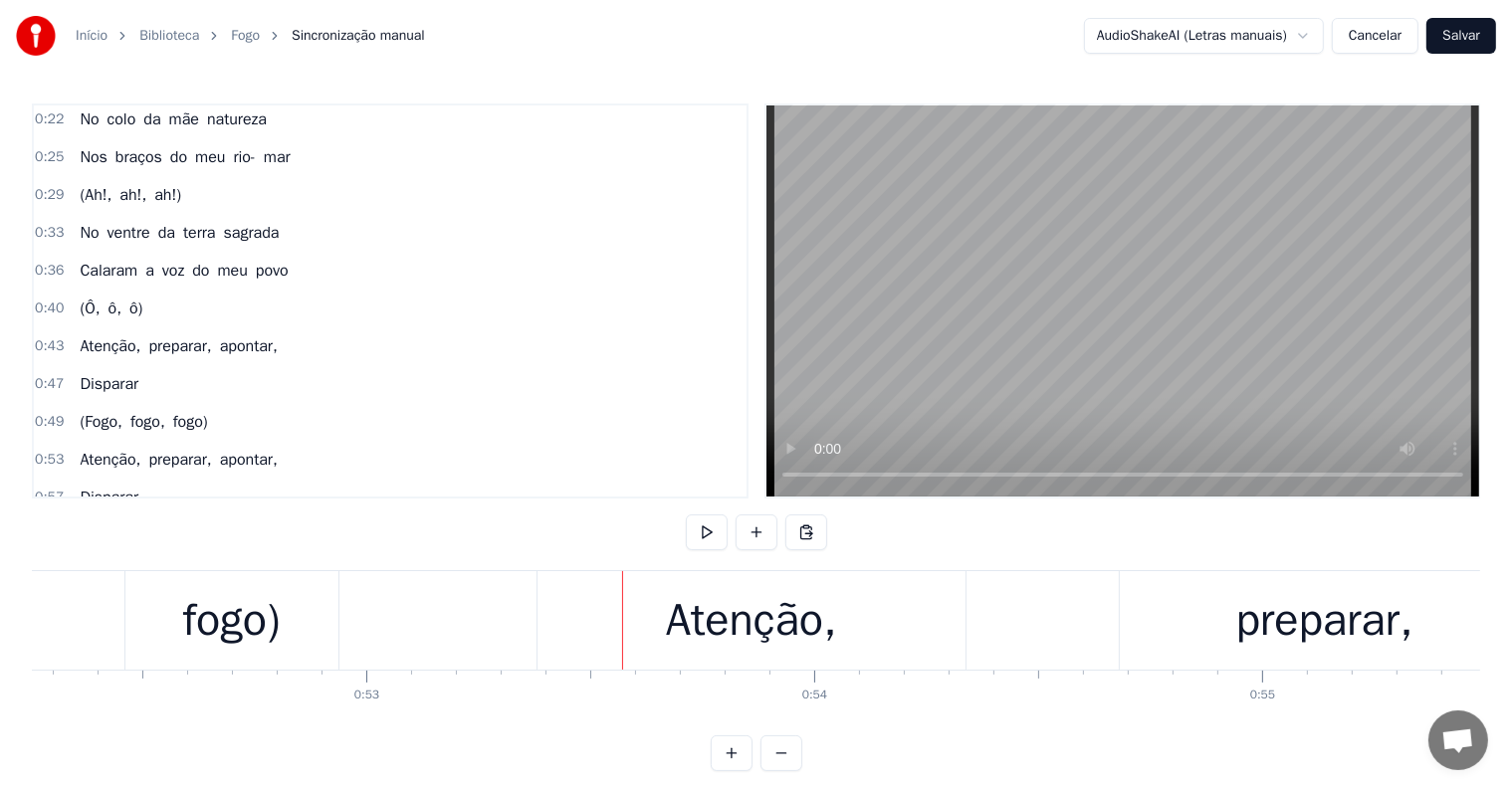 click on "fogo)" at bounding box center (190, 422) 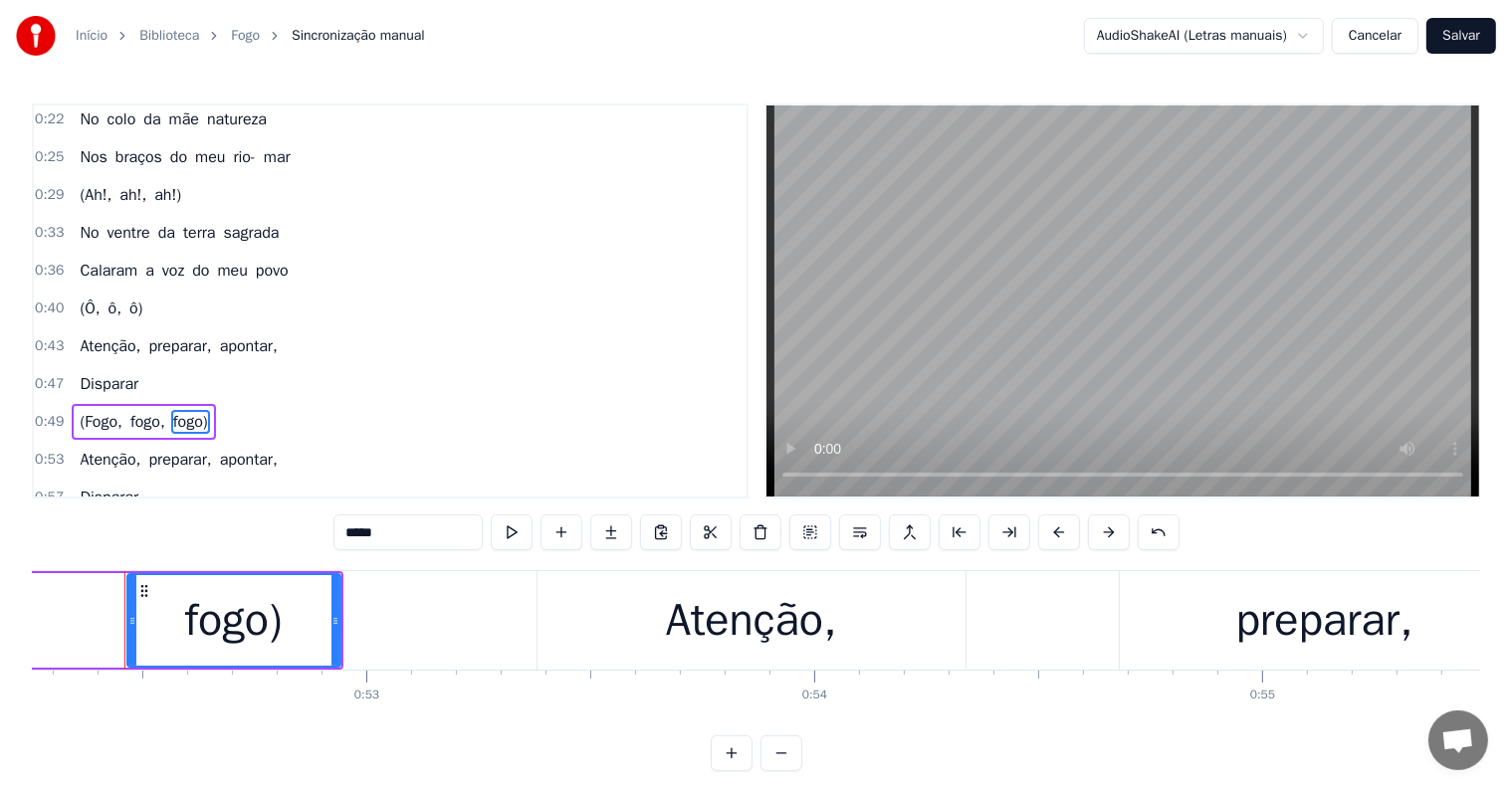 scroll, scrollTop: 115, scrollLeft: 0, axis: vertical 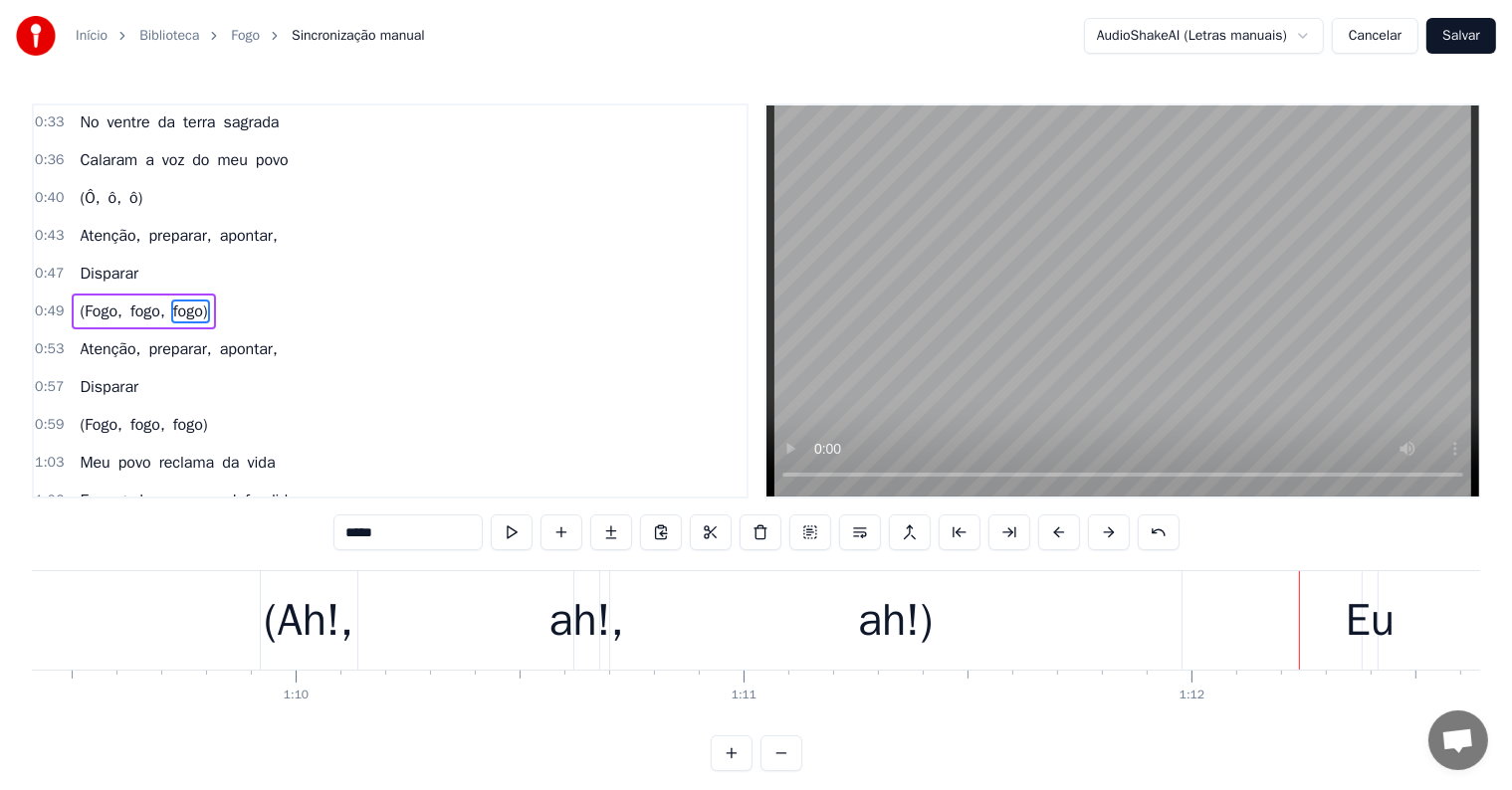 click on "ah!)" at bounding box center (896, 621) 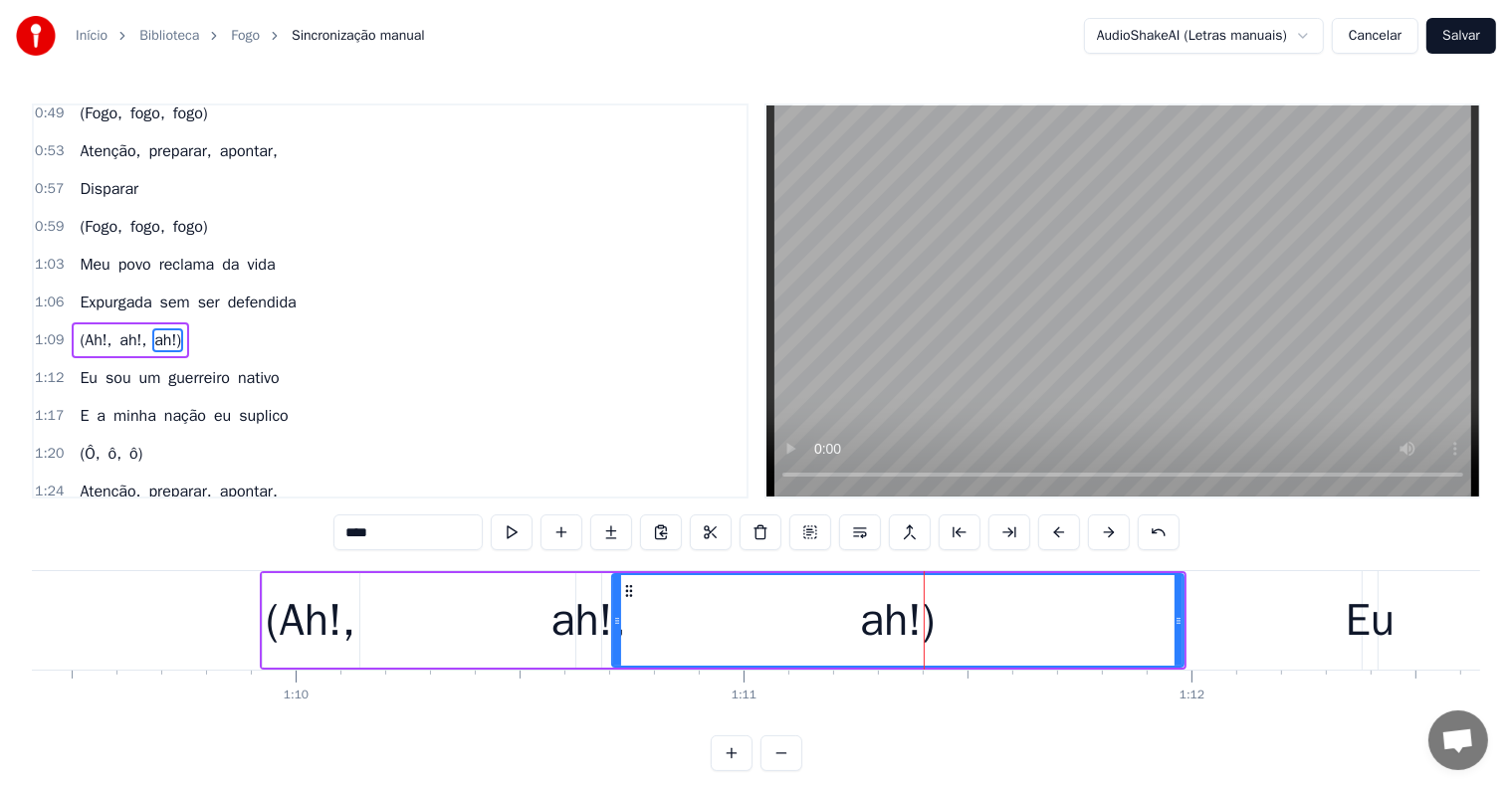 scroll, scrollTop: 334, scrollLeft: 0, axis: vertical 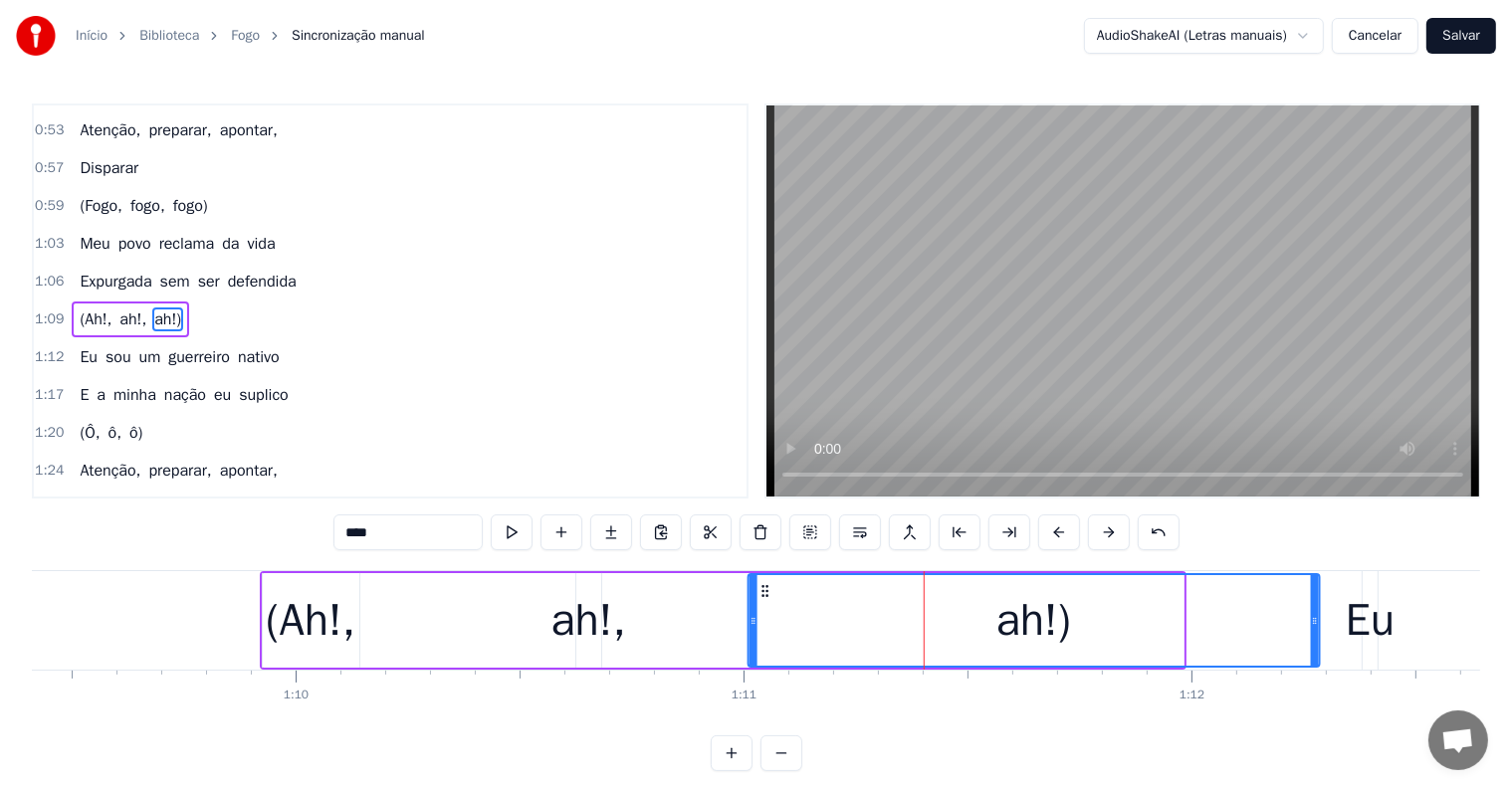 drag, startPoint x: 625, startPoint y: 591, endPoint x: 760, endPoint y: 594, distance: 135.03333 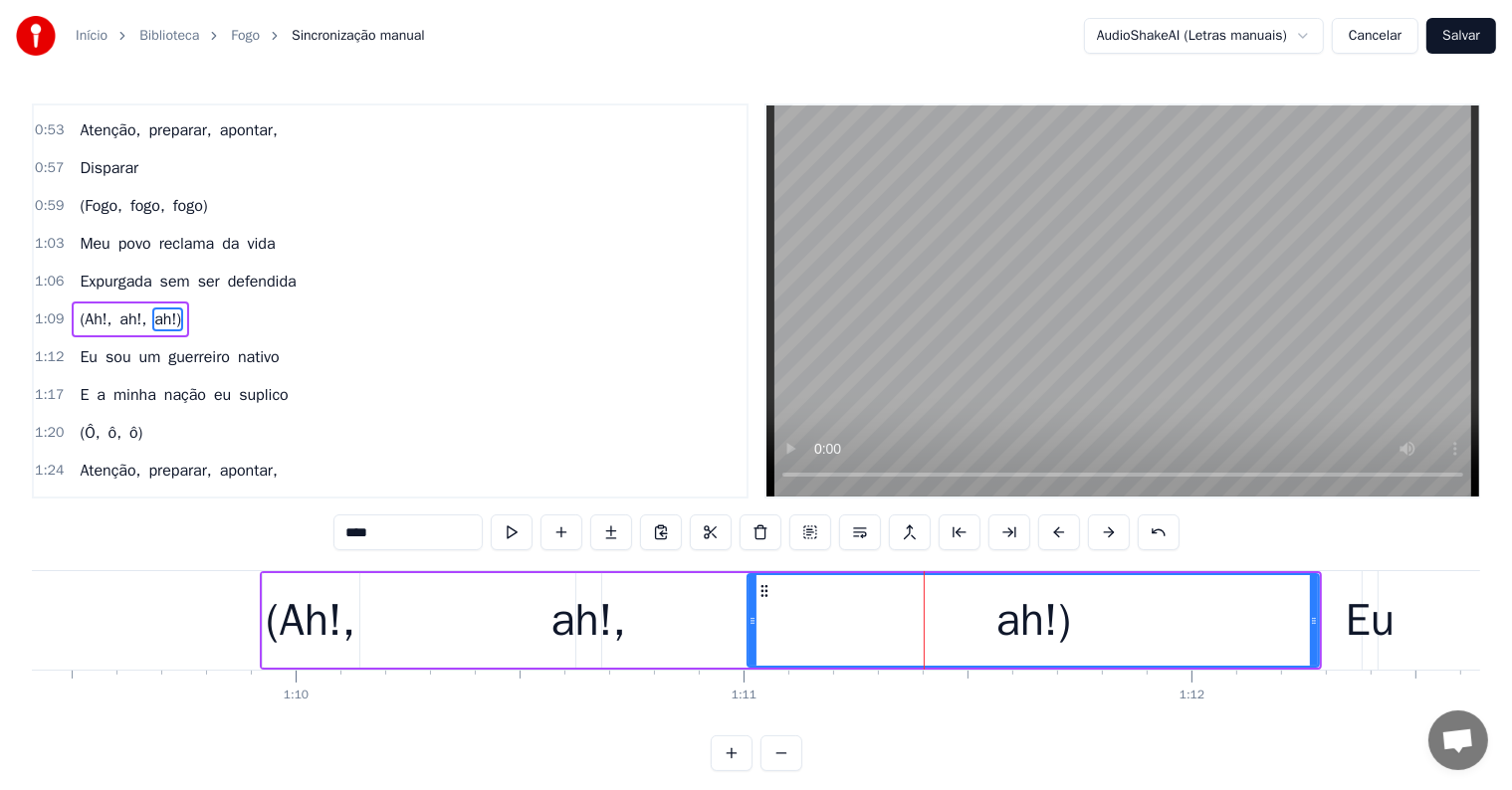 click on "ah!," at bounding box center [588, 621] 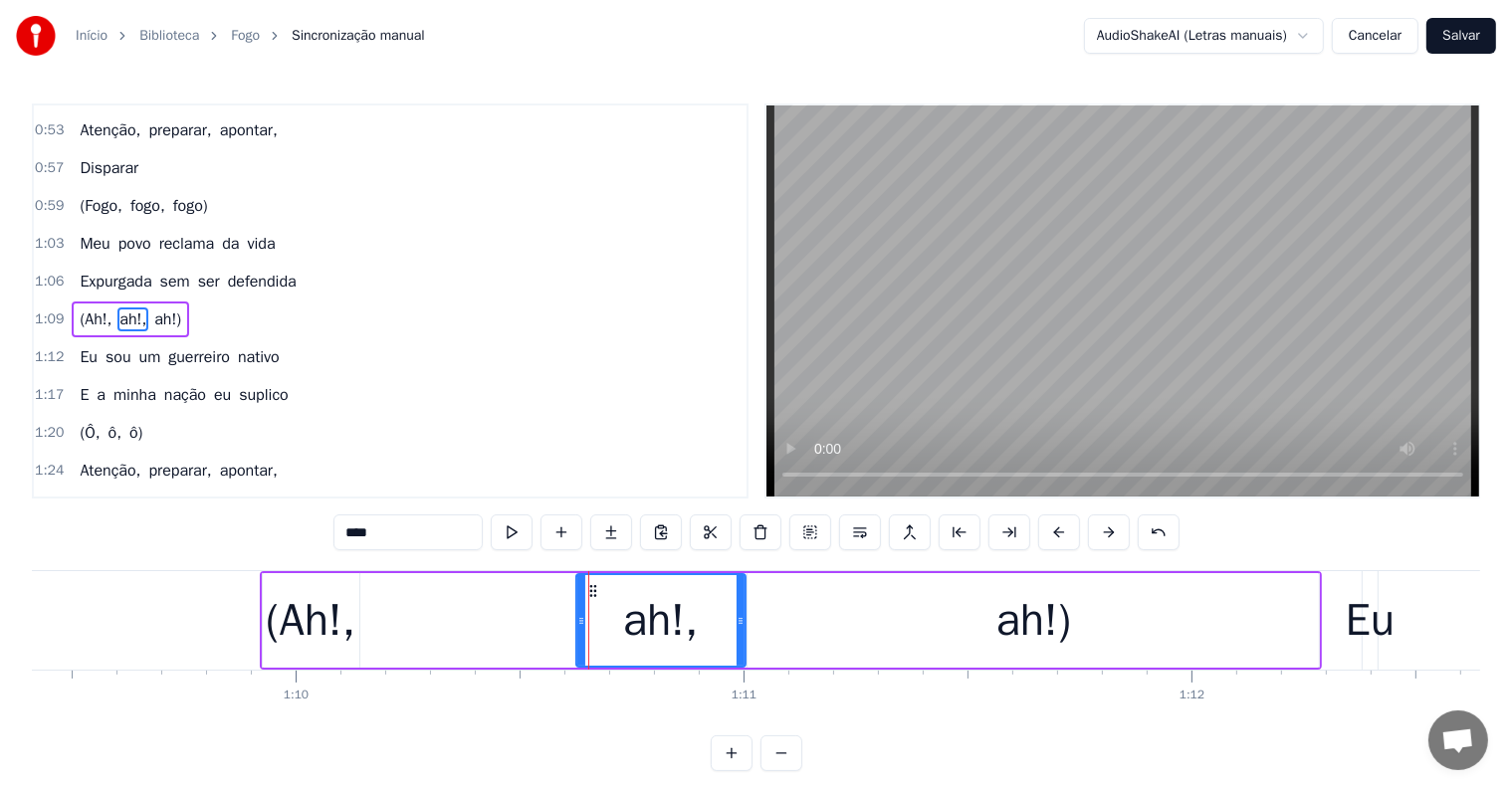drag, startPoint x: 596, startPoint y: 621, endPoint x: 741, endPoint y: 625, distance: 145.05516 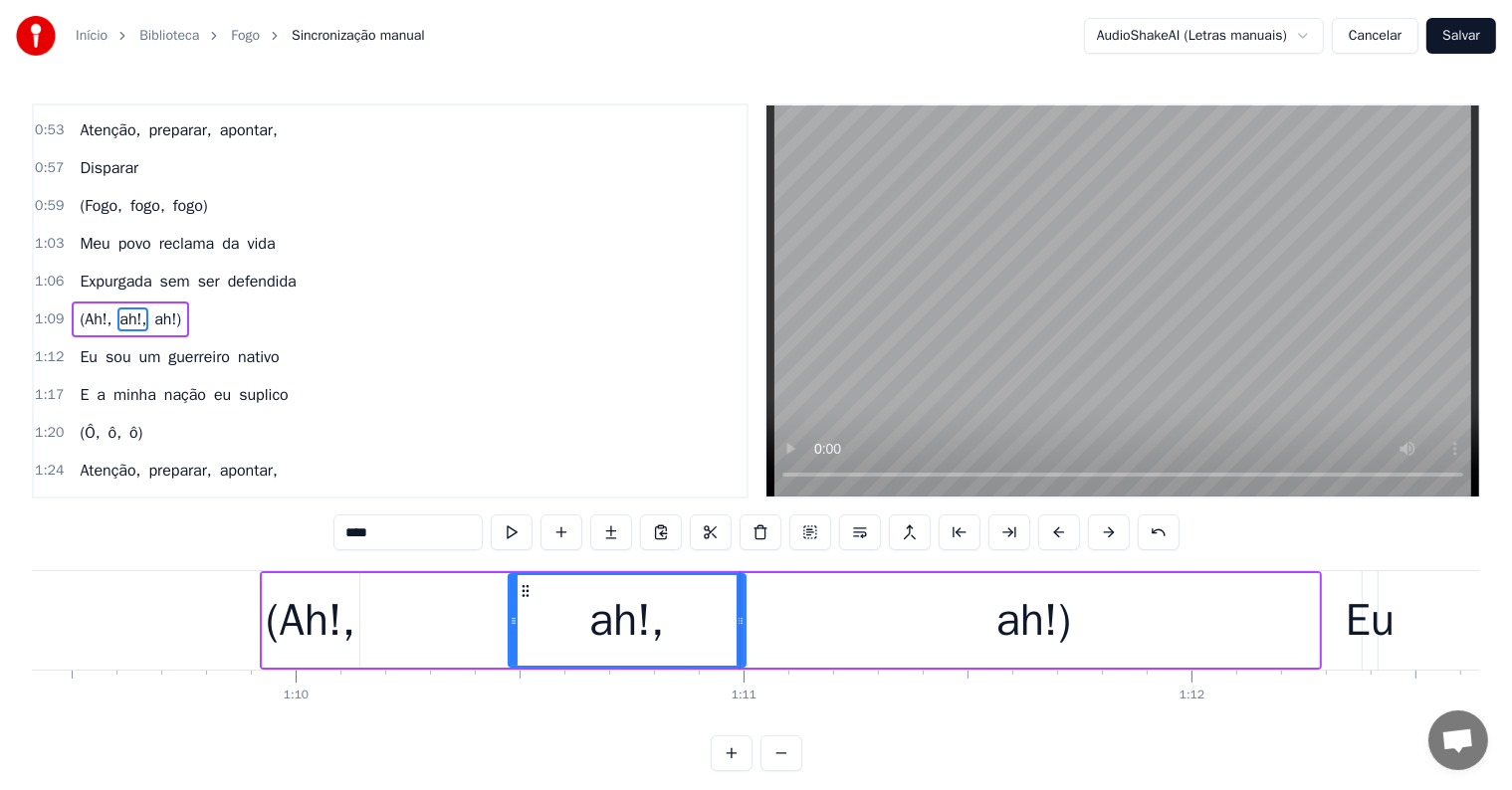 drag, startPoint x: 578, startPoint y: 619, endPoint x: 511, endPoint y: 621, distance: 67.0298 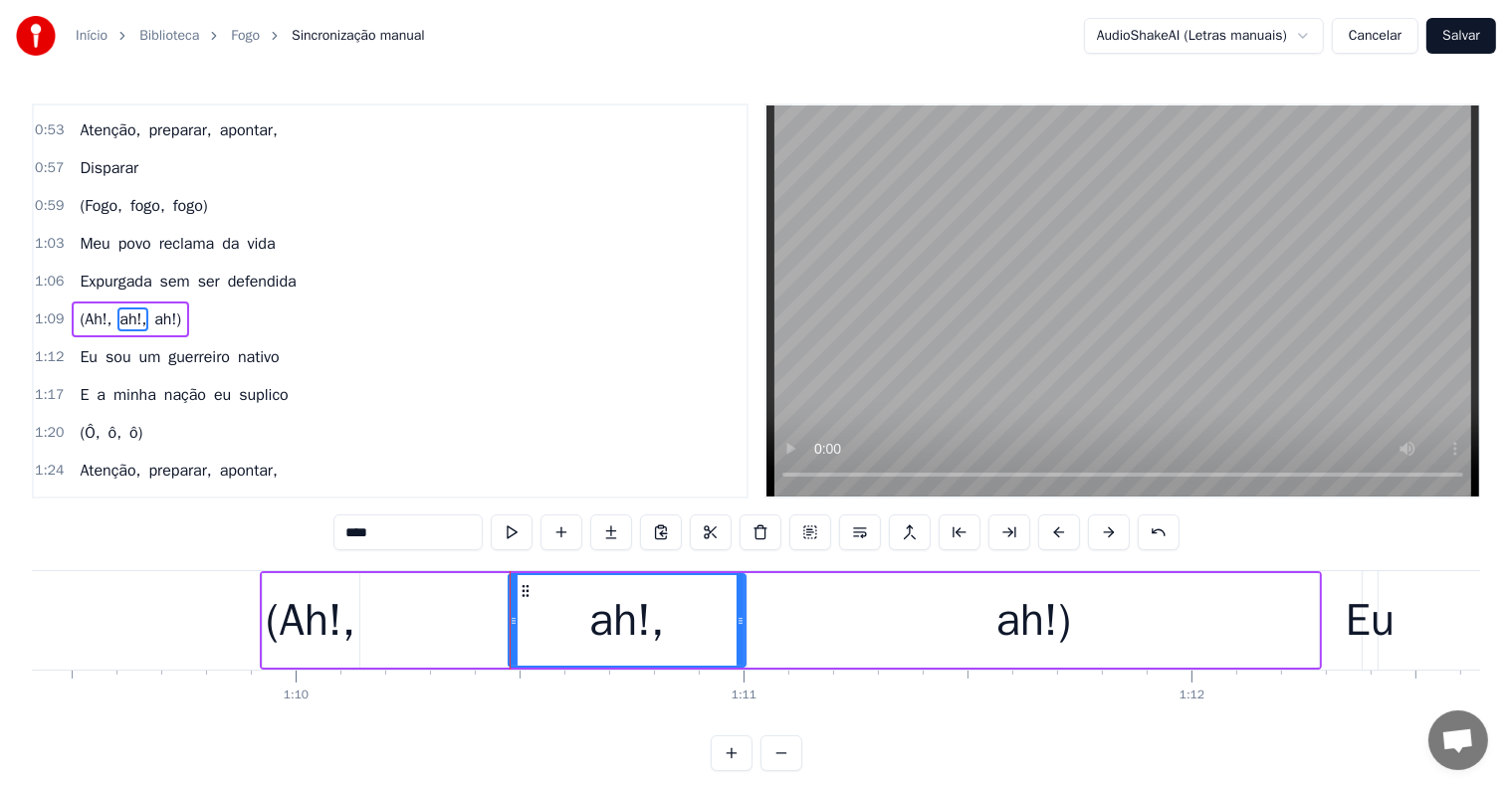 click on "(Ah!," at bounding box center [311, 621] 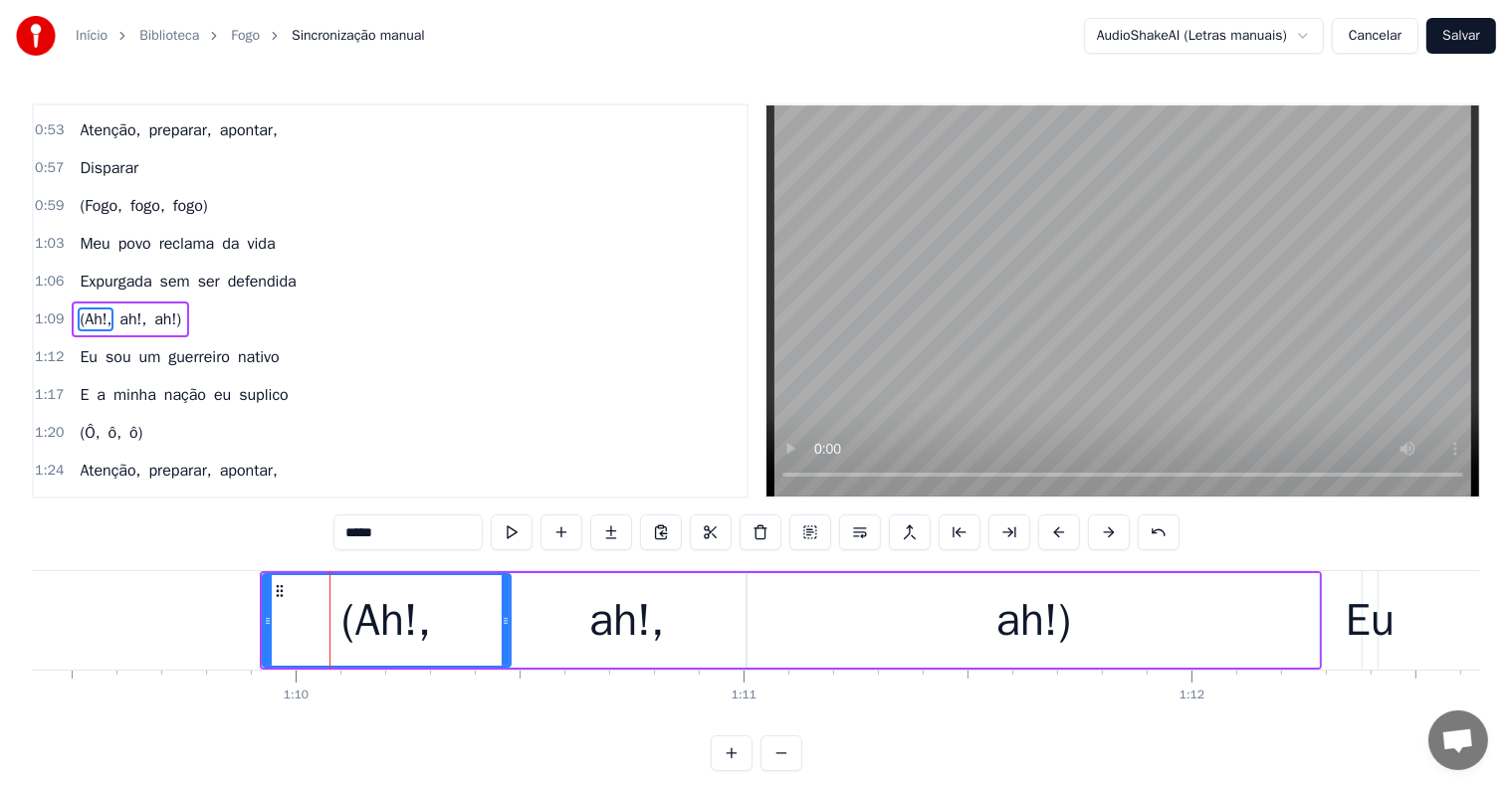 drag, startPoint x: 354, startPoint y: 624, endPoint x: 506, endPoint y: 629, distance: 152.08221 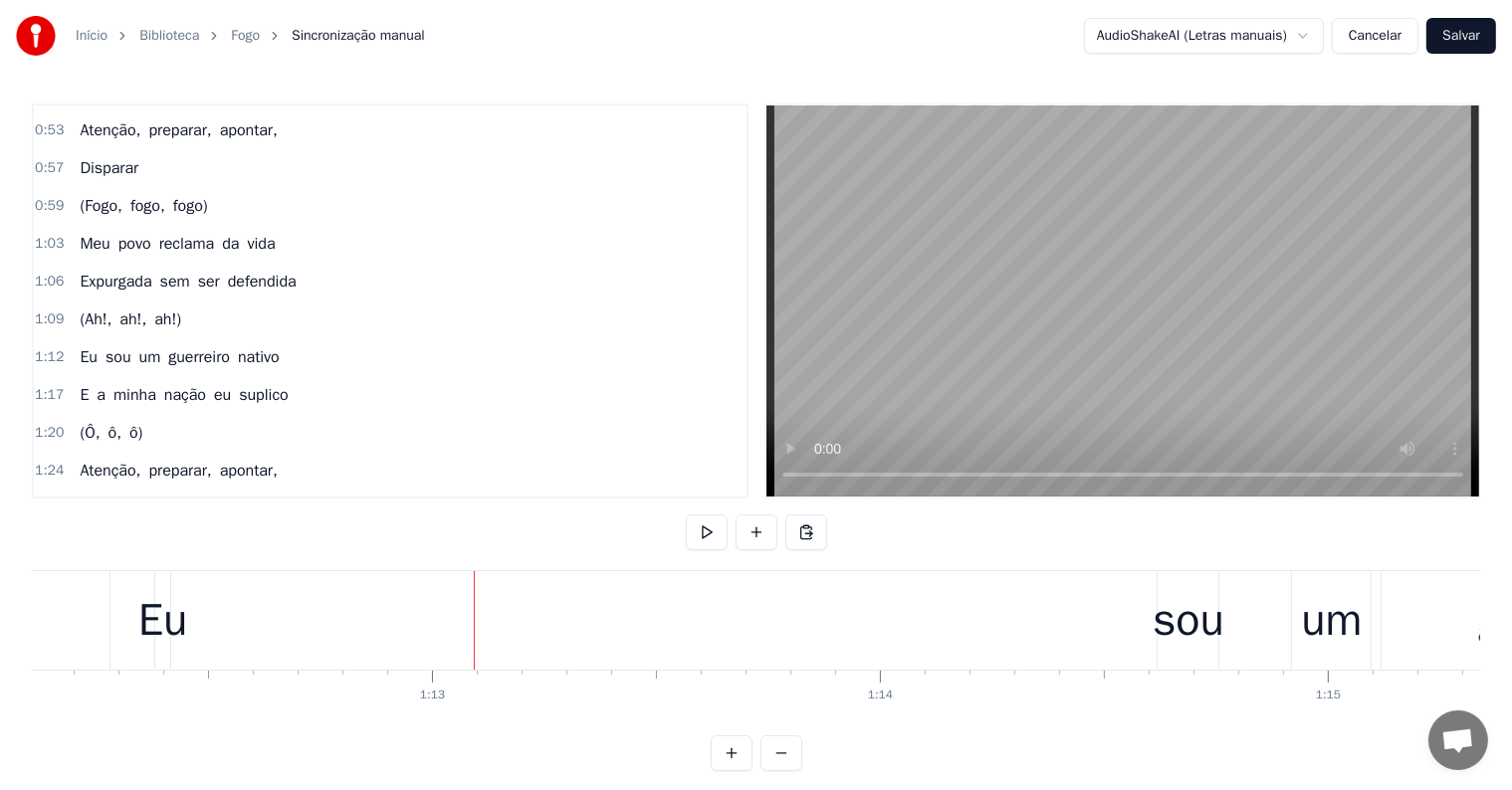 scroll, scrollTop: 0, scrollLeft: 32352, axis: horizontal 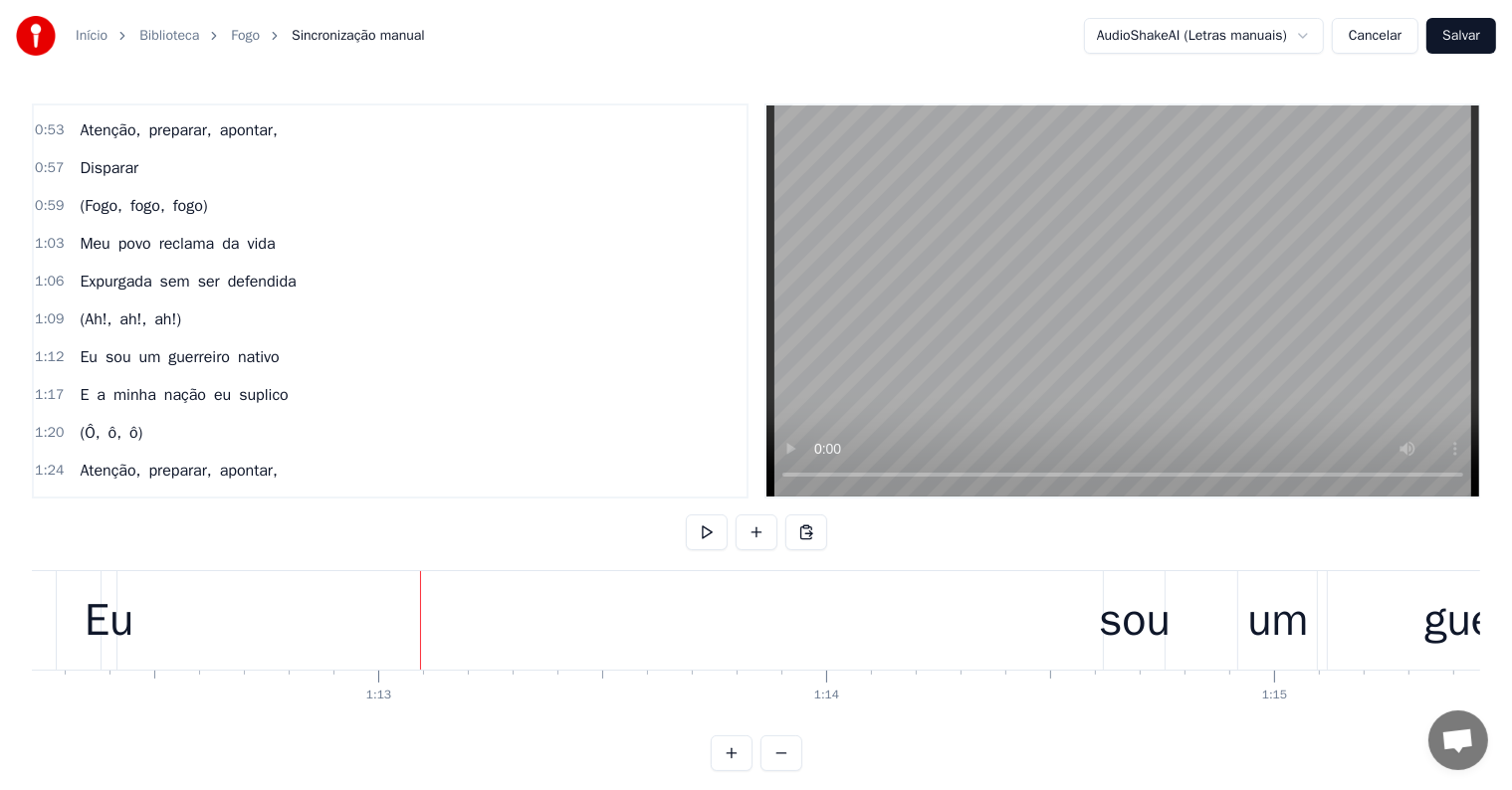 click on "sou" at bounding box center (1135, 621) 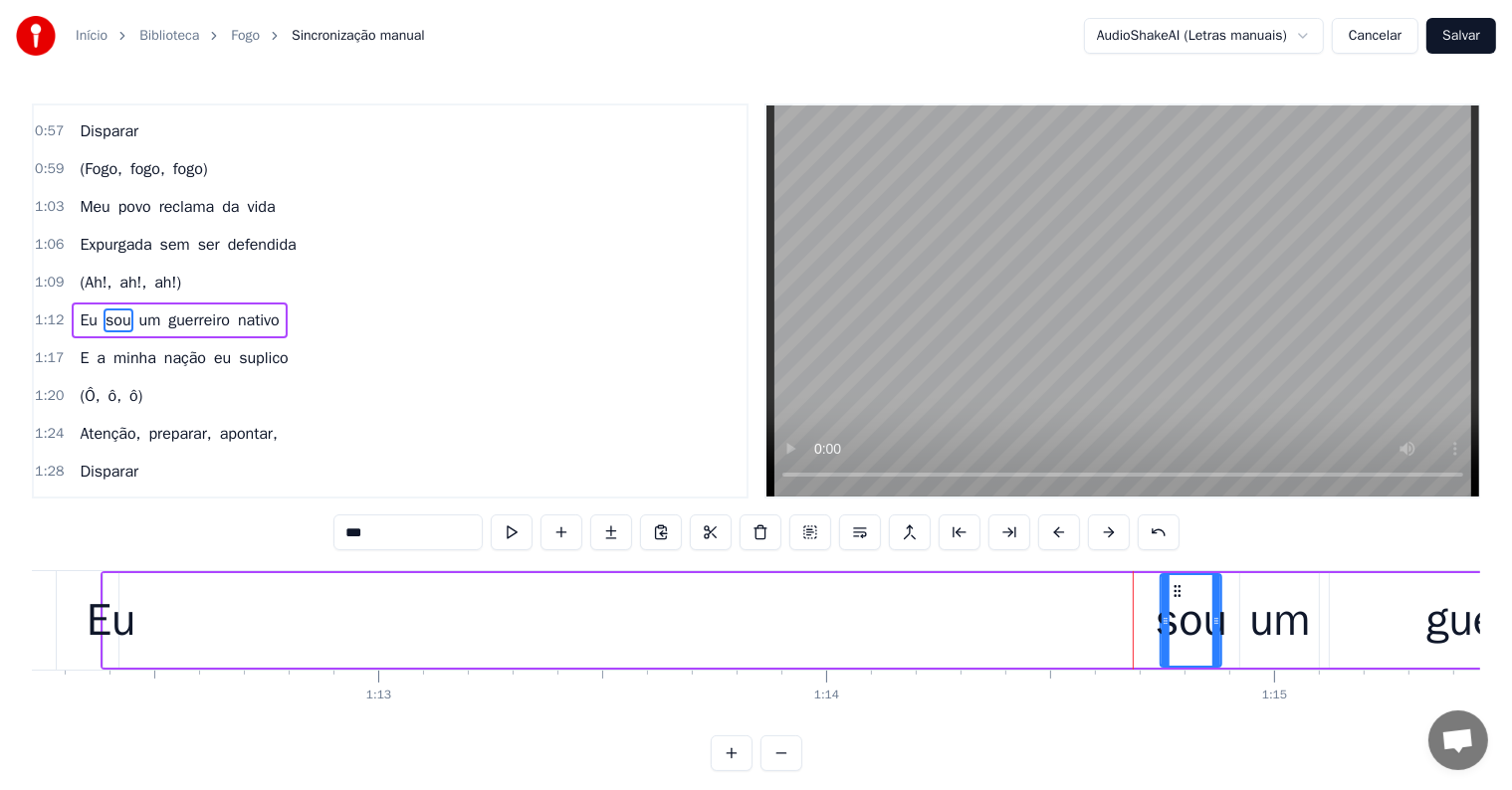 drag, startPoint x: 1121, startPoint y: 586, endPoint x: 1176, endPoint y: 594, distance: 55.578773 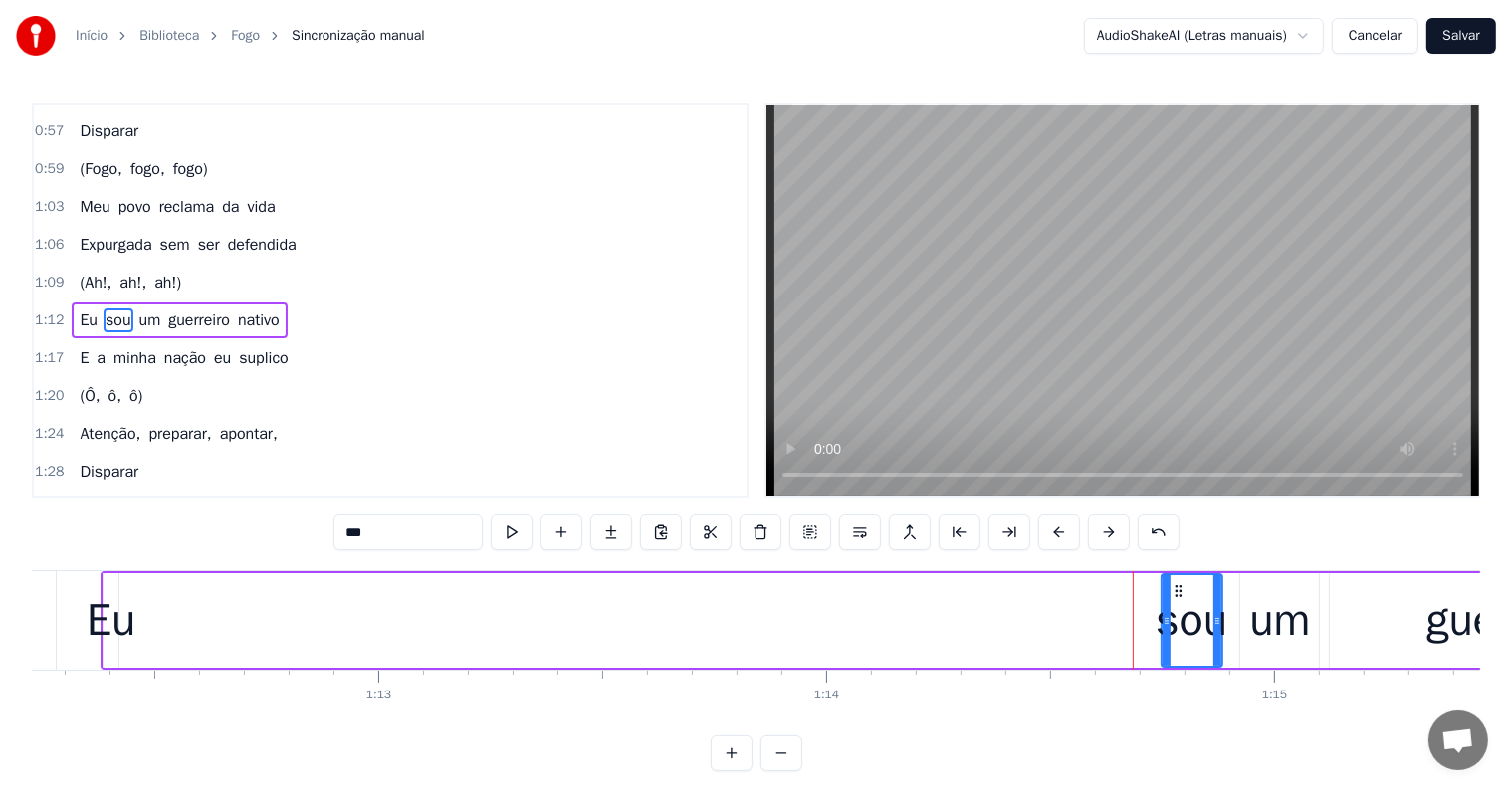 click on "Eu" at bounding box center [110, 621] 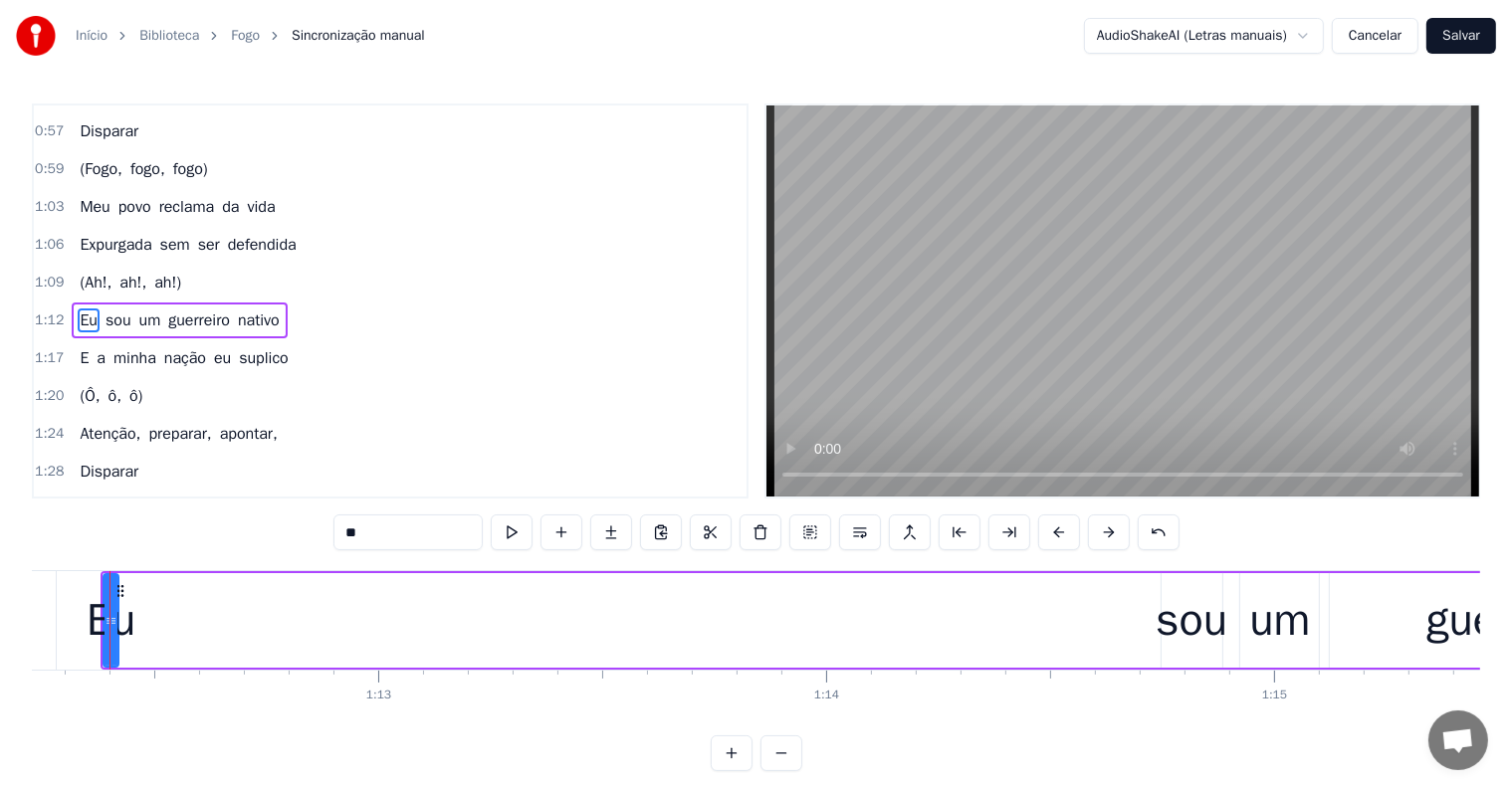 scroll, scrollTop: 0, scrollLeft: 32329, axis: horizontal 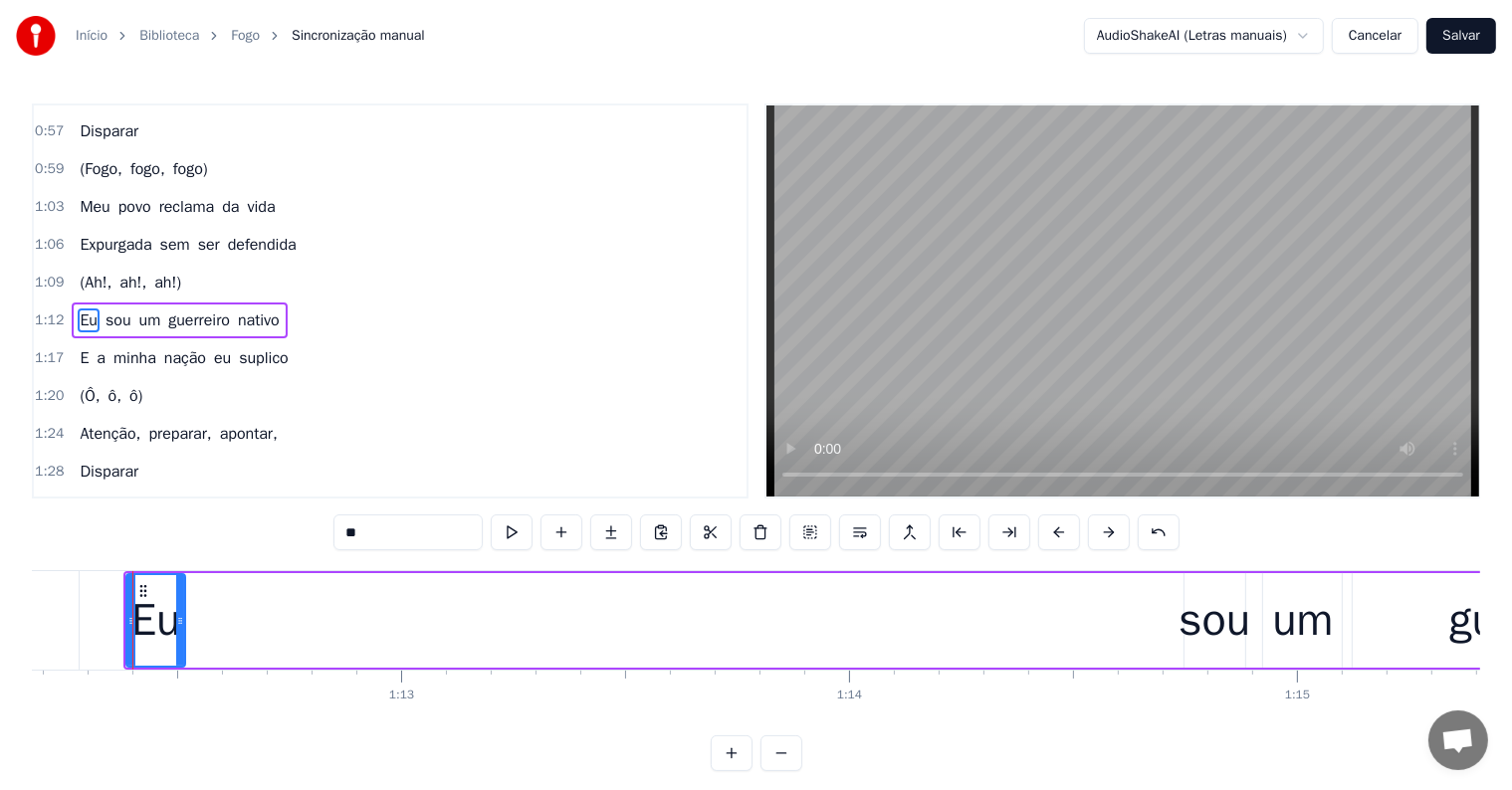 drag, startPoint x: 135, startPoint y: 619, endPoint x: 179, endPoint y: 630, distance: 45.35416 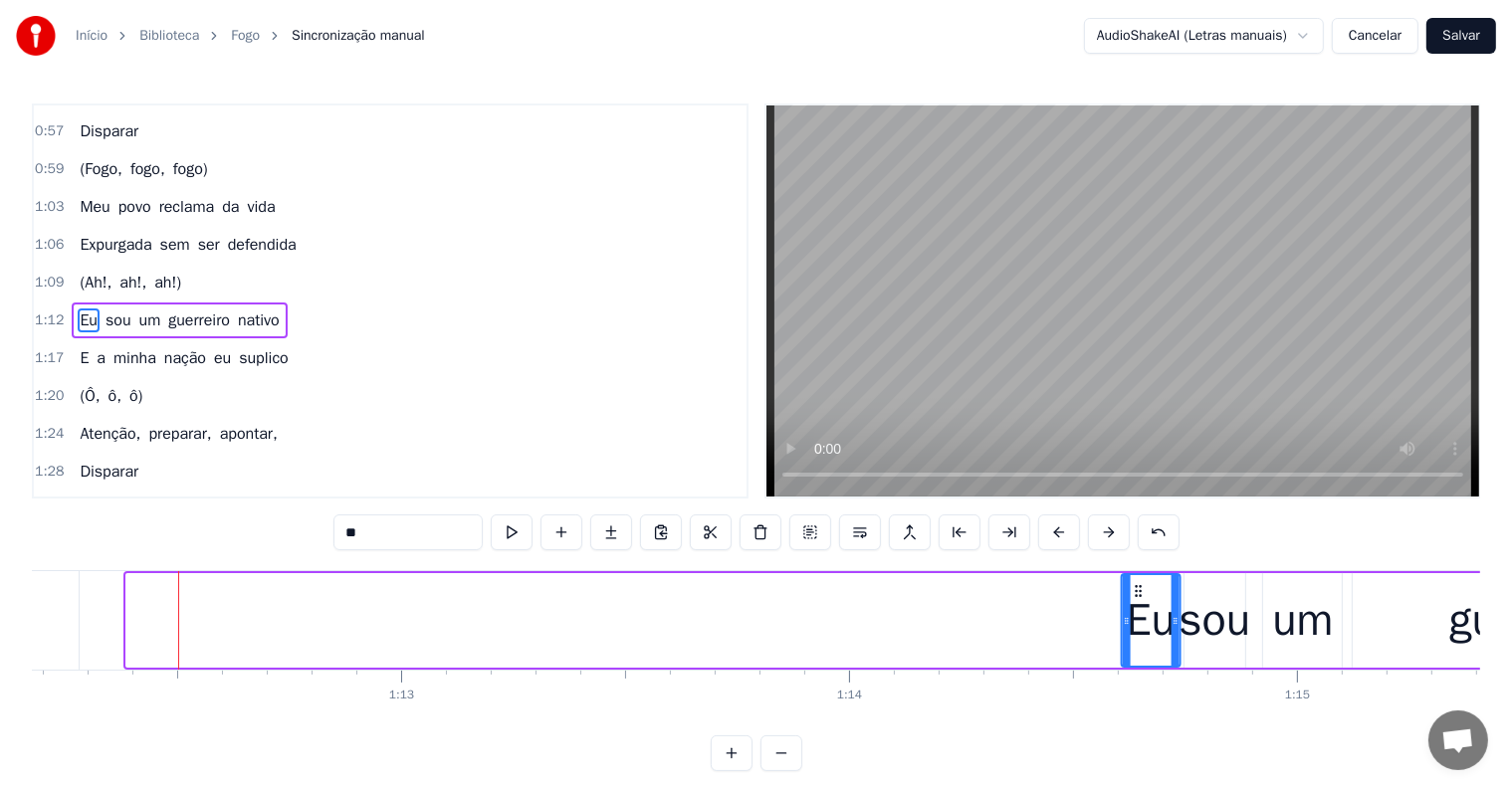 drag, startPoint x: 141, startPoint y: 589, endPoint x: 1137, endPoint y: 553, distance: 996.65039 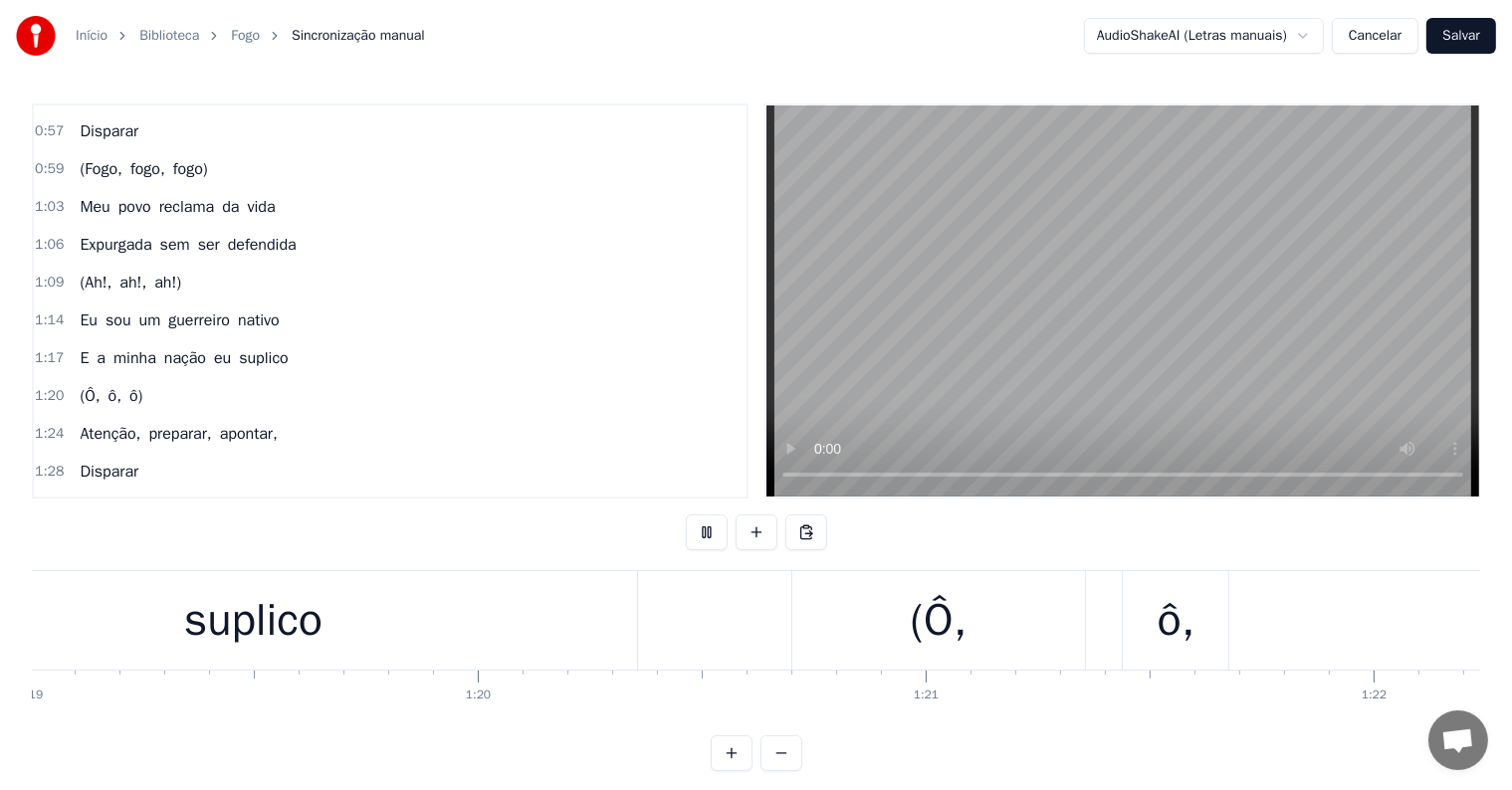 scroll, scrollTop: 0, scrollLeft: 36374, axis: horizontal 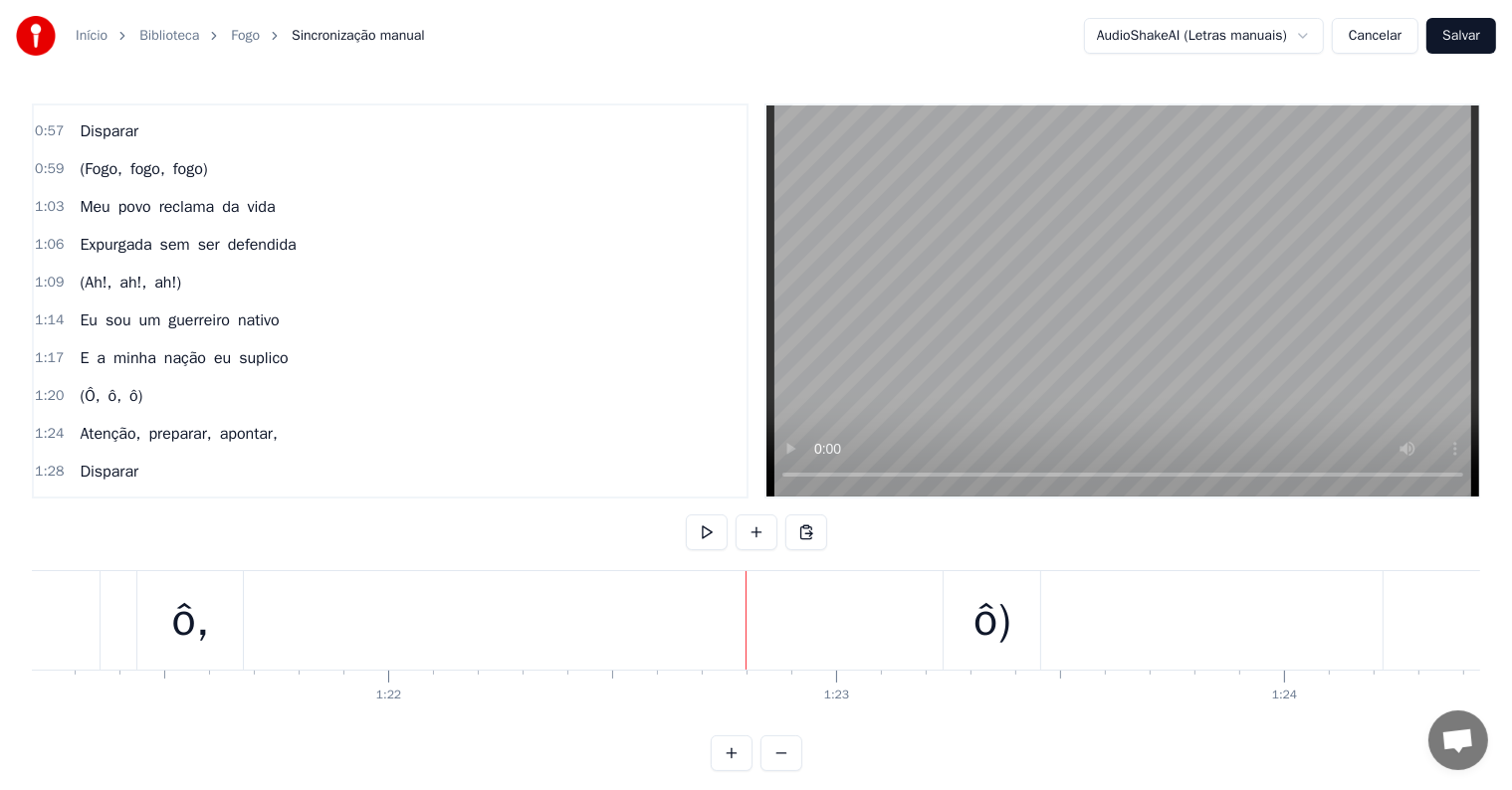 click on "ô," at bounding box center (191, 621) 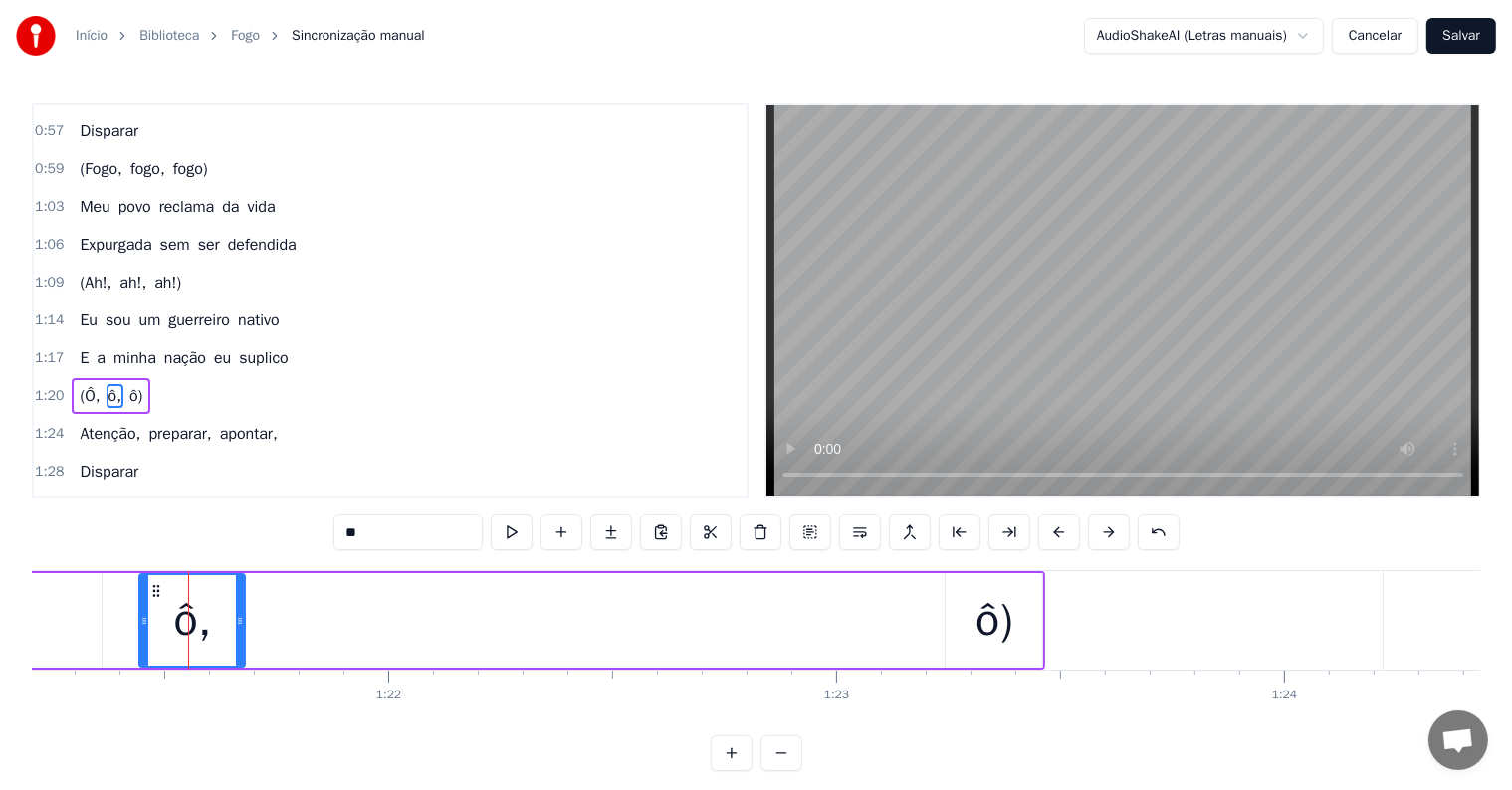 scroll, scrollTop: 445, scrollLeft: 0, axis: vertical 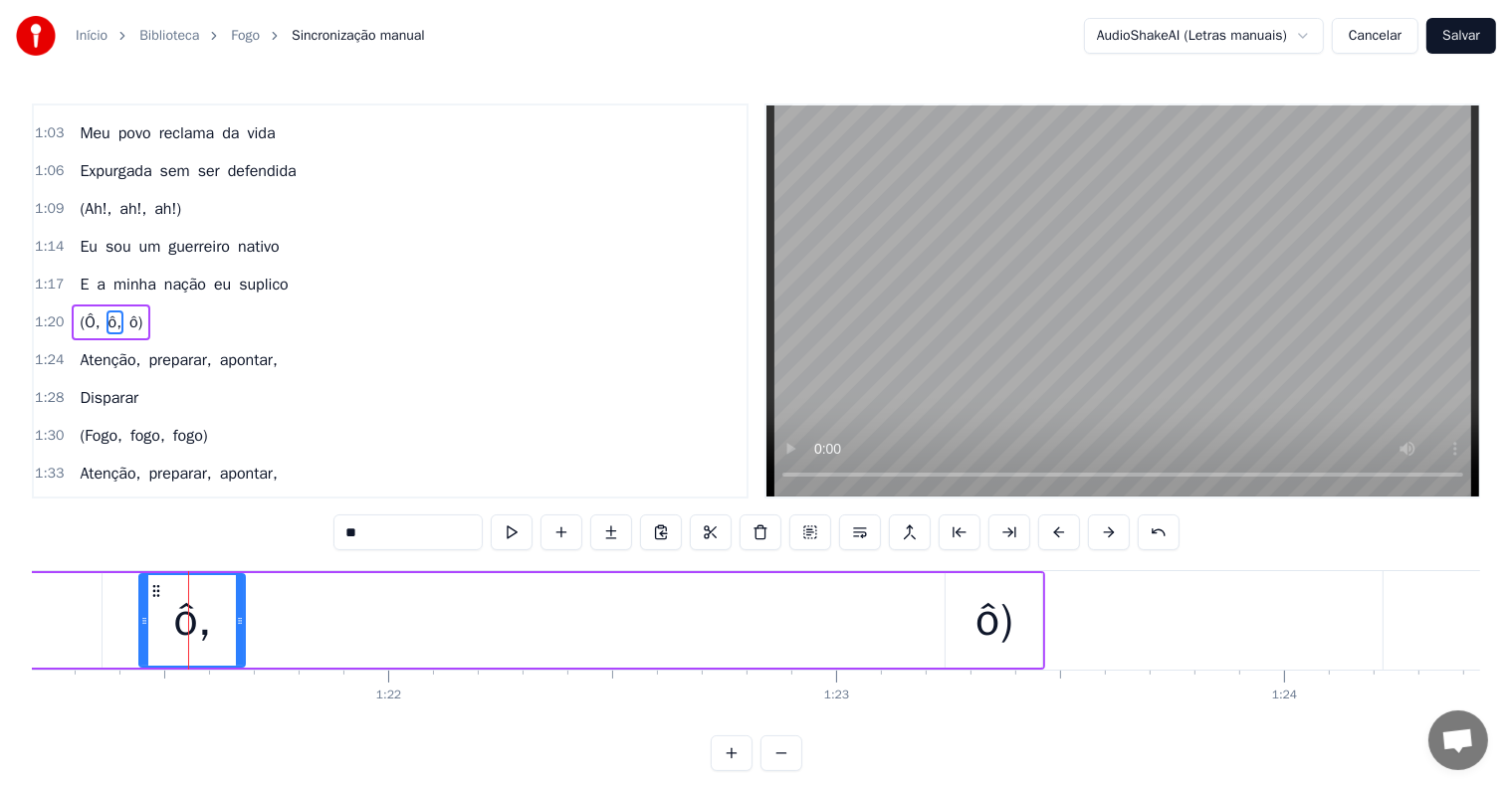 click on "(Ô, ô, ô)" at bounding box center [426, 620] 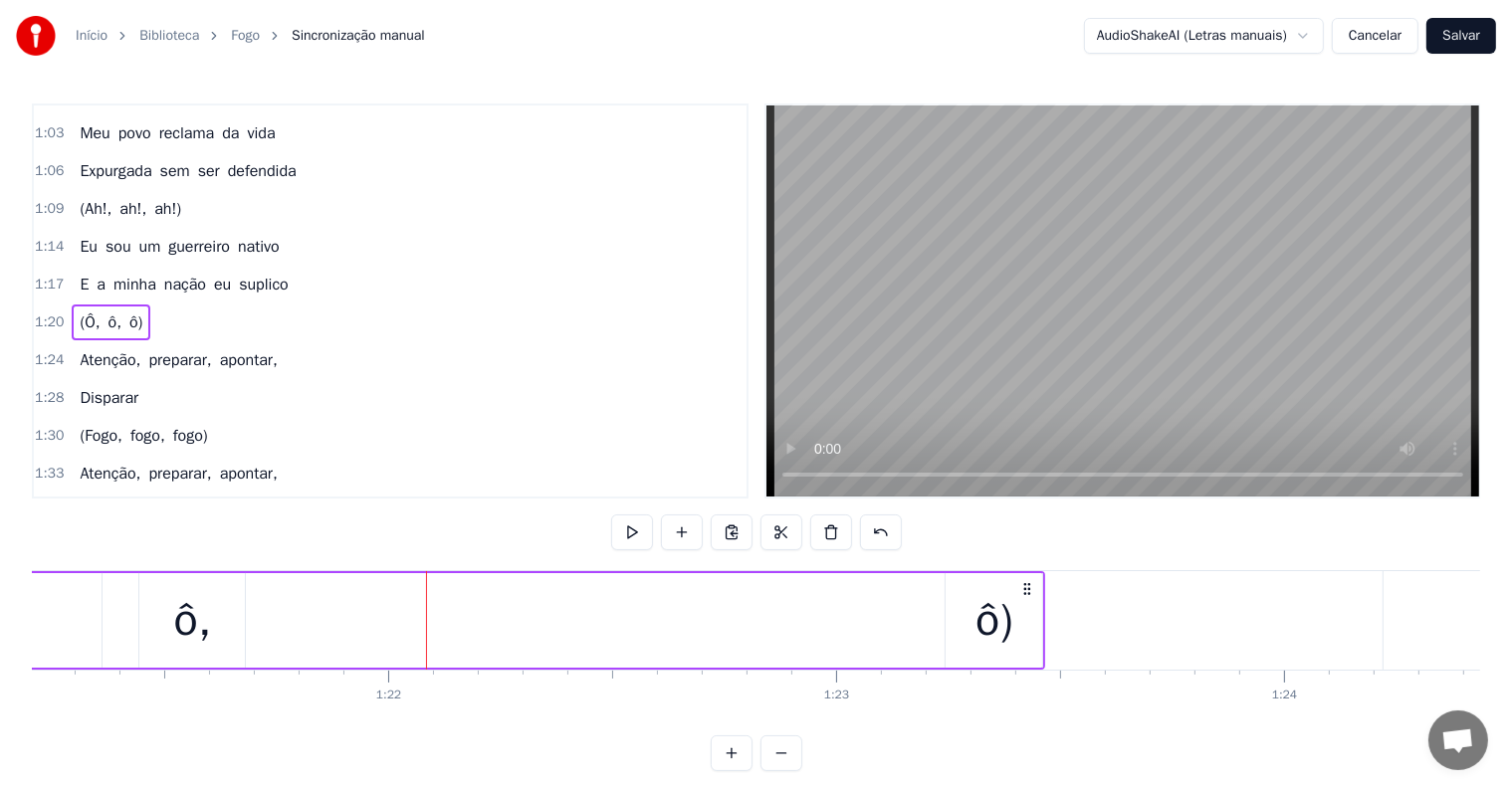 click on "ô)" at bounding box center (993, 620) 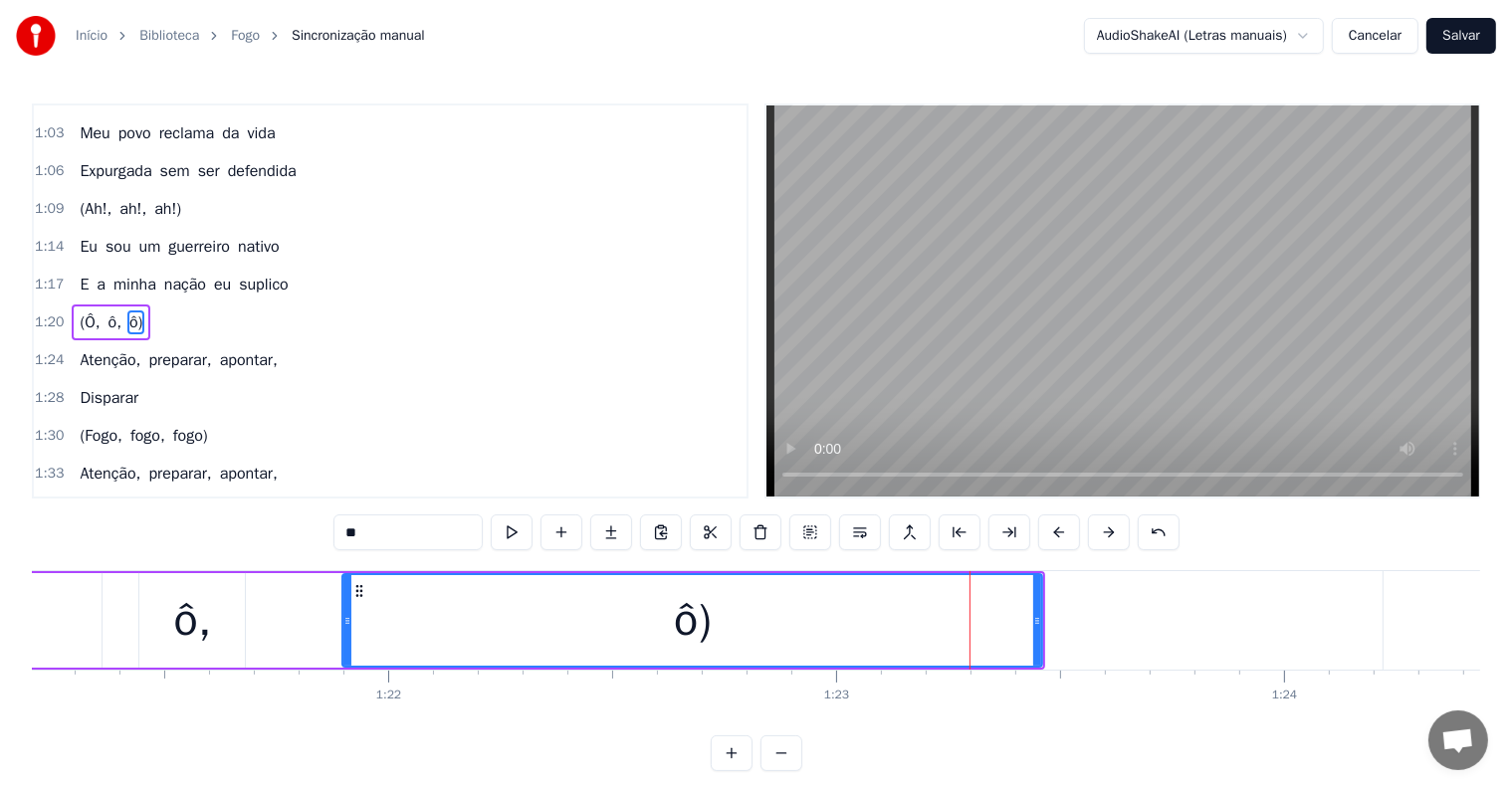 drag, startPoint x: 952, startPoint y: 621, endPoint x: 367, endPoint y: 618, distance: 585.0077 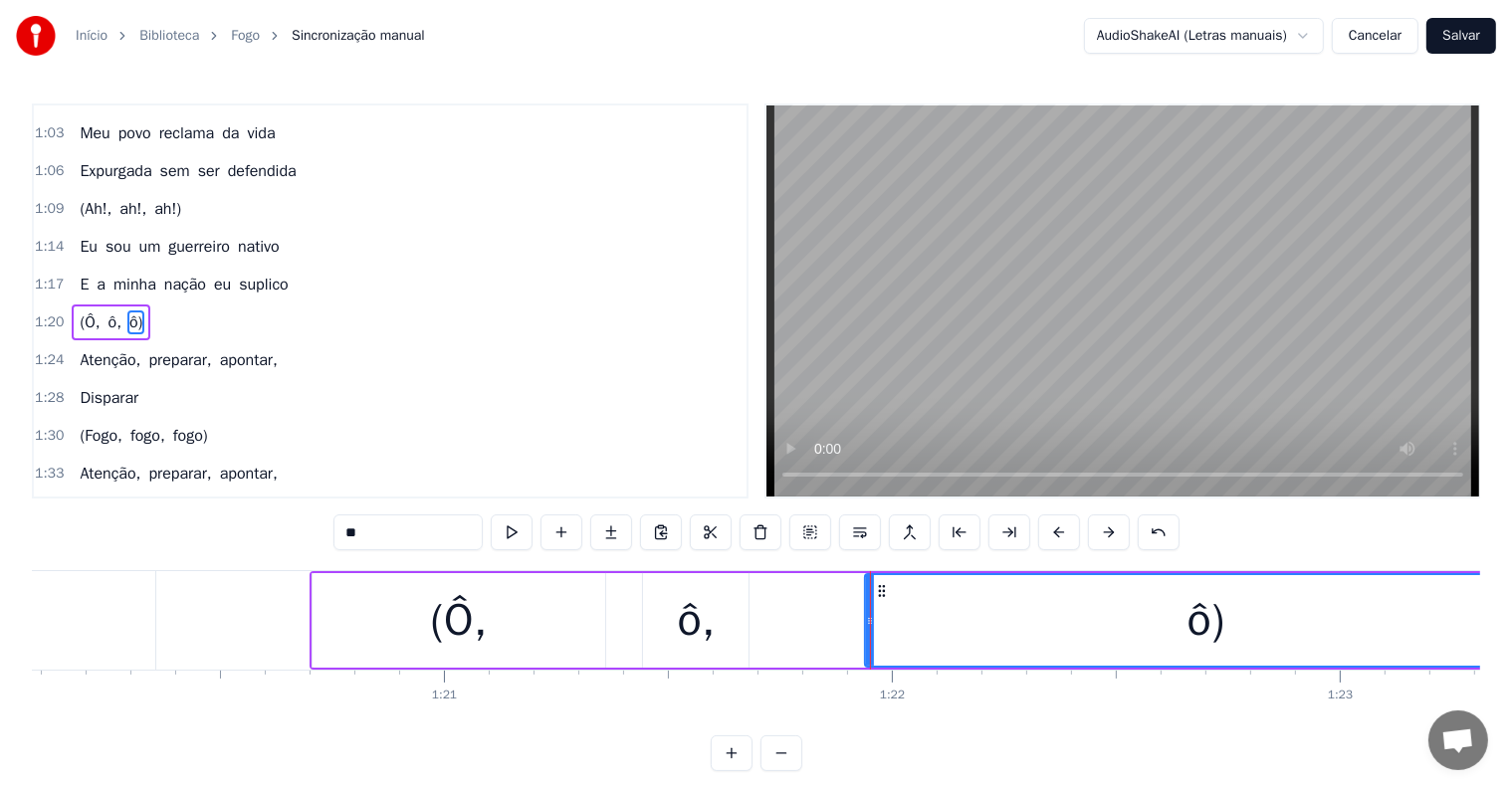 scroll, scrollTop: 0, scrollLeft: 35856, axis: horizontal 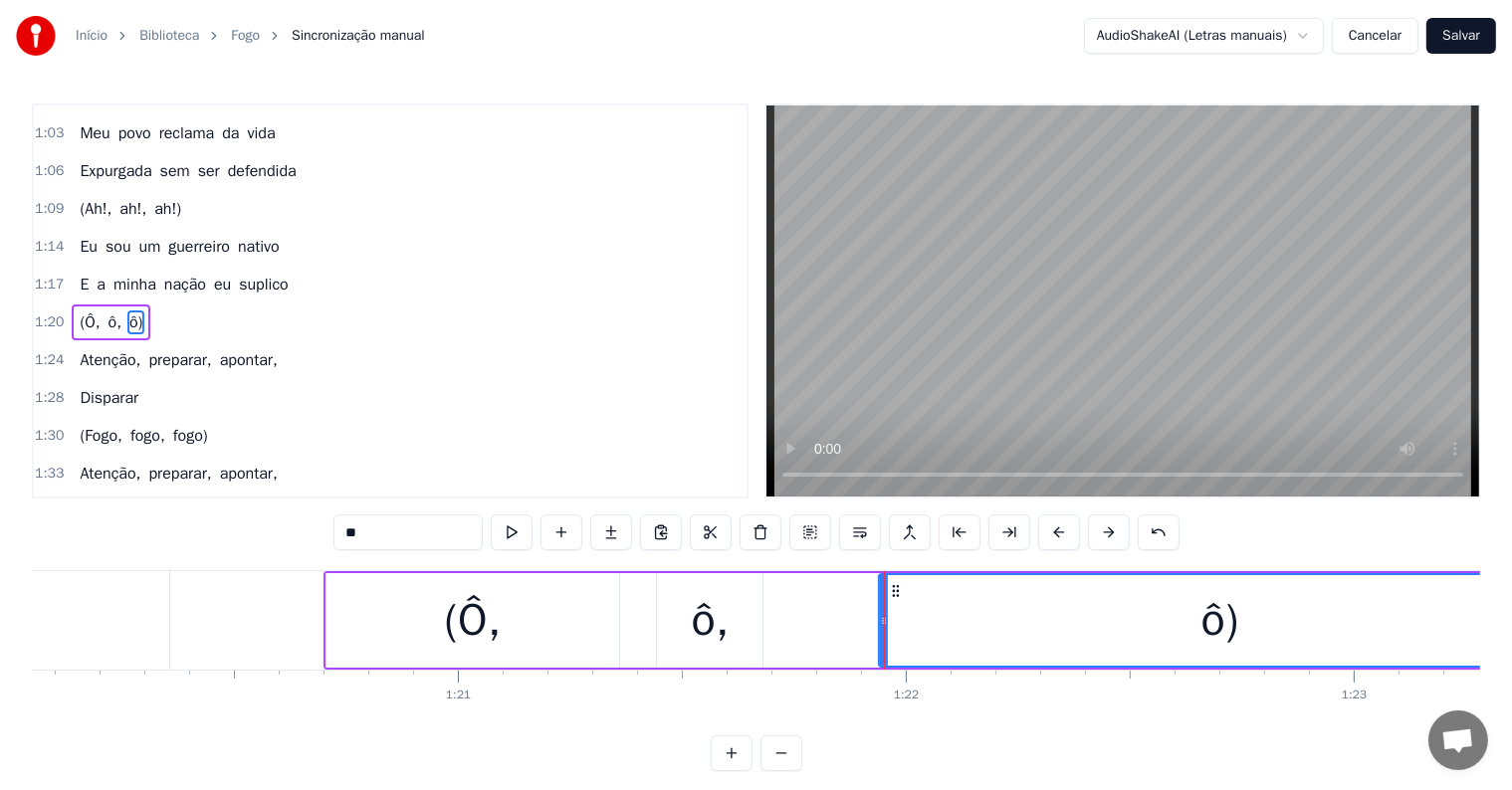 click on "ô," at bounding box center [710, 620] 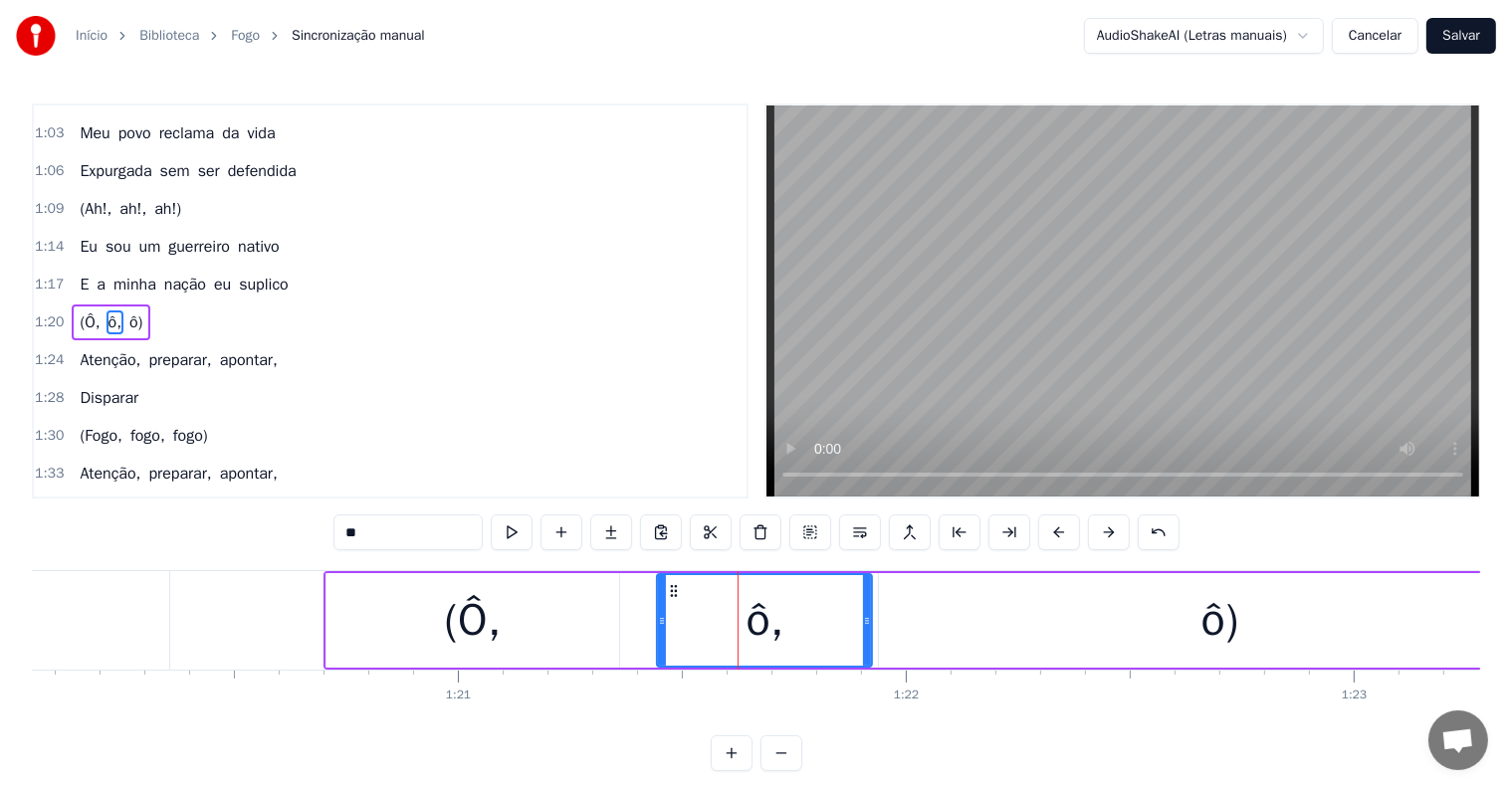 drag, startPoint x: 783, startPoint y: 625, endPoint x: 869, endPoint y: 625, distance: 86 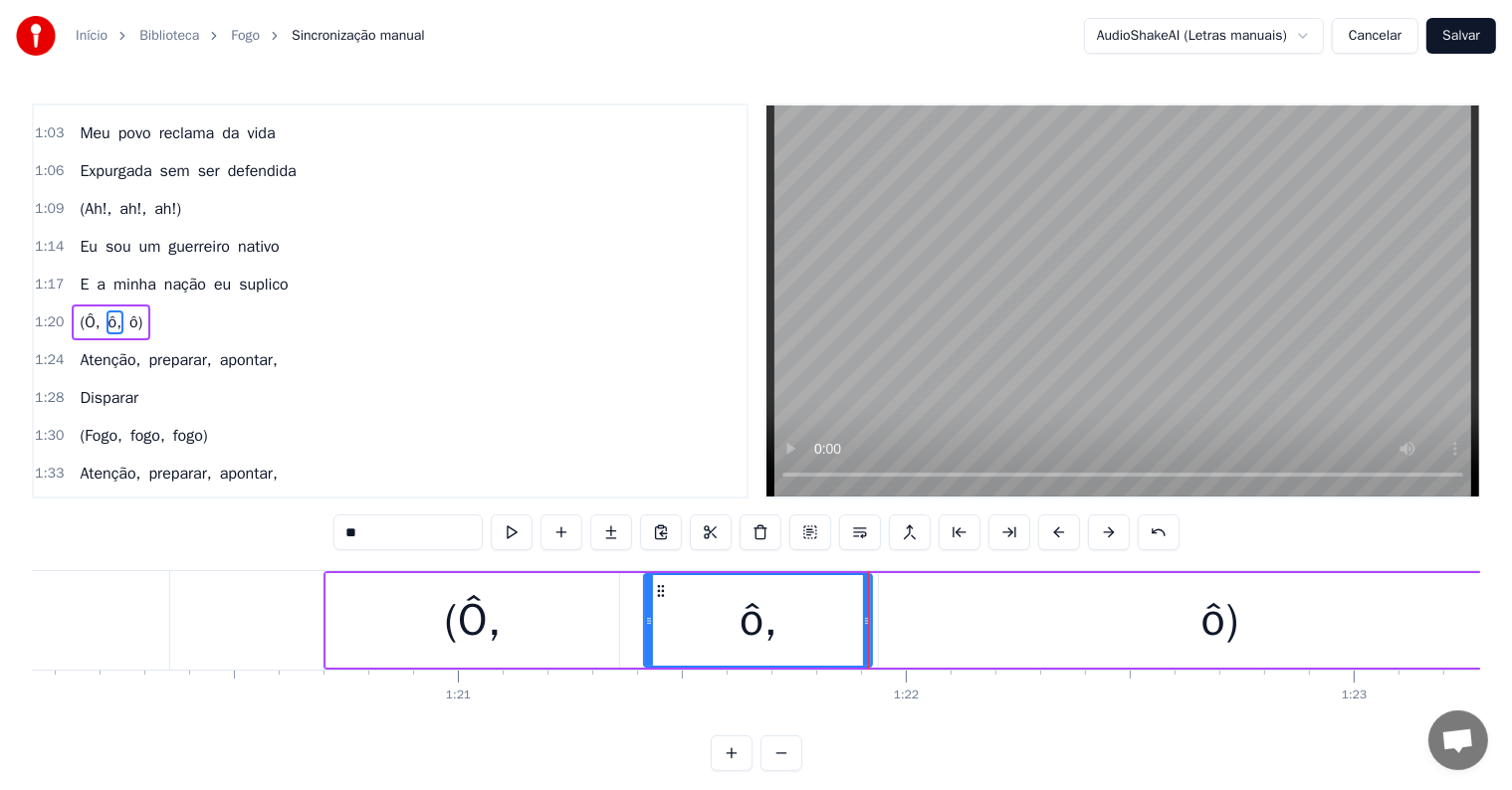 drag, startPoint x: 662, startPoint y: 616, endPoint x: 649, endPoint y: 632, distance: 20.615528 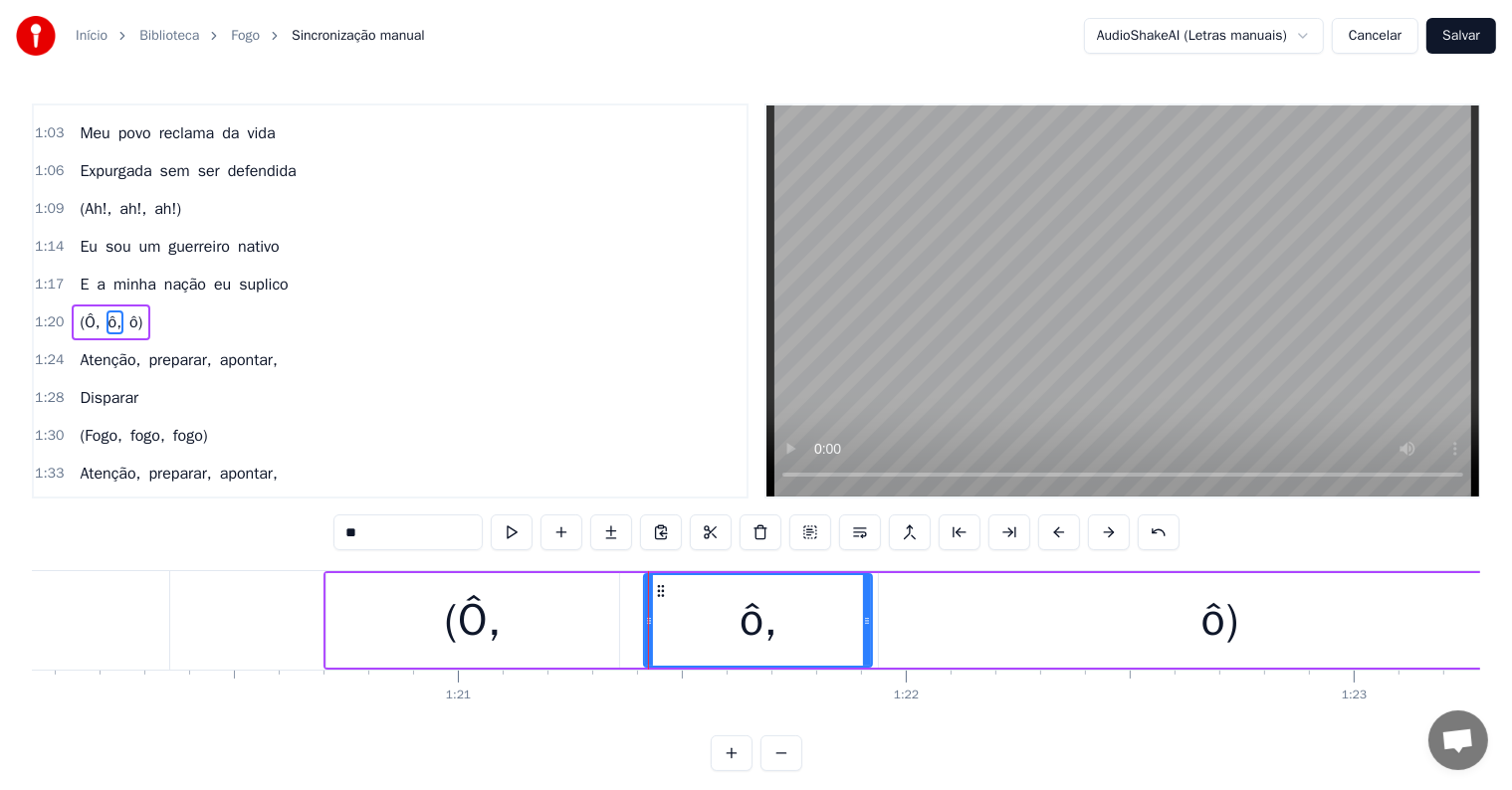 click on "(Ô," at bounding box center (473, 620) 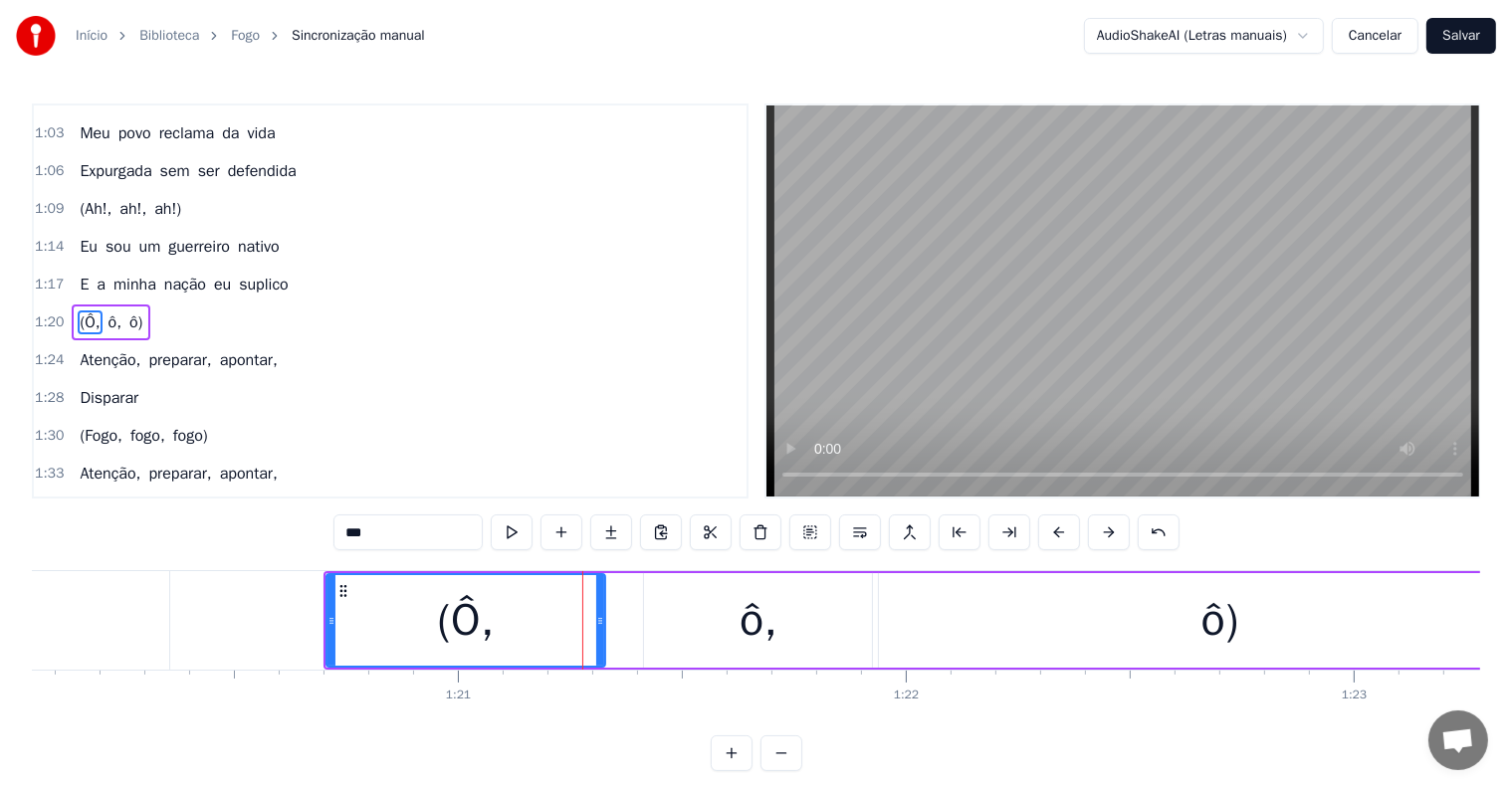 drag, startPoint x: 611, startPoint y: 622, endPoint x: 597, endPoint y: 622, distance: 14 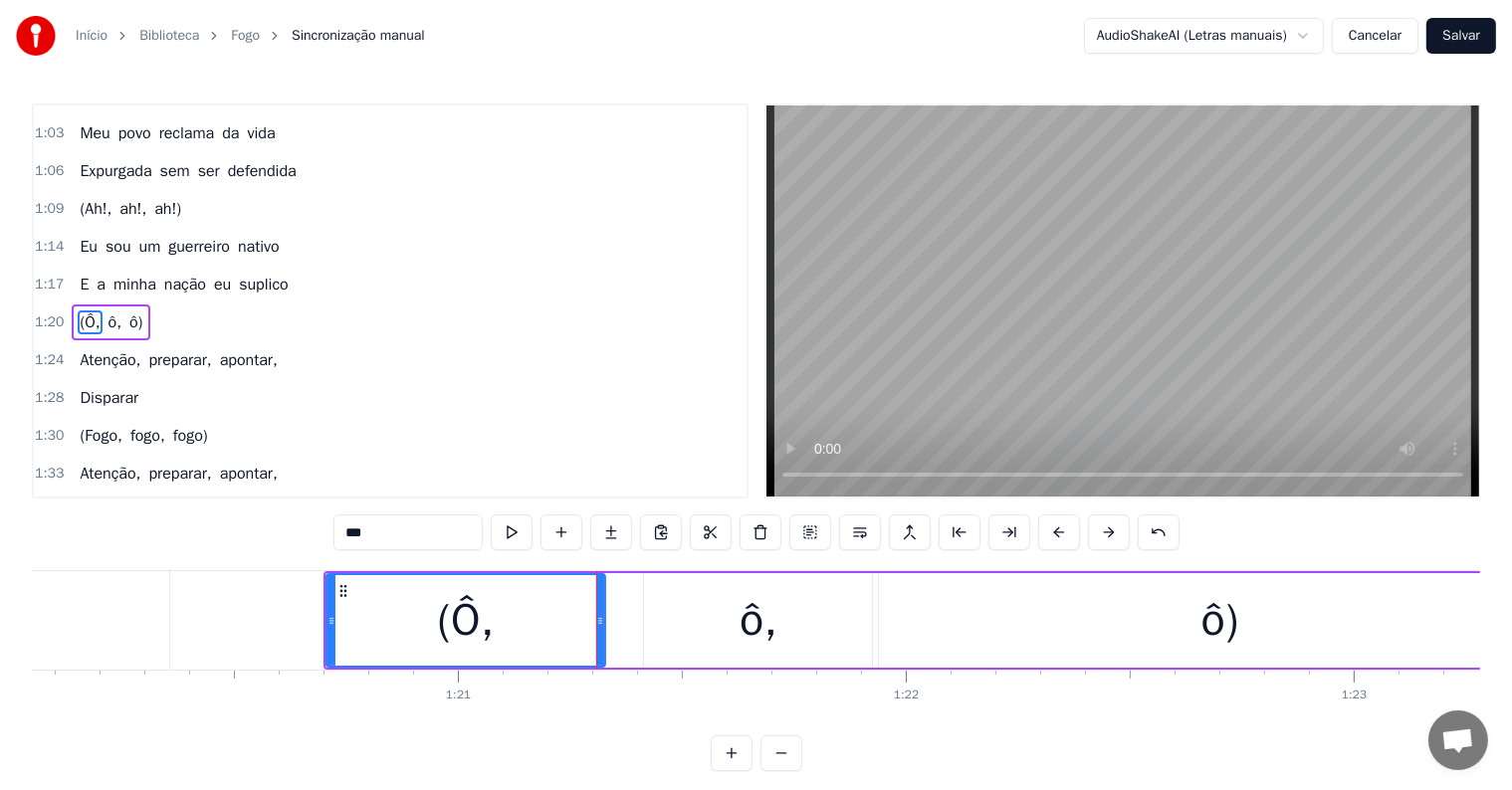 click on "ô," at bounding box center (757, 620) 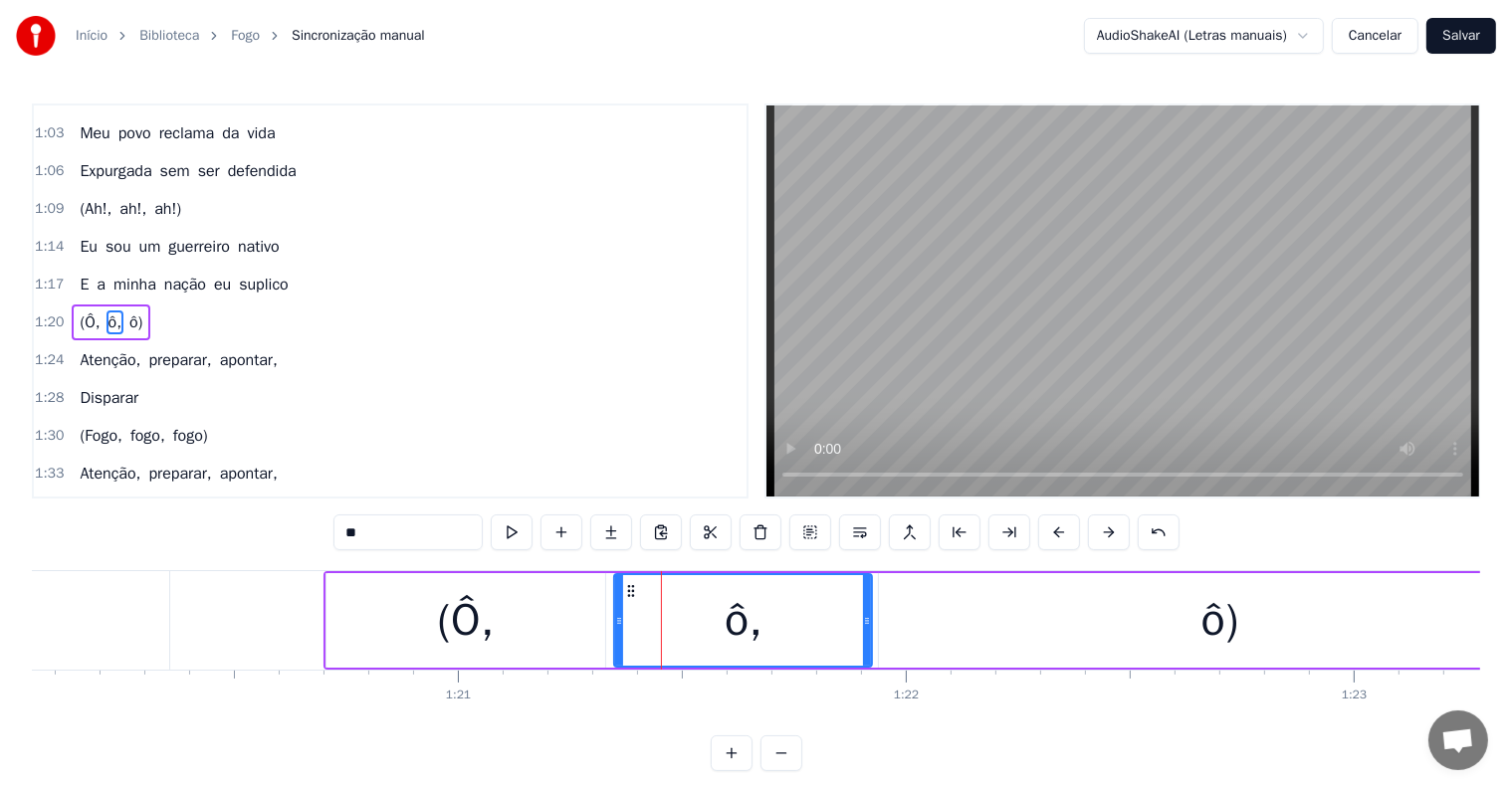 drag, startPoint x: 649, startPoint y: 619, endPoint x: 620, endPoint y: 626, distance: 29.832868 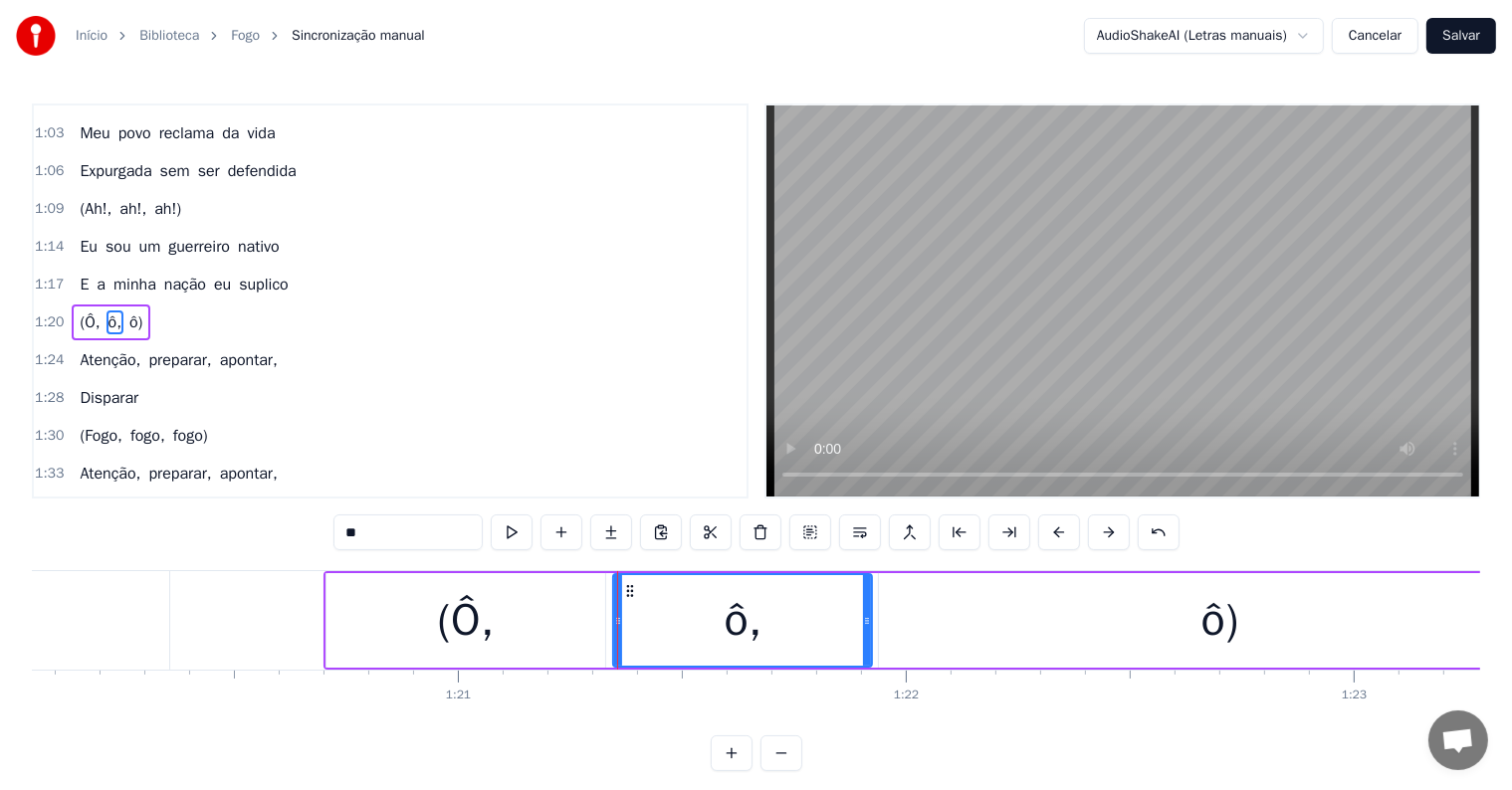 click on "(Ô," at bounding box center (466, 621) 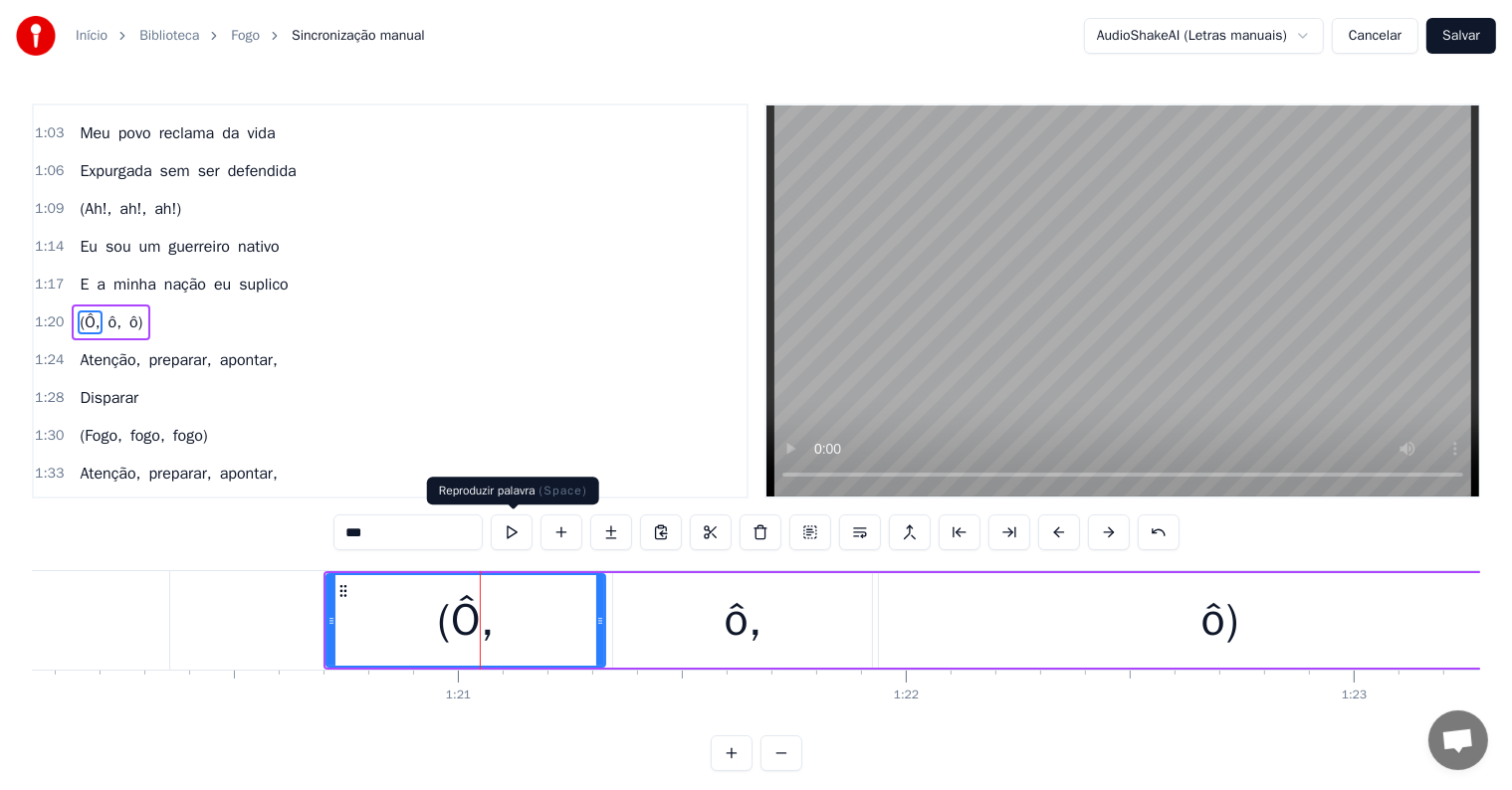 click at bounding box center (512, 532) 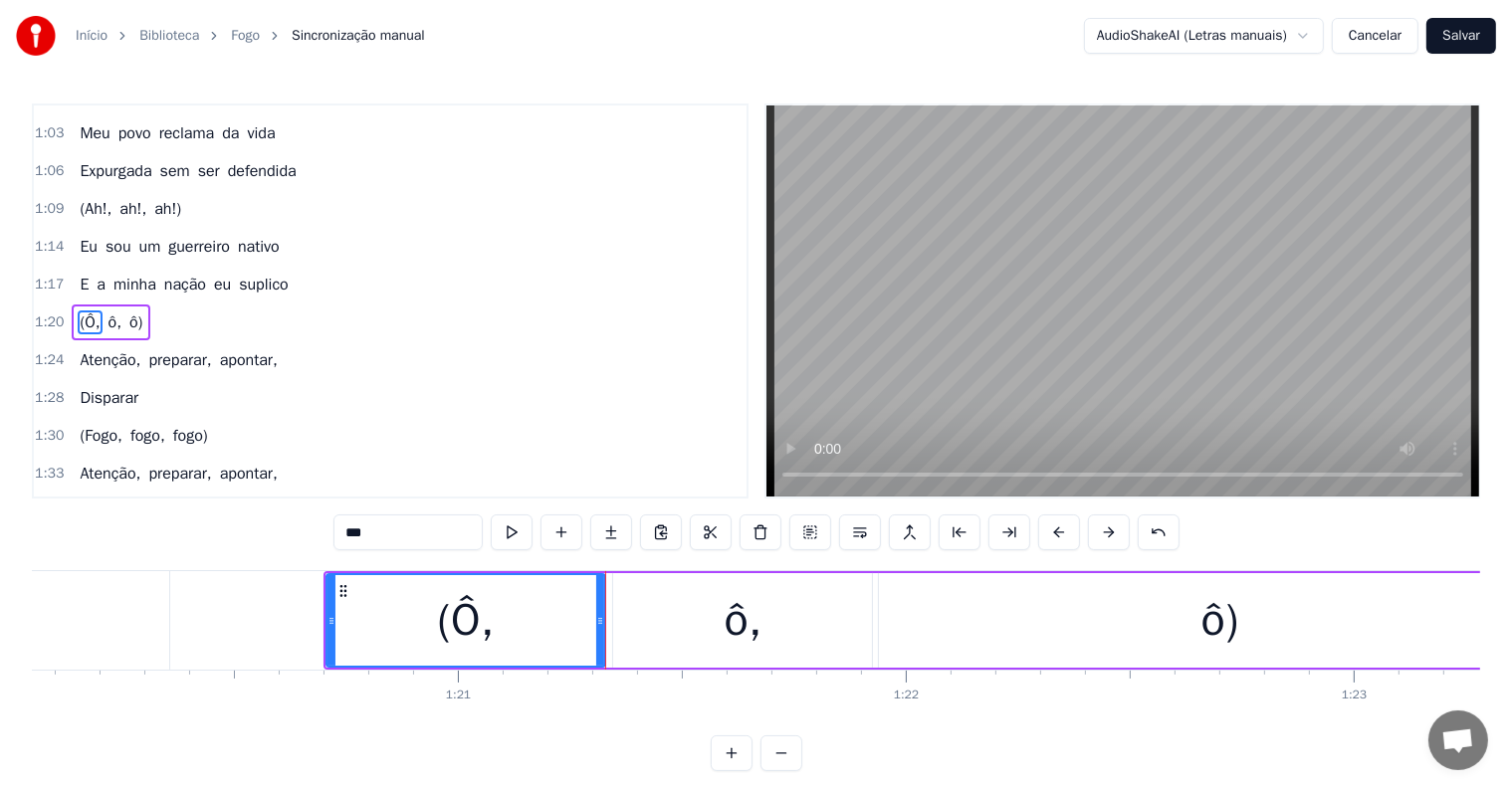 click at bounding box center [512, 532] 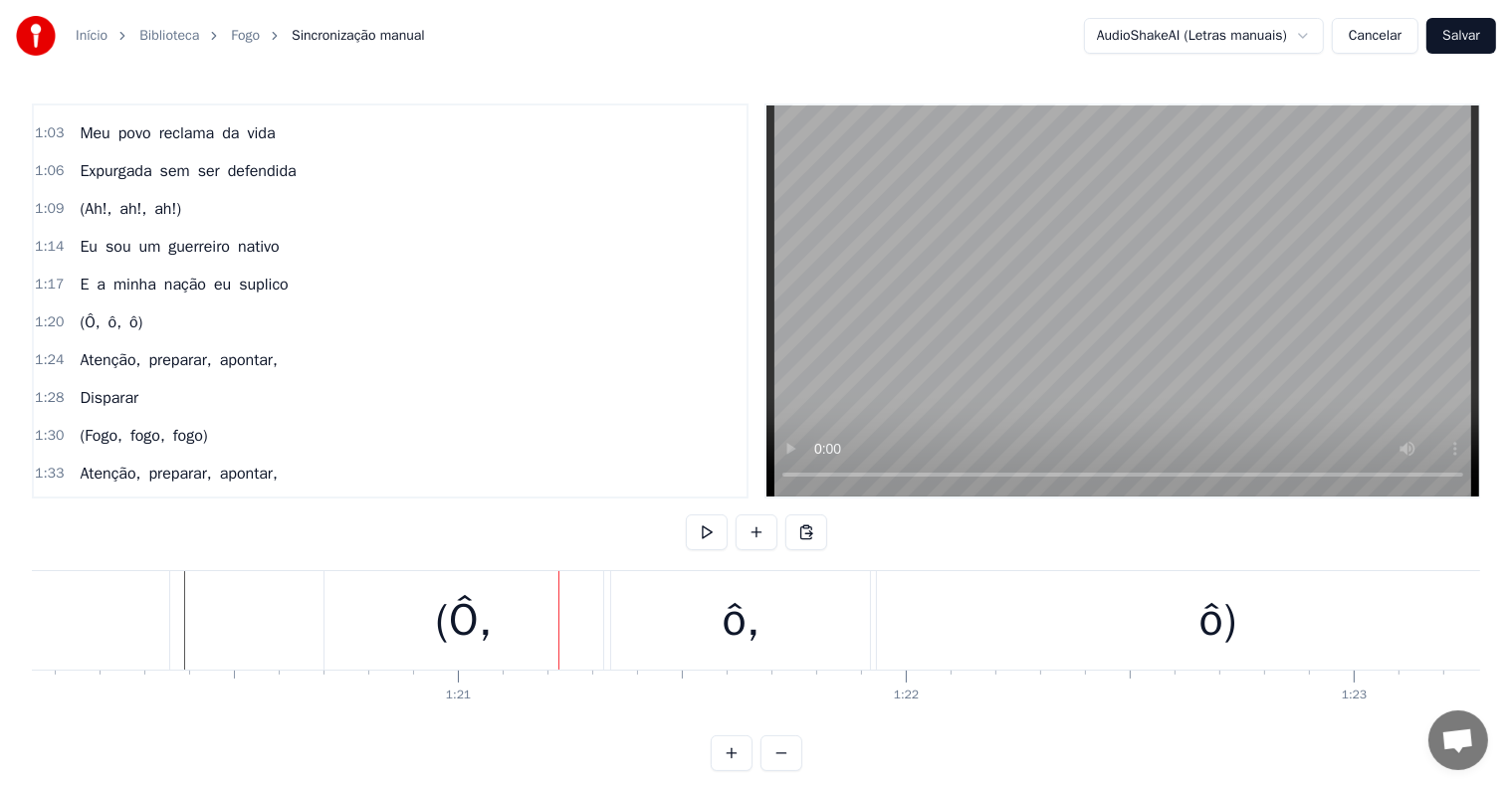 click on "(Ô," at bounding box center (464, 620) 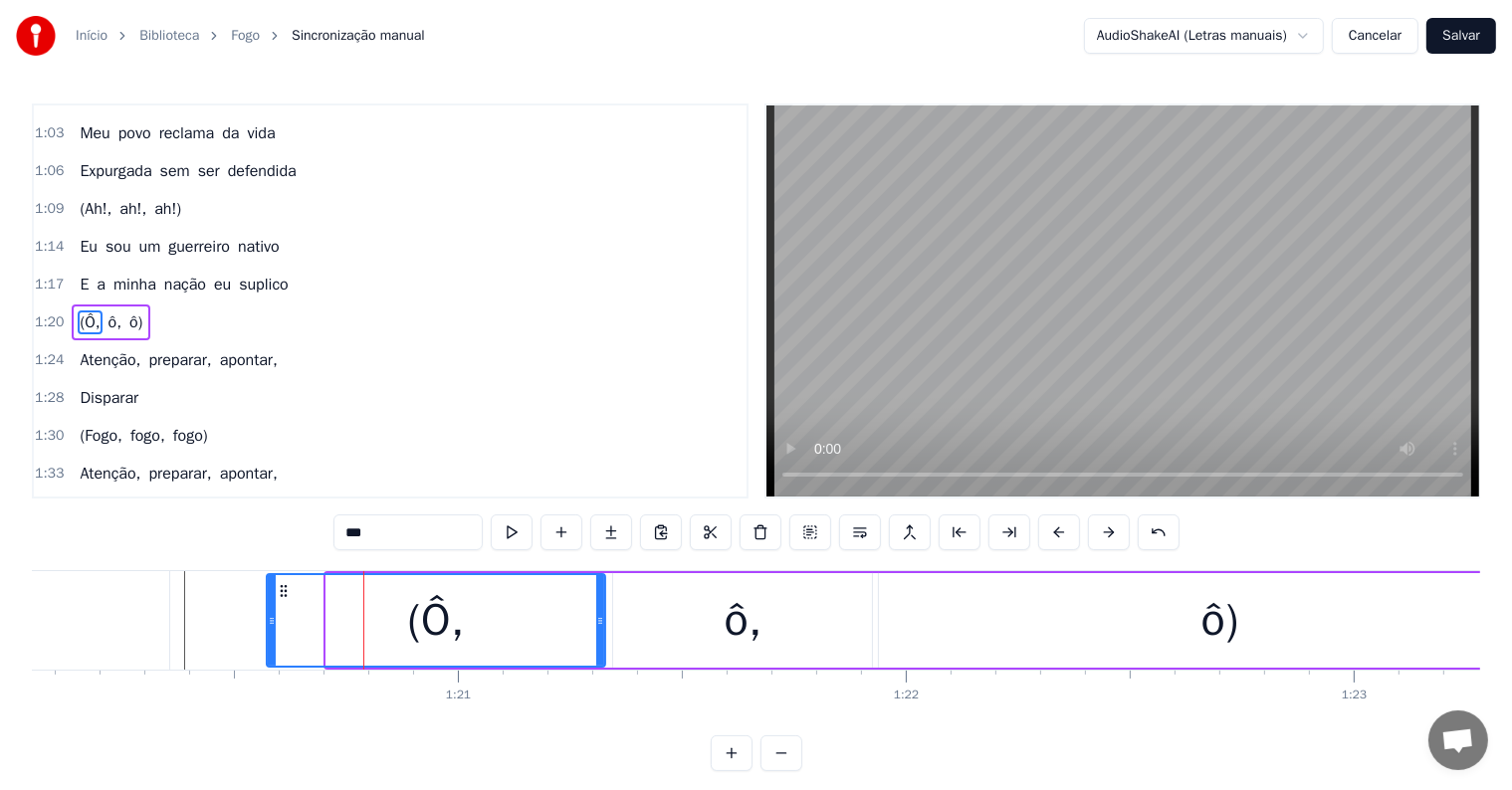 drag, startPoint x: 326, startPoint y: 622, endPoint x: 267, endPoint y: 625, distance: 59.076222 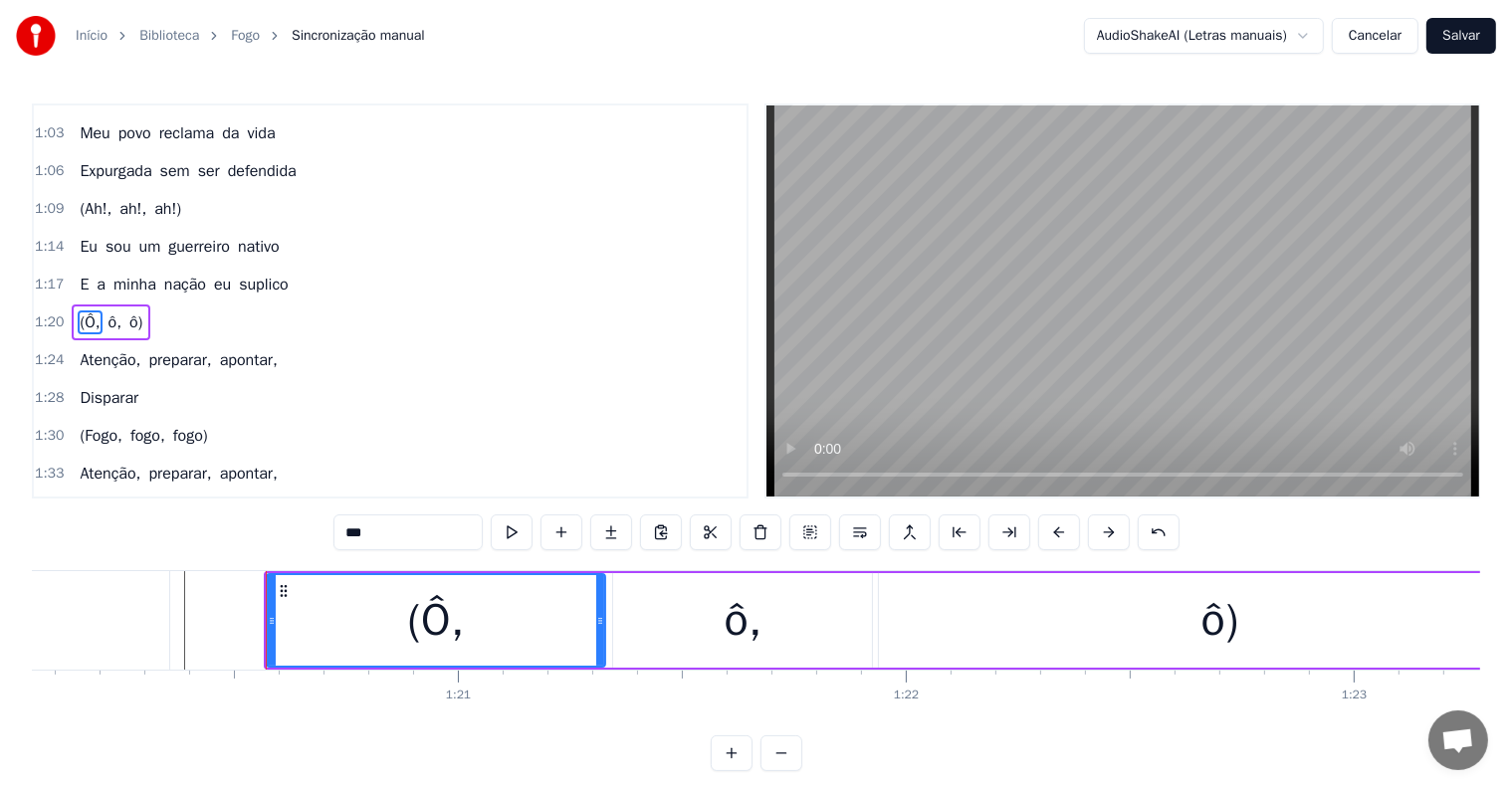 click on "E a minha nação eu suplico" at bounding box center [-543, 620] 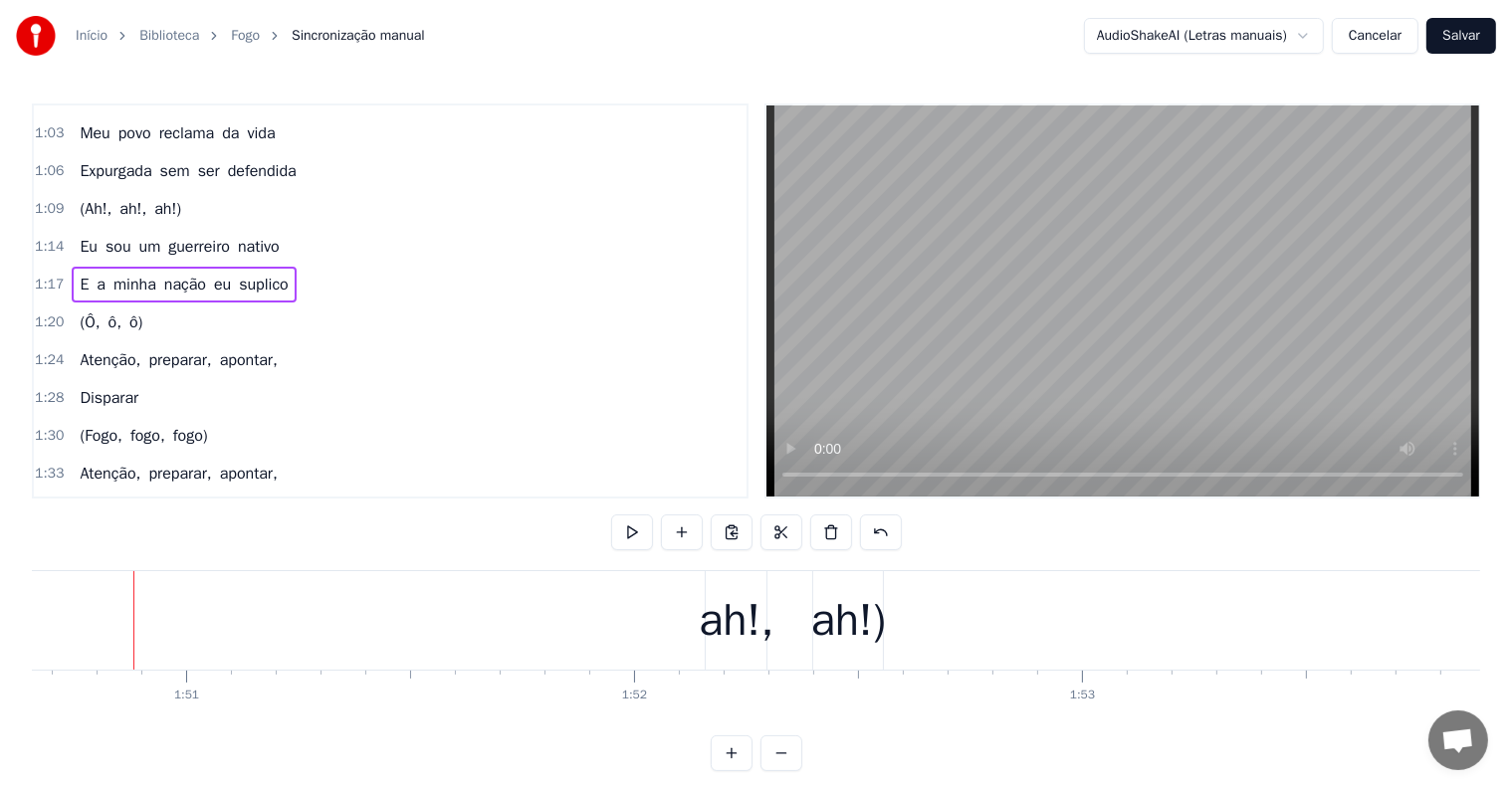 scroll, scrollTop: 0, scrollLeft: 49567, axis: horizontal 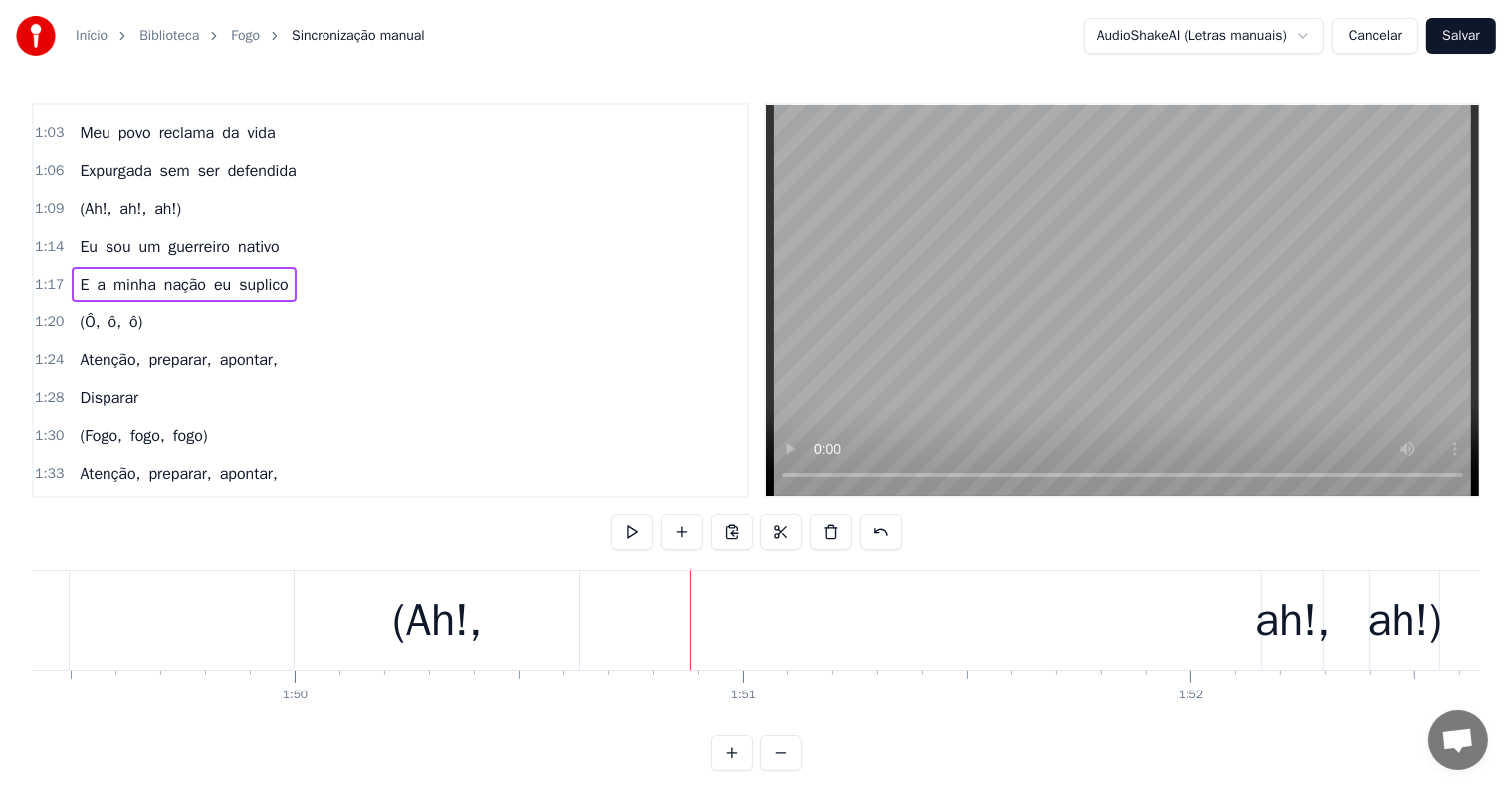 click on "(Ah!," at bounding box center (437, 620) 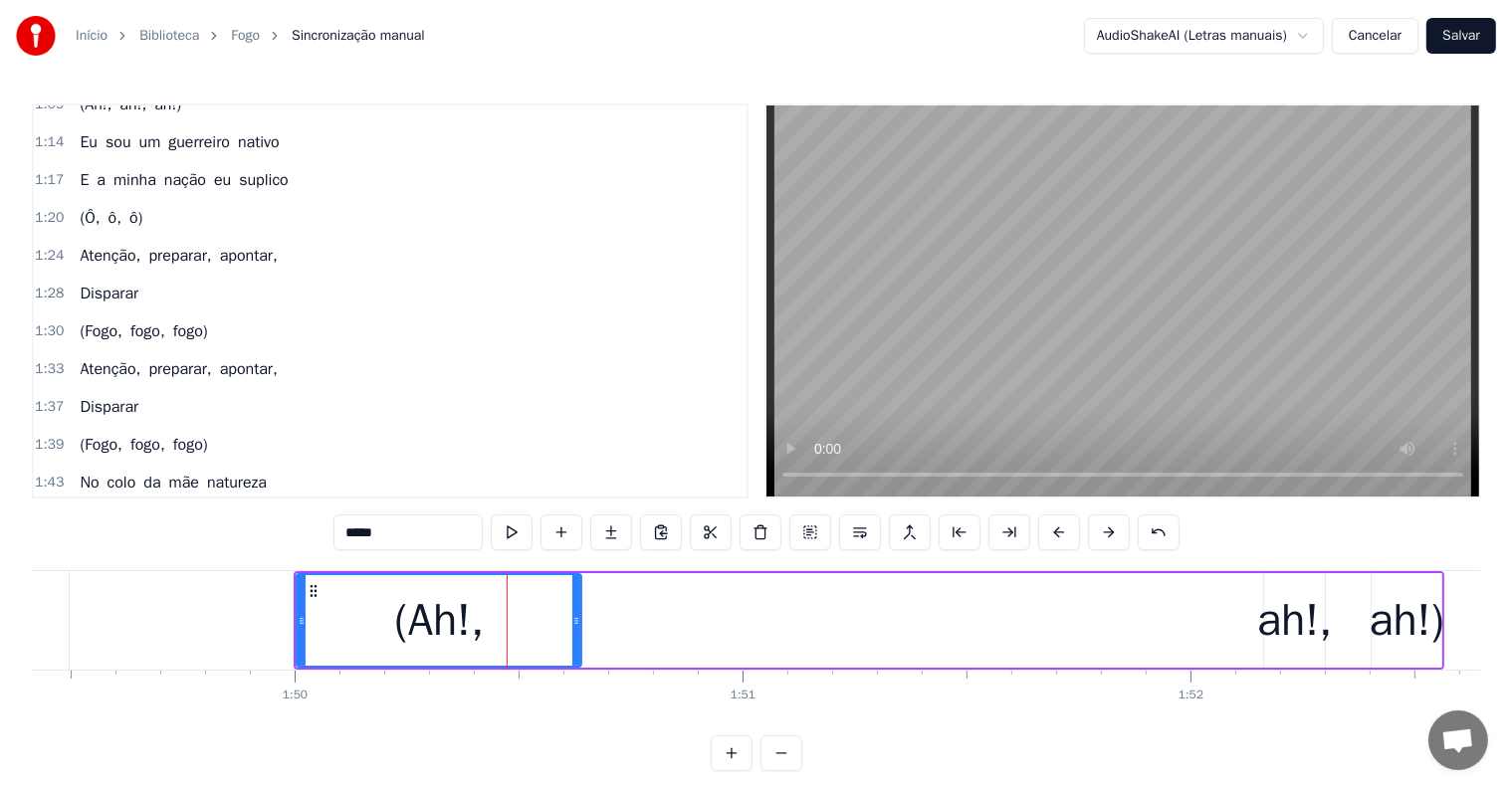 scroll, scrollTop: 774, scrollLeft: 0, axis: vertical 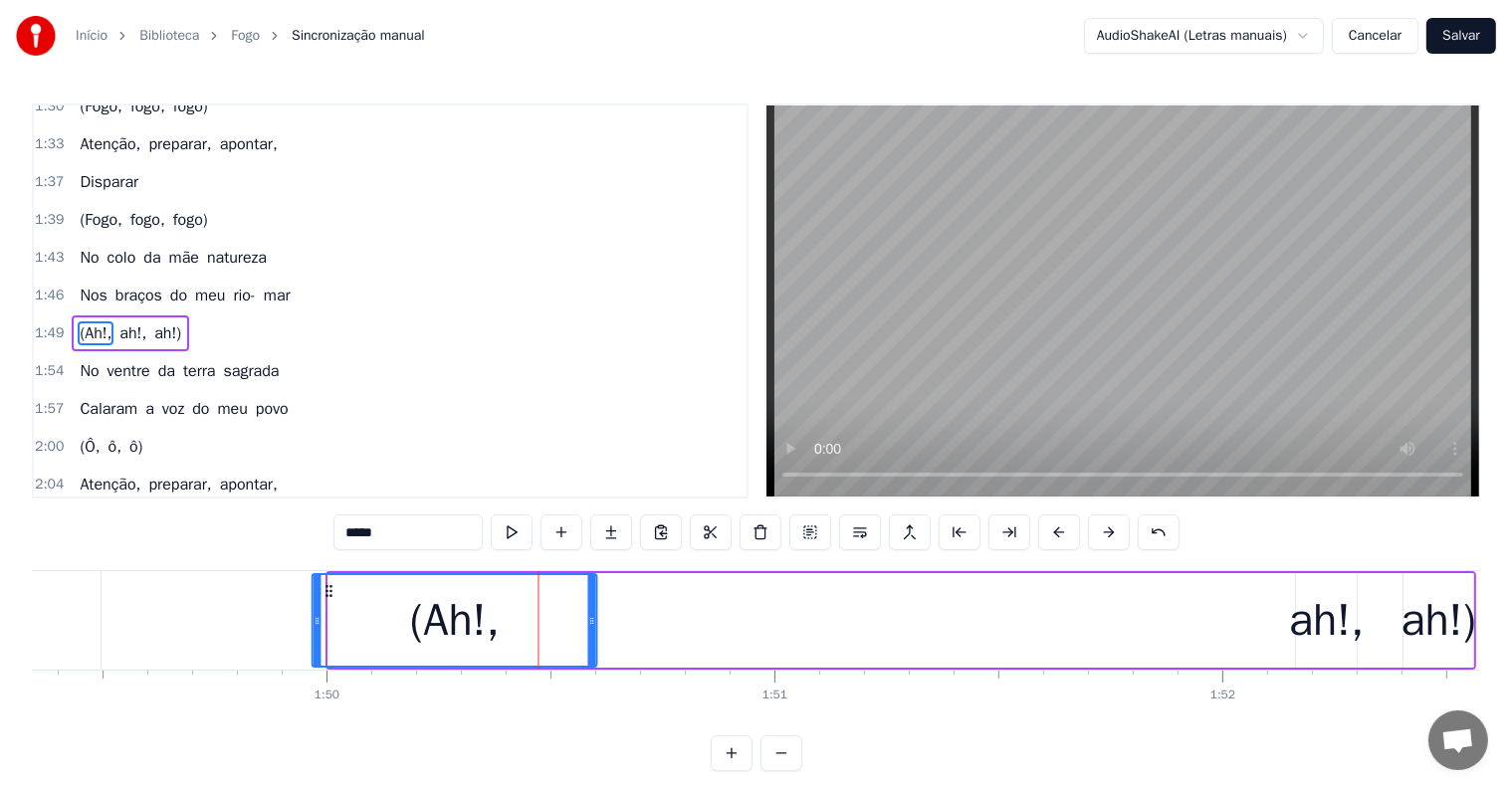 drag, startPoint x: 311, startPoint y: 588, endPoint x: 326, endPoint y: 594, distance: 16.155494 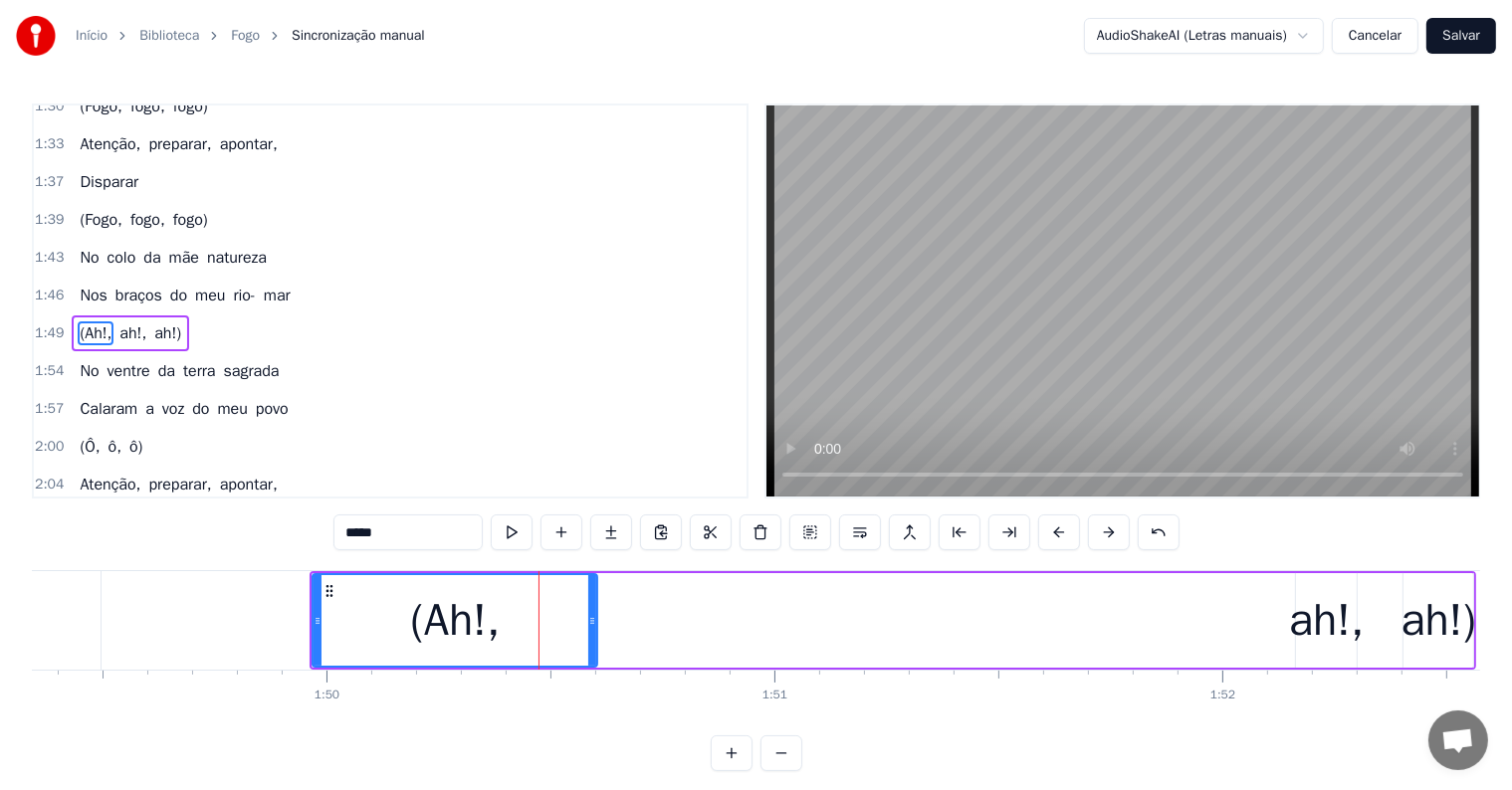 click on "ah!," at bounding box center (1327, 621) 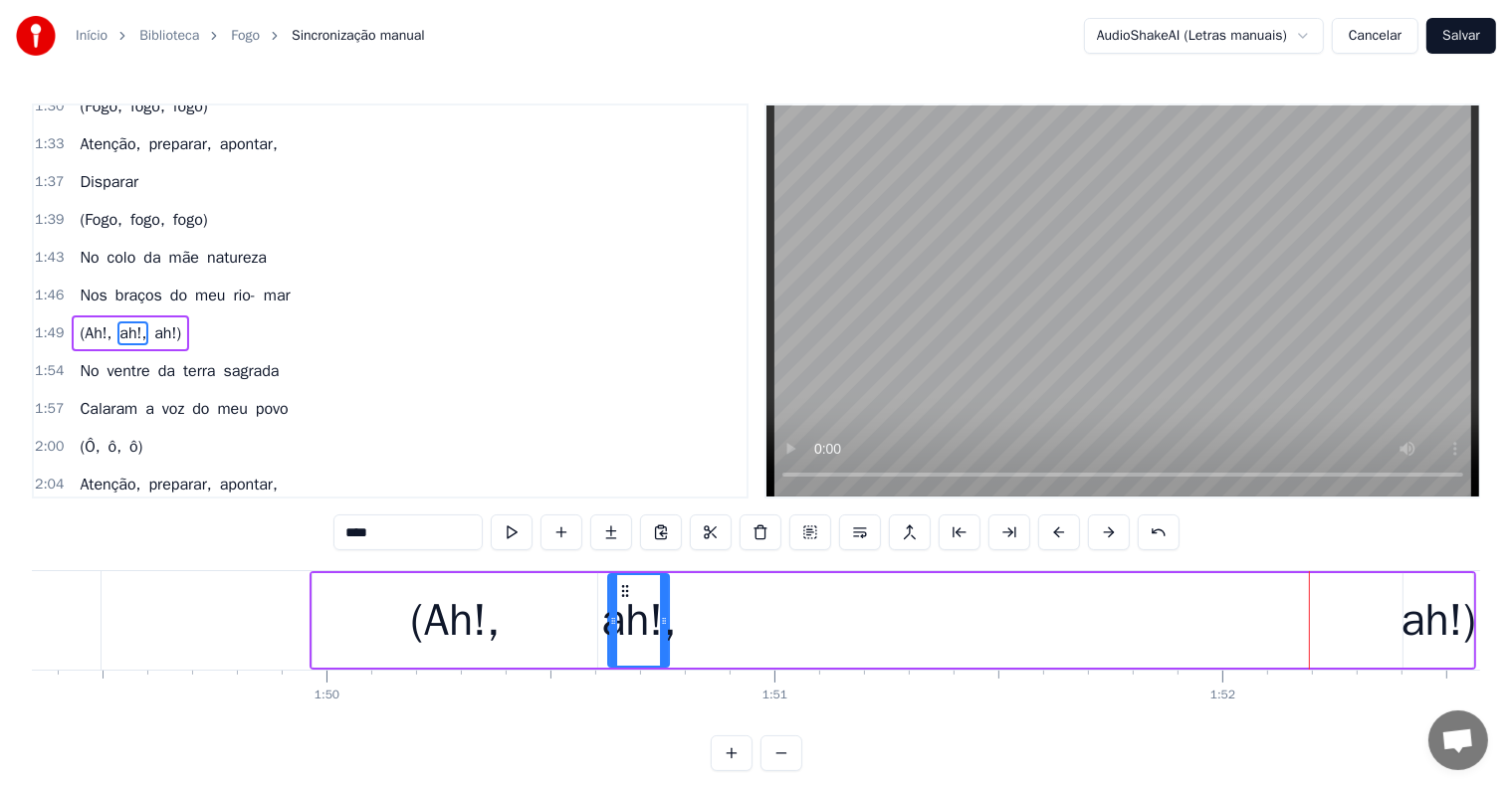 drag, startPoint x: 1310, startPoint y: 586, endPoint x: 622, endPoint y: 602, distance: 688.18602 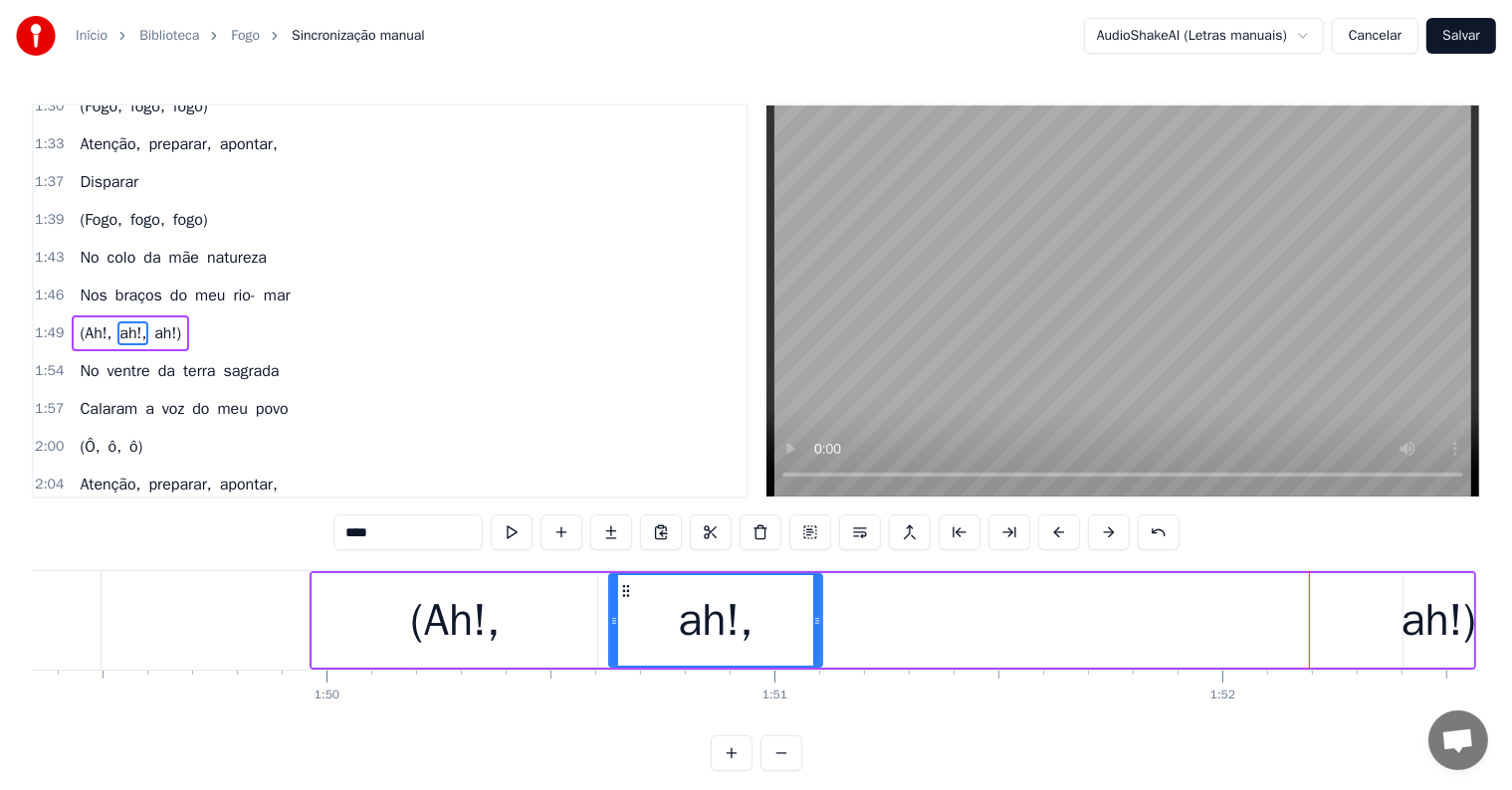 drag, startPoint x: 662, startPoint y: 623, endPoint x: 814, endPoint y: 637, distance: 152.64338 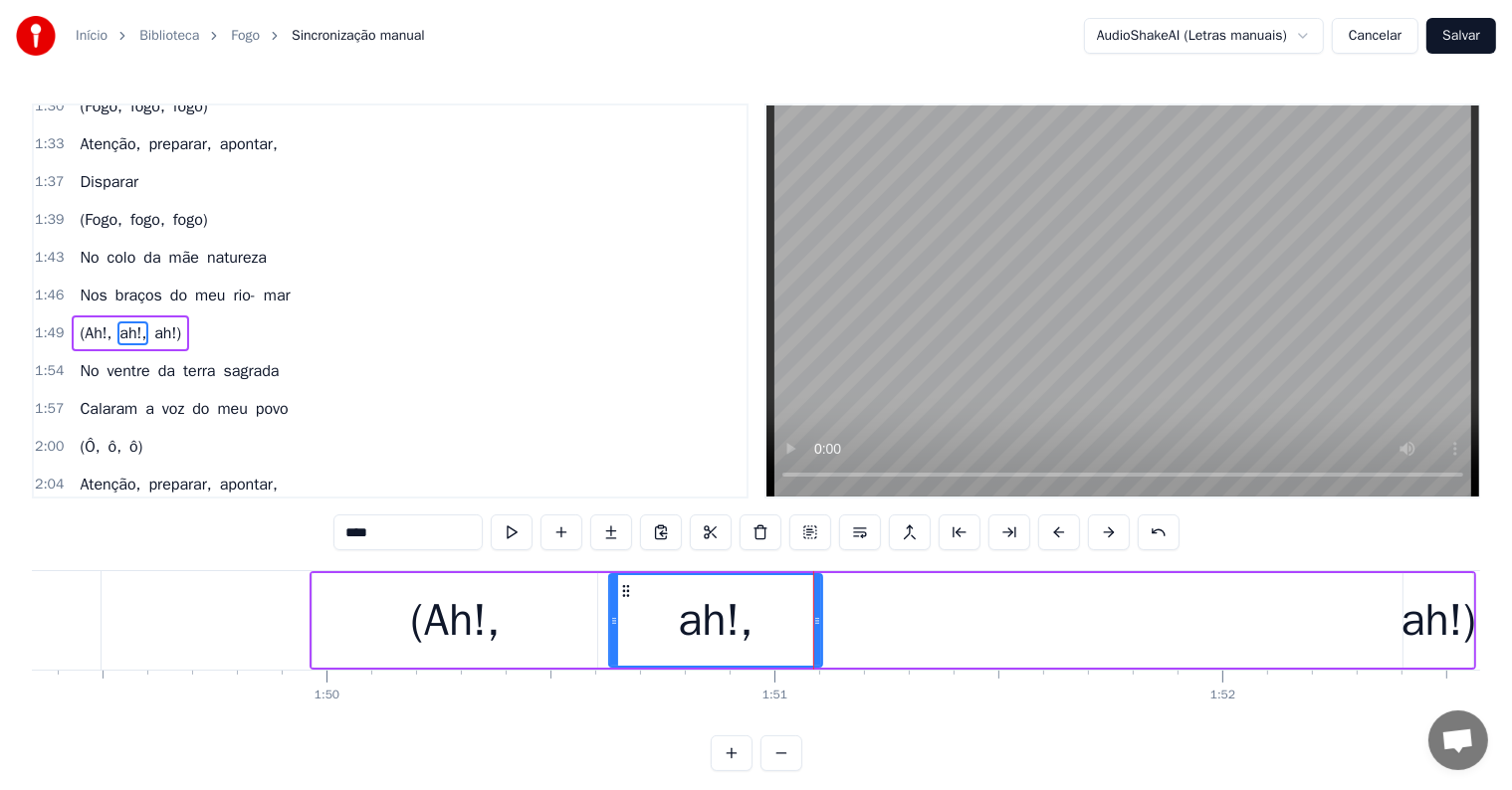 click on "ah!)" at bounding box center [1439, 621] 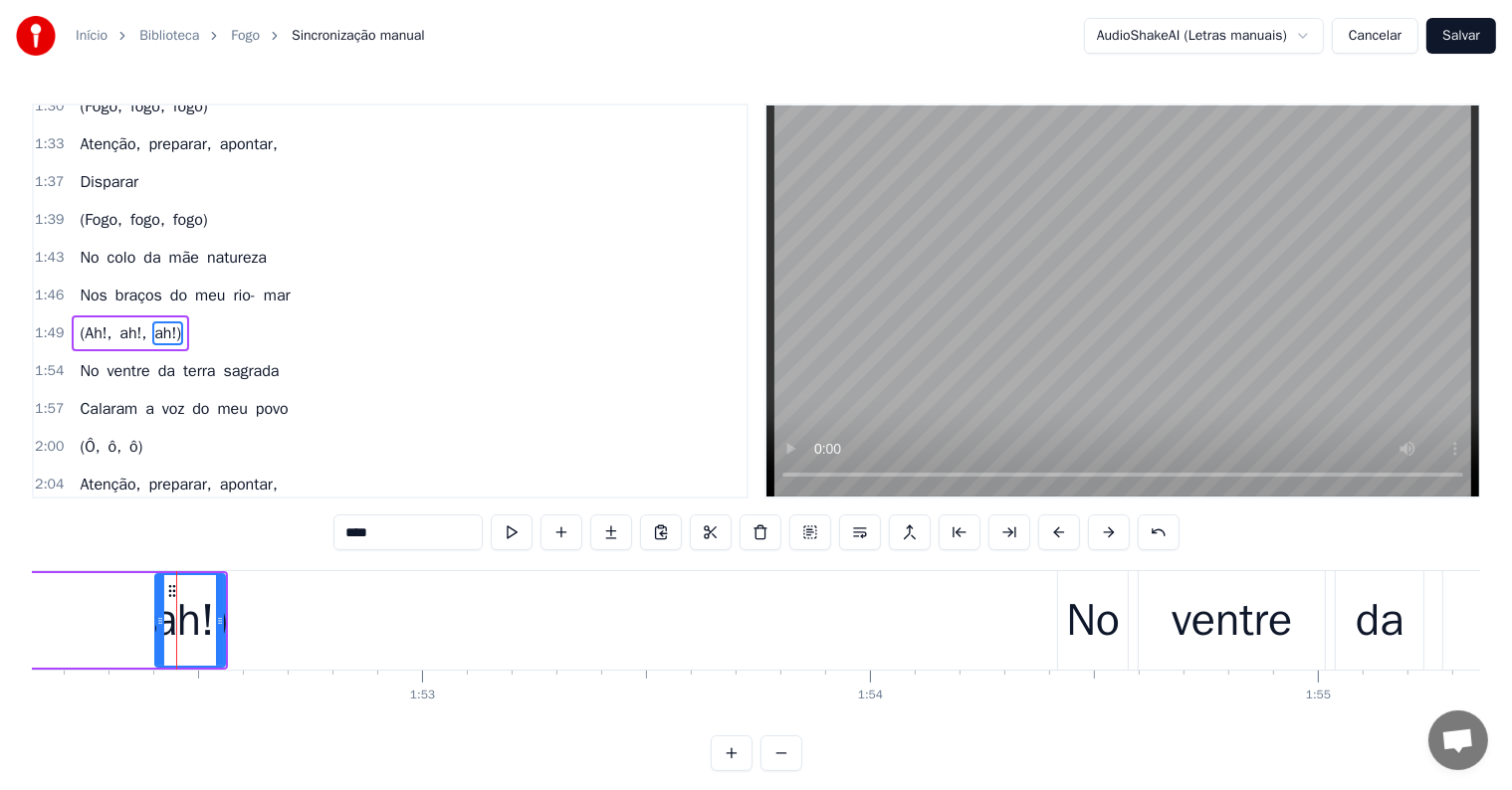 scroll, scrollTop: 0, scrollLeft: 50270, axis: horizontal 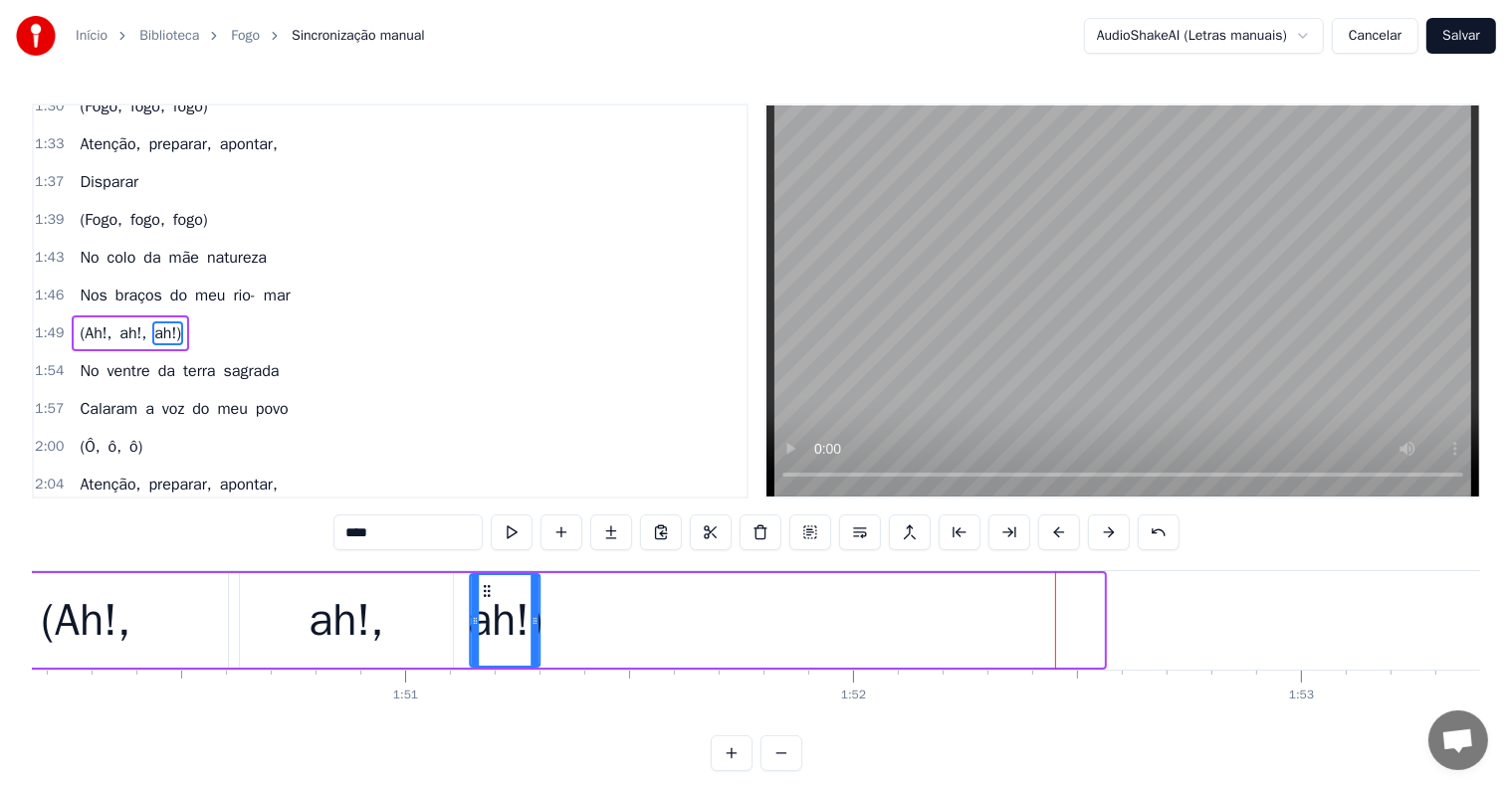 drag, startPoint x: 126, startPoint y: 587, endPoint x: 486, endPoint y: 619, distance: 361.4194 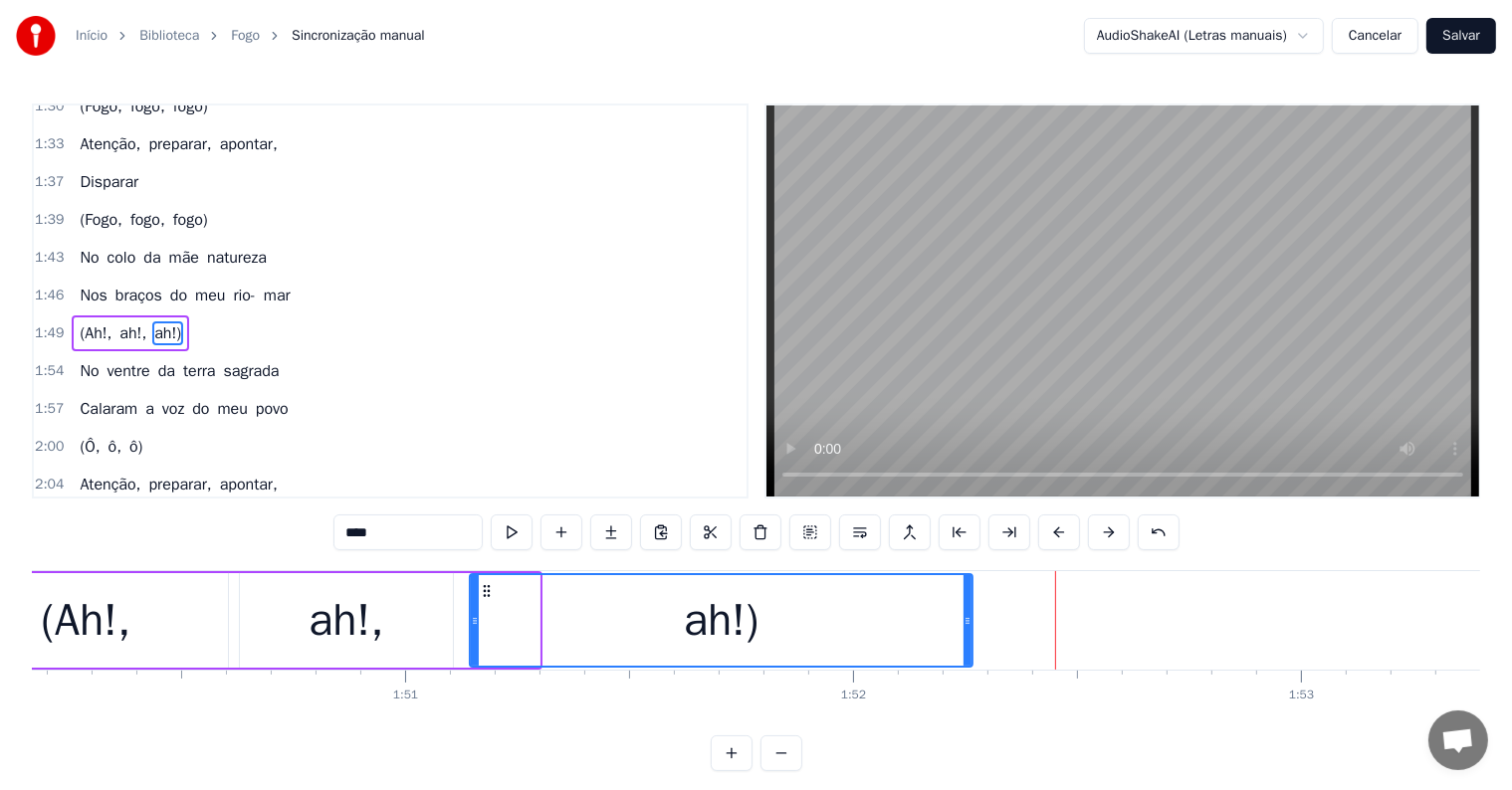 drag, startPoint x: 536, startPoint y: 622, endPoint x: 968, endPoint y: 619, distance: 432.01042 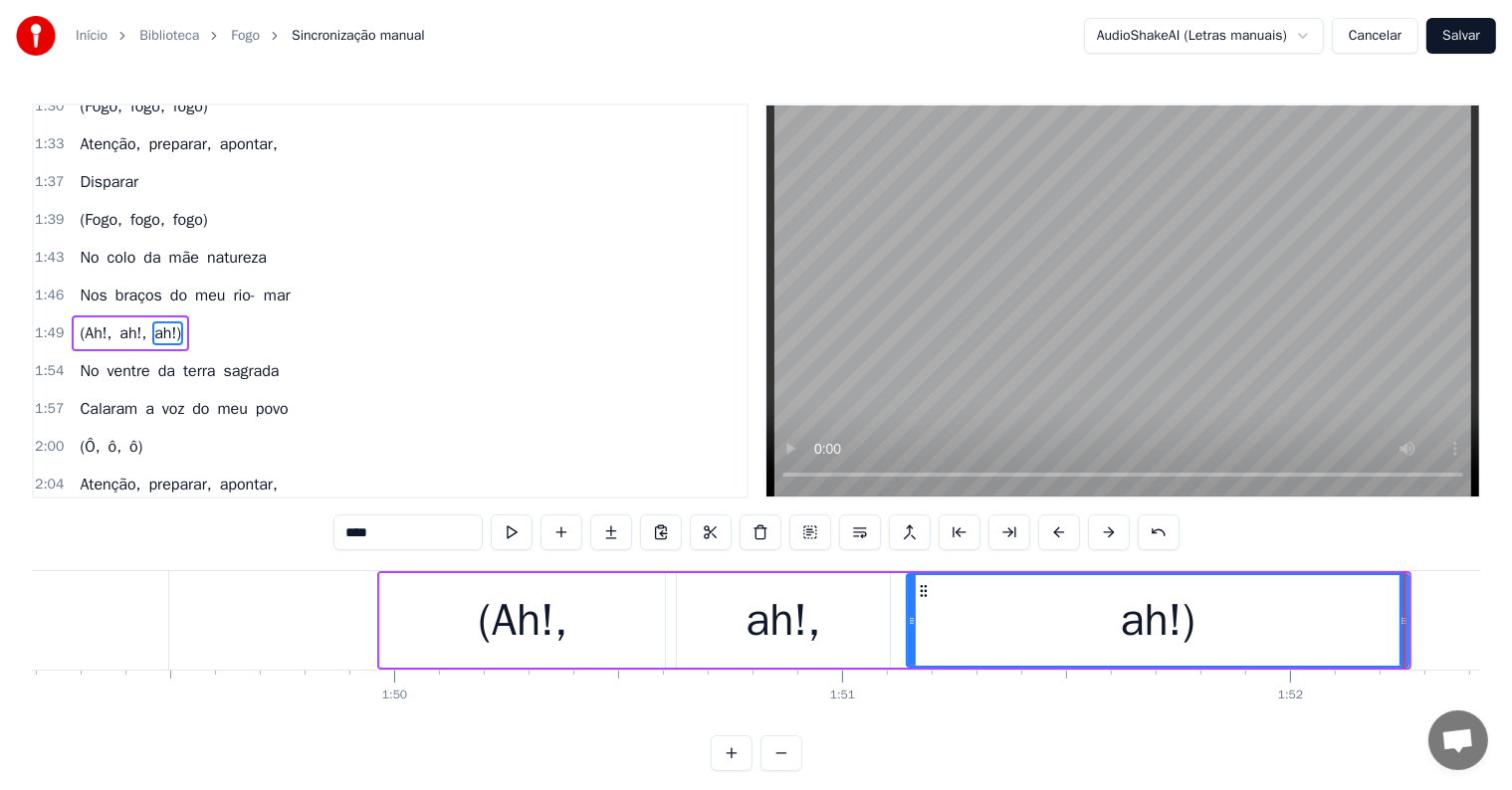 scroll, scrollTop: 0, scrollLeft: 48909, axis: horizontal 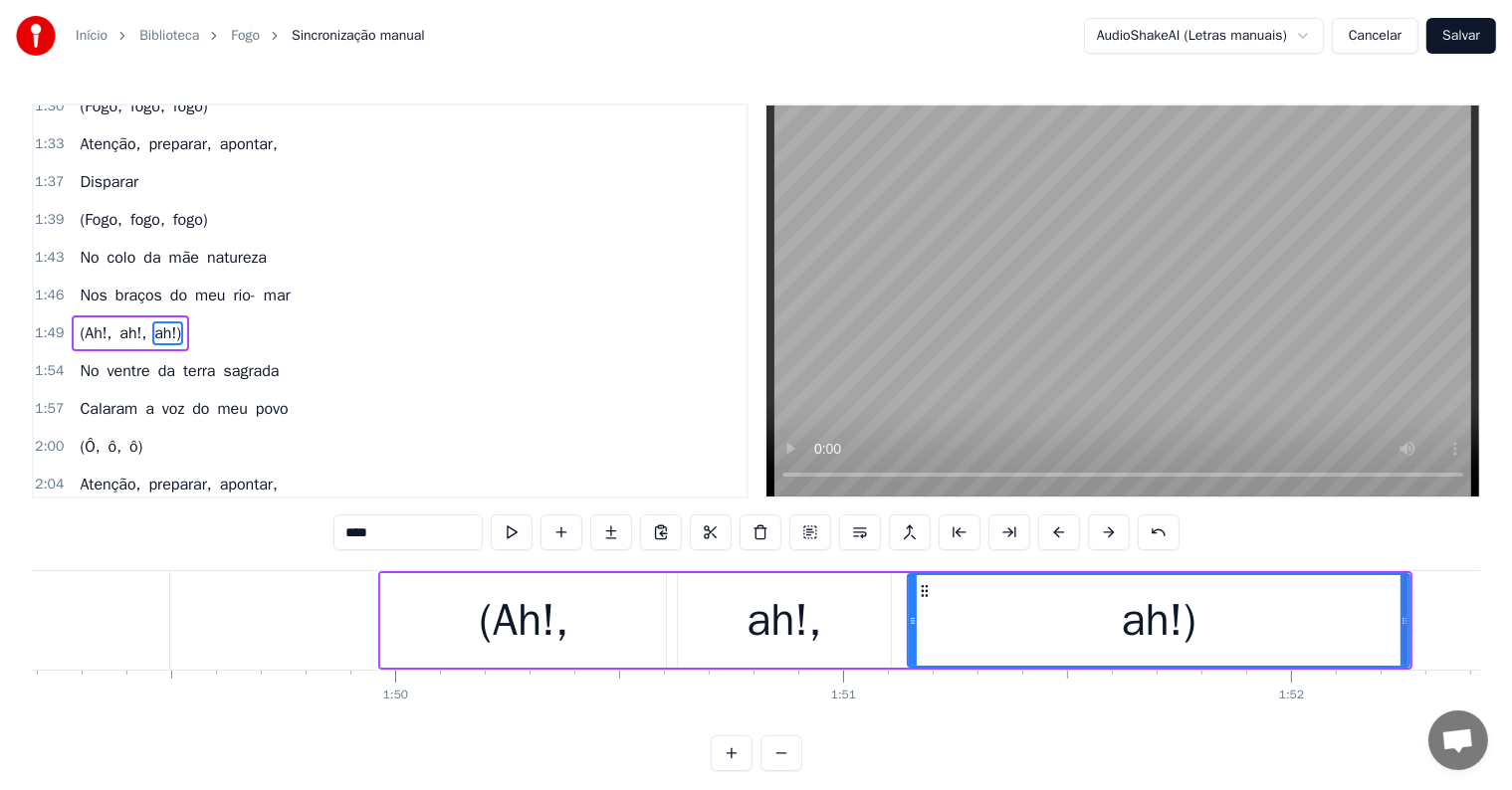 click on "mar" at bounding box center (-99, 620) 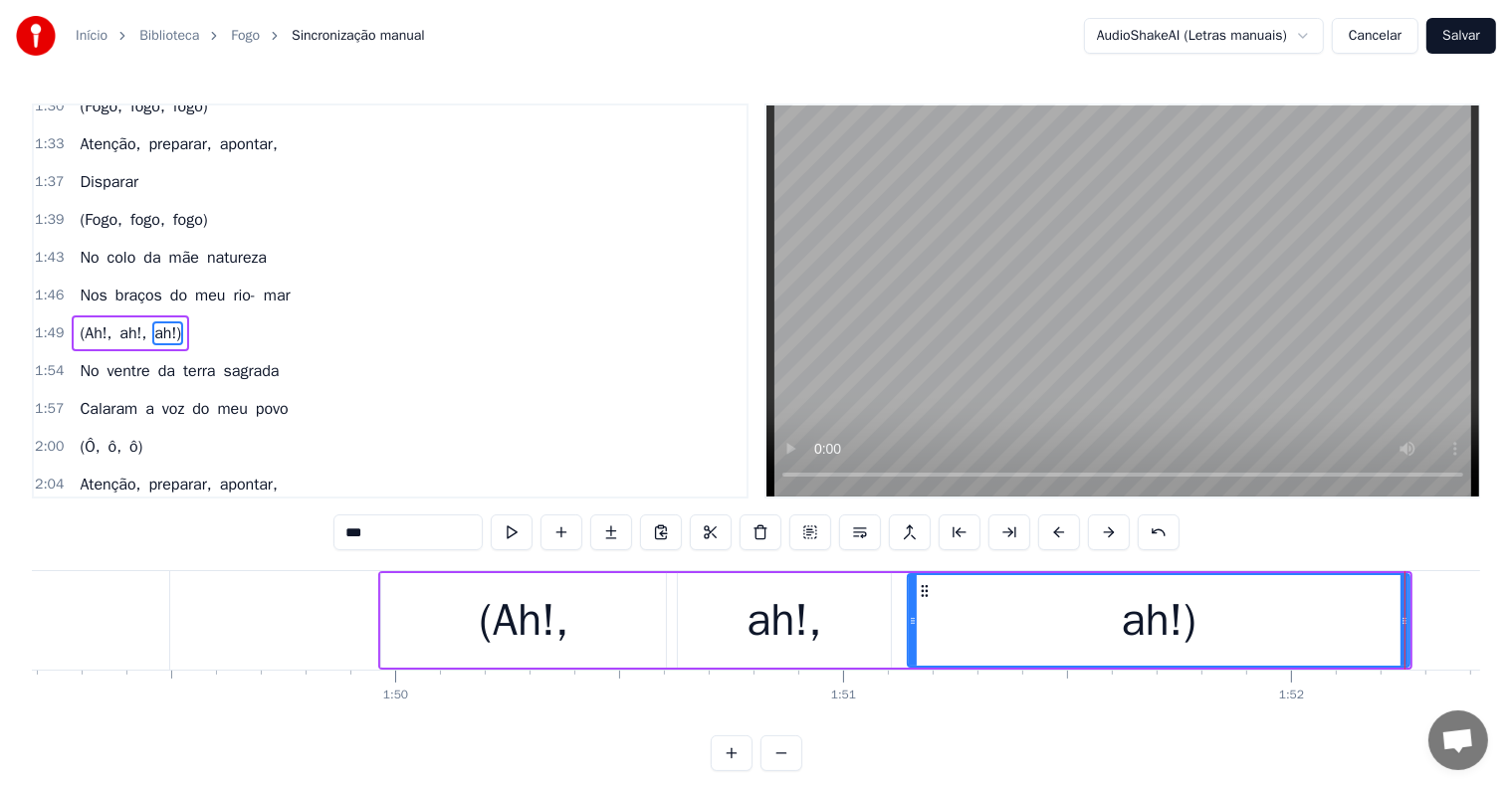 scroll, scrollTop: 737, scrollLeft: 0, axis: vertical 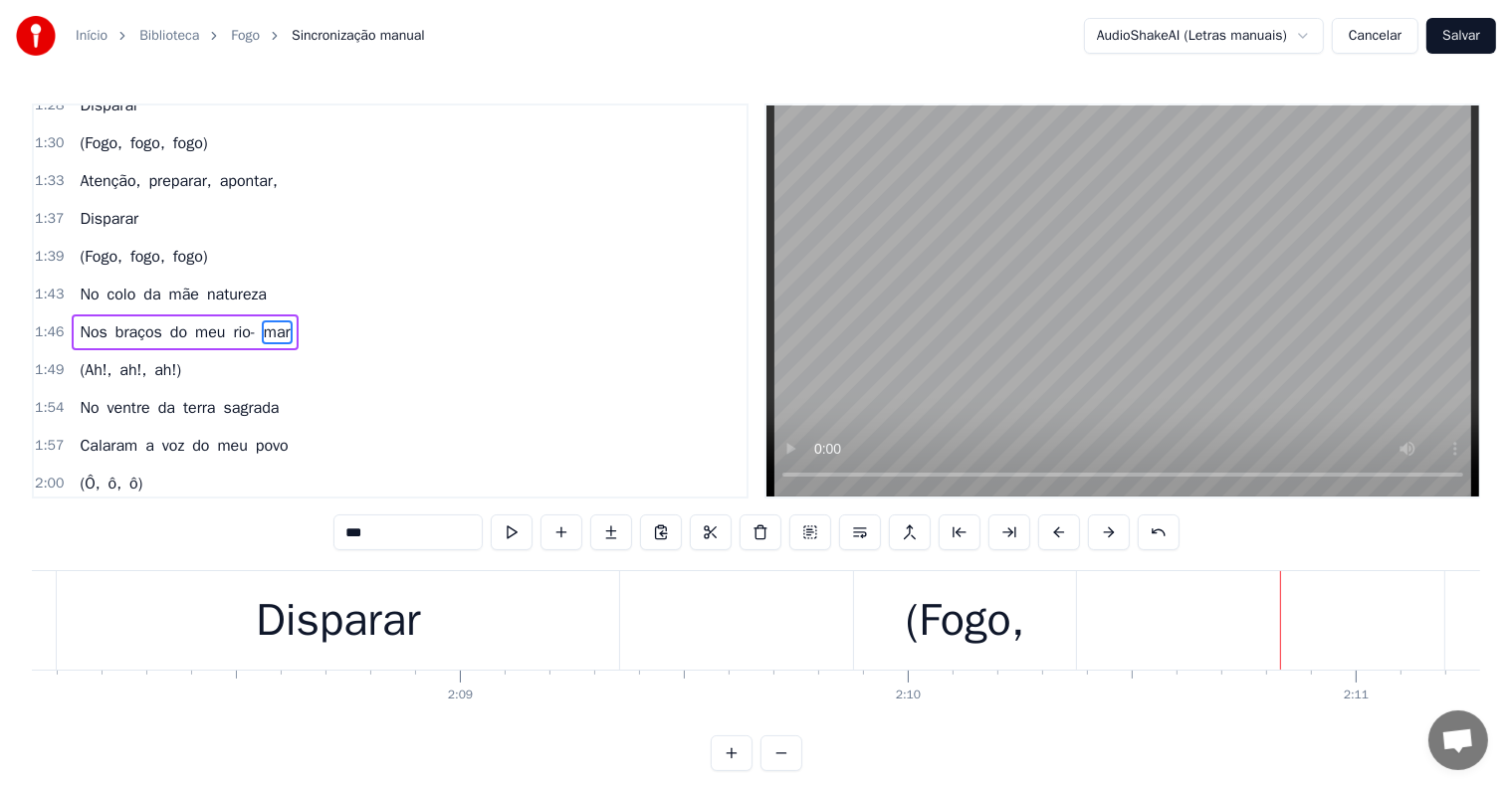 click on "(Fogo," at bounding box center (966, 621) 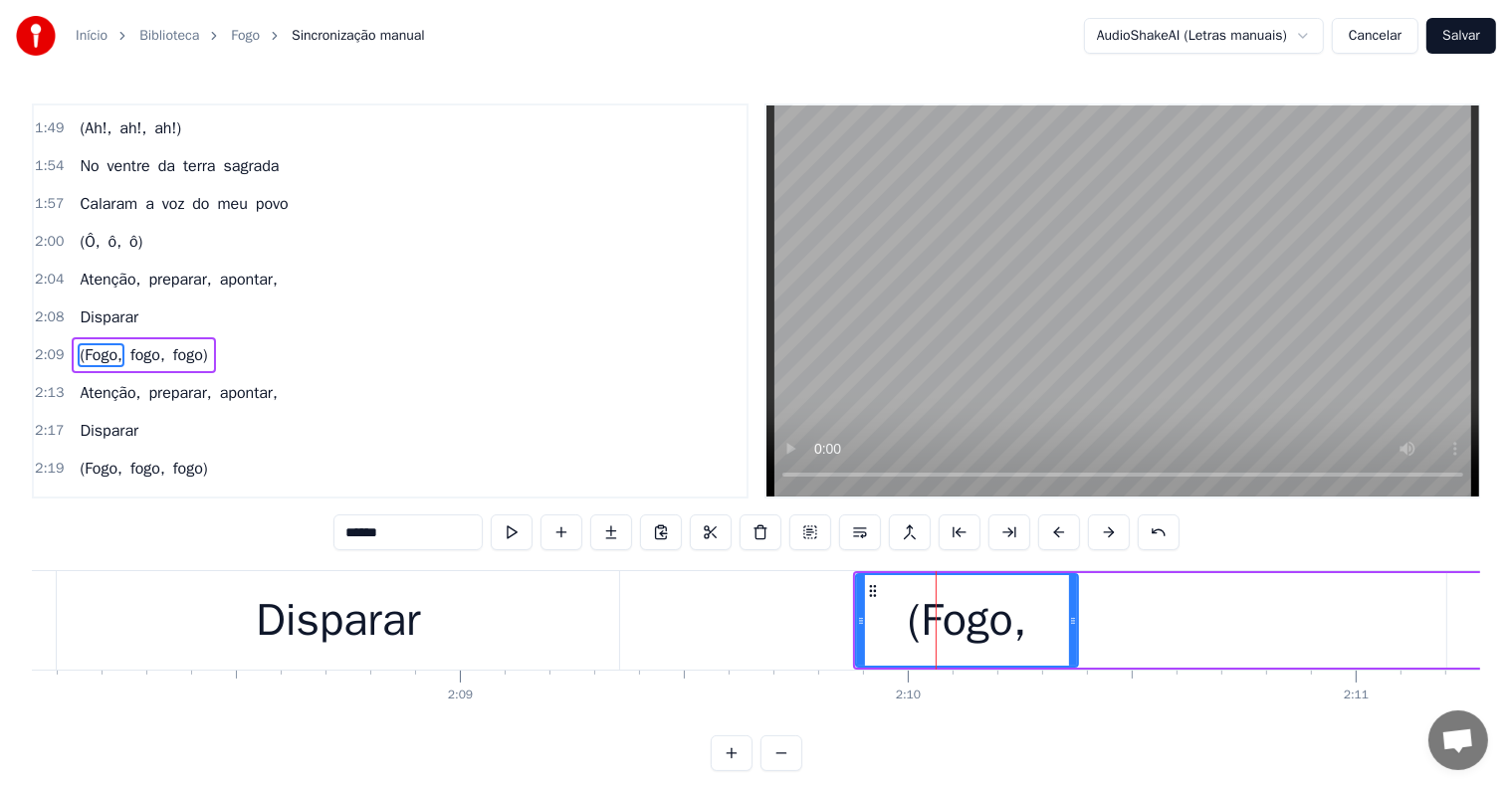 scroll, scrollTop: 994, scrollLeft: 0, axis: vertical 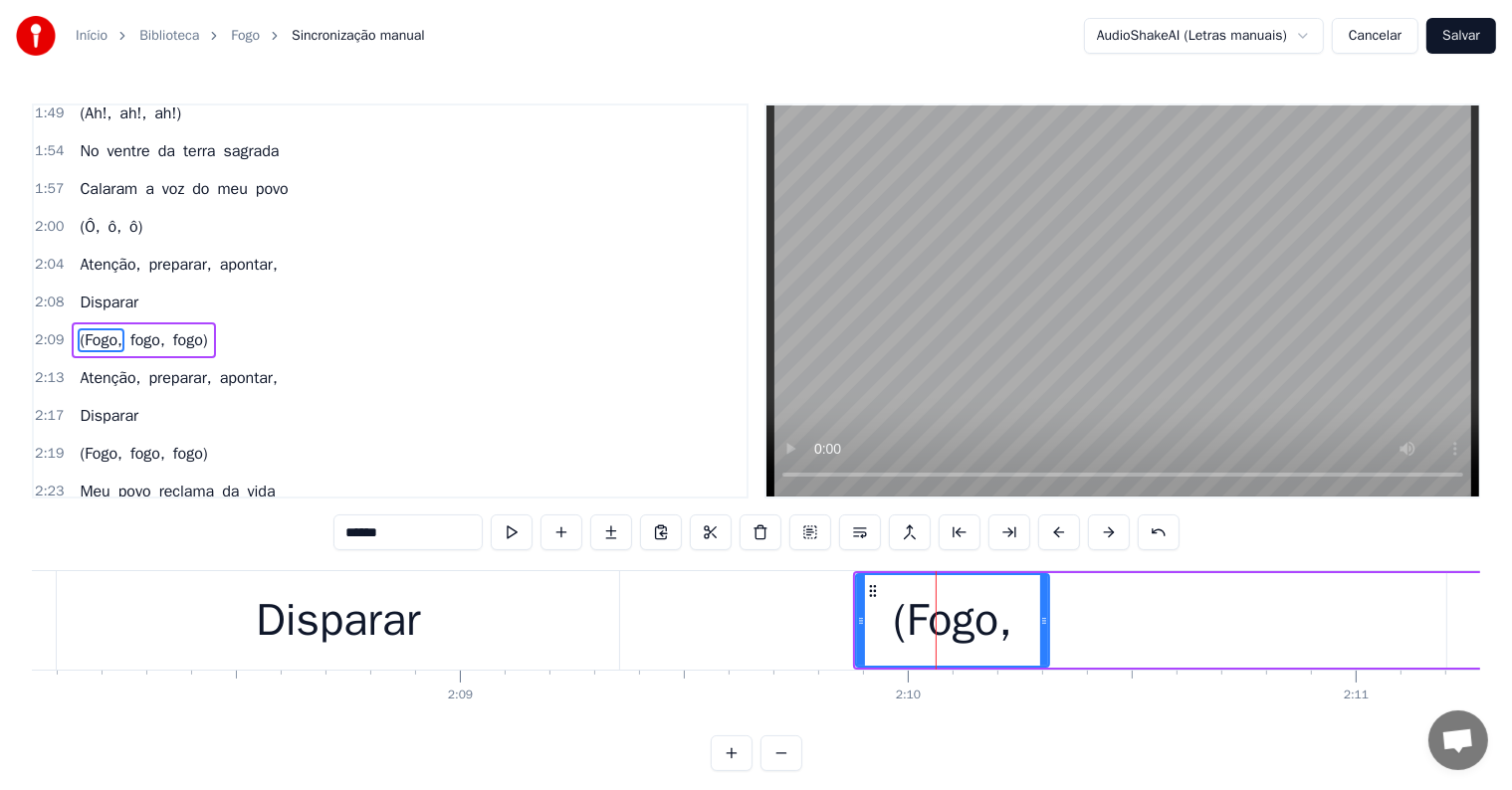 drag, startPoint x: 1072, startPoint y: 618, endPoint x: 1043, endPoint y: 618, distance: 29 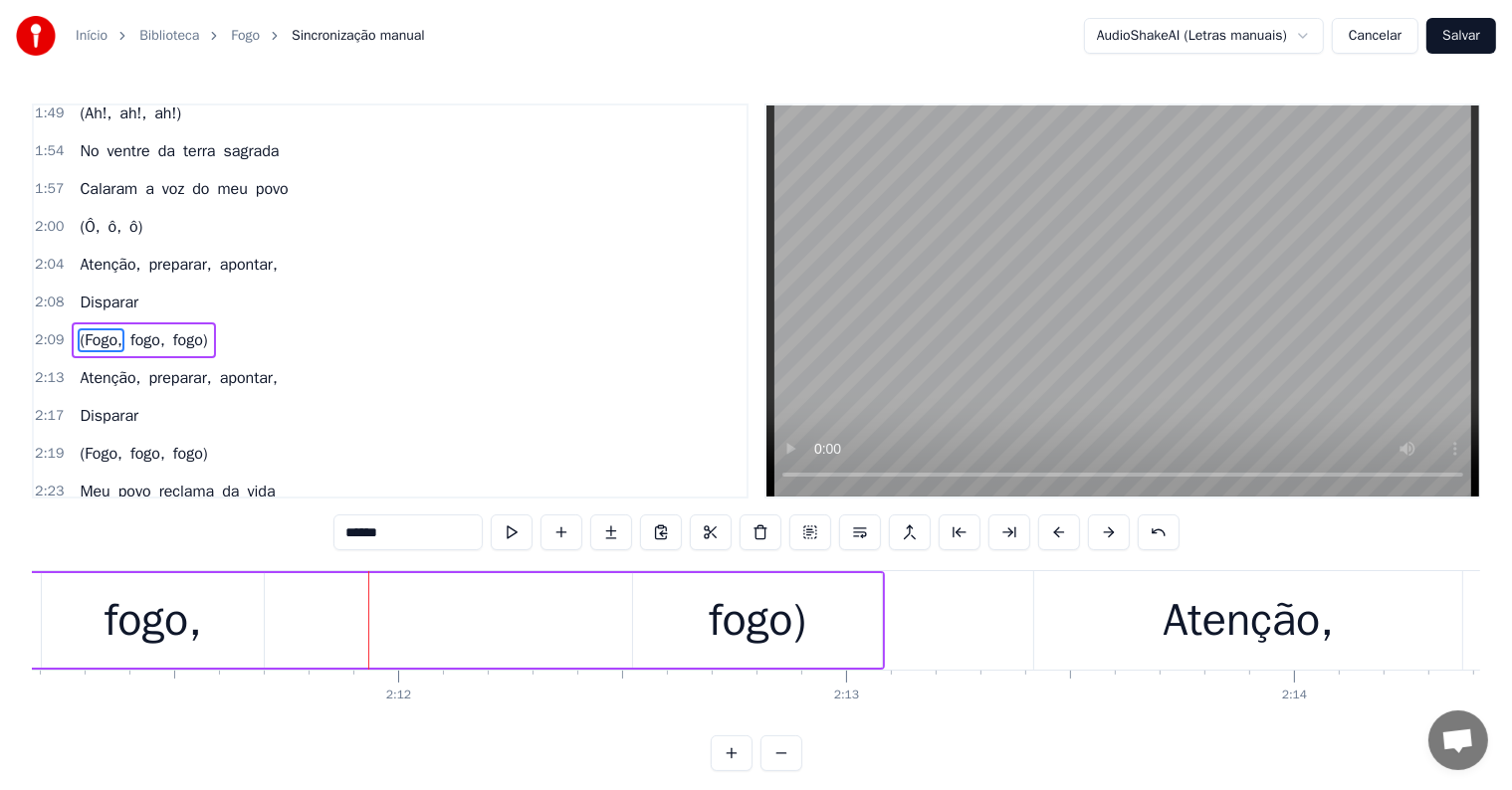 scroll, scrollTop: 0, scrollLeft: 58762, axis: horizontal 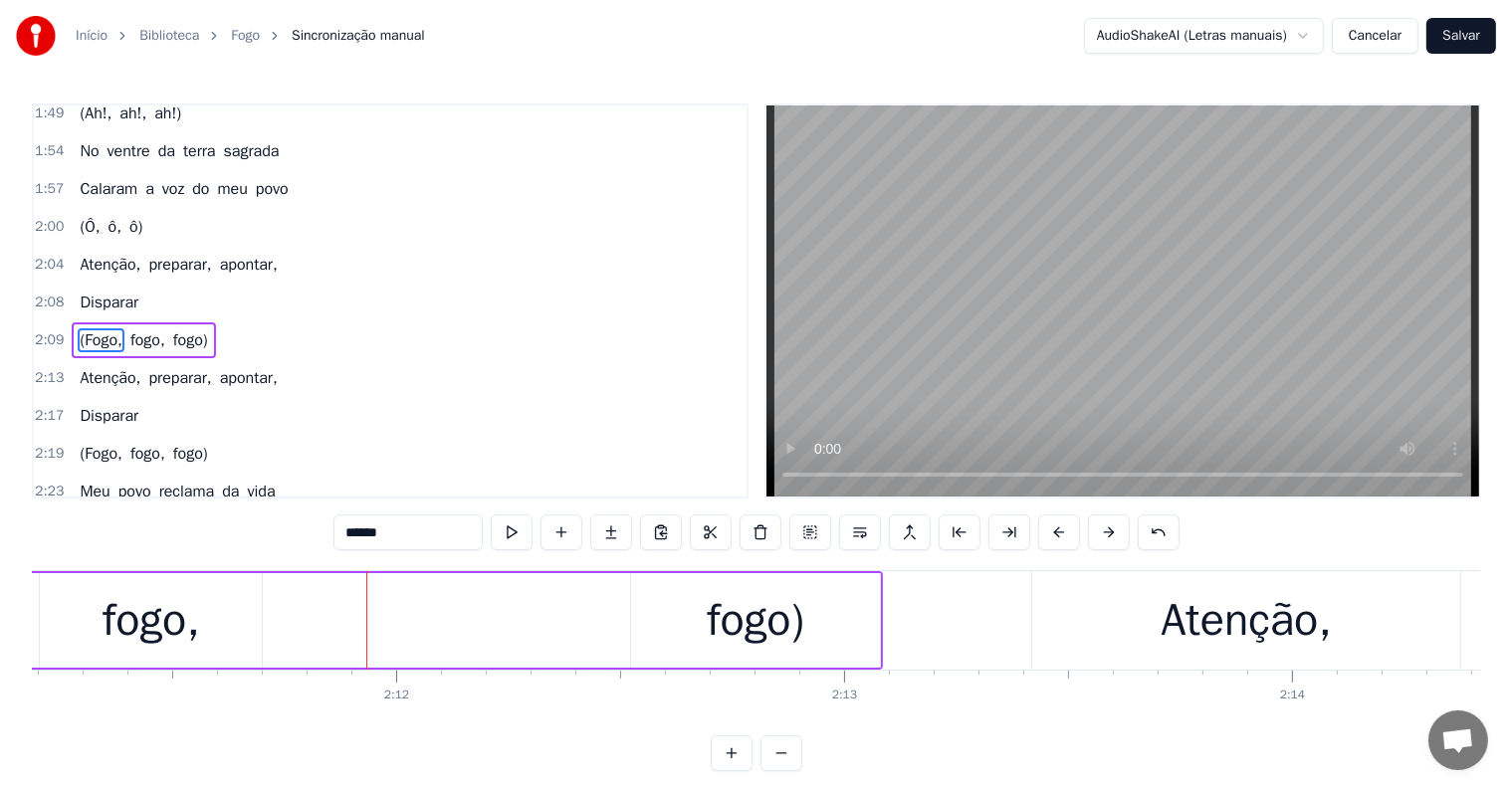 click on "fogo," at bounding box center (151, 621) 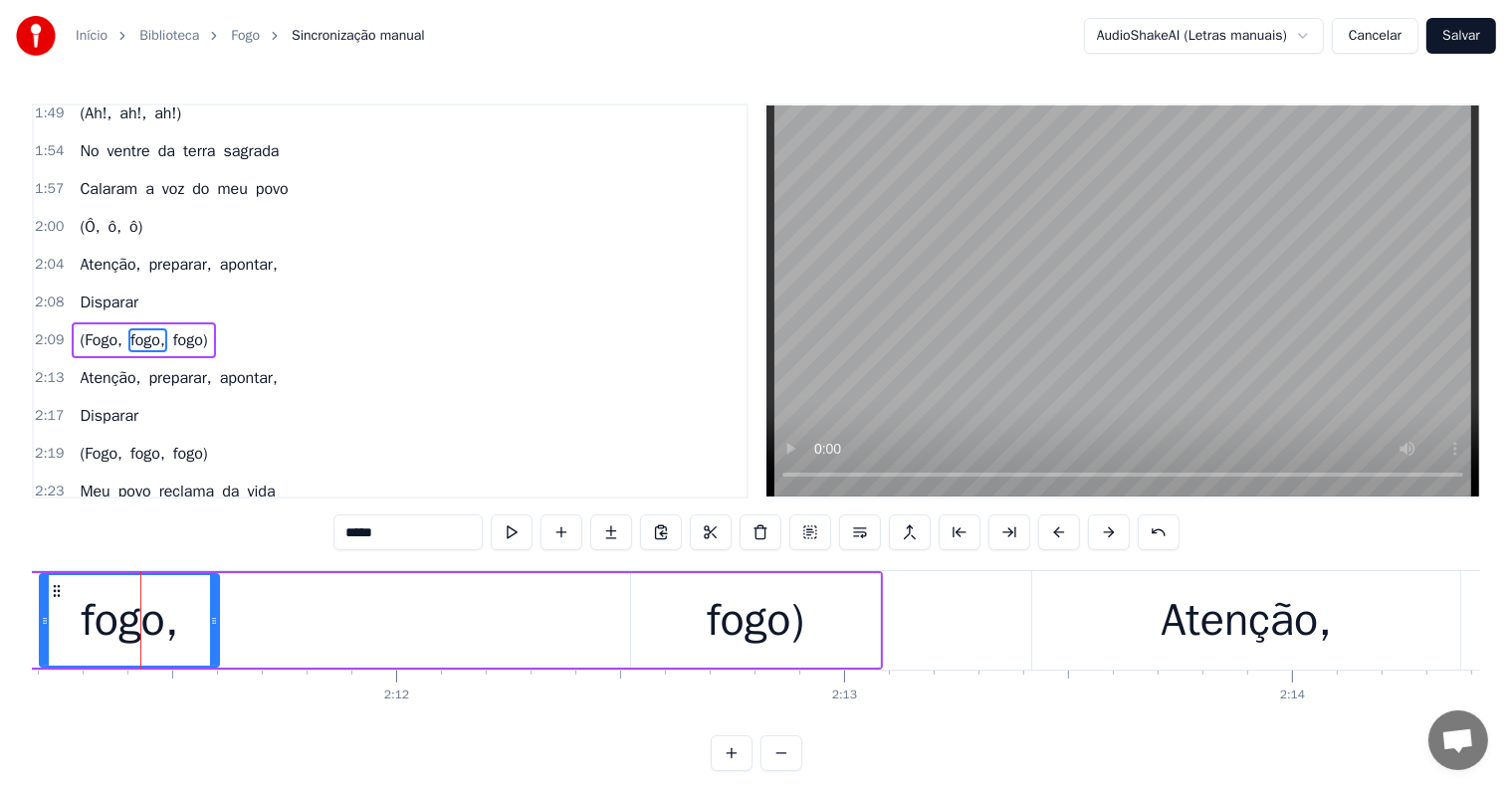 drag, startPoint x: 256, startPoint y: 623, endPoint x: 213, endPoint y: 621, distance: 43.046487 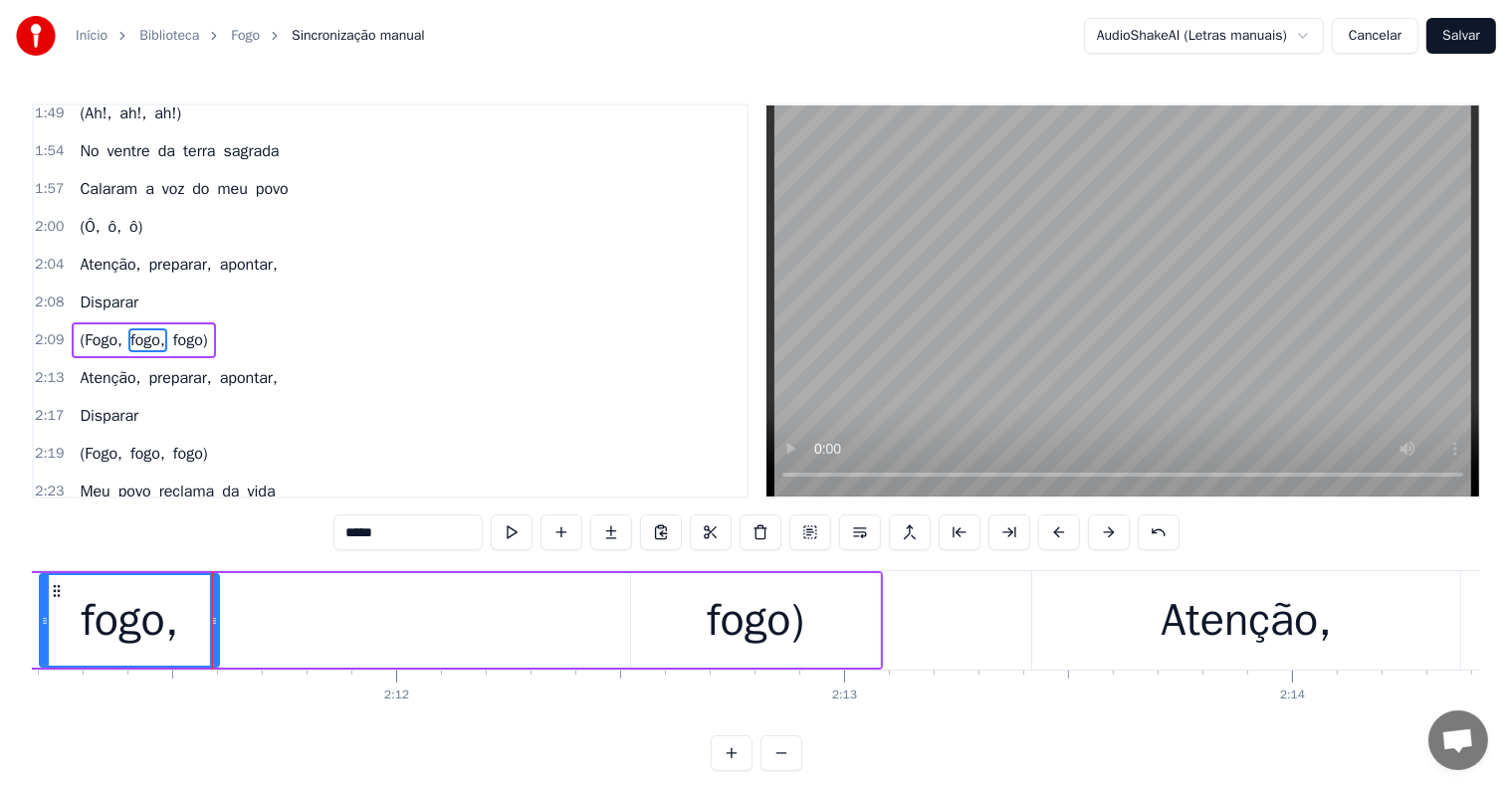 click on "fogo)" at bounding box center [756, 620] 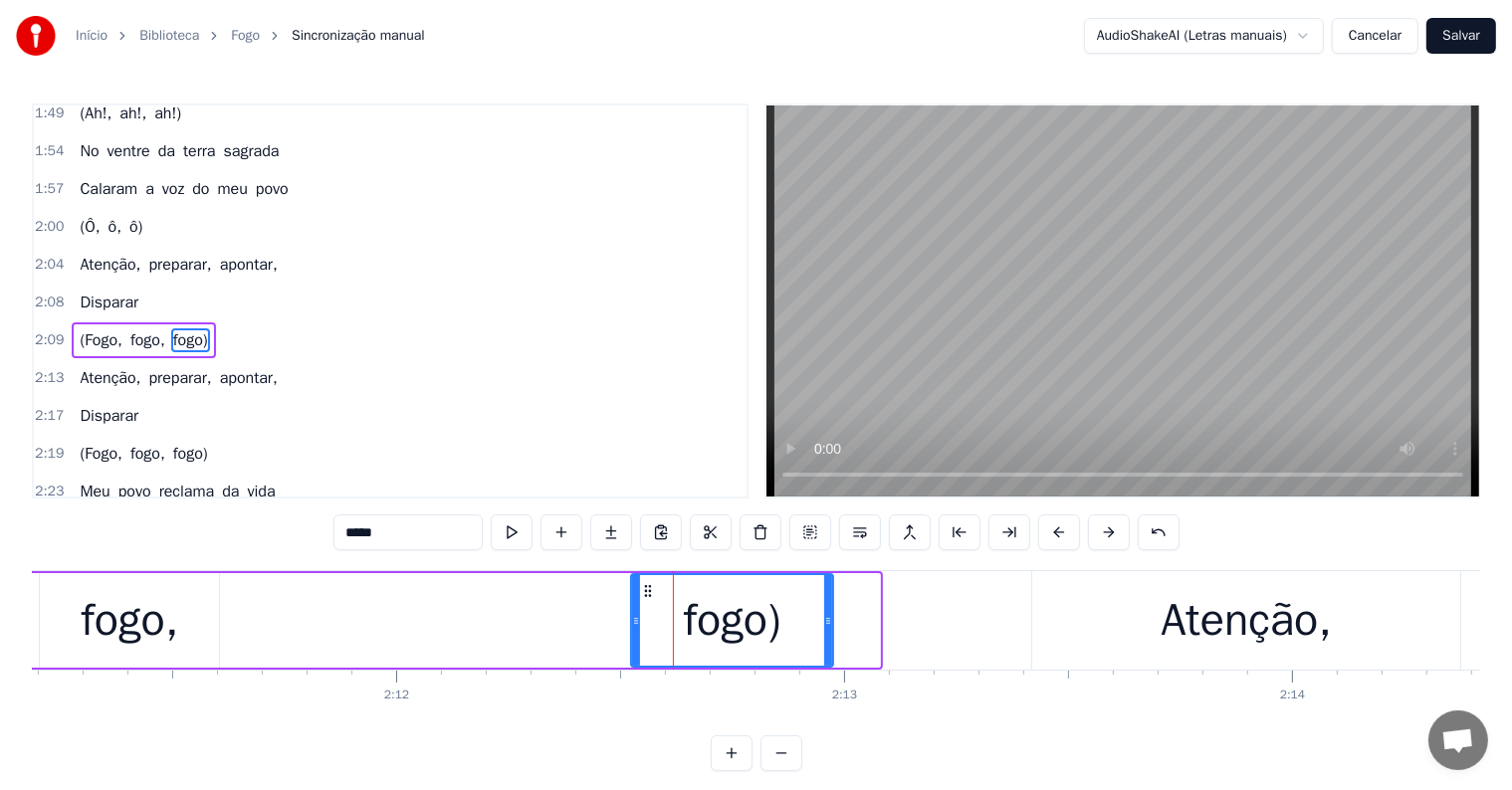 drag, startPoint x: 872, startPoint y: 620, endPoint x: 825, endPoint y: 624, distance: 47.169906 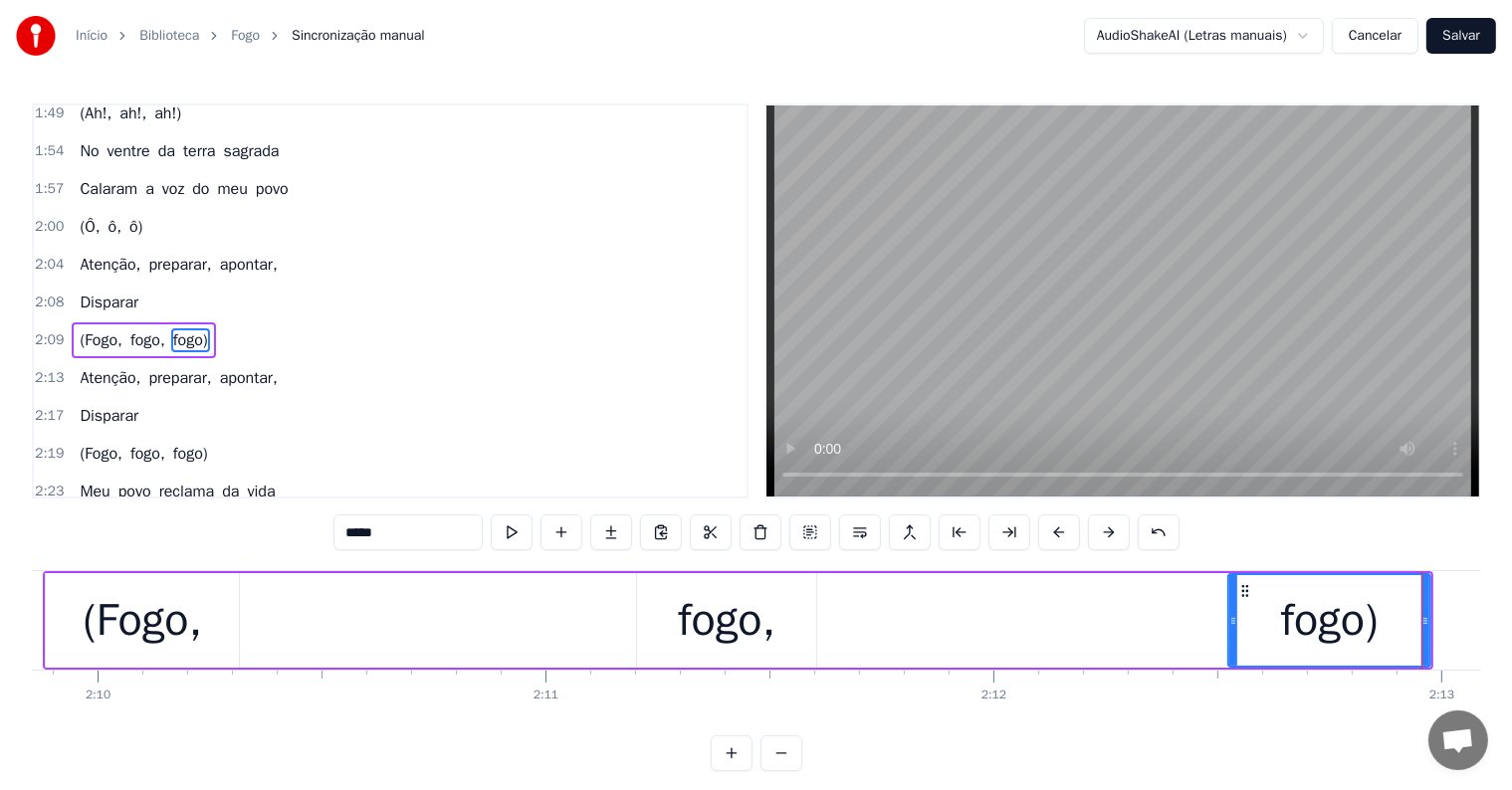 click on "(Fogo," at bounding box center [142, 620] 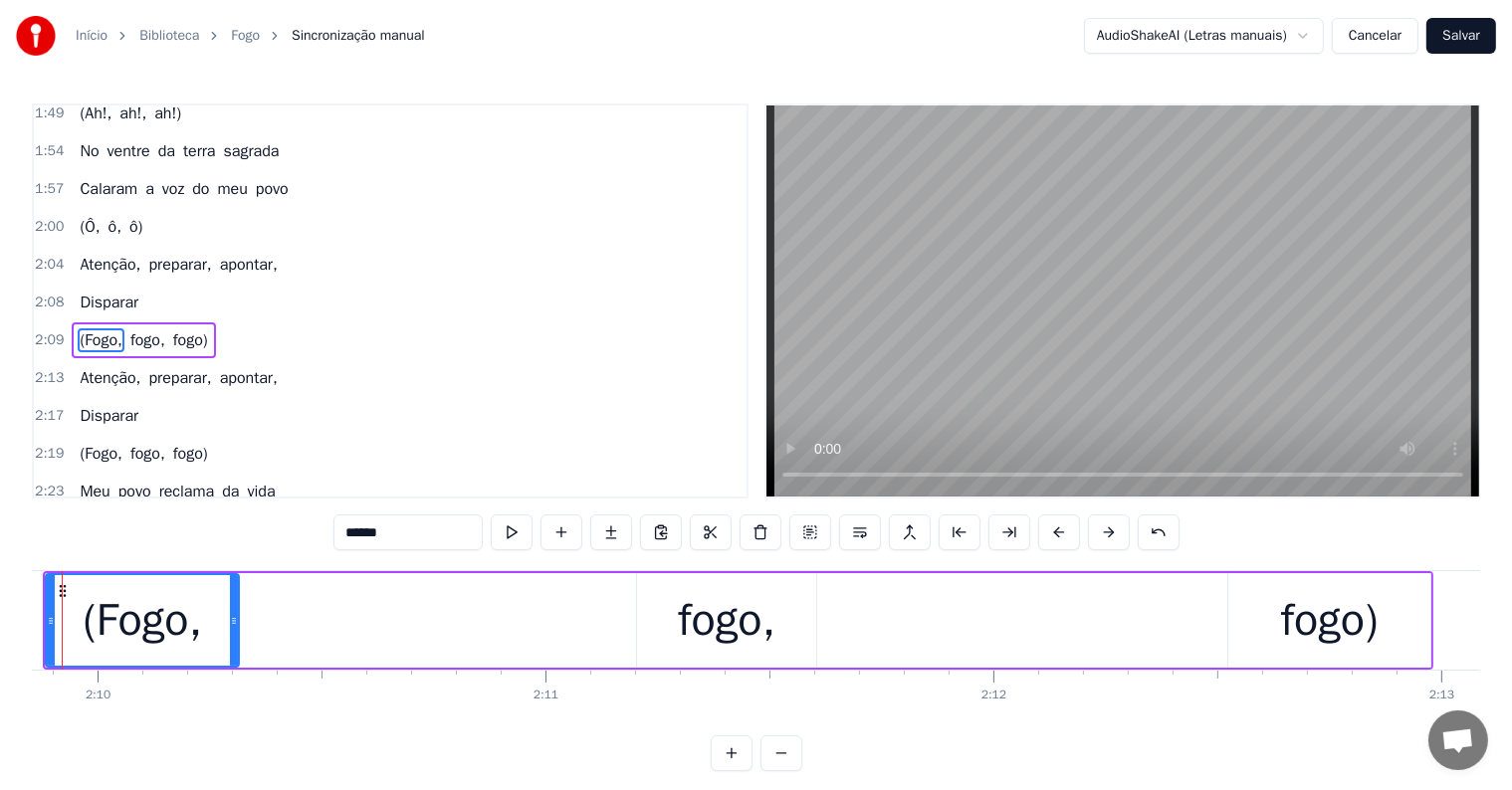 scroll, scrollTop: 0, scrollLeft: 58094, axis: horizontal 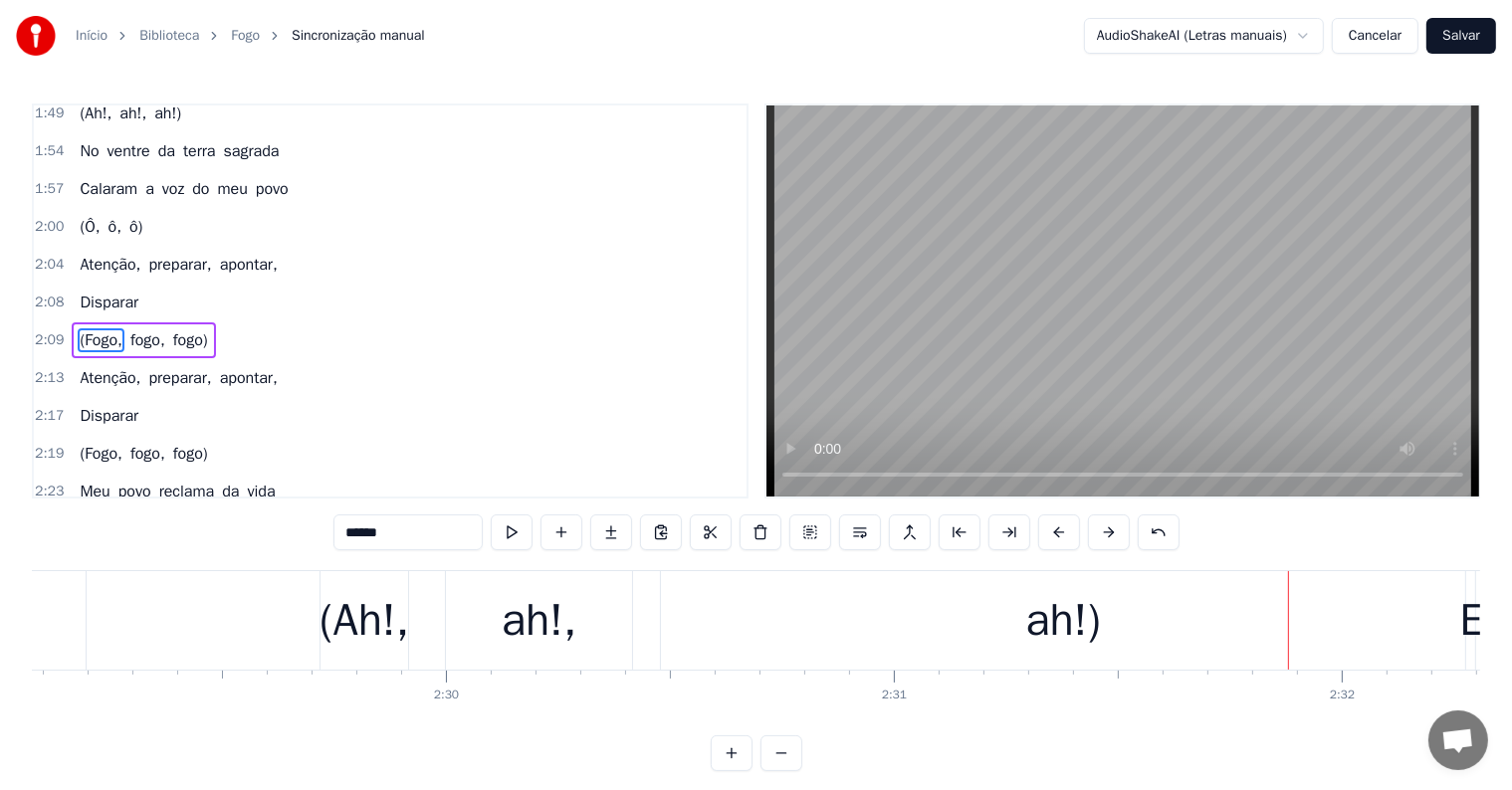 click on "(Ah!," at bounding box center (364, 621) 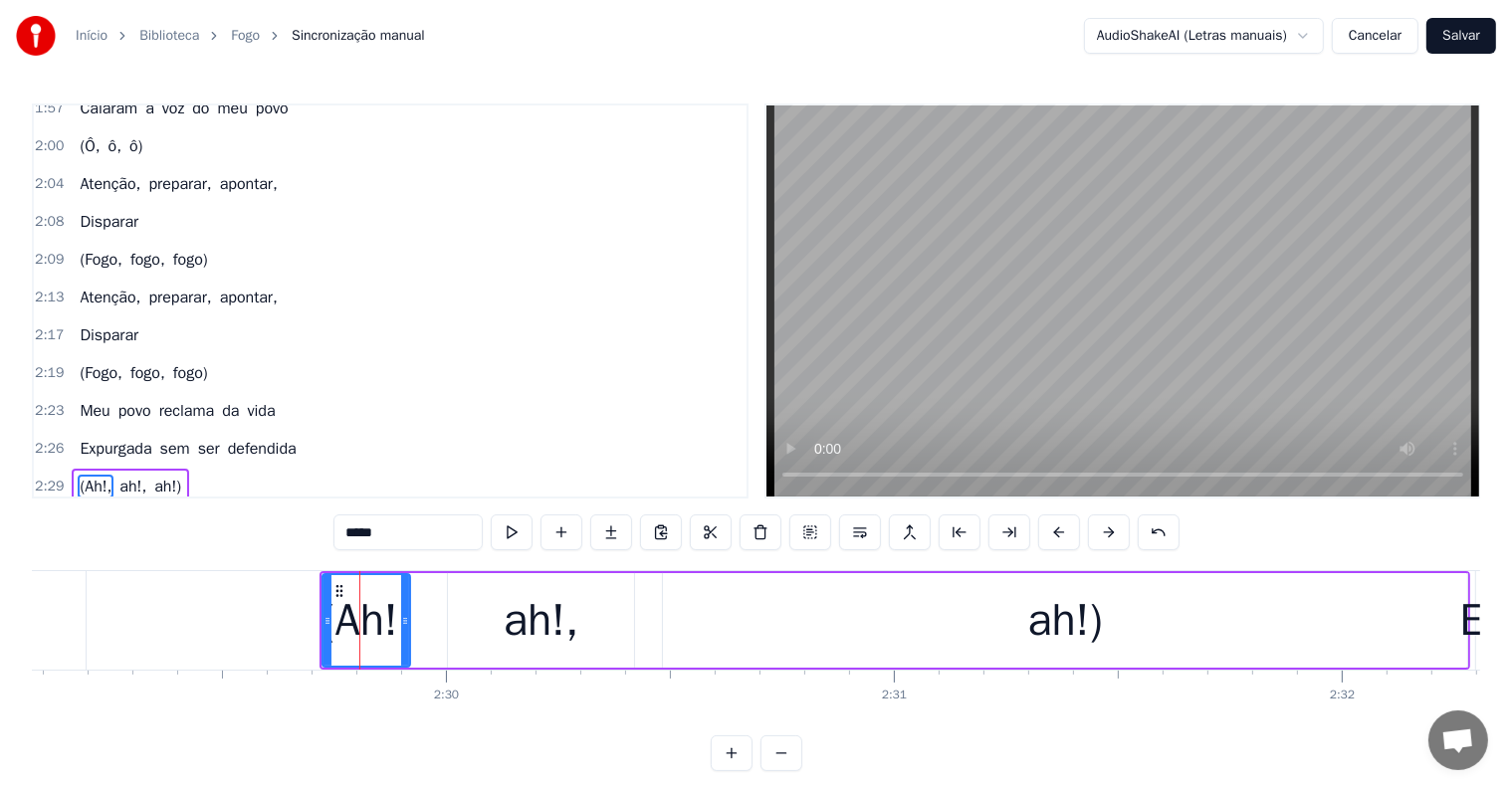 scroll, scrollTop: 1214, scrollLeft: 0, axis: vertical 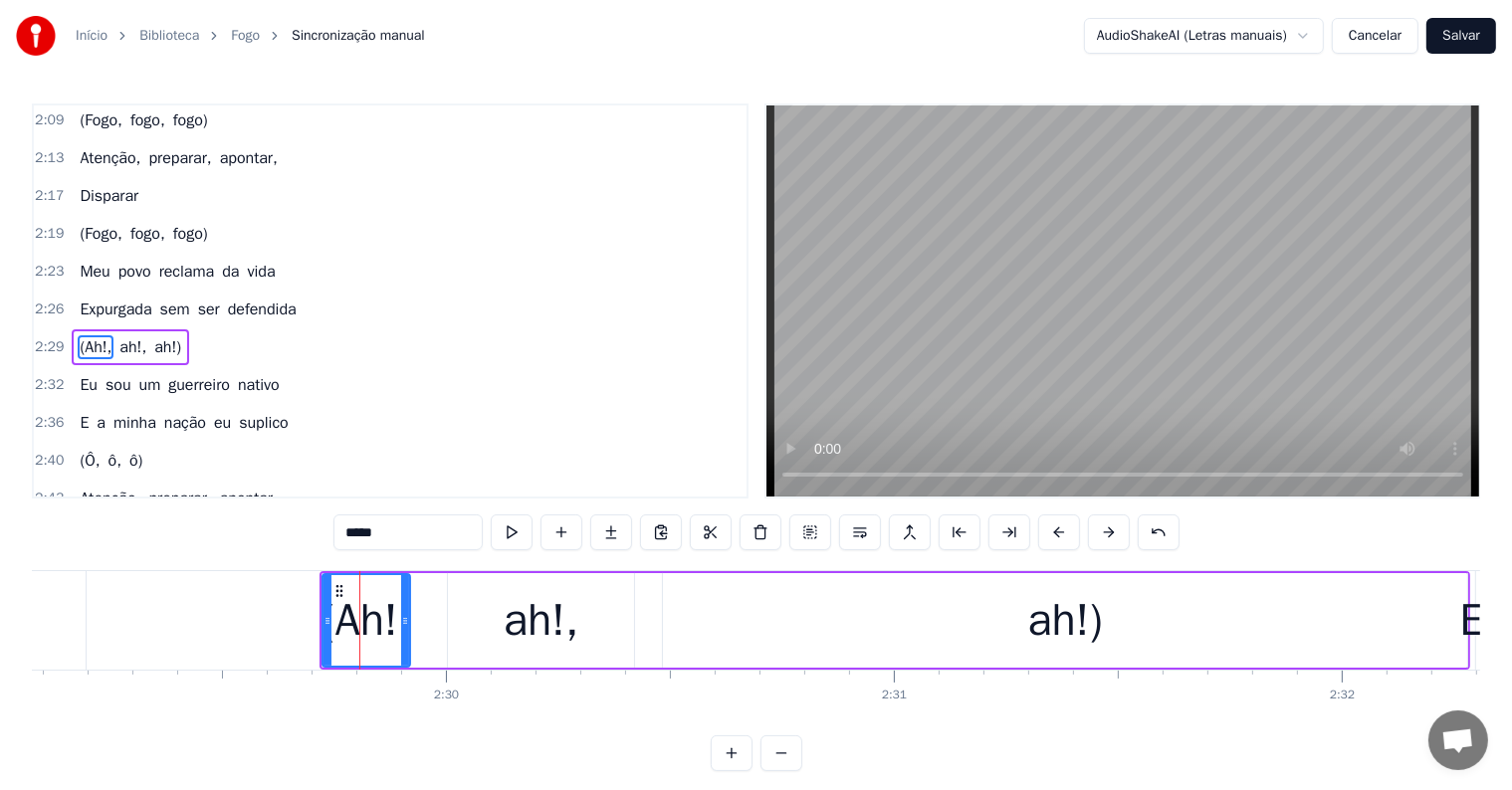 click on "ah!)" at bounding box center (1065, 620) 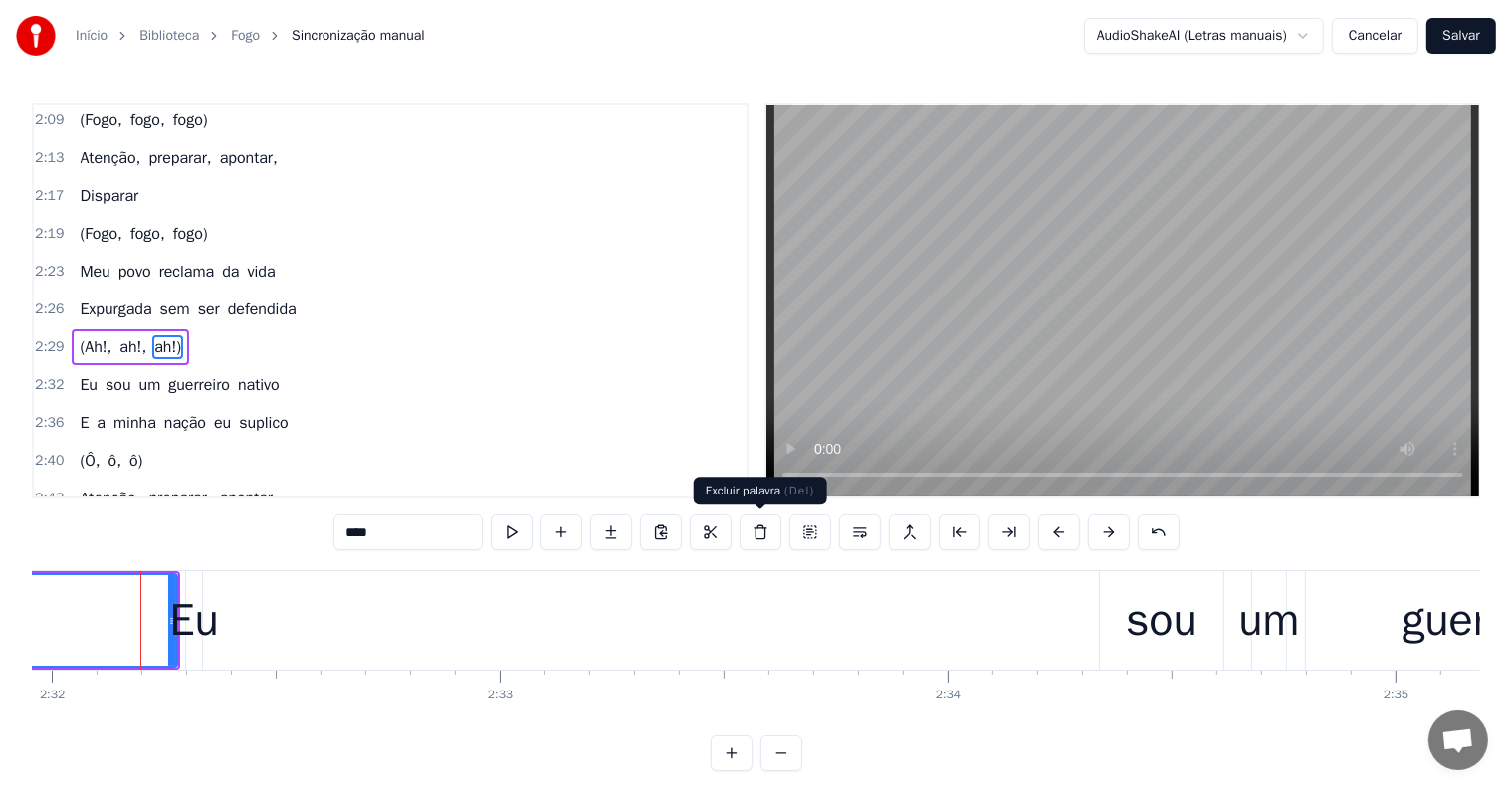scroll, scrollTop: 0, scrollLeft: 68073, axis: horizontal 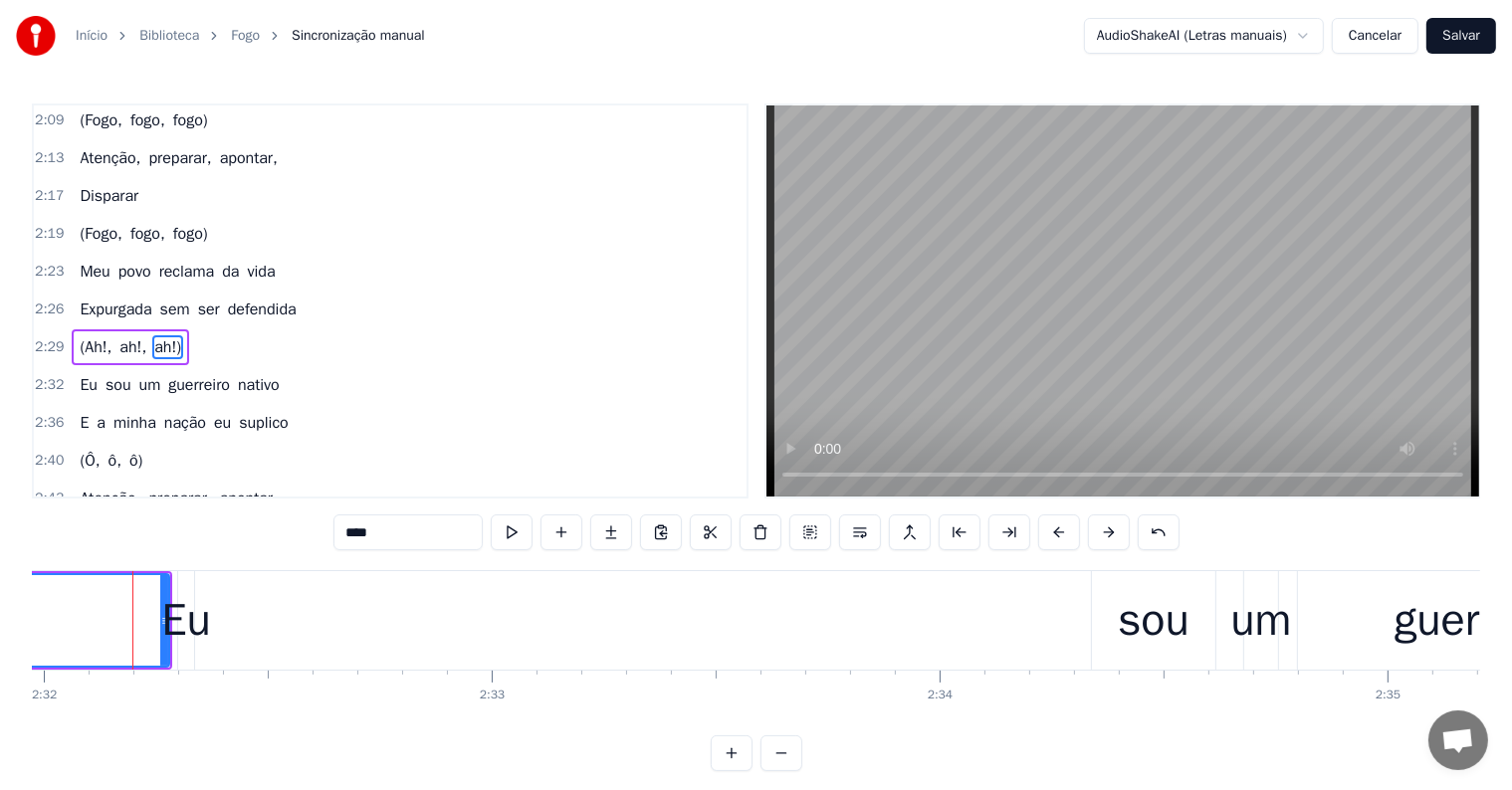 click on "Eu" at bounding box center (185, 621) 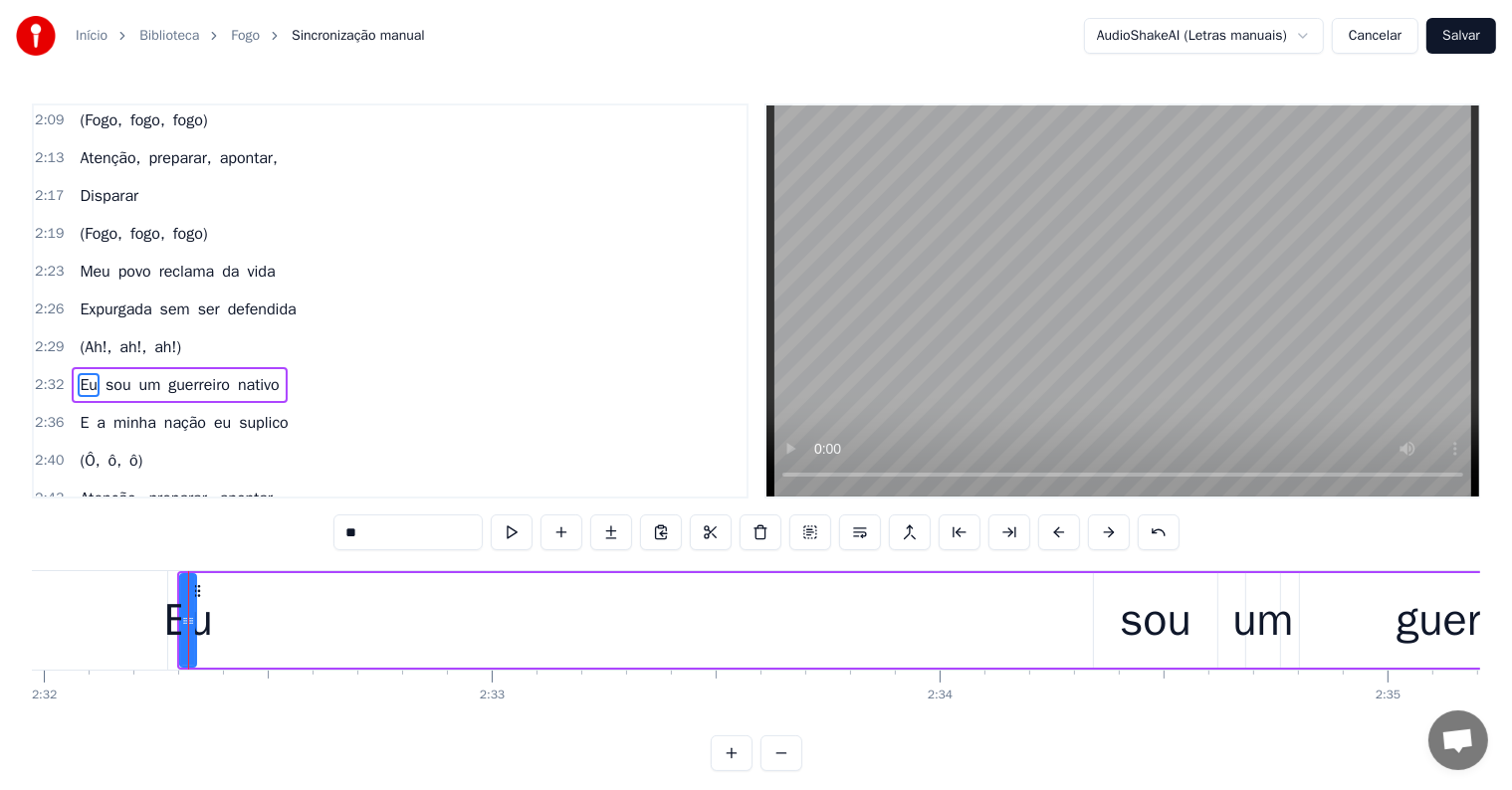 scroll, scrollTop: 1250, scrollLeft: 0, axis: vertical 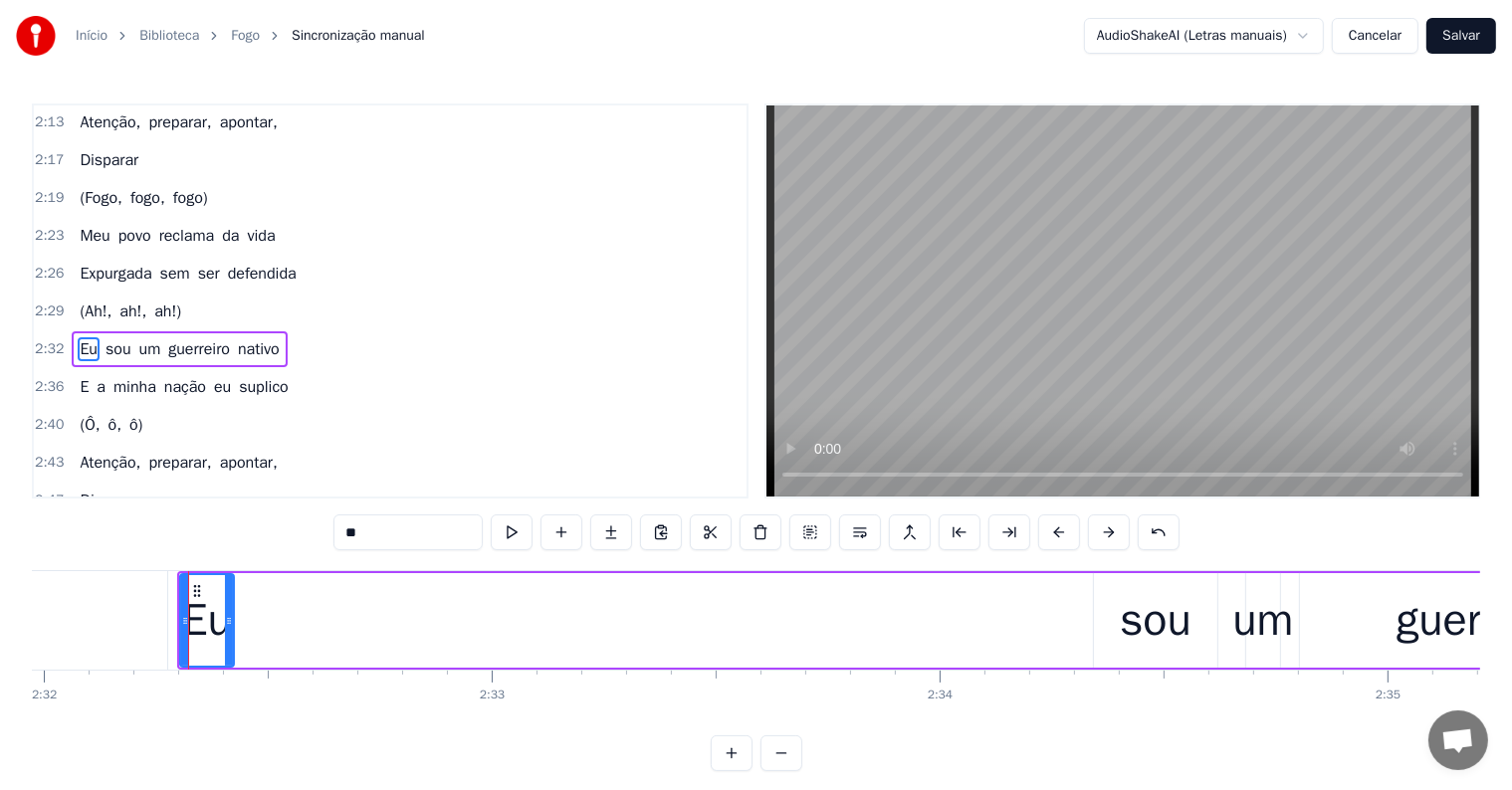 drag, startPoint x: 191, startPoint y: 613, endPoint x: 229, endPoint y: 621, distance: 38.832976 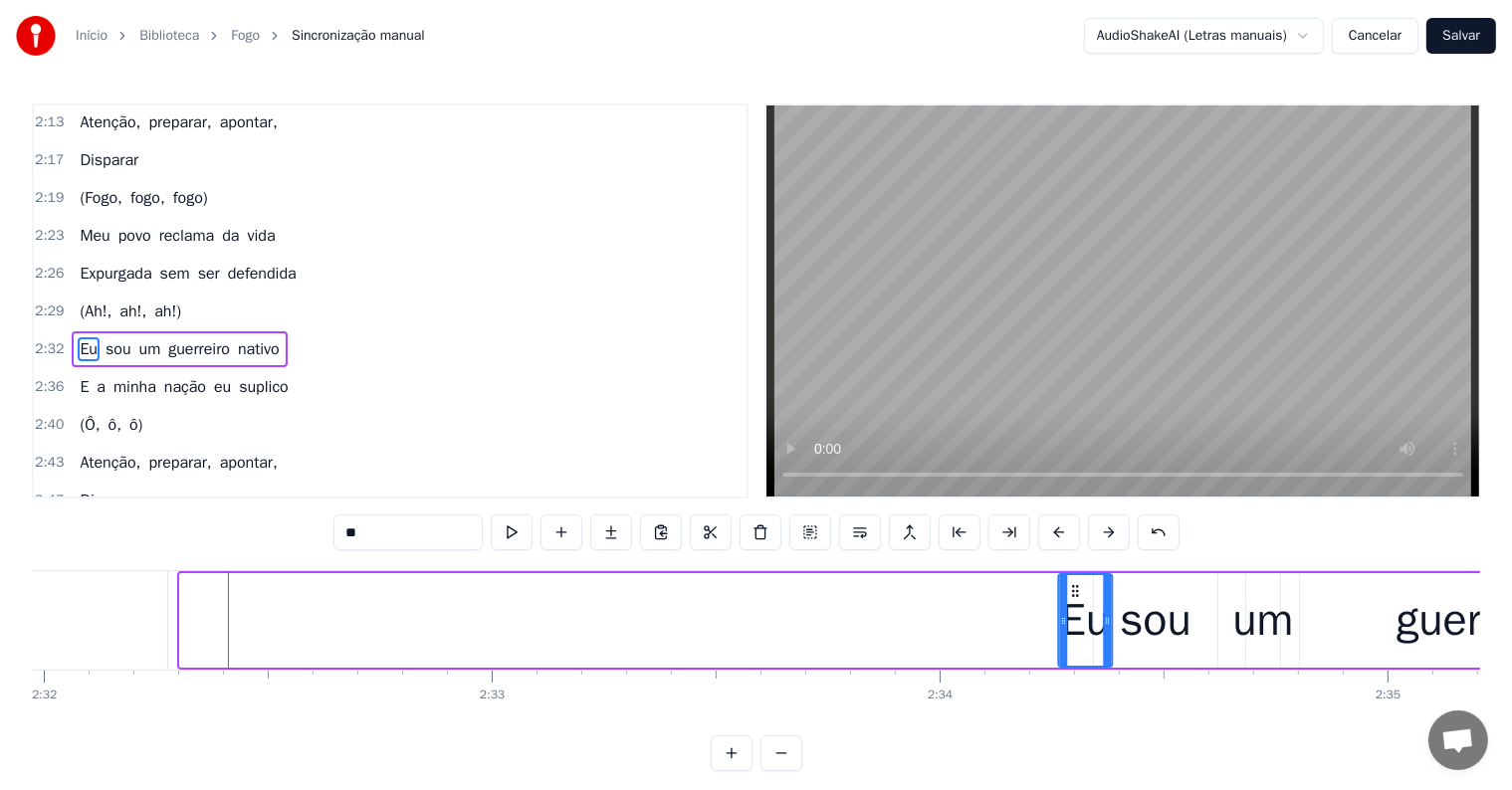 drag, startPoint x: 196, startPoint y: 591, endPoint x: 1075, endPoint y: 609, distance: 879.1843 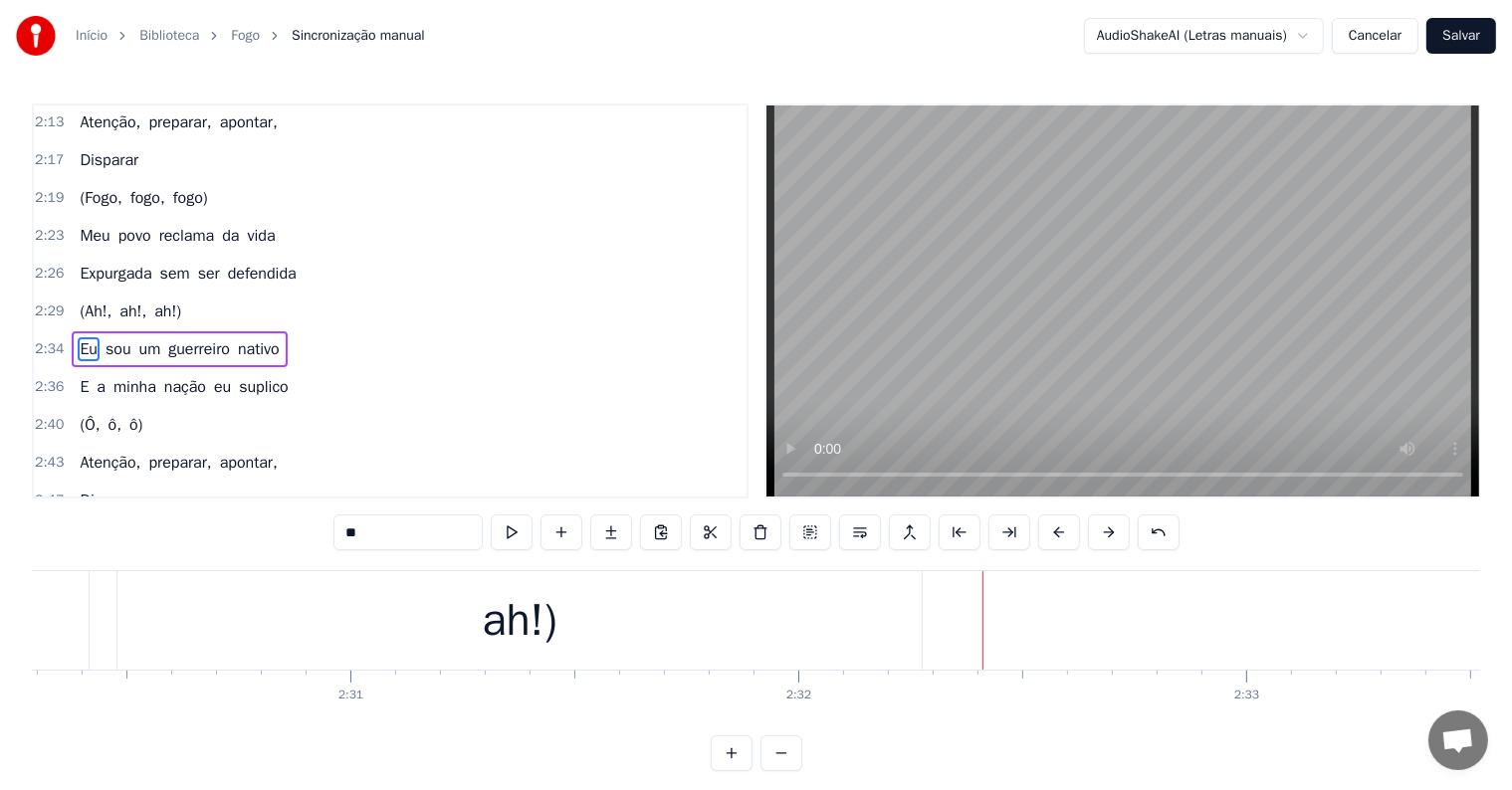 scroll, scrollTop: 0, scrollLeft: 67316, axis: horizontal 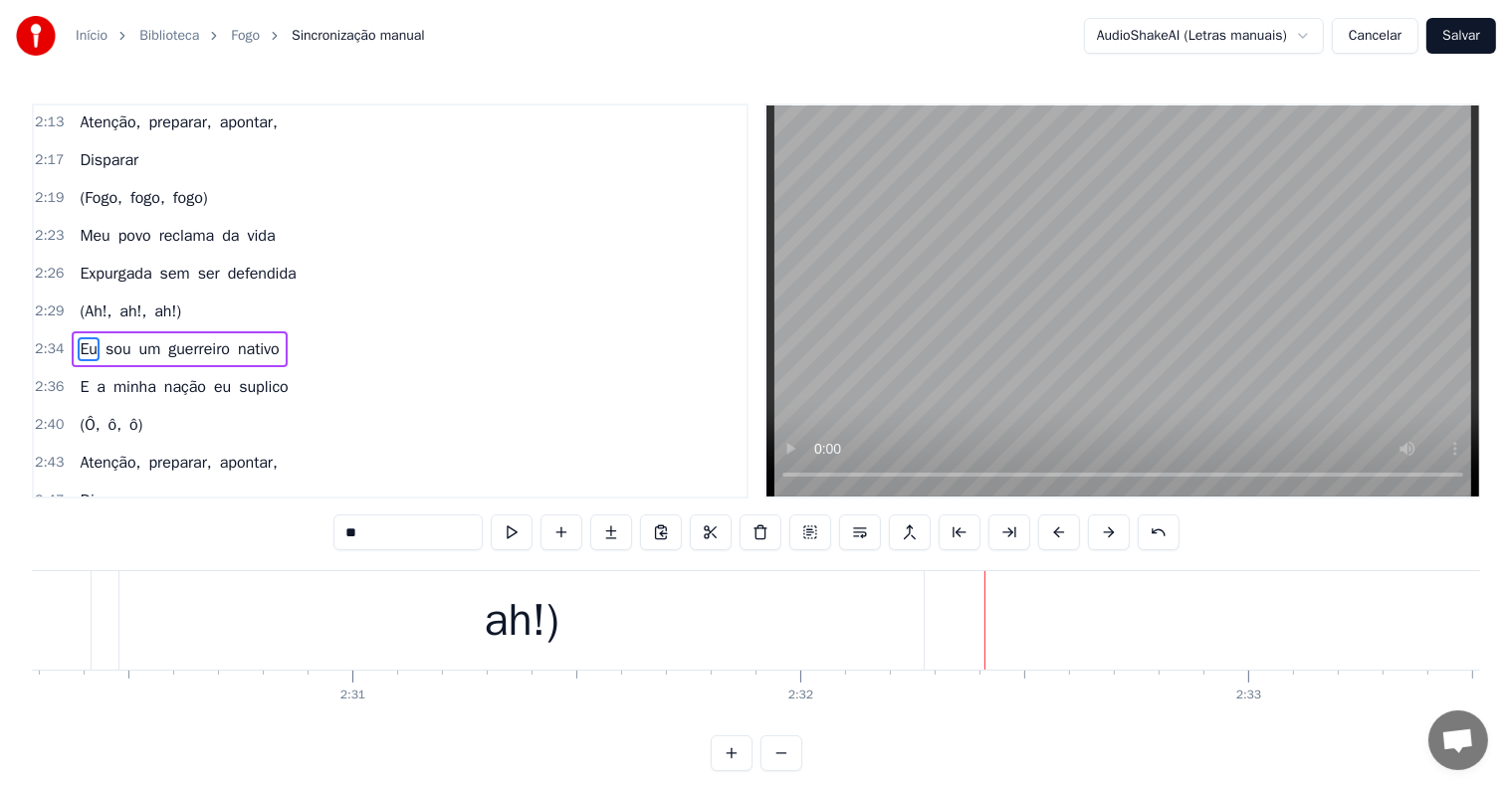 click on "ah!)" at bounding box center [522, 621] 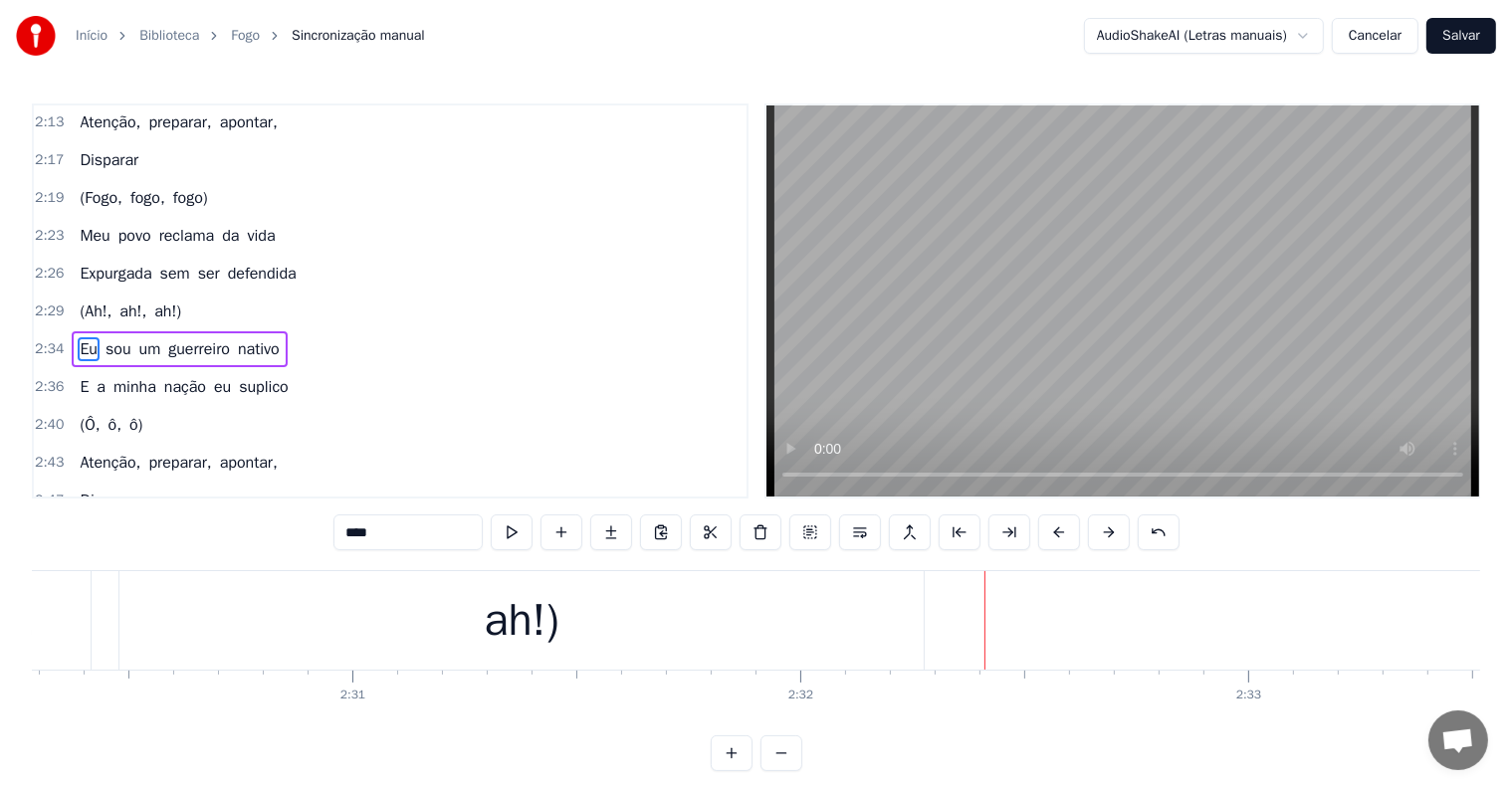 scroll, scrollTop: 1214, scrollLeft: 0, axis: vertical 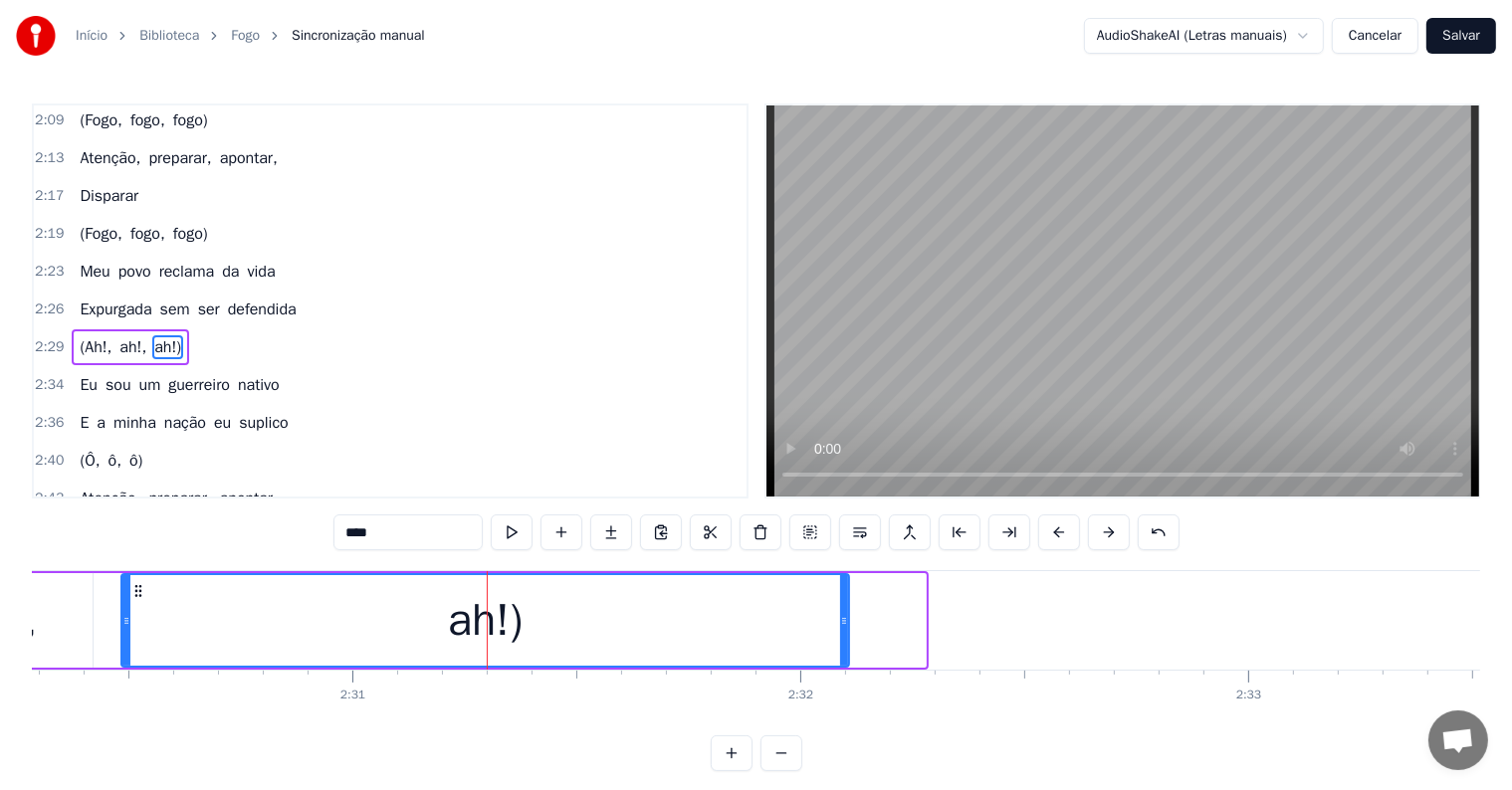 drag, startPoint x: 924, startPoint y: 617, endPoint x: 847, endPoint y: 620, distance: 77.05842 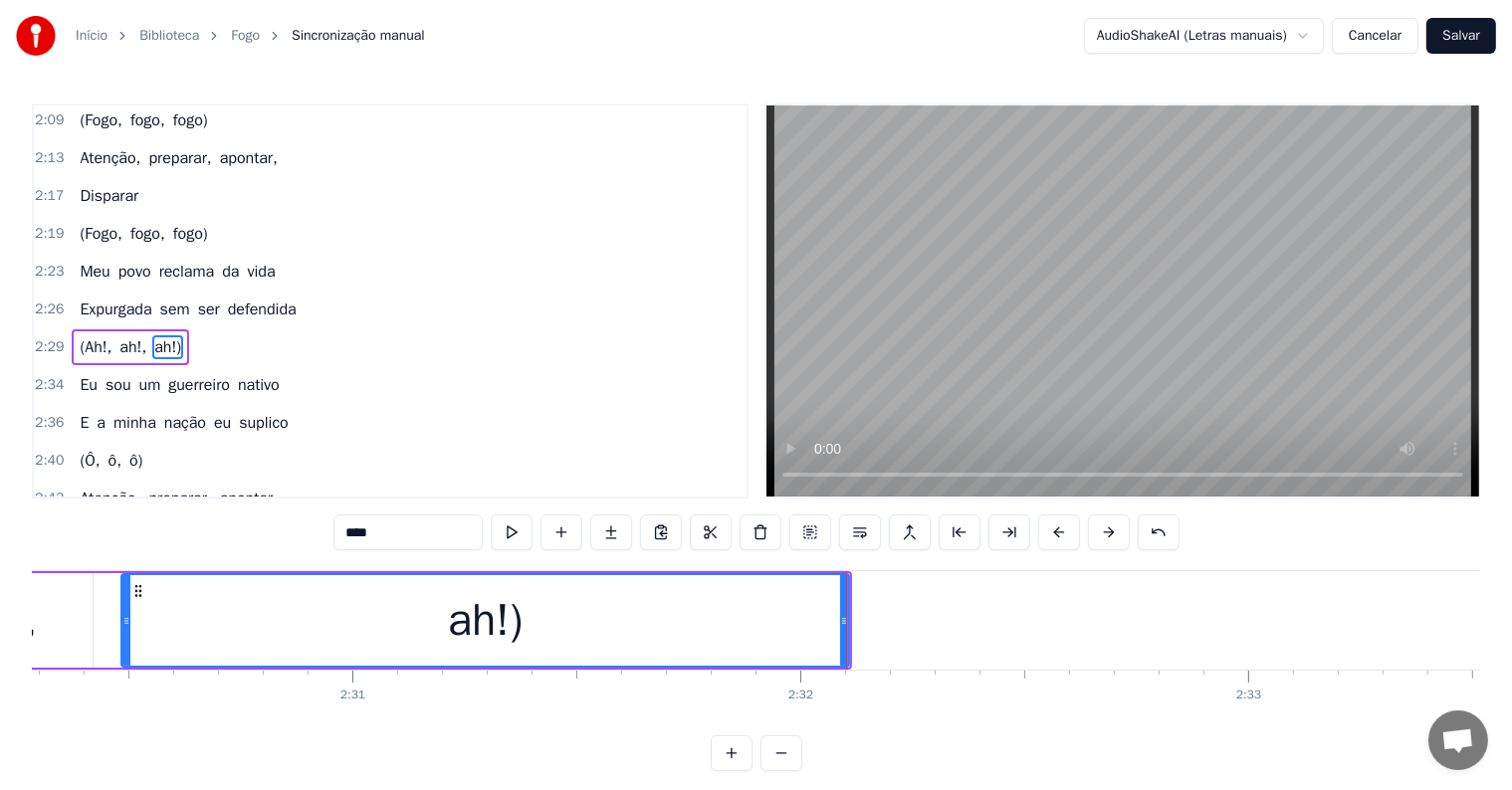 click on "ah!," at bounding box center [-1, 620] 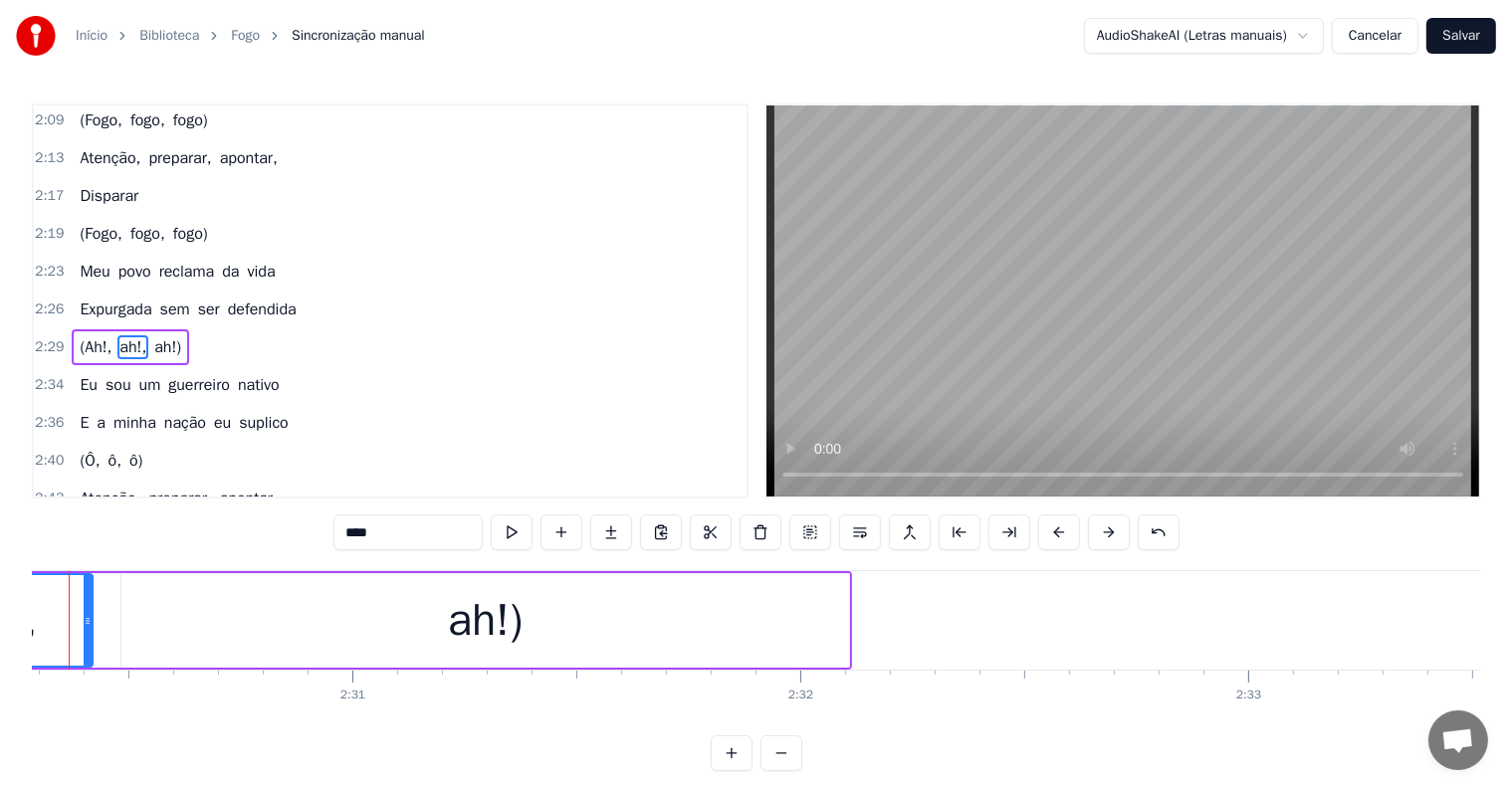 scroll, scrollTop: 0, scrollLeft: 67253, axis: horizontal 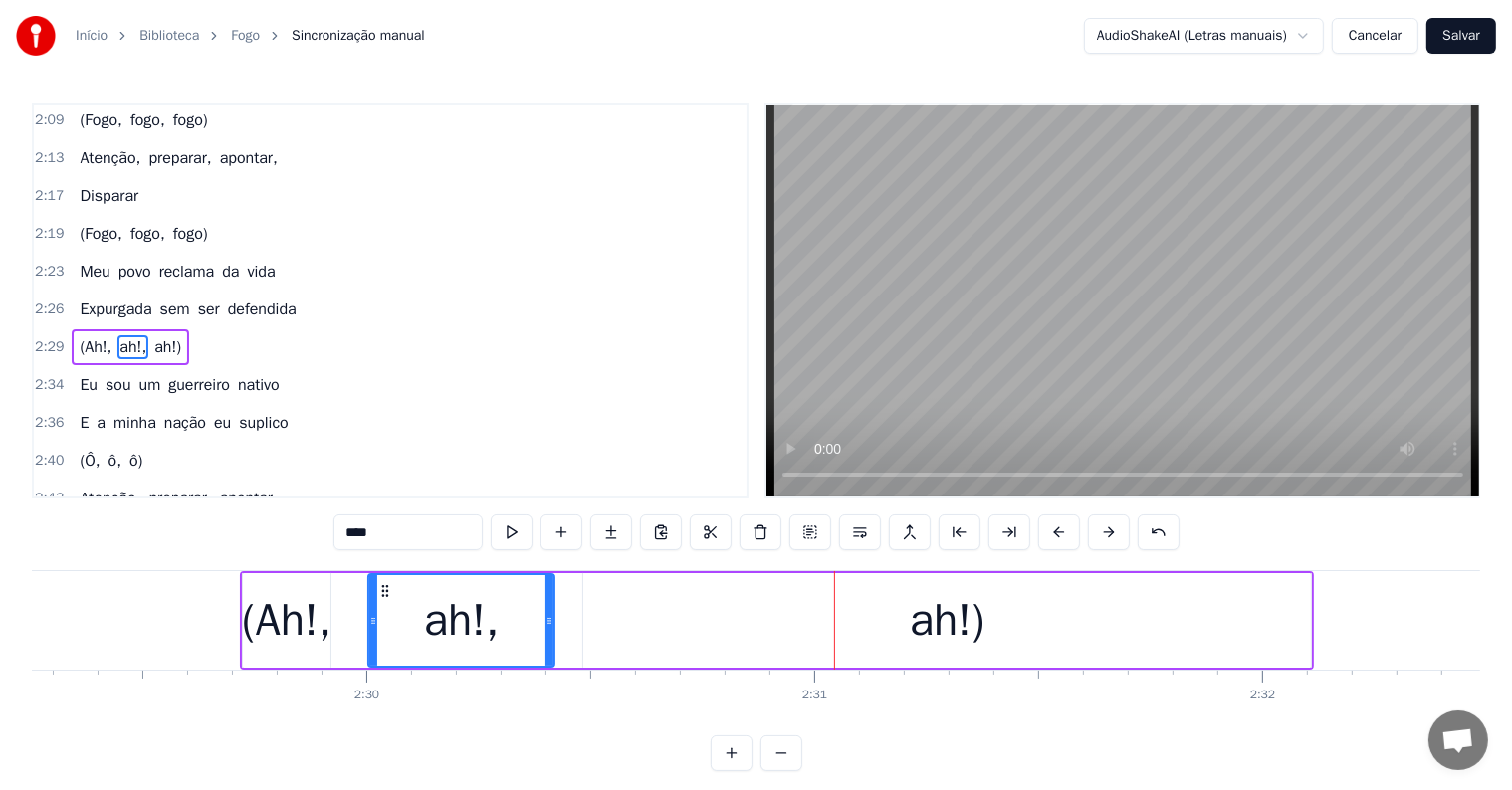 click on "ah!)" at bounding box center [947, 620] 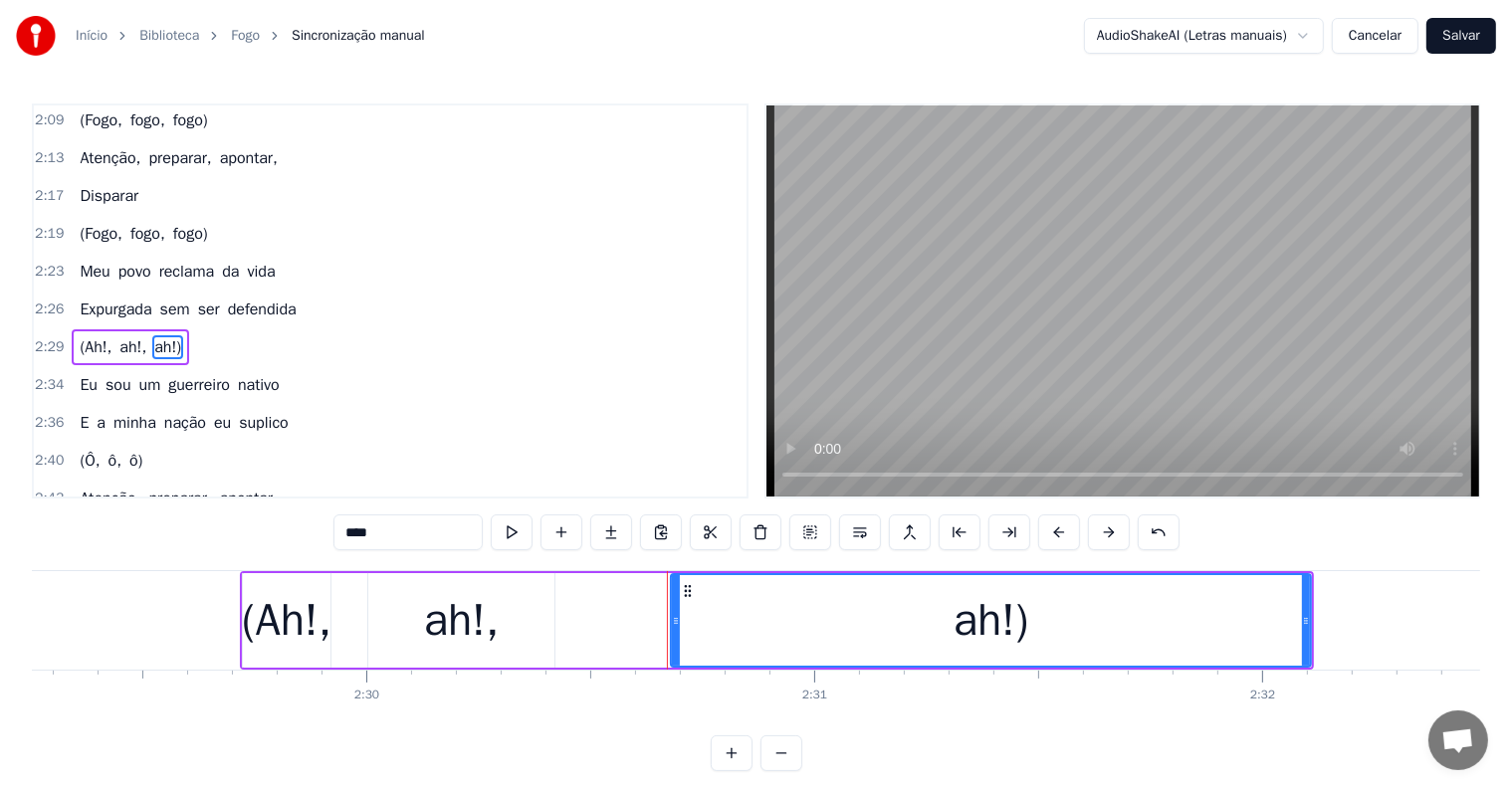 drag, startPoint x: 584, startPoint y: 625, endPoint x: 672, endPoint y: 625, distance: 88 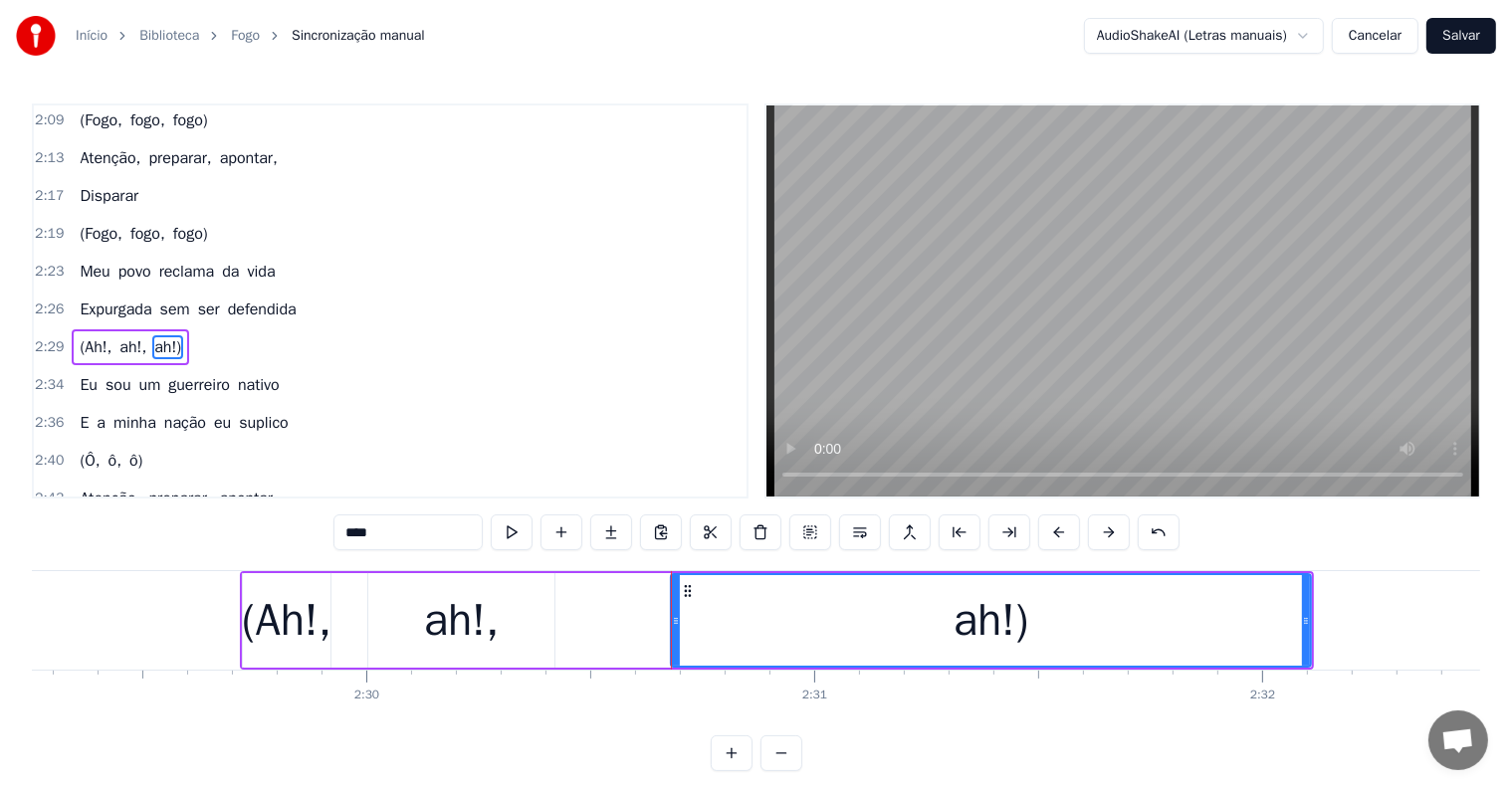 click on "ah!," at bounding box center (461, 620) 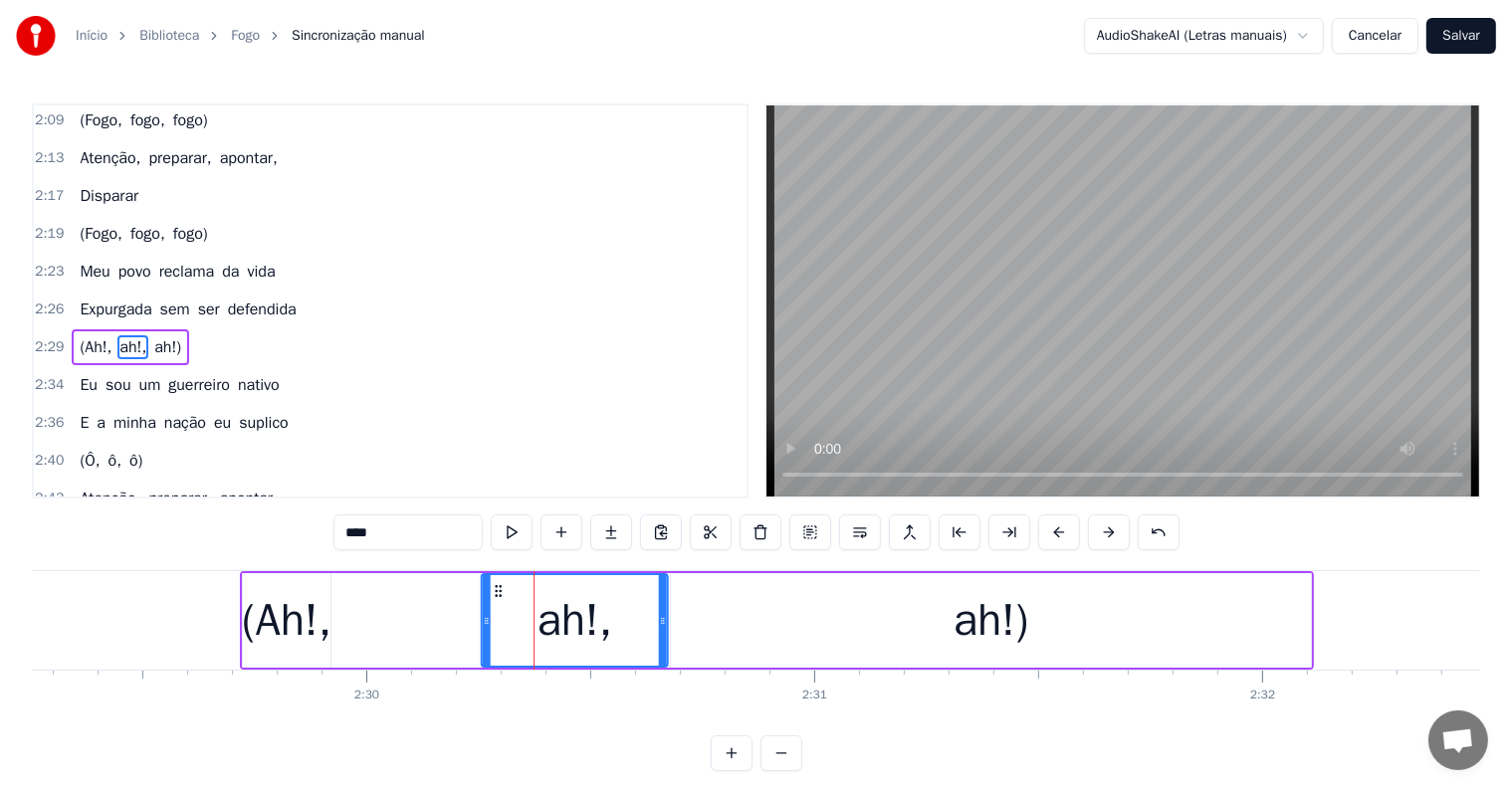 drag, startPoint x: 378, startPoint y: 589, endPoint x: 491, endPoint y: 592, distance: 113.03982 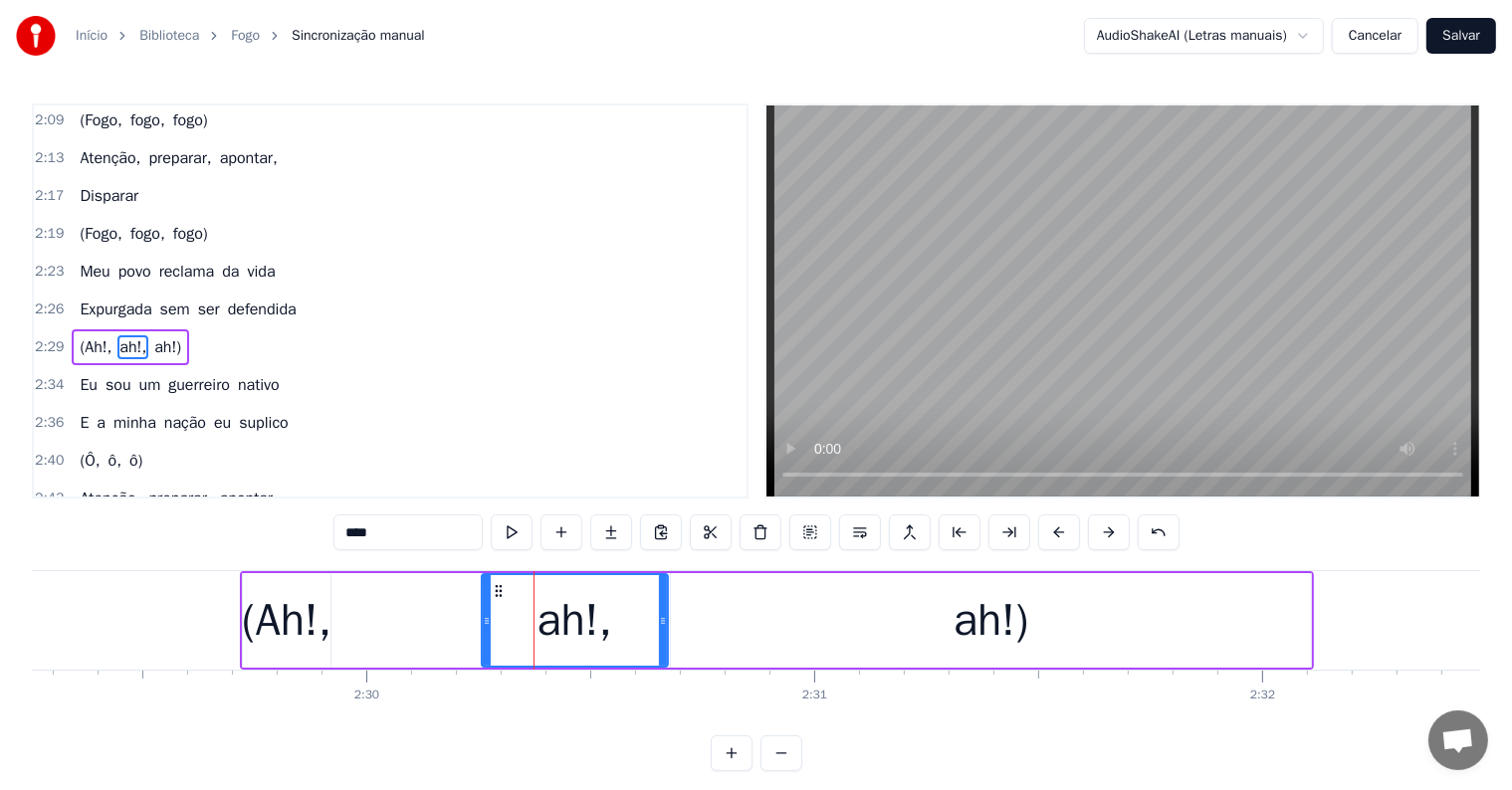 click on "(Ah!," at bounding box center (287, 621) 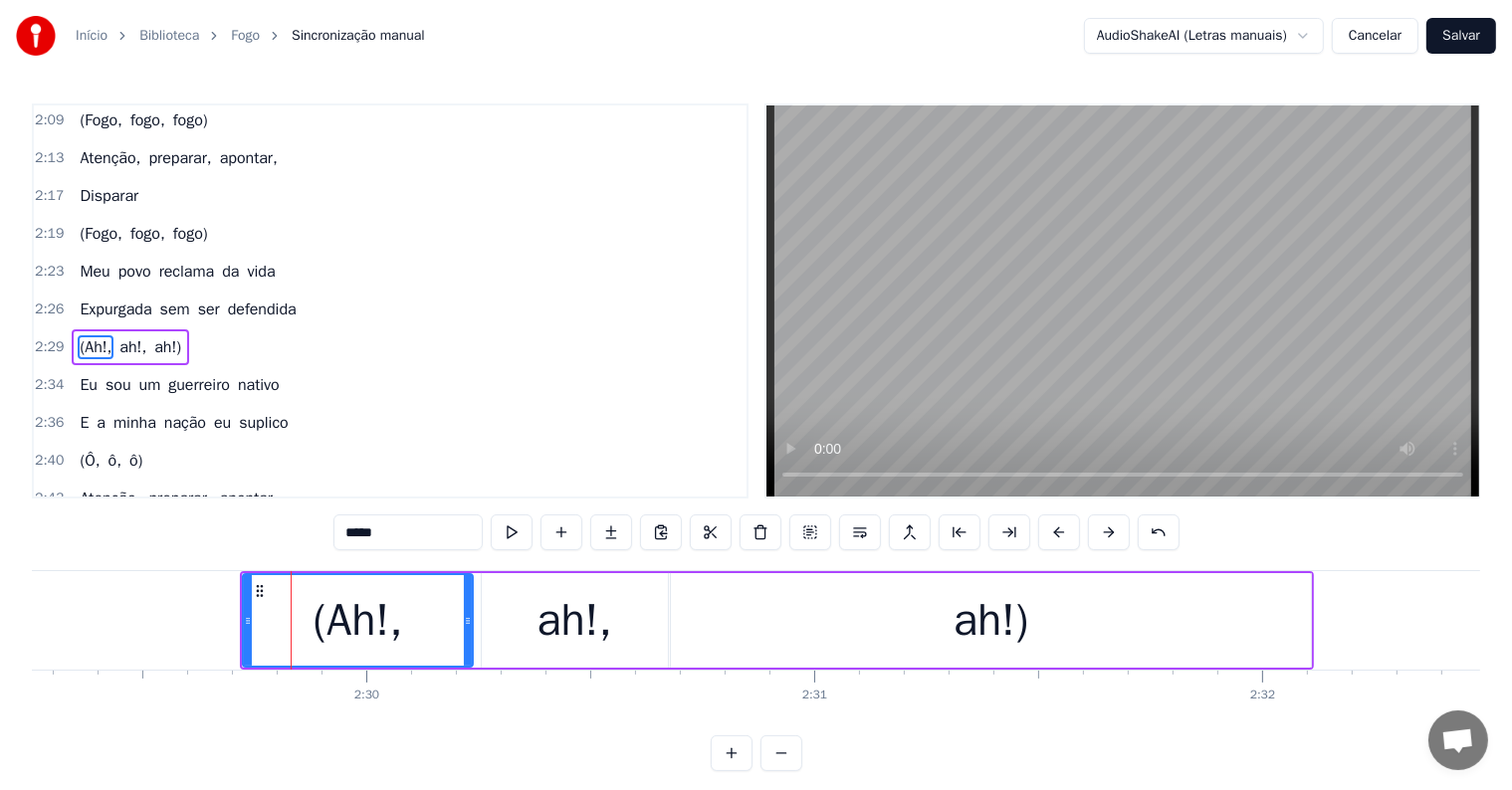 drag, startPoint x: 323, startPoint y: 615, endPoint x: 465, endPoint y: 618, distance: 142.03169 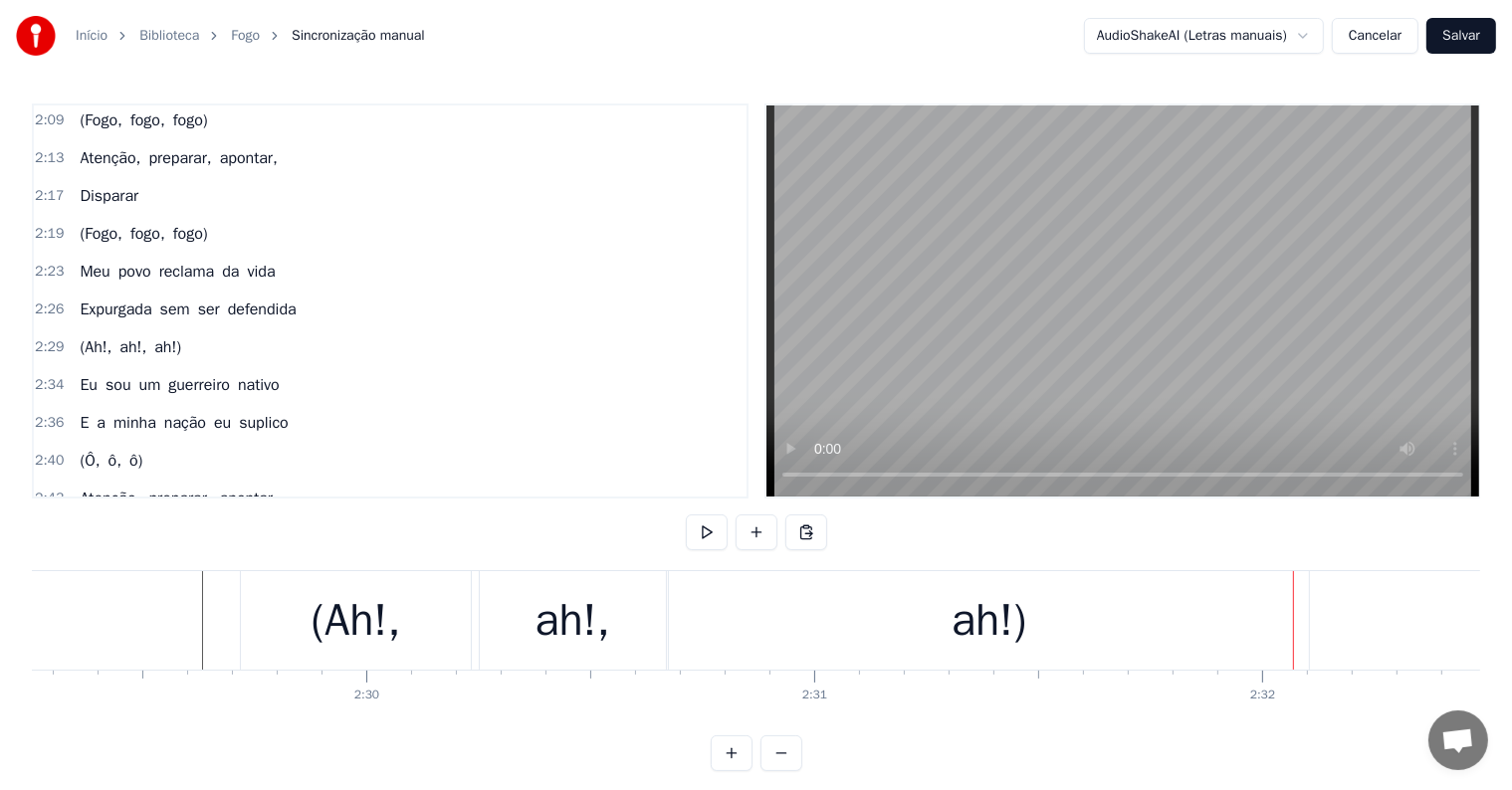 click on "ah!)" at bounding box center [988, 620] 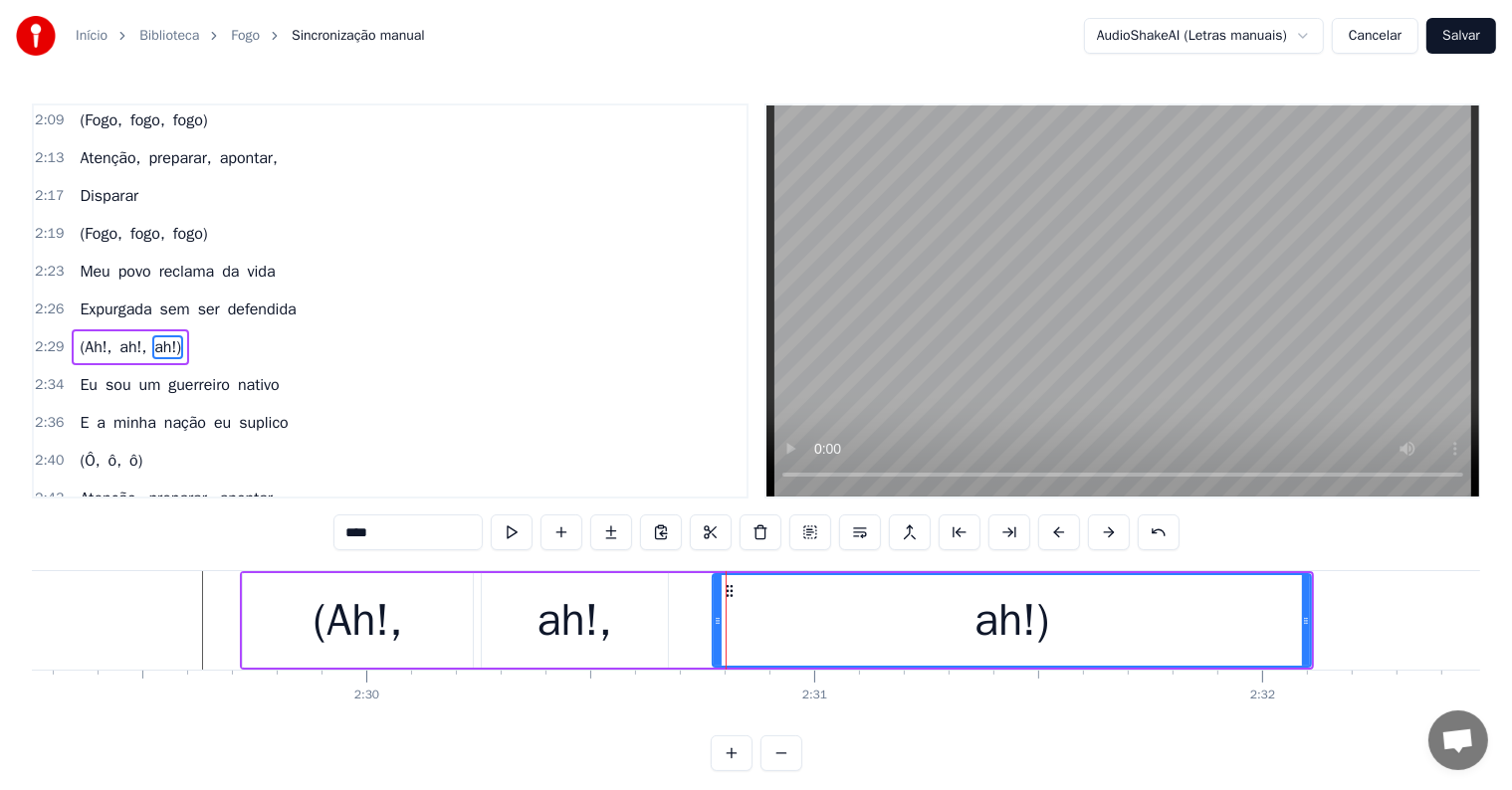 drag, startPoint x: 672, startPoint y: 622, endPoint x: 714, endPoint y: 622, distance: 42 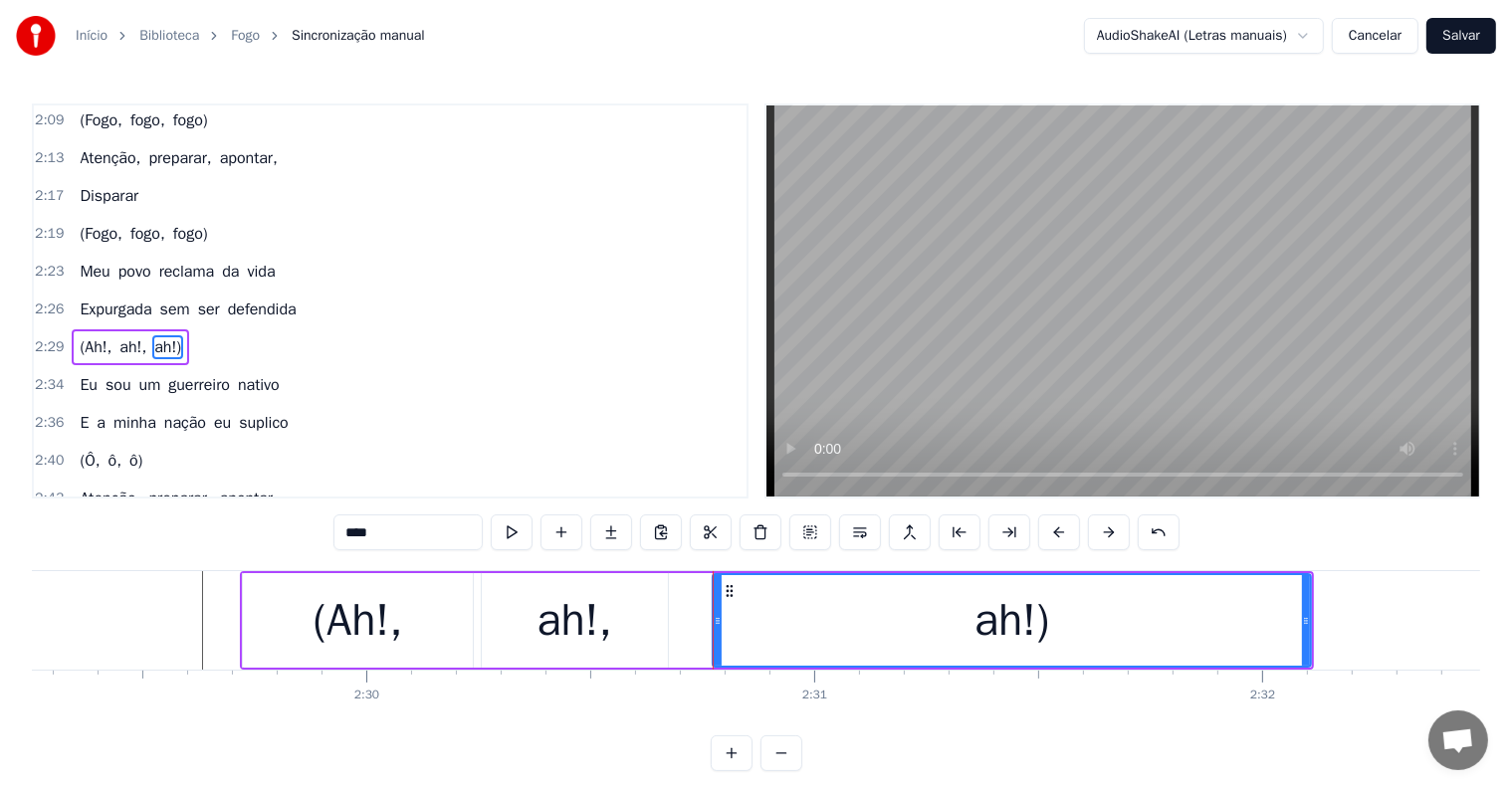 click on "ah!," at bounding box center (574, 620) 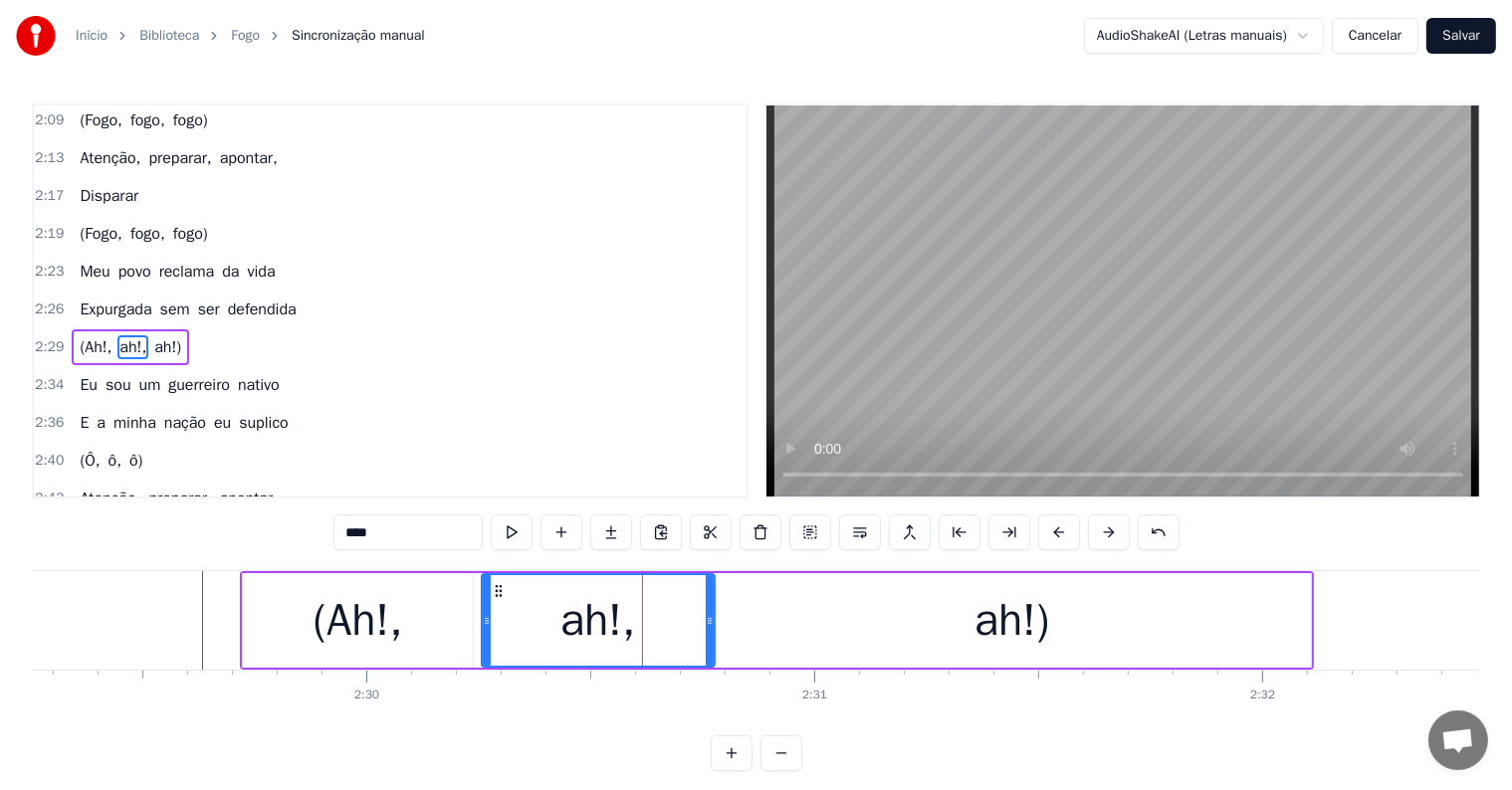 drag, startPoint x: 660, startPoint y: 619, endPoint x: 707, endPoint y: 621, distance: 47.042534 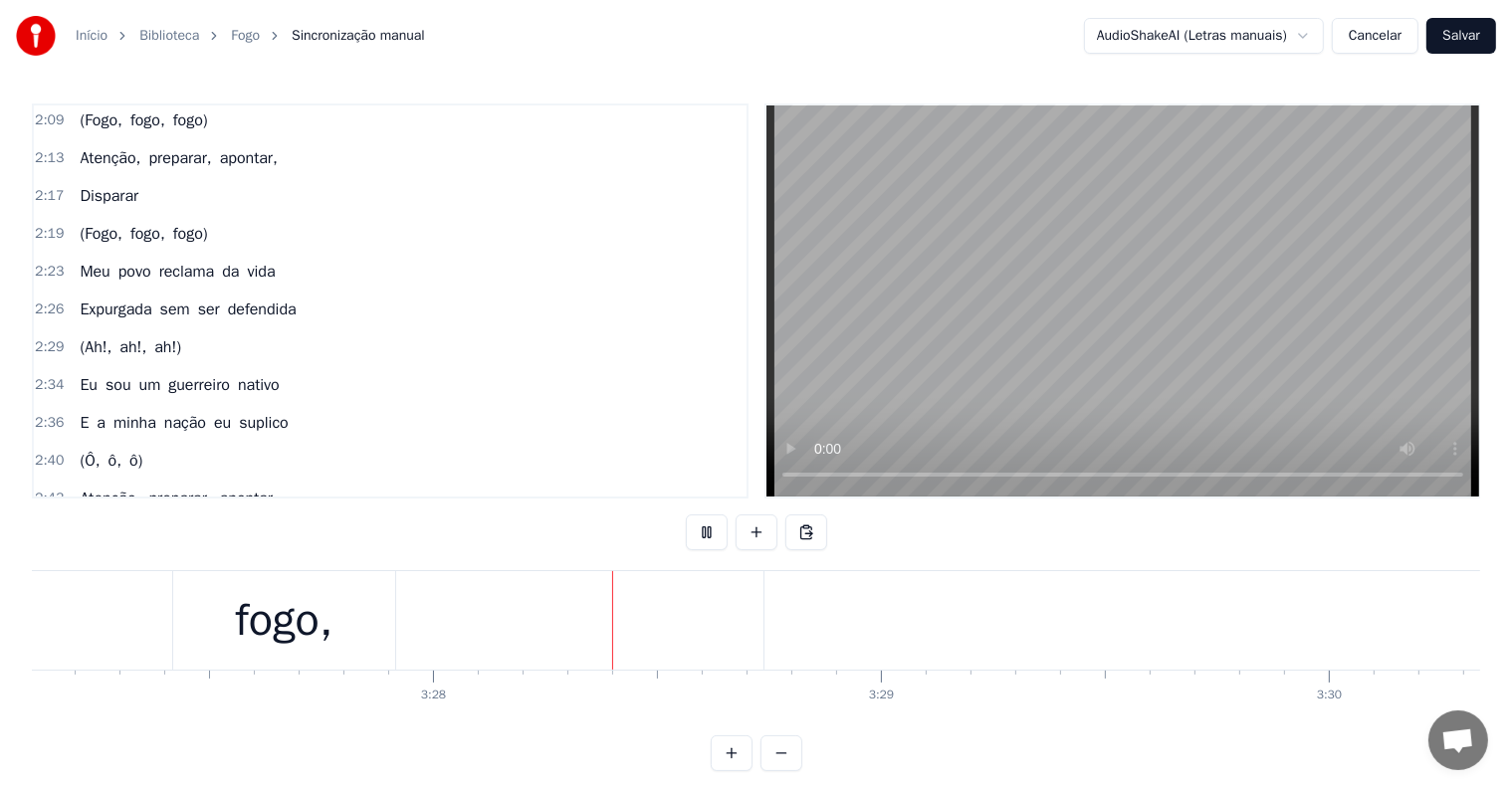 scroll, scrollTop: 0, scrollLeft: 92774, axis: horizontal 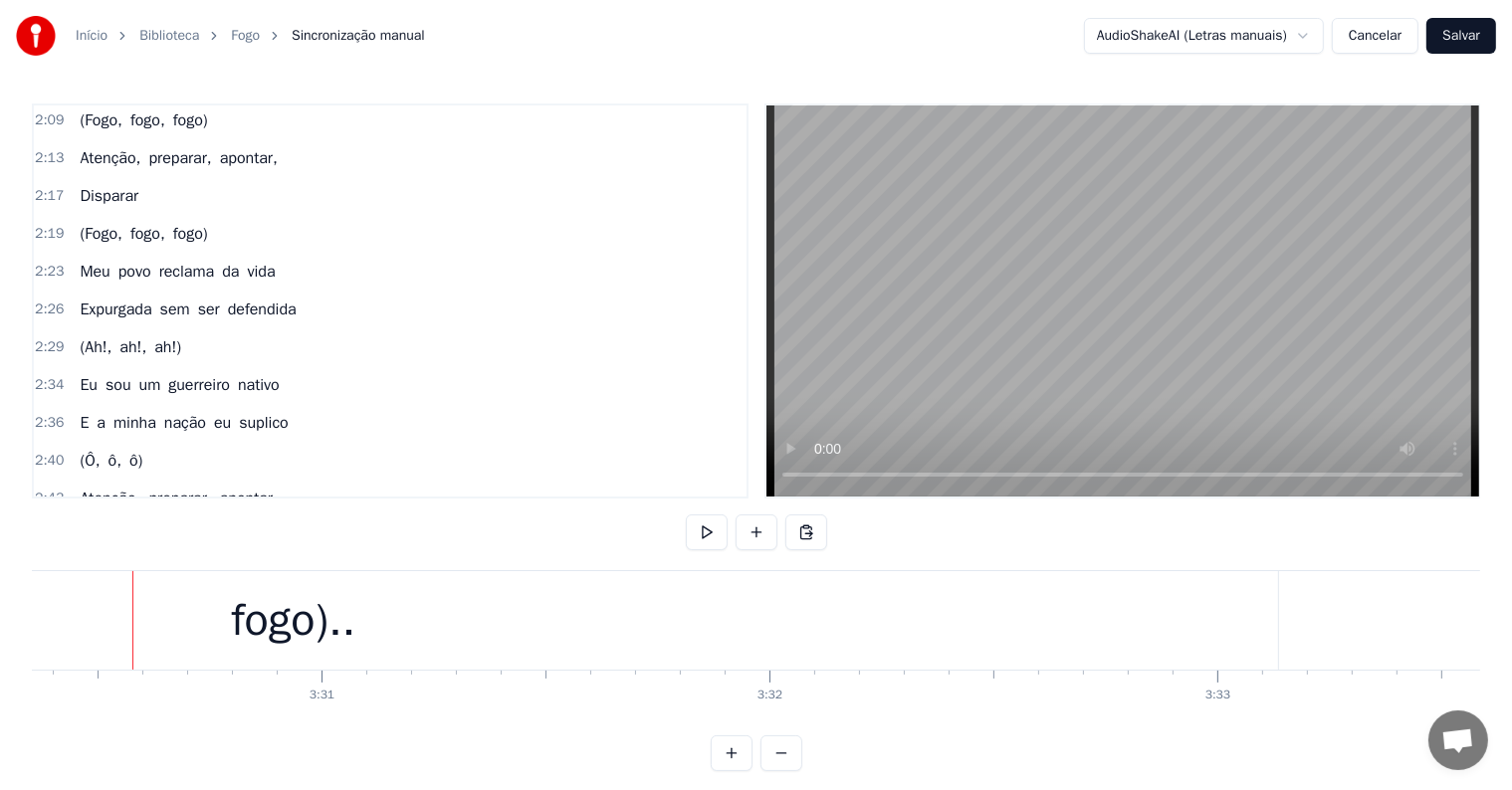click on "fogo).." at bounding box center [294, 620] 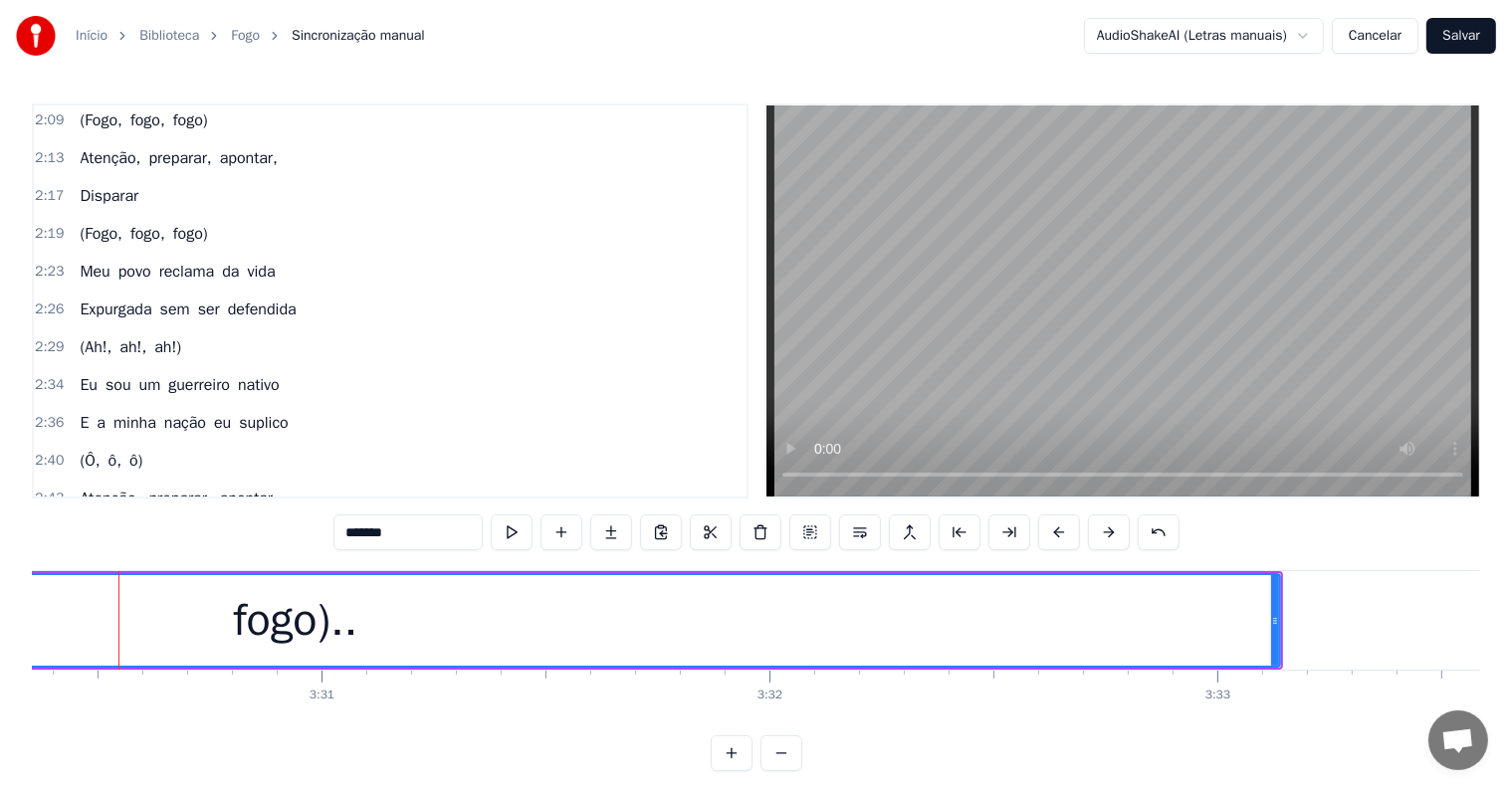 scroll, scrollTop: 30, scrollLeft: 0, axis: vertical 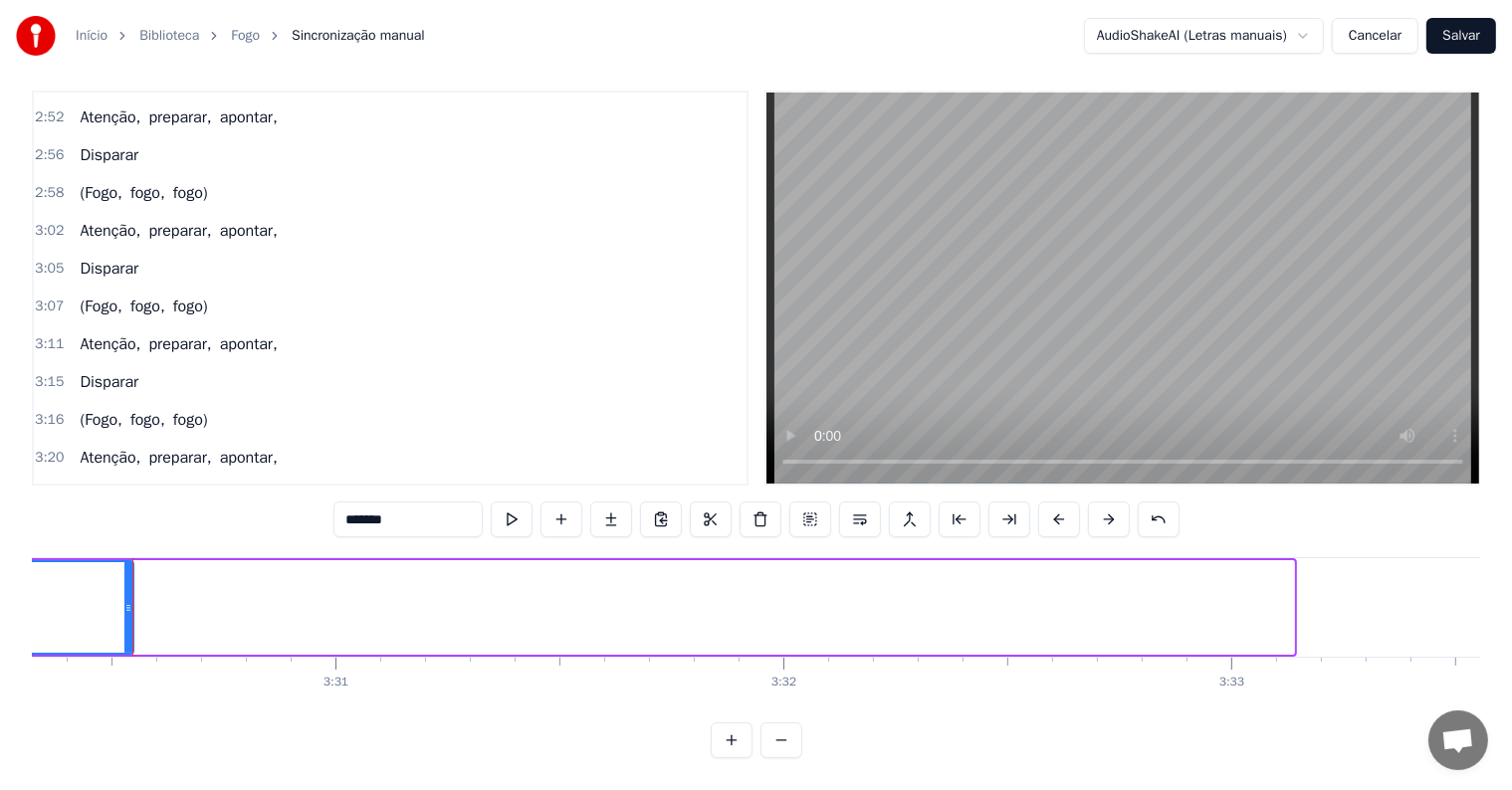 drag, startPoint x: 1287, startPoint y: 588, endPoint x: 126, endPoint y: 556, distance: 1161.441 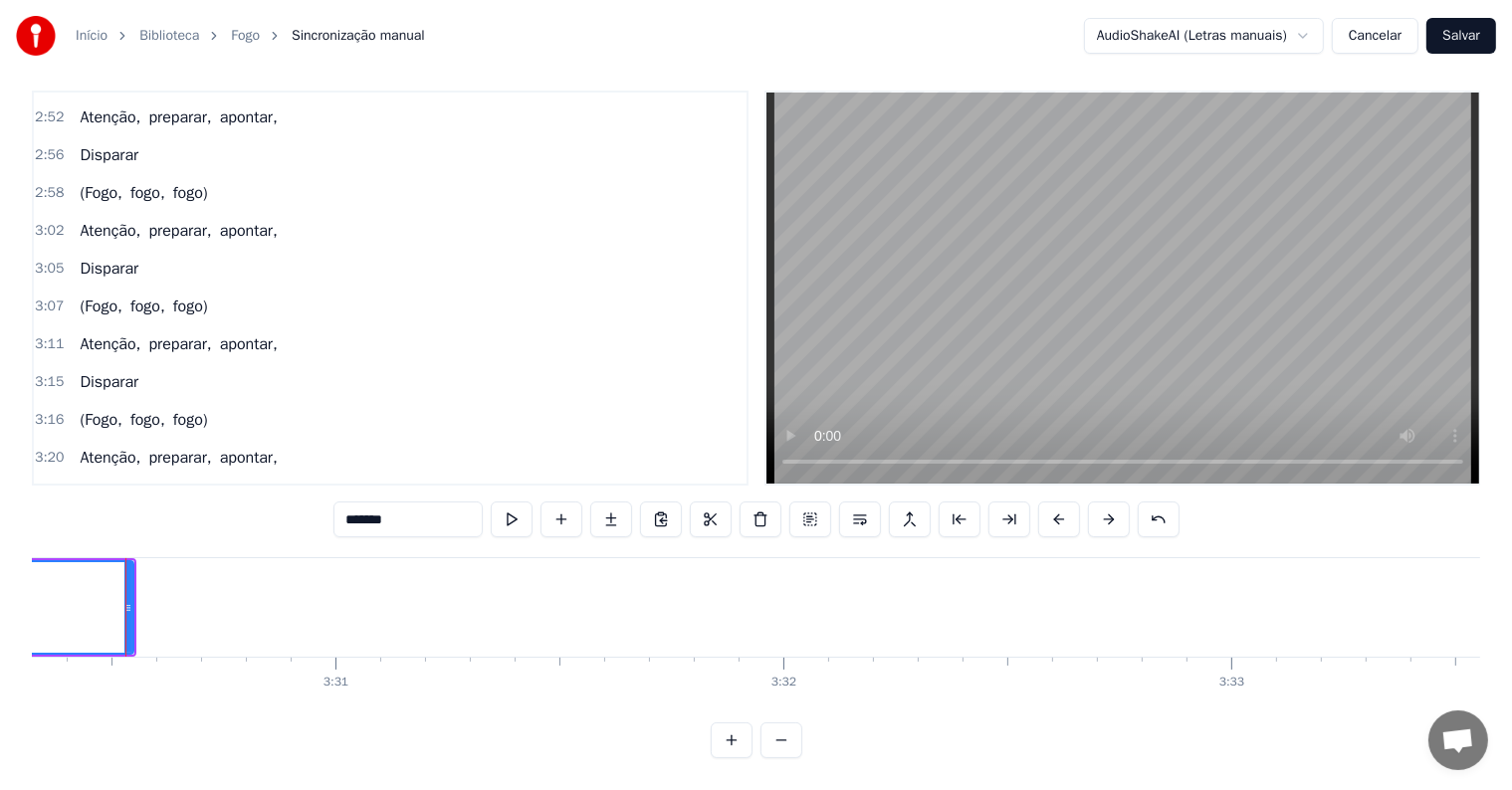 scroll, scrollTop: 0, scrollLeft: 94202, axis: horizontal 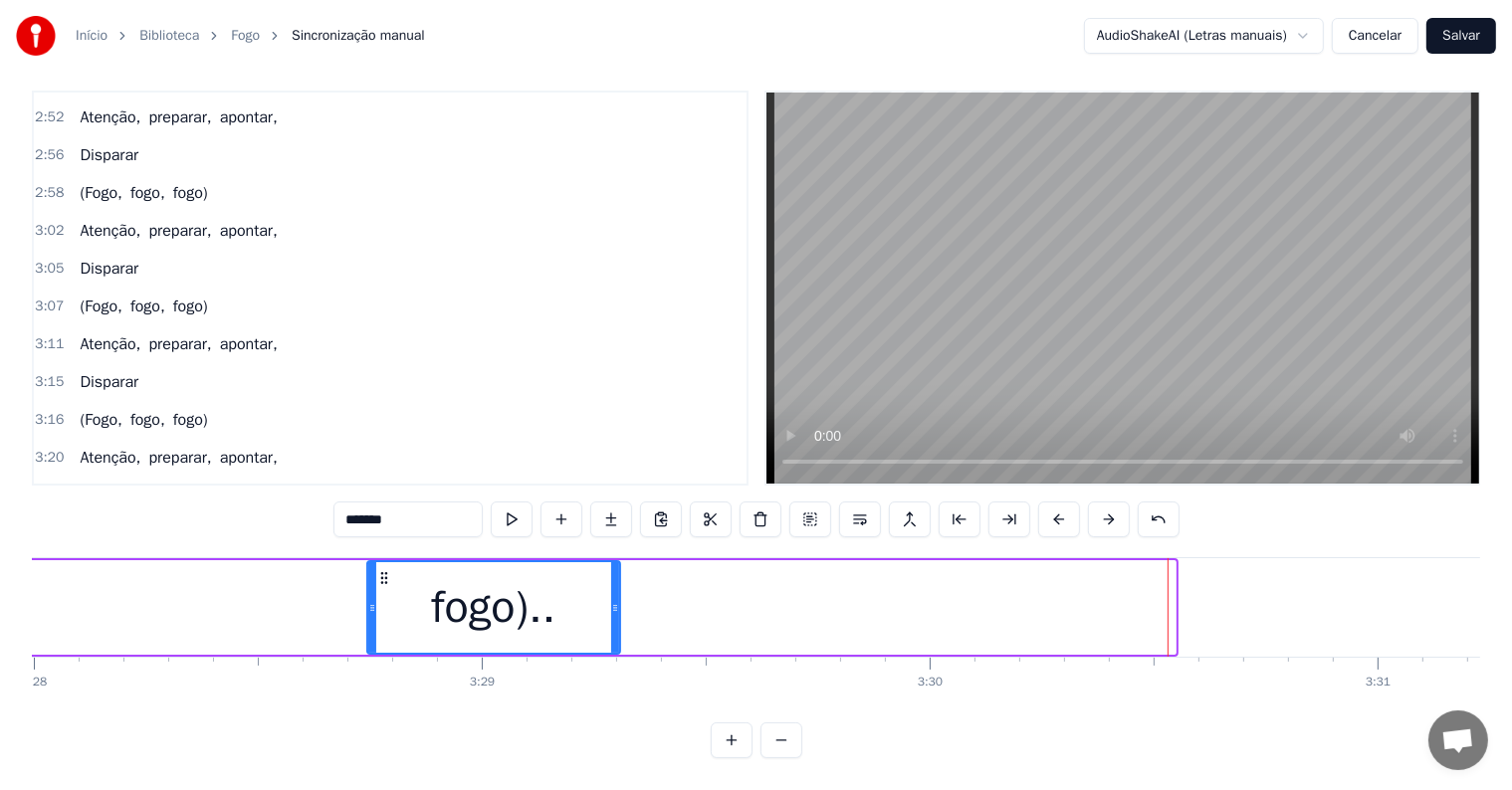 drag, startPoint x: 1169, startPoint y: 589, endPoint x: 613, endPoint y: 583, distance: 556.0324 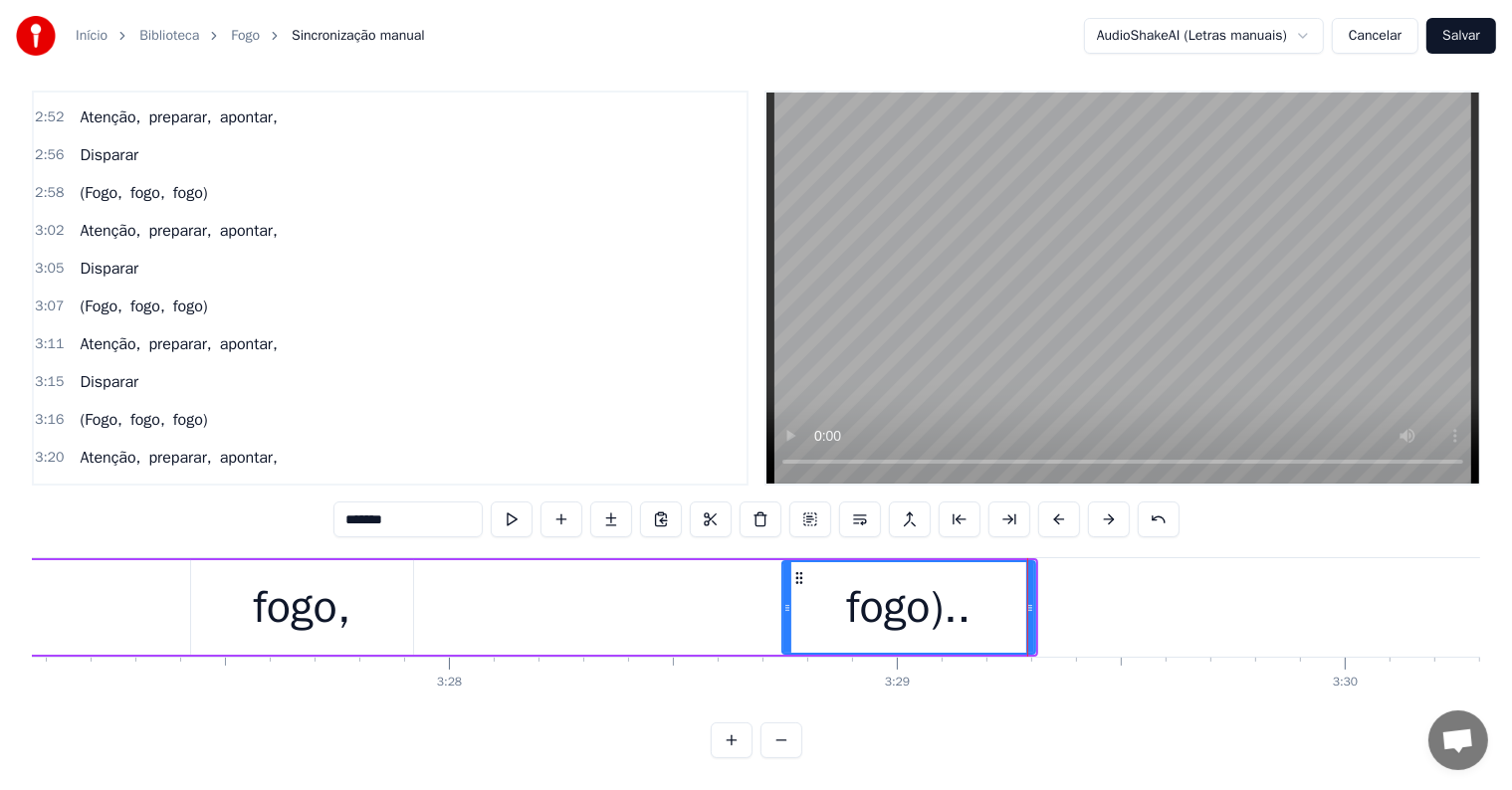 scroll, scrollTop: 0, scrollLeft: 92689, axis: horizontal 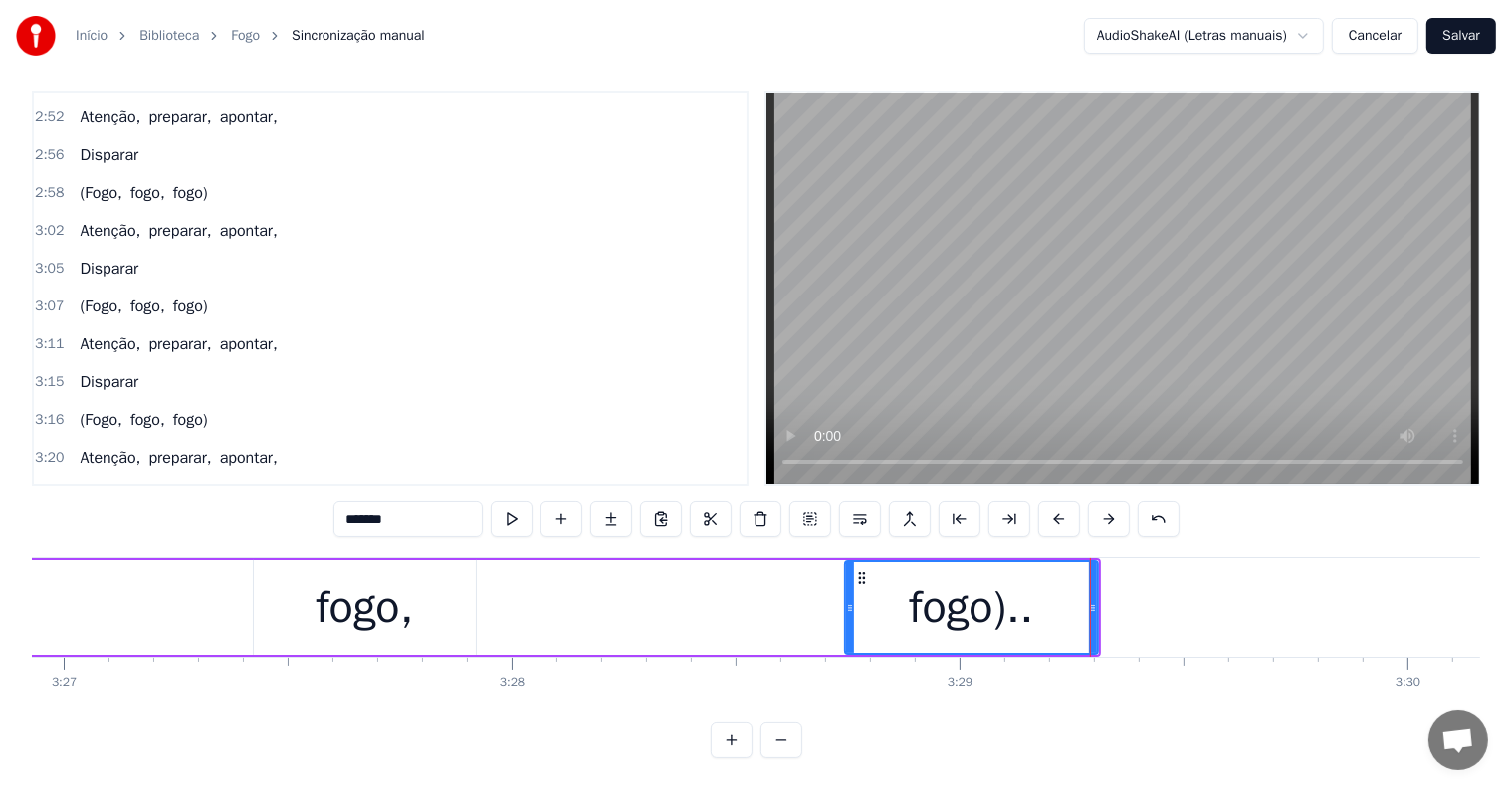 click on "fogo," at bounding box center [364, 608] 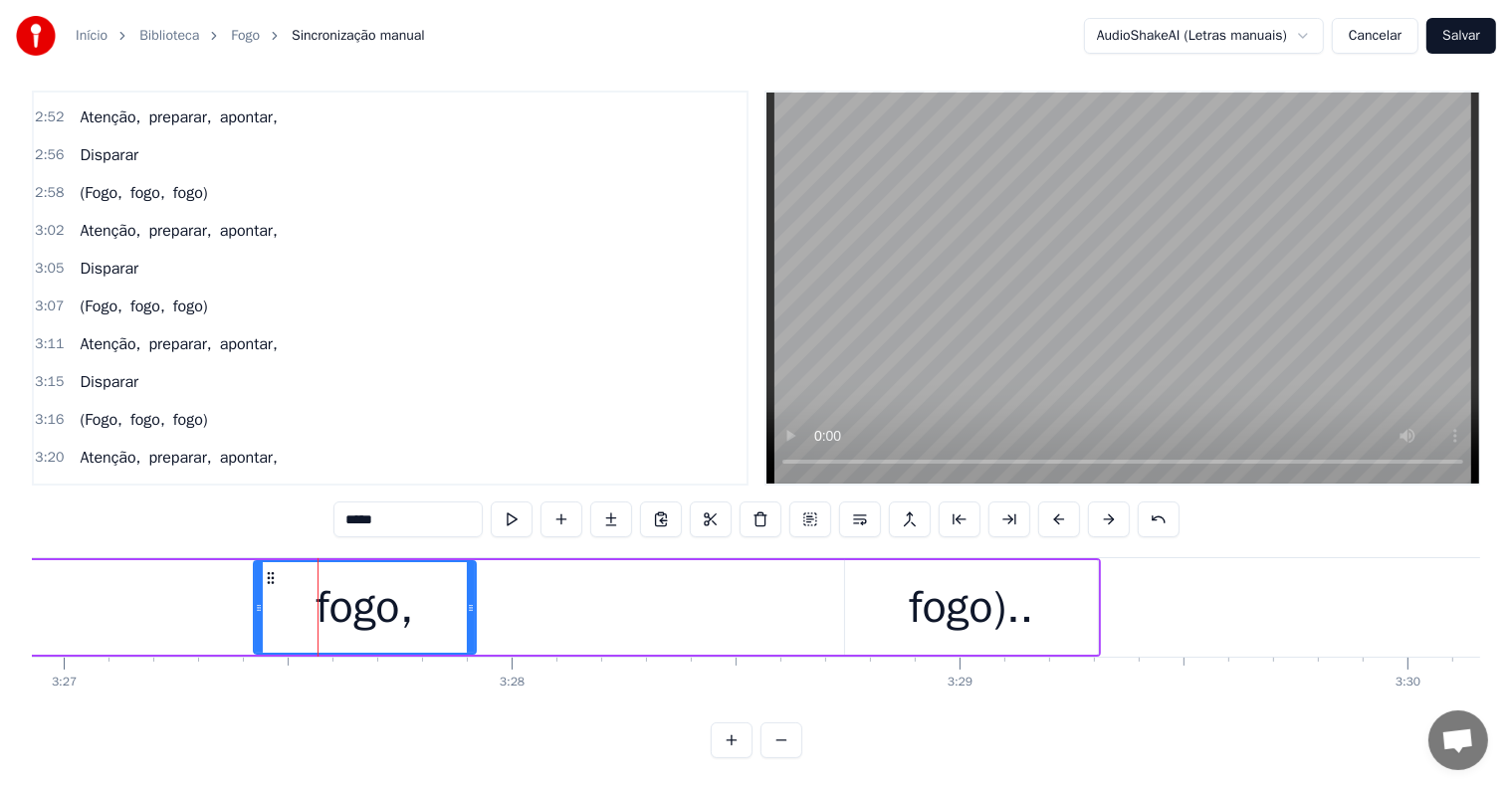 click on "(Fogo, fogo, fogo).." at bounding box center [384, 607] 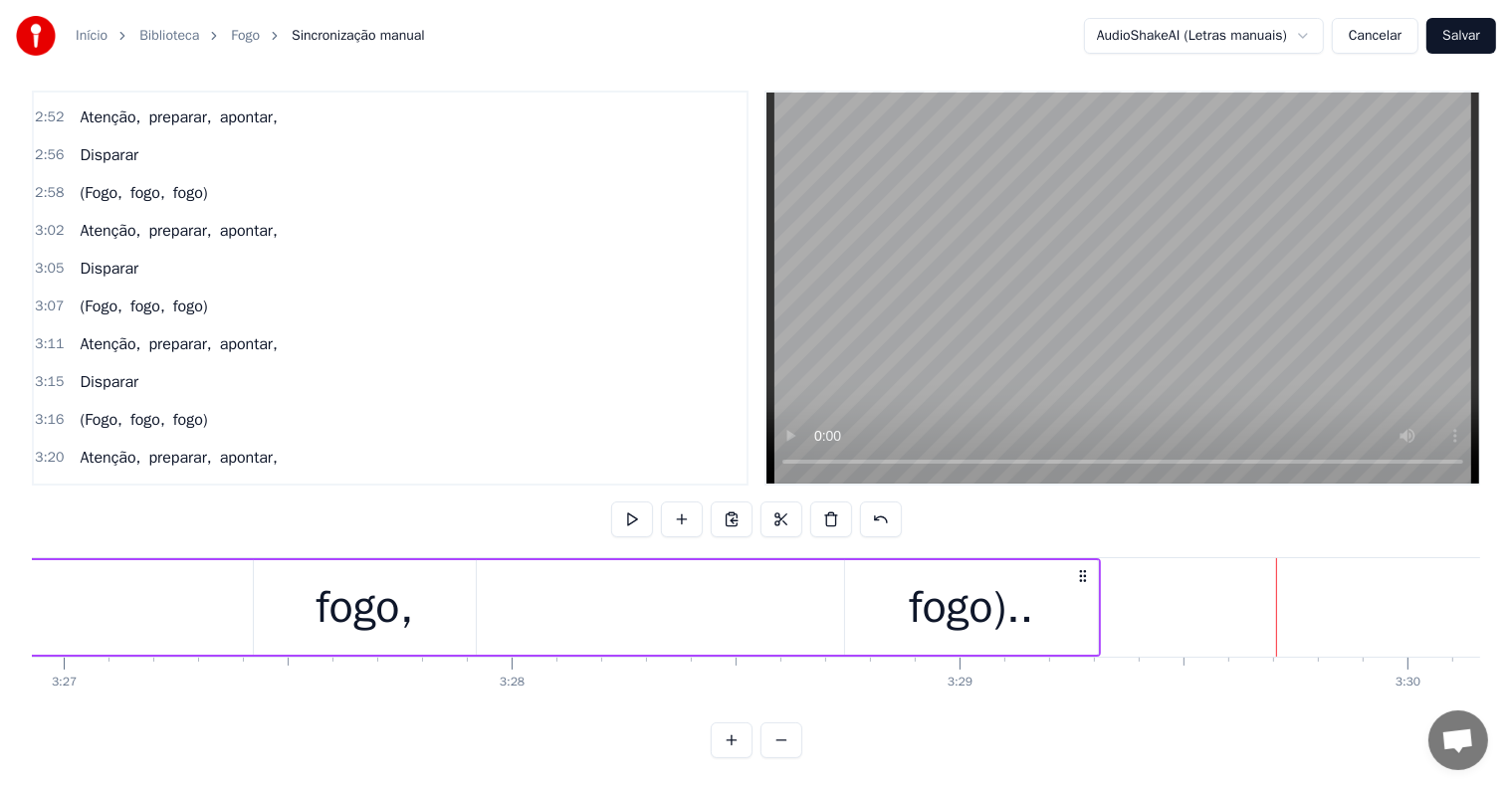 click on "fogo," at bounding box center [364, 607] 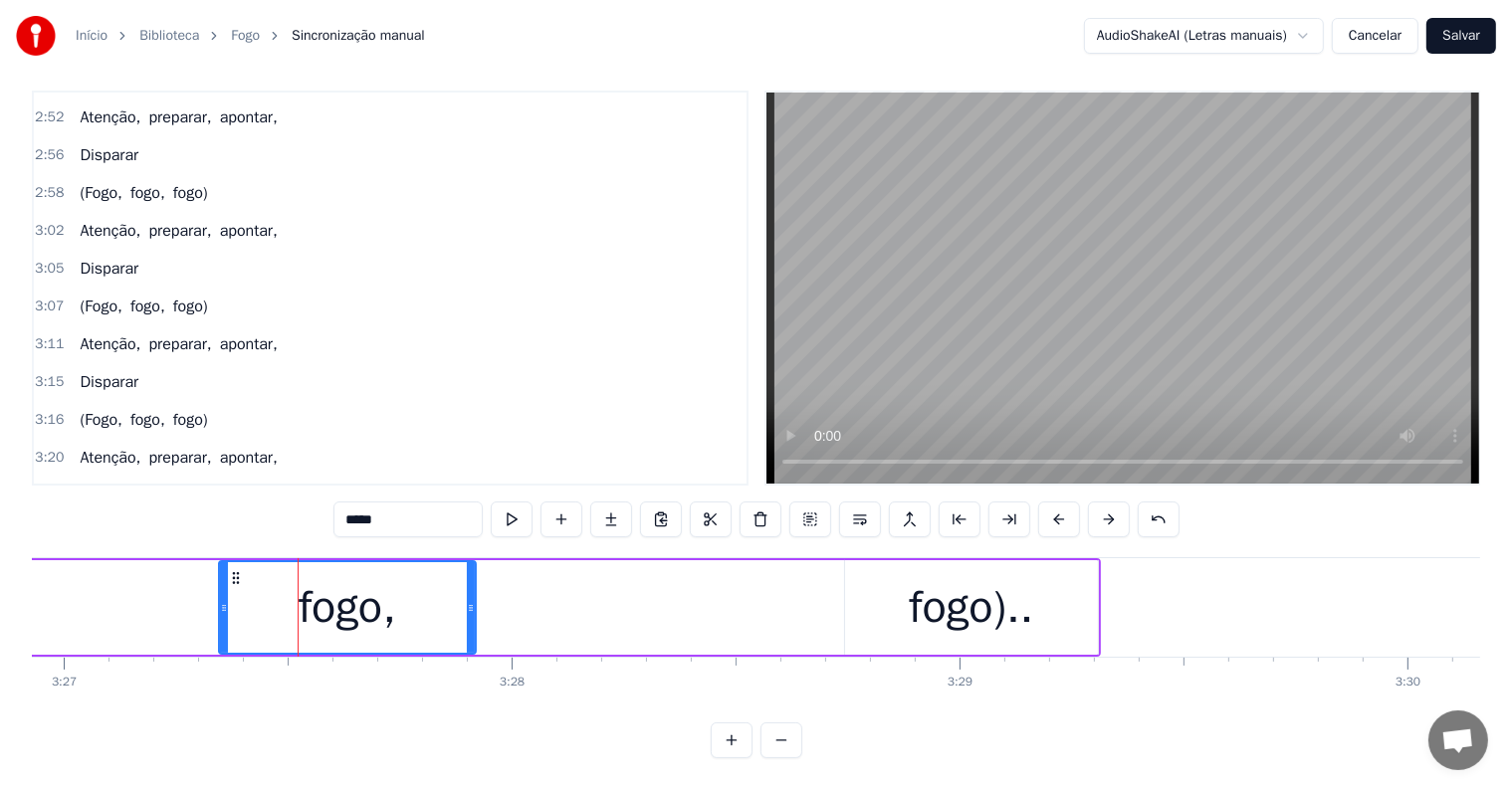 drag, startPoint x: 254, startPoint y: 589, endPoint x: 219, endPoint y: 594, distance: 35.35534 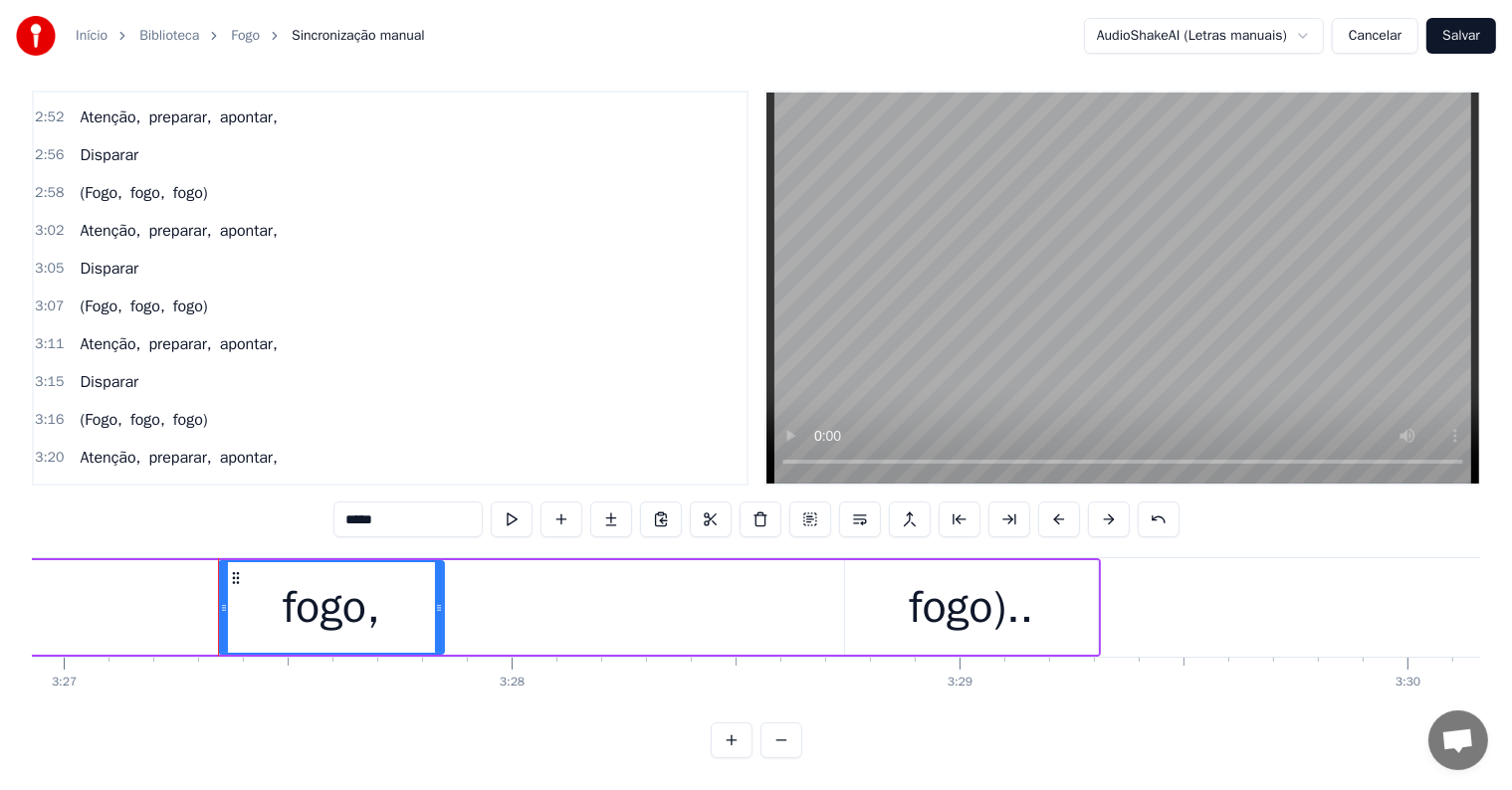 drag, startPoint x: 469, startPoint y: 585, endPoint x: 437, endPoint y: 594, distance: 33.24154 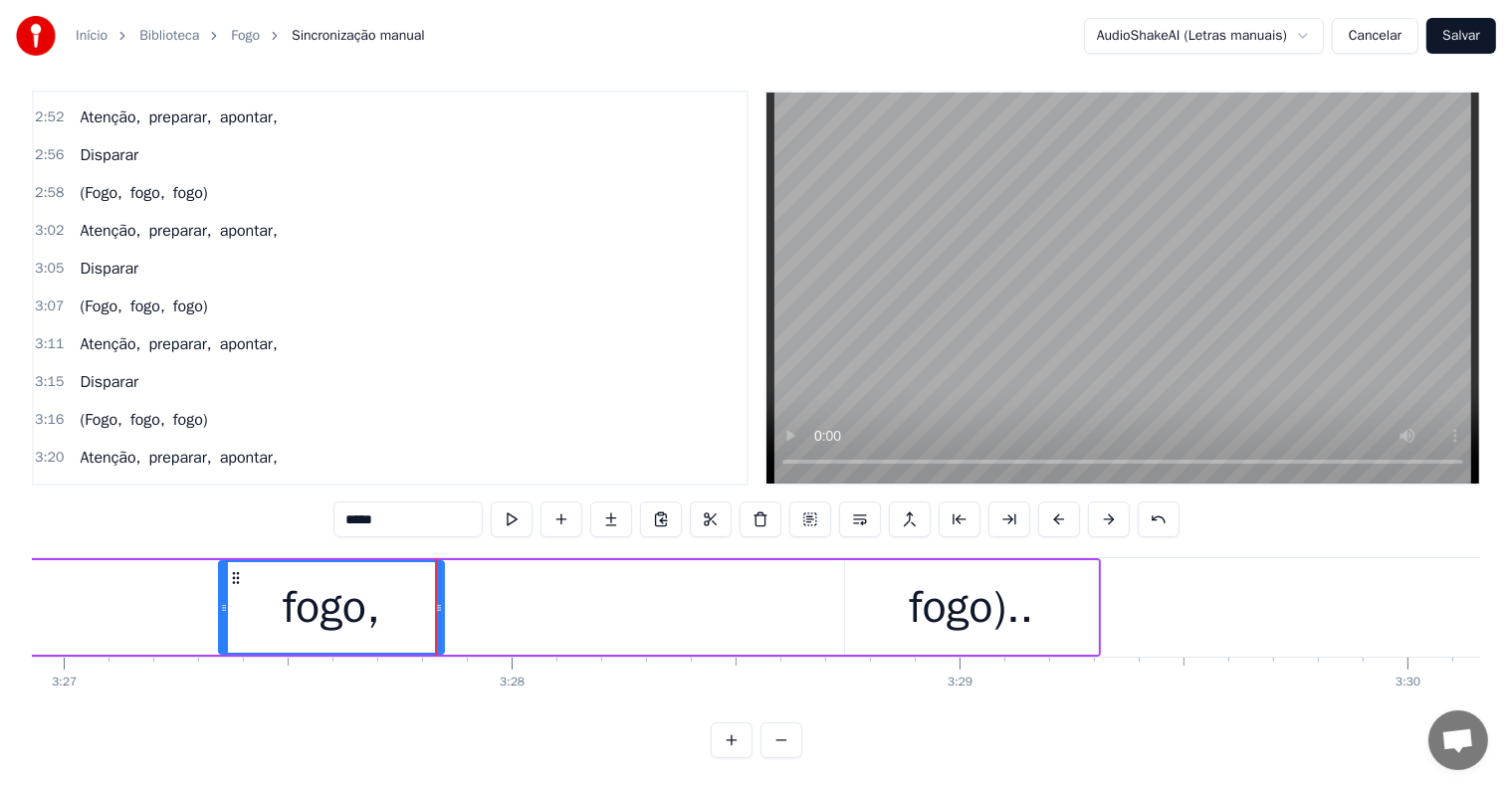 click on "(Fogo, fogo, fogo).." at bounding box center (384, 607) 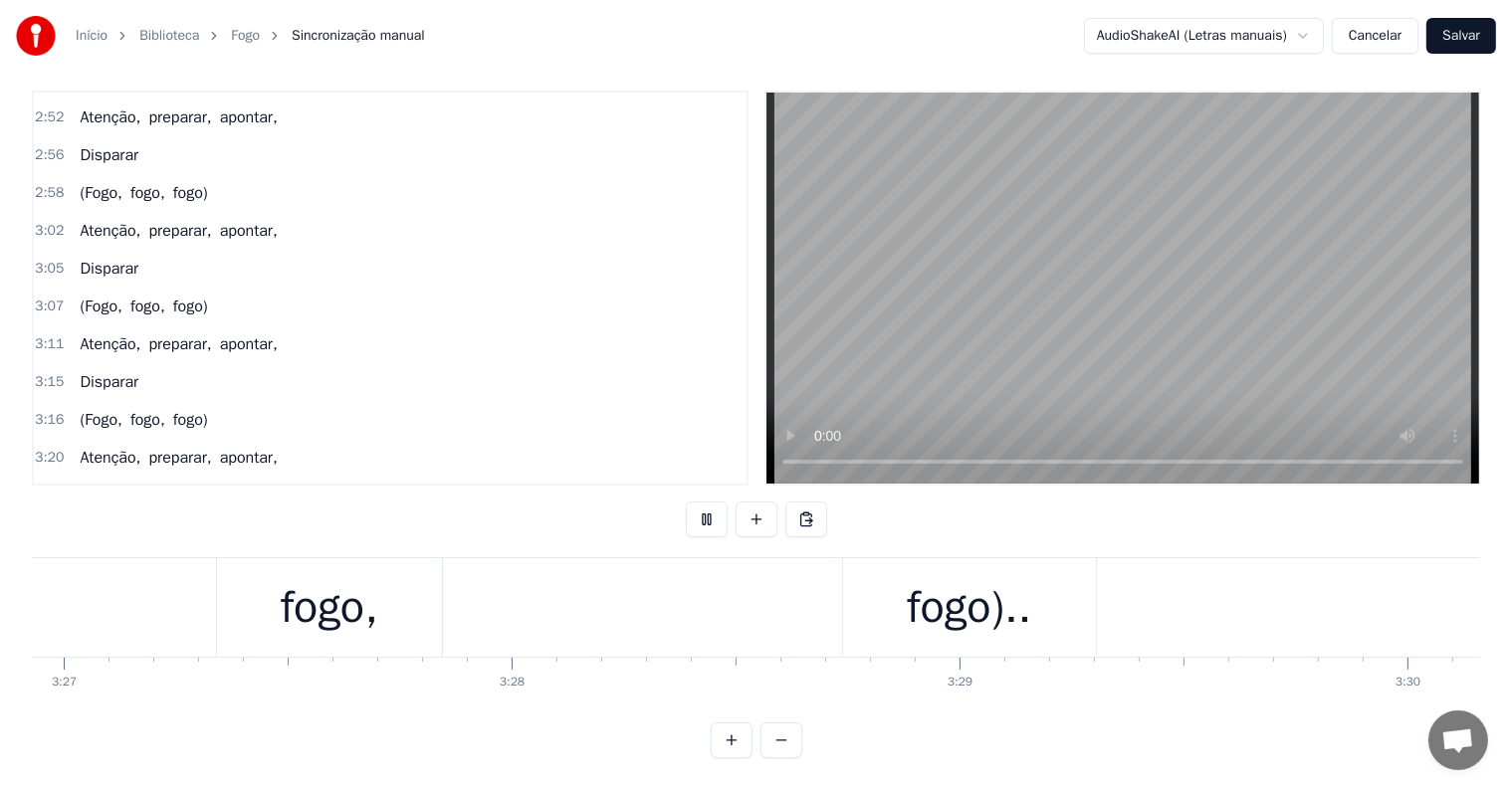 scroll, scrollTop: 0, scrollLeft: 94013, axis: horizontal 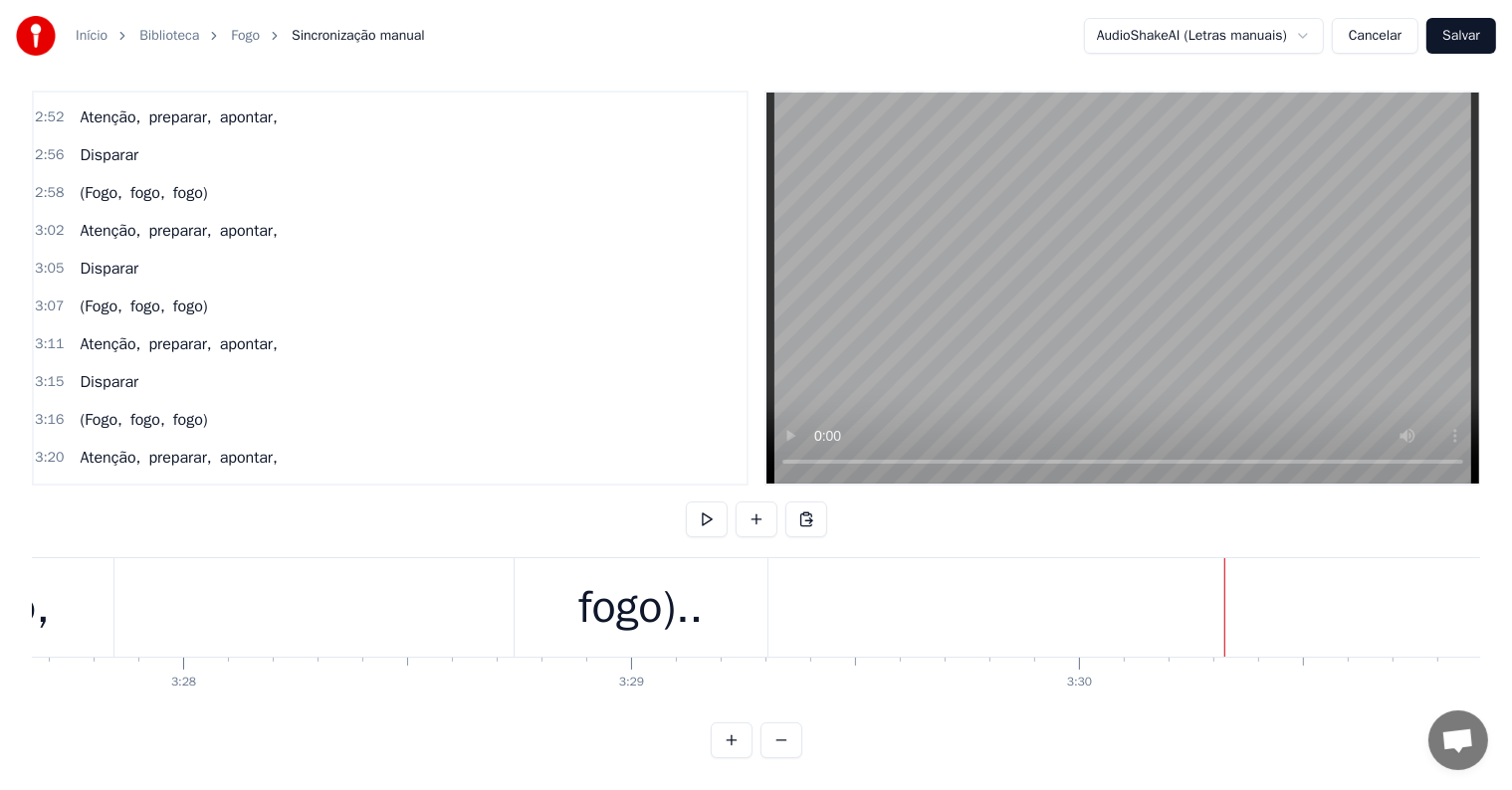 click on "fogo).." at bounding box center [641, 607] 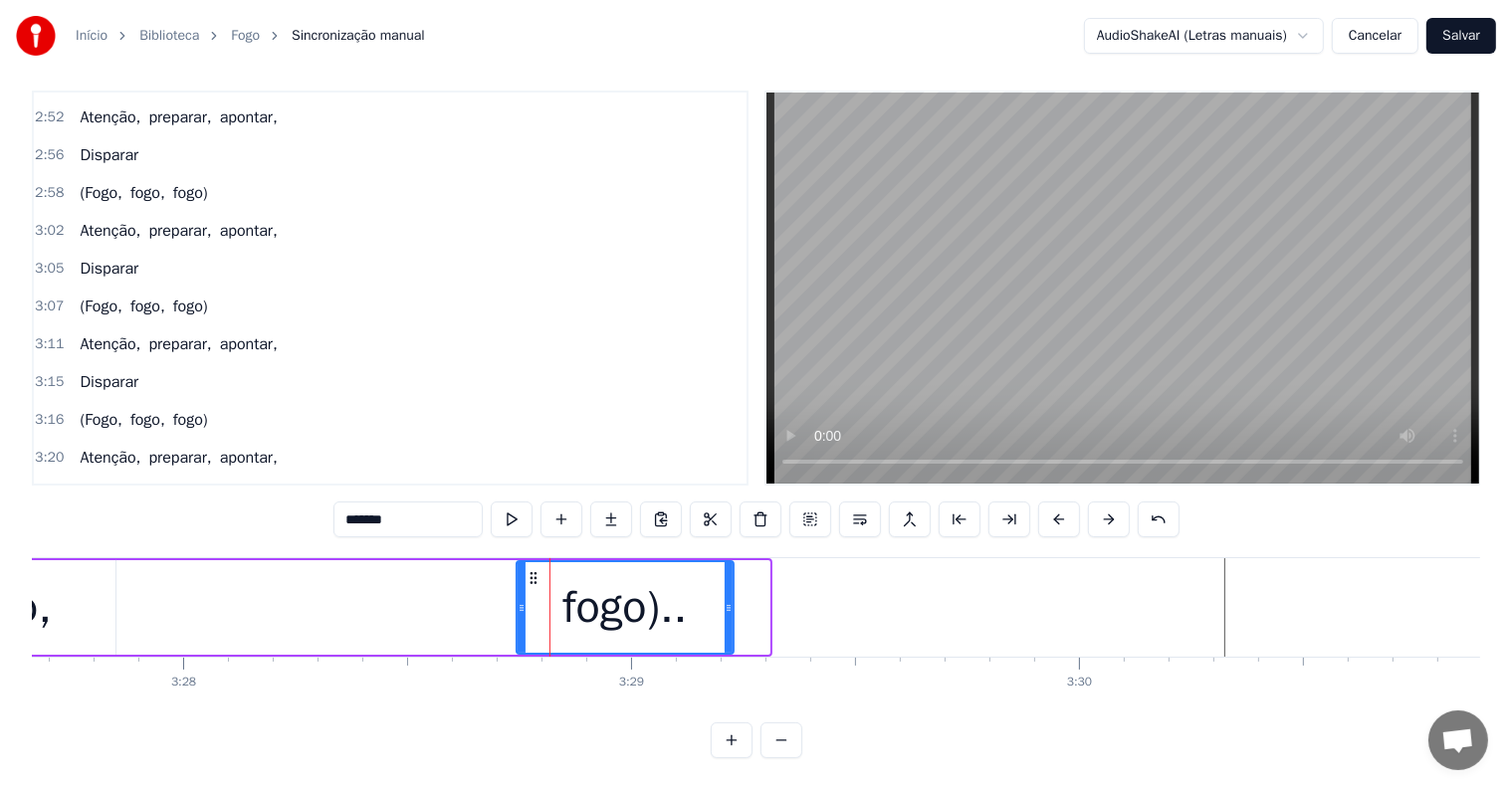 drag, startPoint x: 761, startPoint y: 582, endPoint x: 721, endPoint y: 582, distance: 40 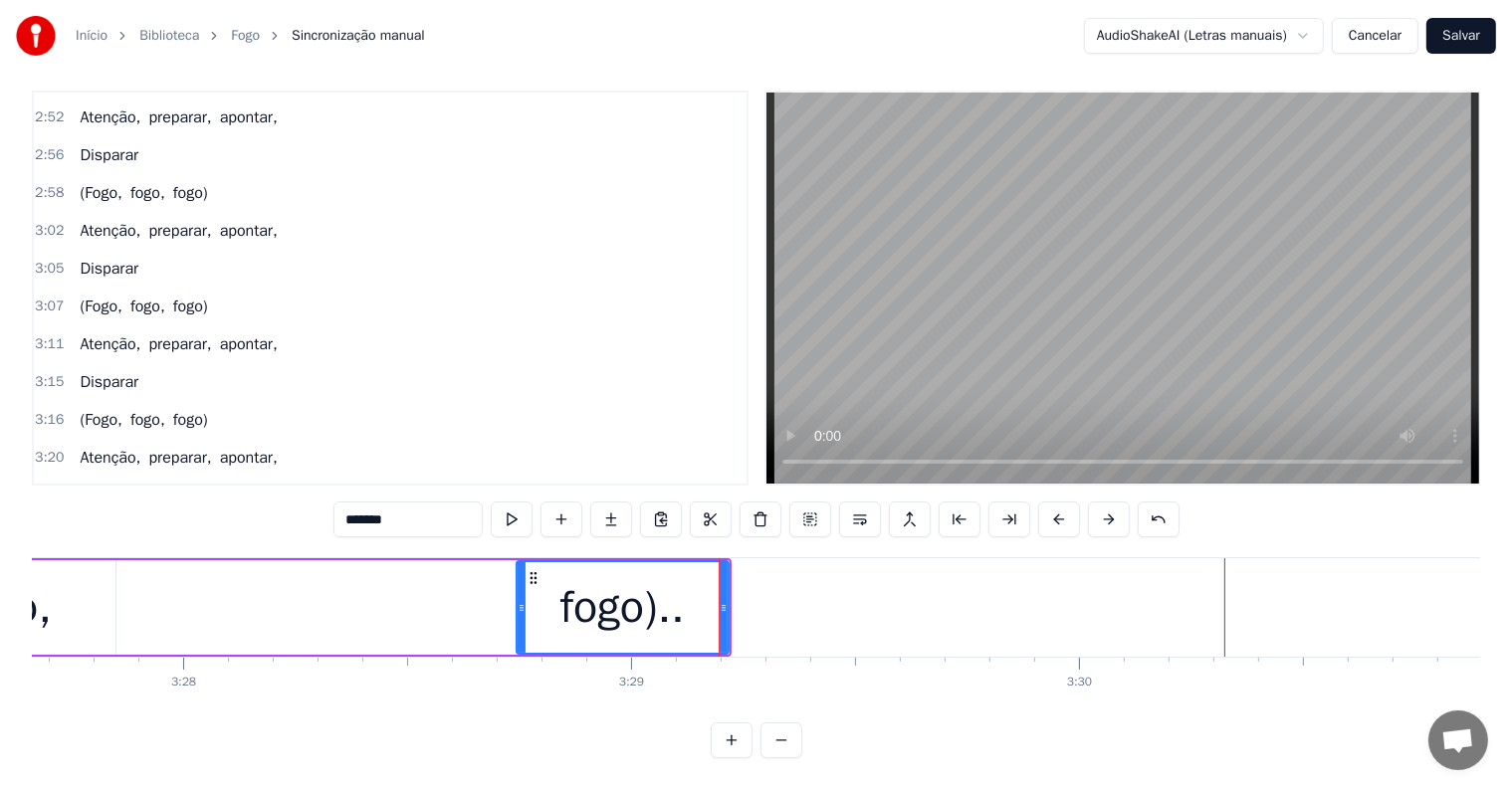 click on "(Fogo, fogo, fogo).." at bounding box center (36, 607) 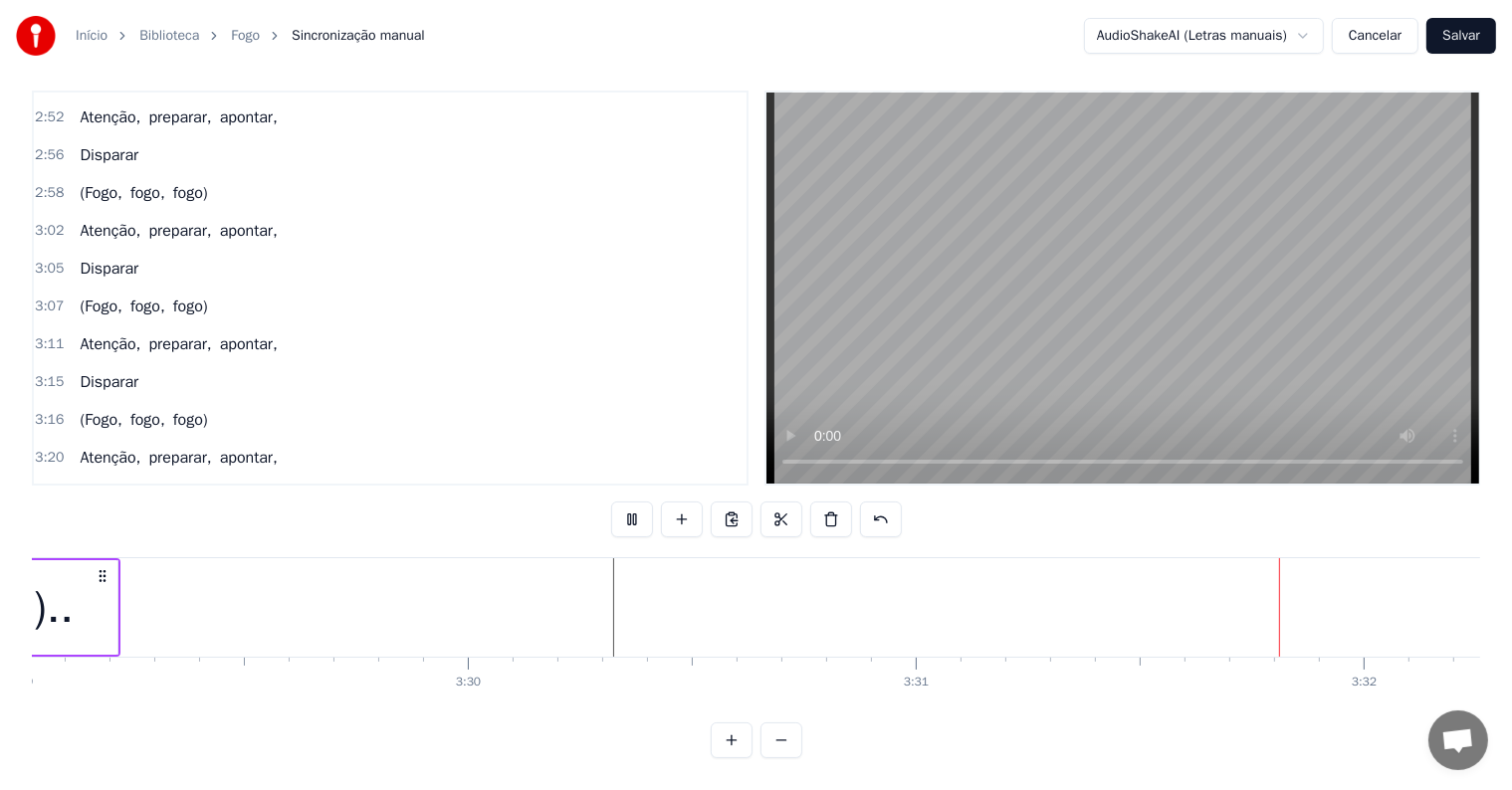 scroll, scrollTop: 0, scrollLeft: 94520, axis: horizontal 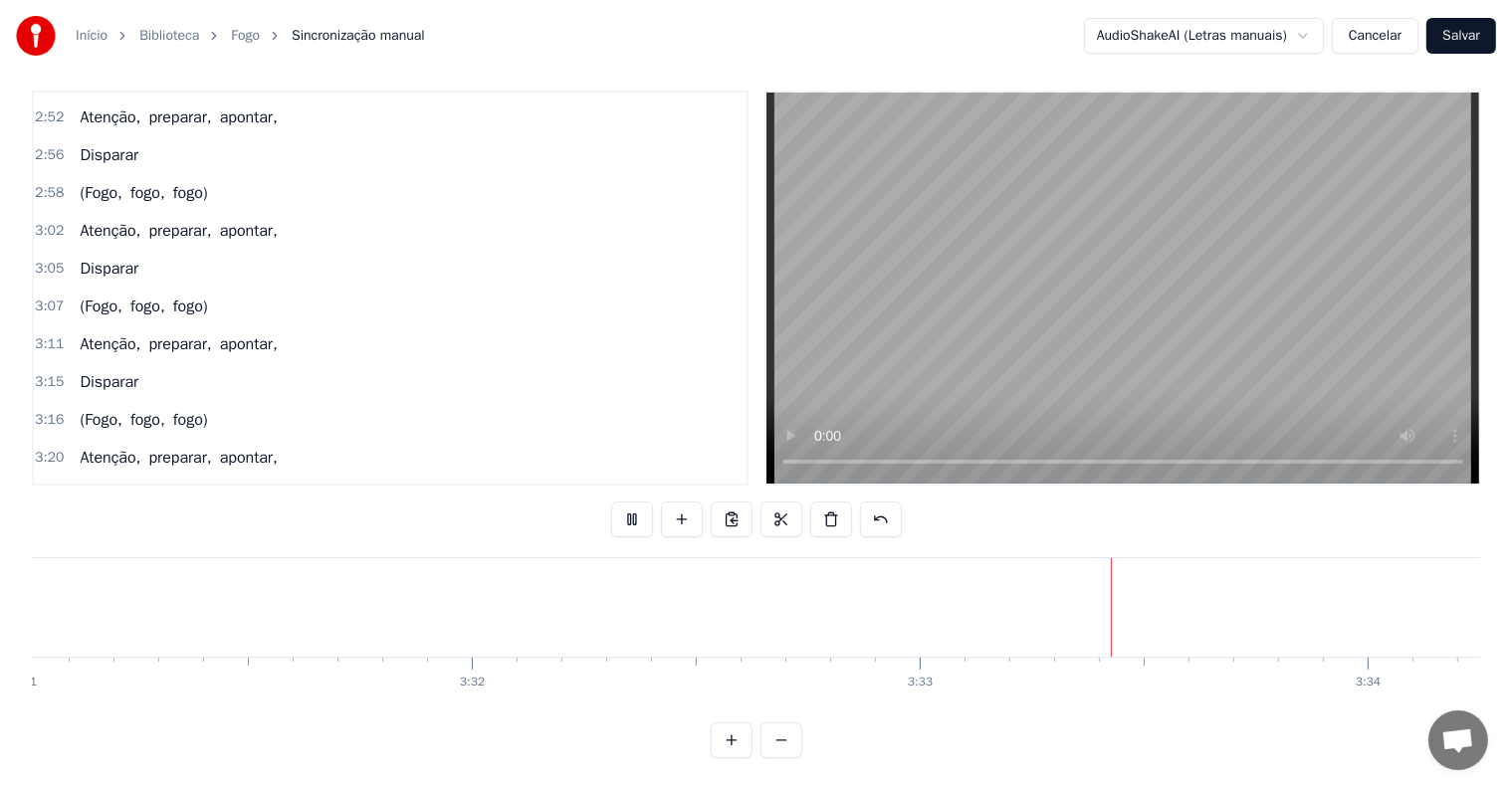 click on "Salvar" at bounding box center [1461, 36] 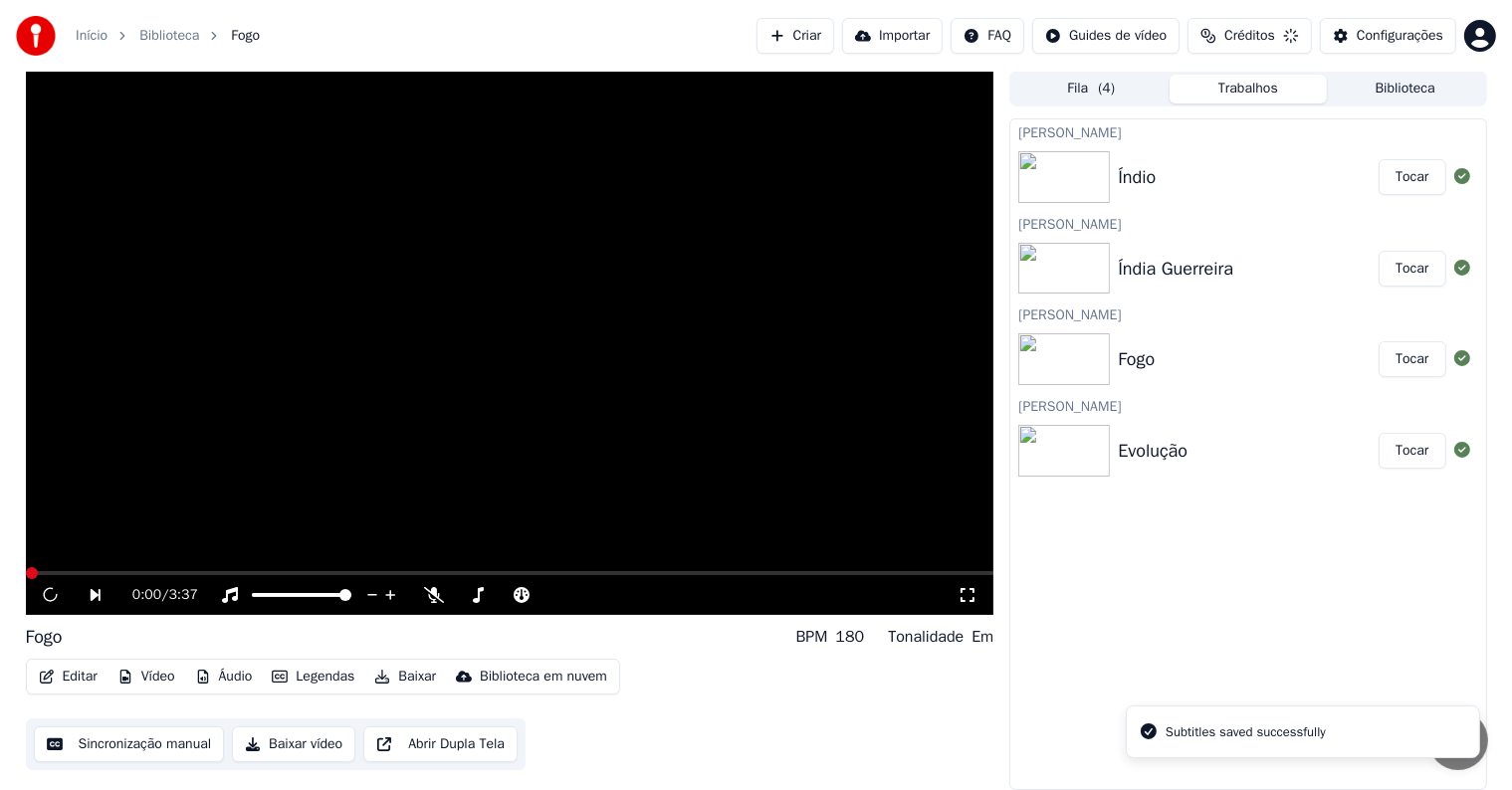 scroll, scrollTop: 0, scrollLeft: 0, axis: both 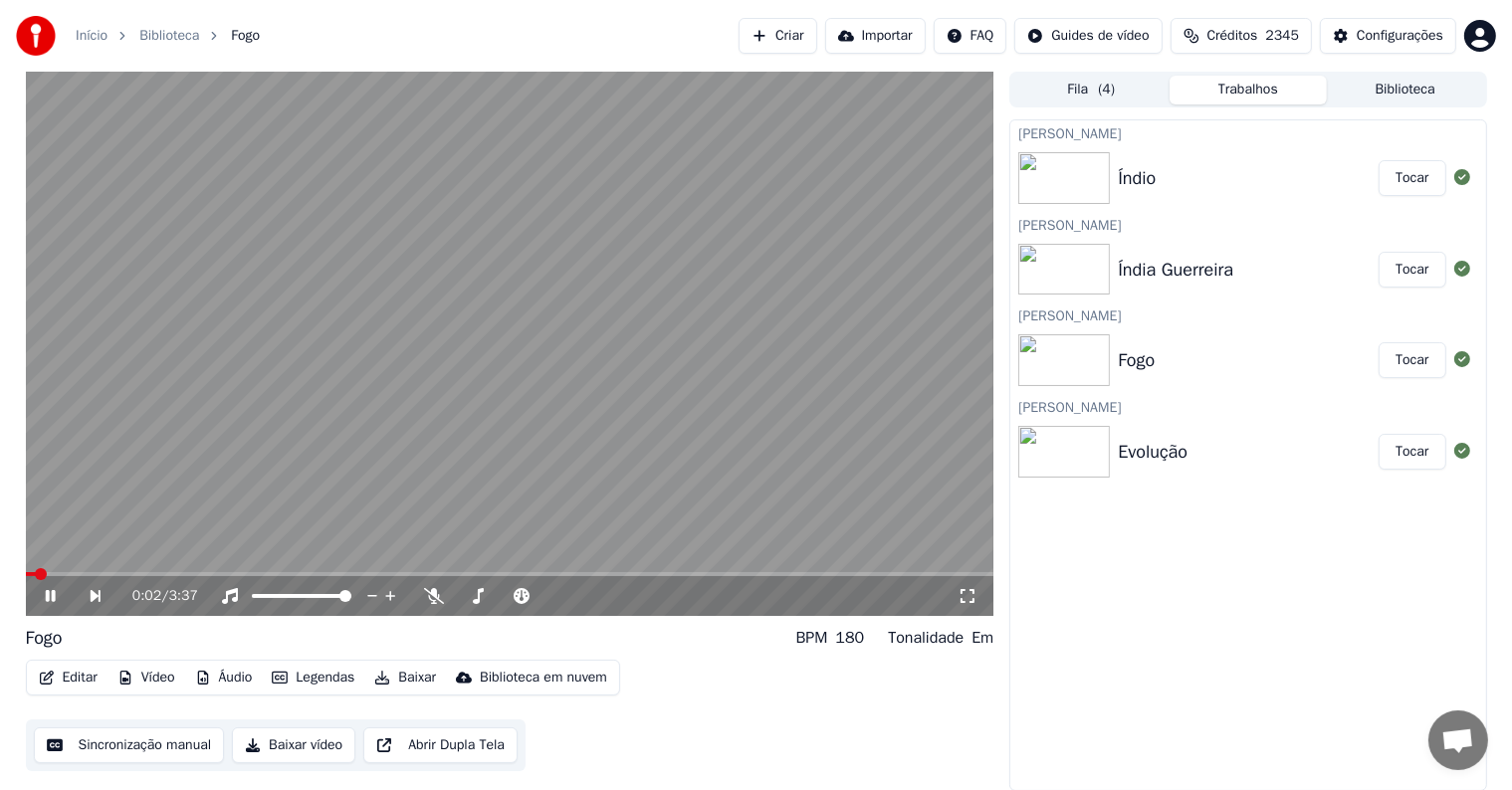 click at bounding box center (510, 343) 